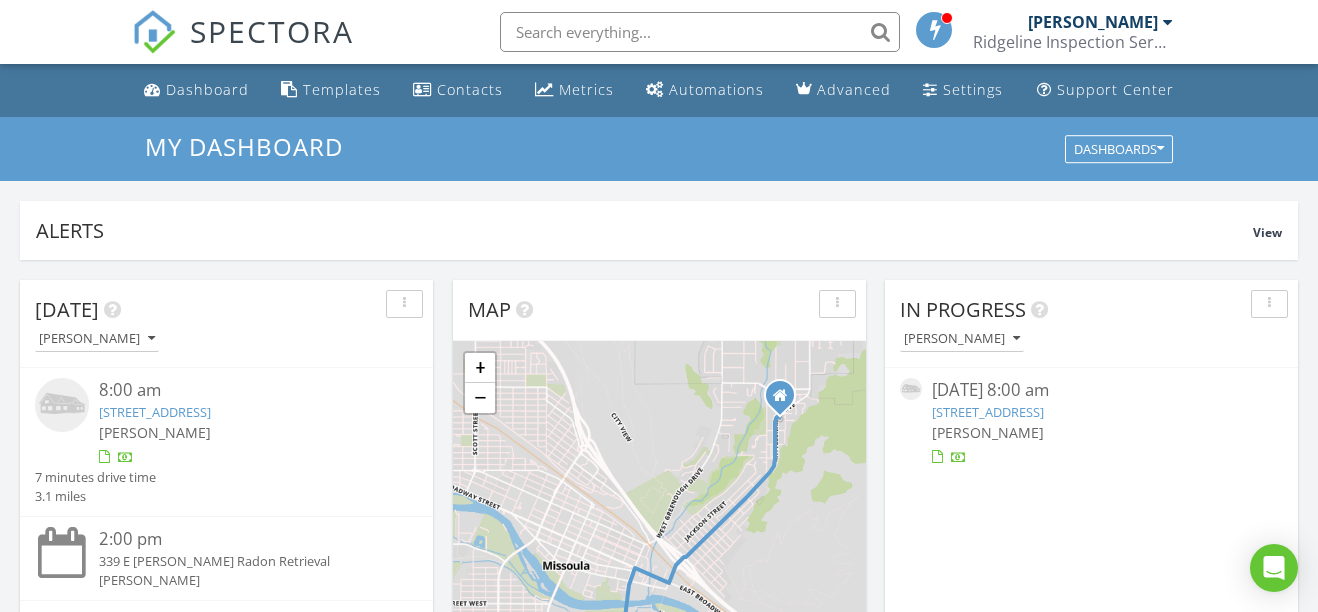 scroll, scrollTop: 0, scrollLeft: 0, axis: both 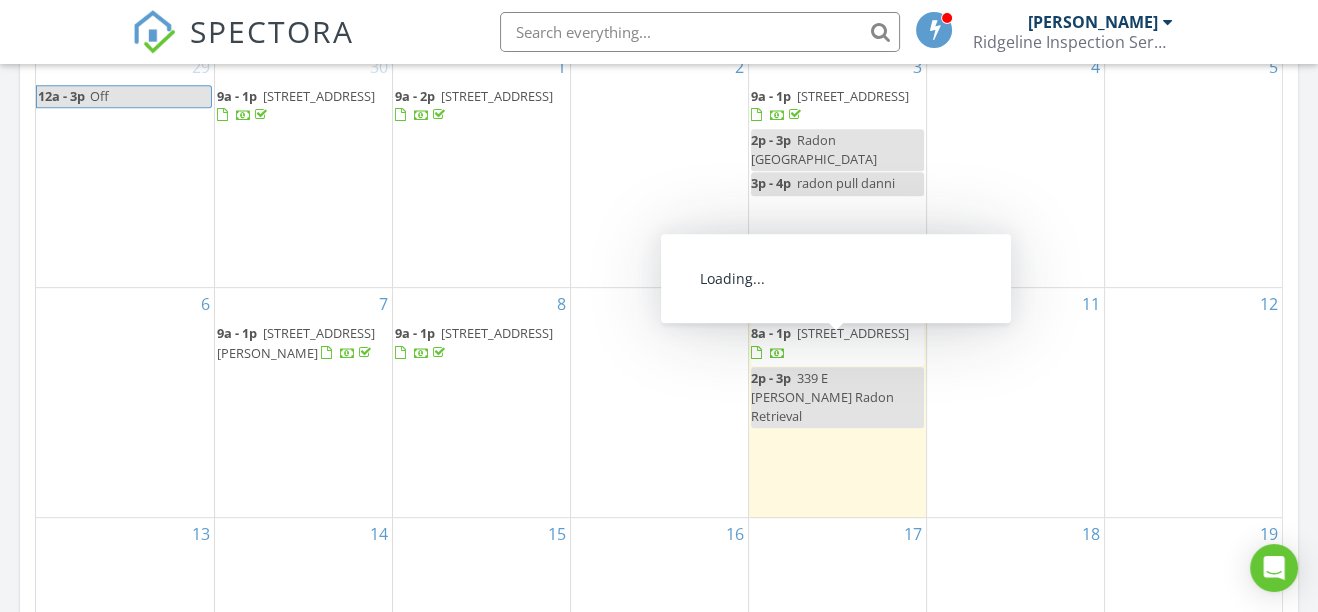click on "121 North Ave W, Missoula 59801" at bounding box center (853, 333) 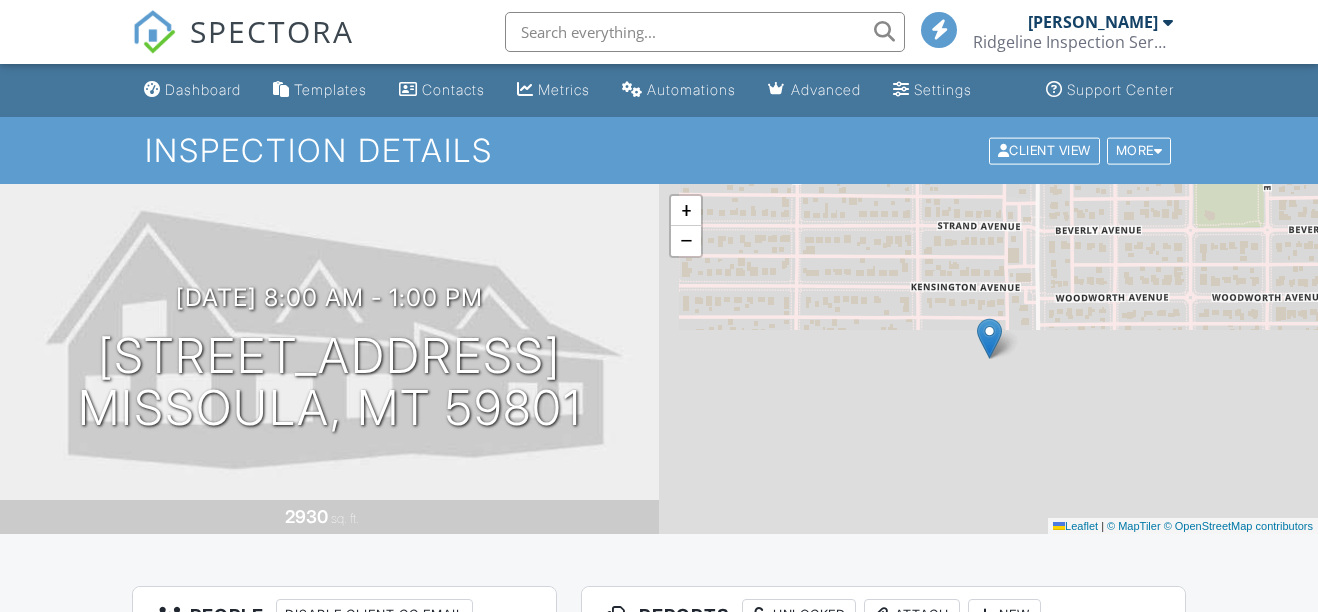 scroll, scrollTop: 0, scrollLeft: 0, axis: both 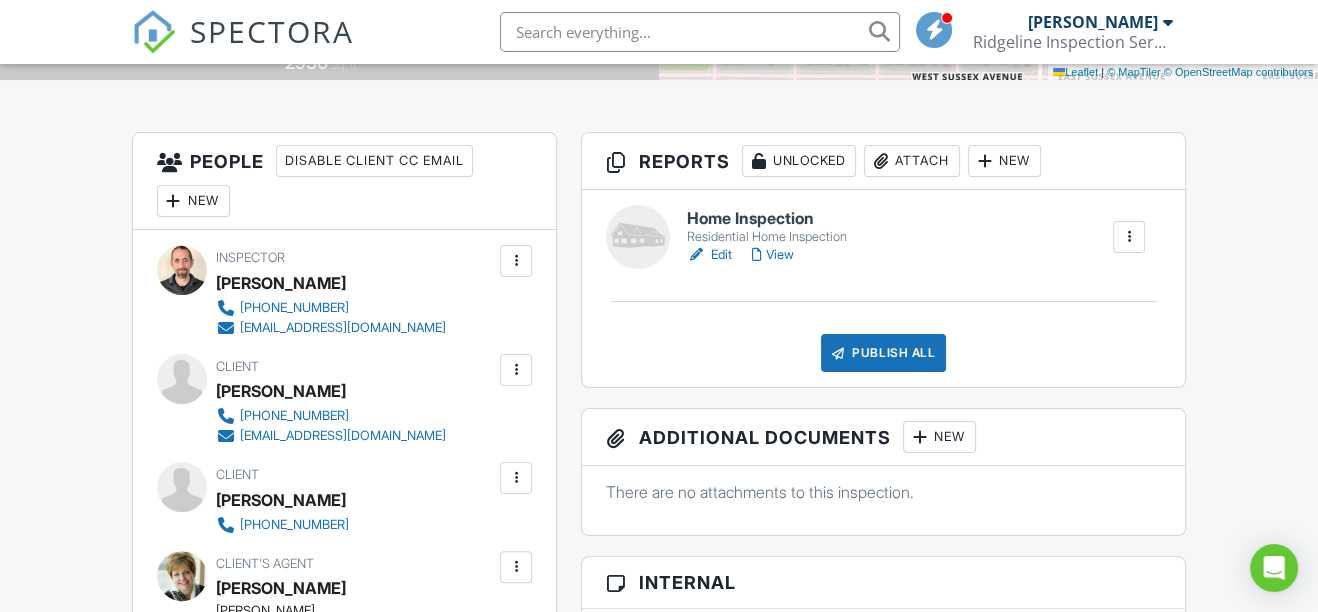 click on "Edit" at bounding box center (709, 255) 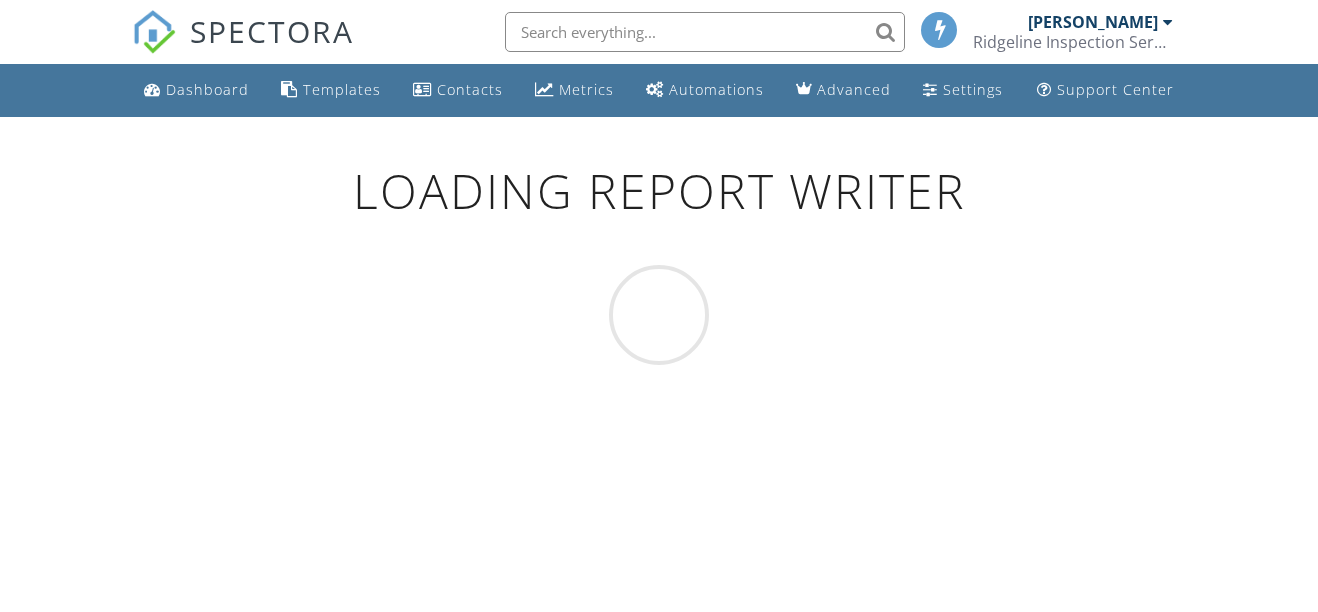 scroll, scrollTop: 0, scrollLeft: 0, axis: both 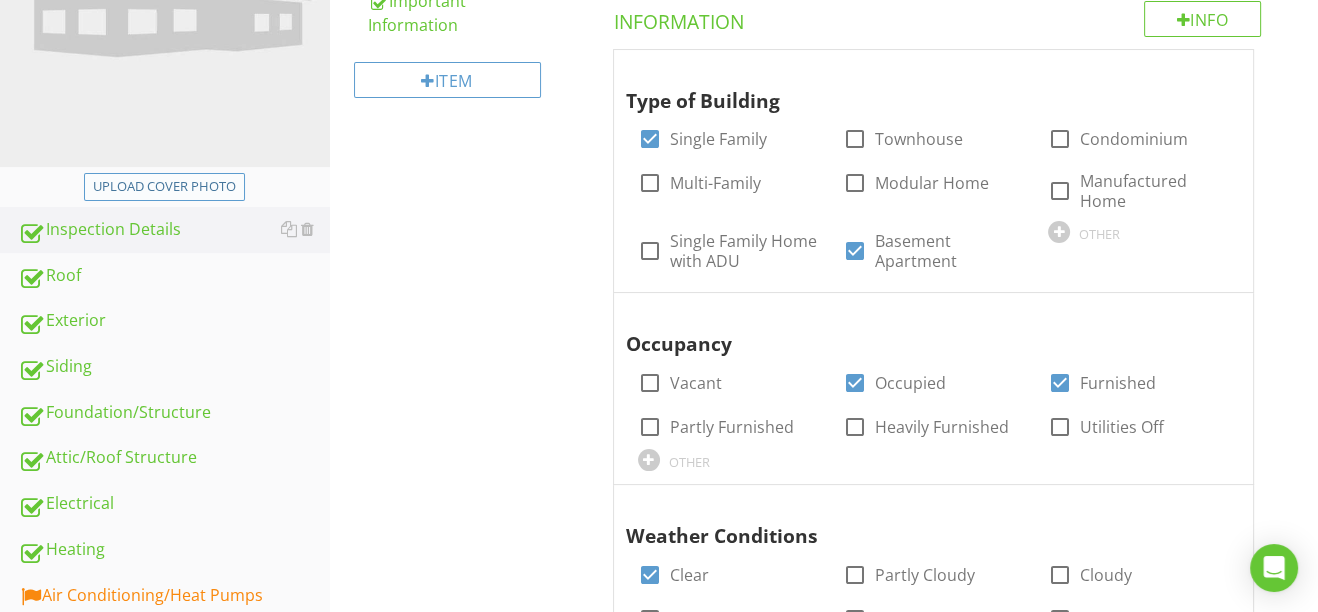 click on "Upload cover photo" at bounding box center [164, 187] 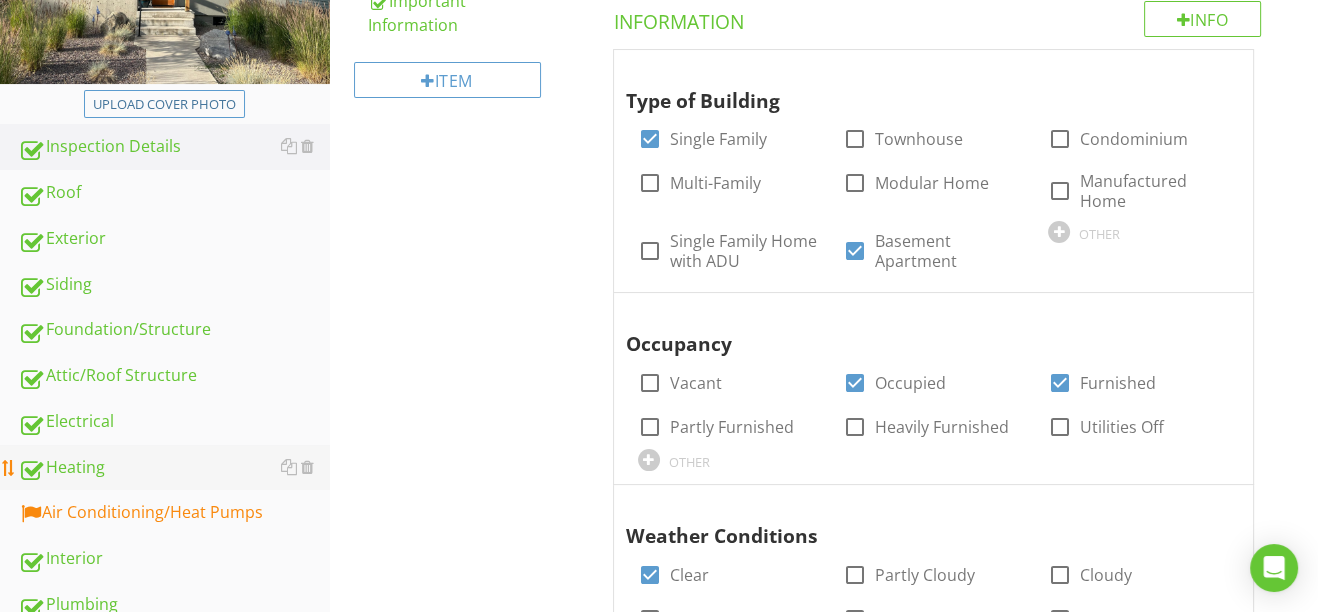 click on "Heating" at bounding box center (174, 468) 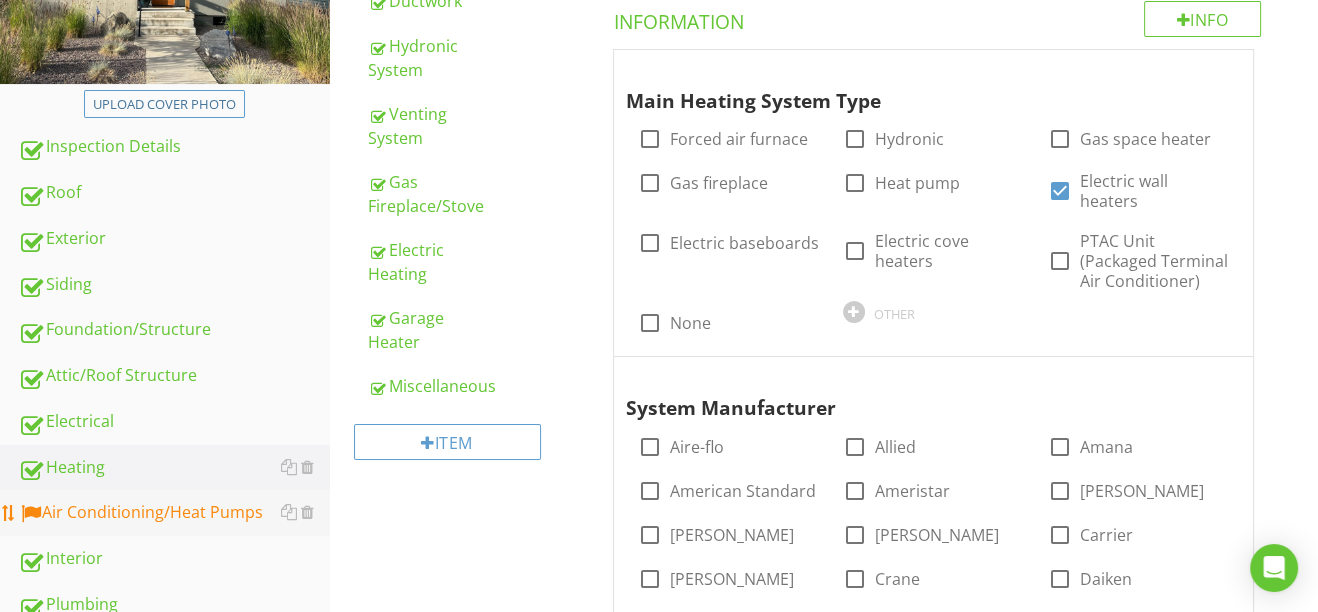 click on "Air Conditioning/Heat Pumps" at bounding box center (174, 513) 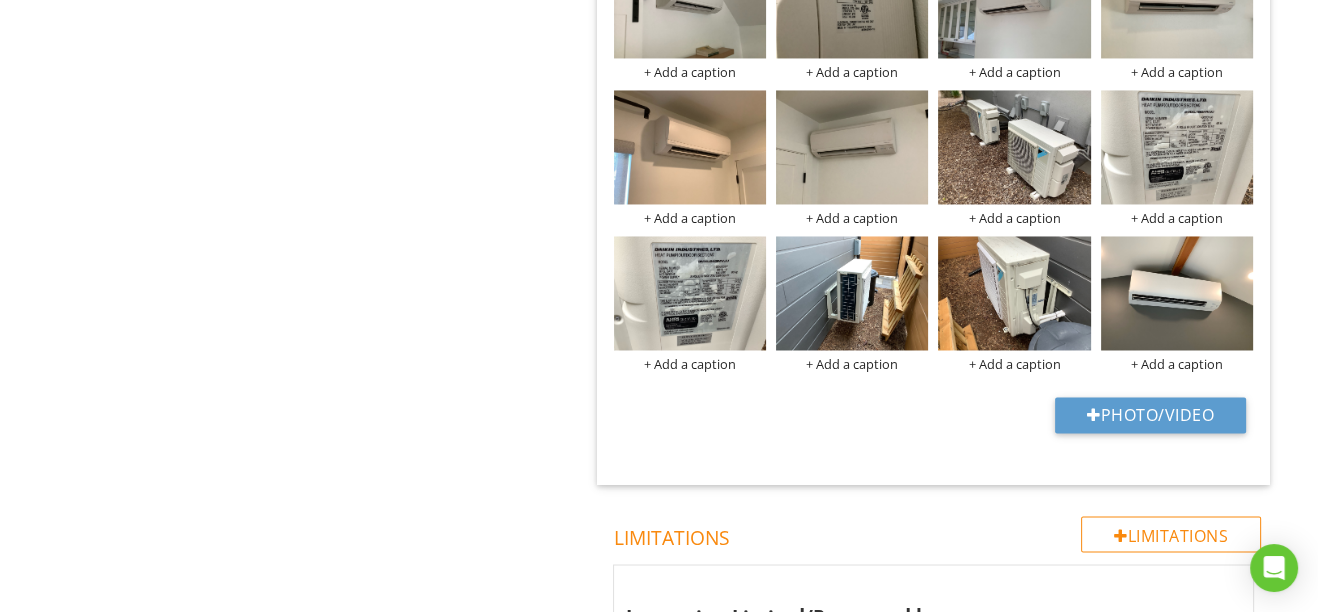 scroll, scrollTop: 3545, scrollLeft: 0, axis: vertical 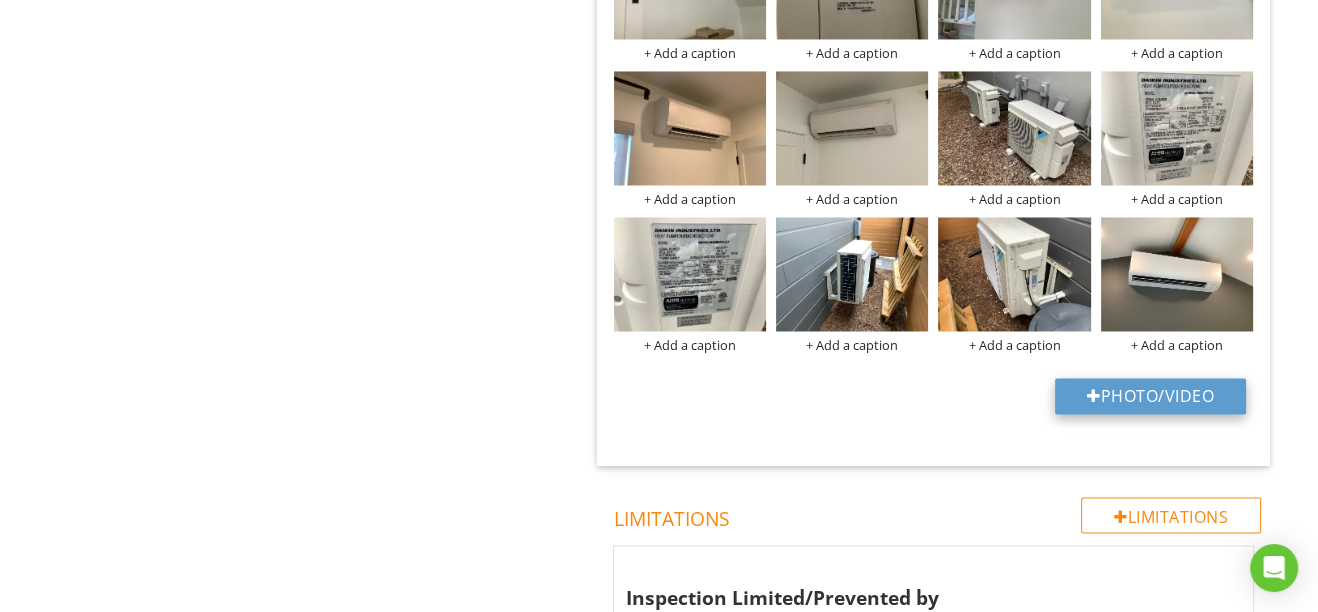 click at bounding box center [1094, 396] 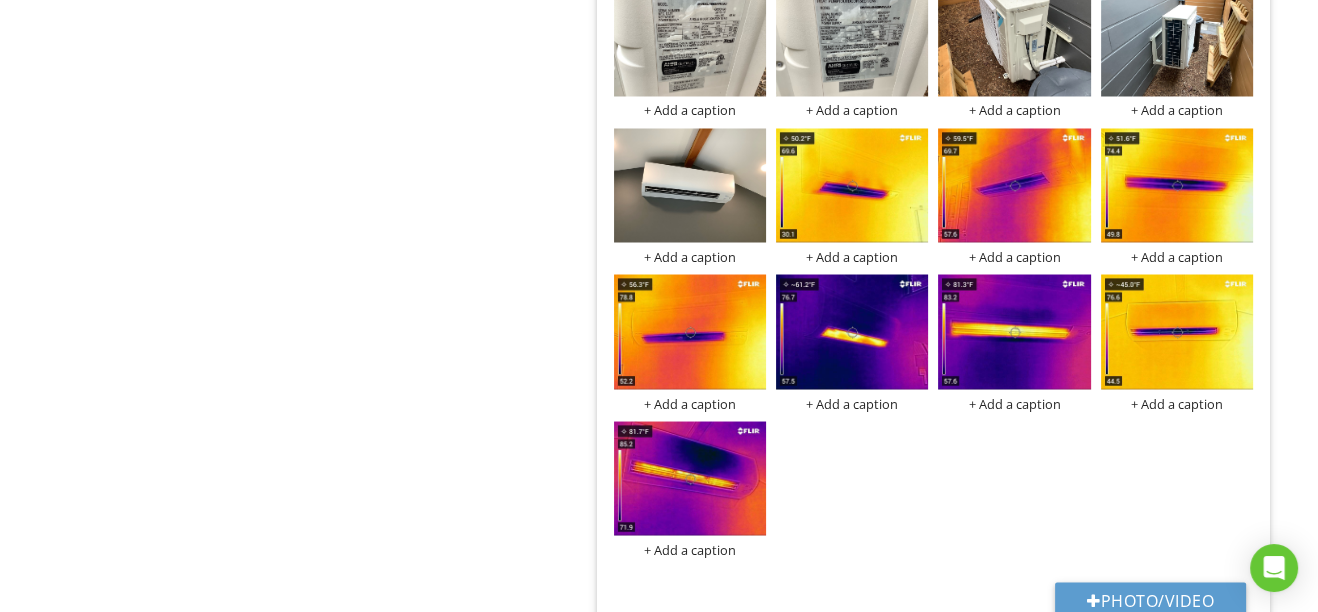 scroll, scrollTop: 3818, scrollLeft: 0, axis: vertical 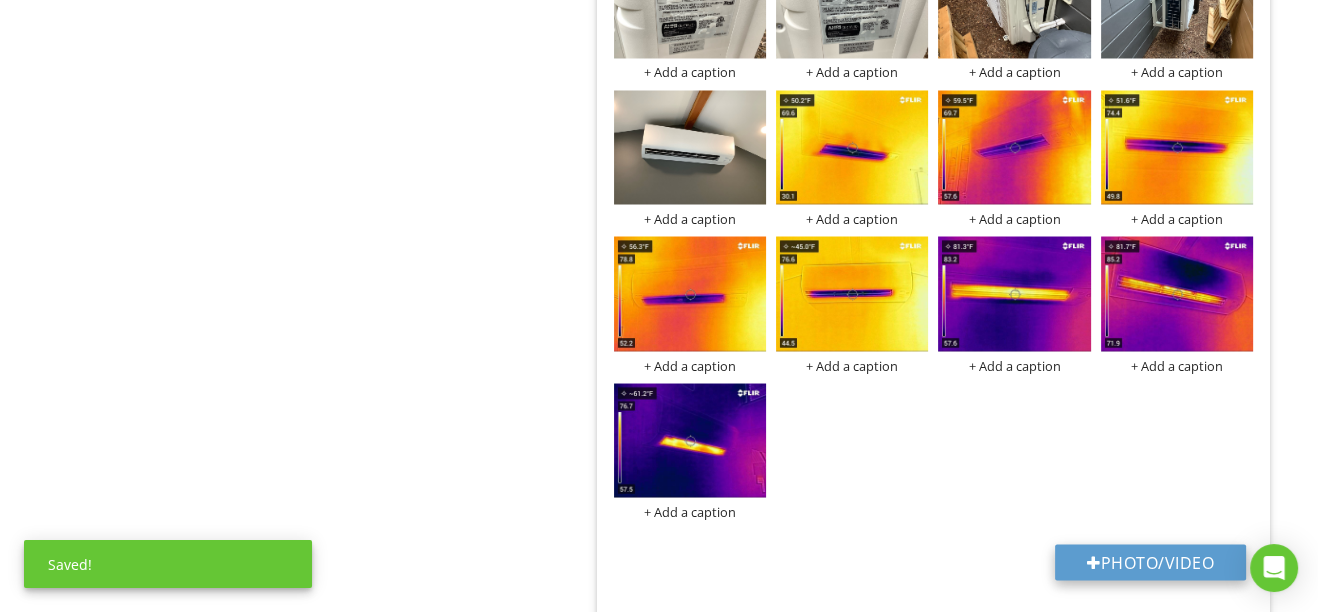 click at bounding box center (1094, 562) 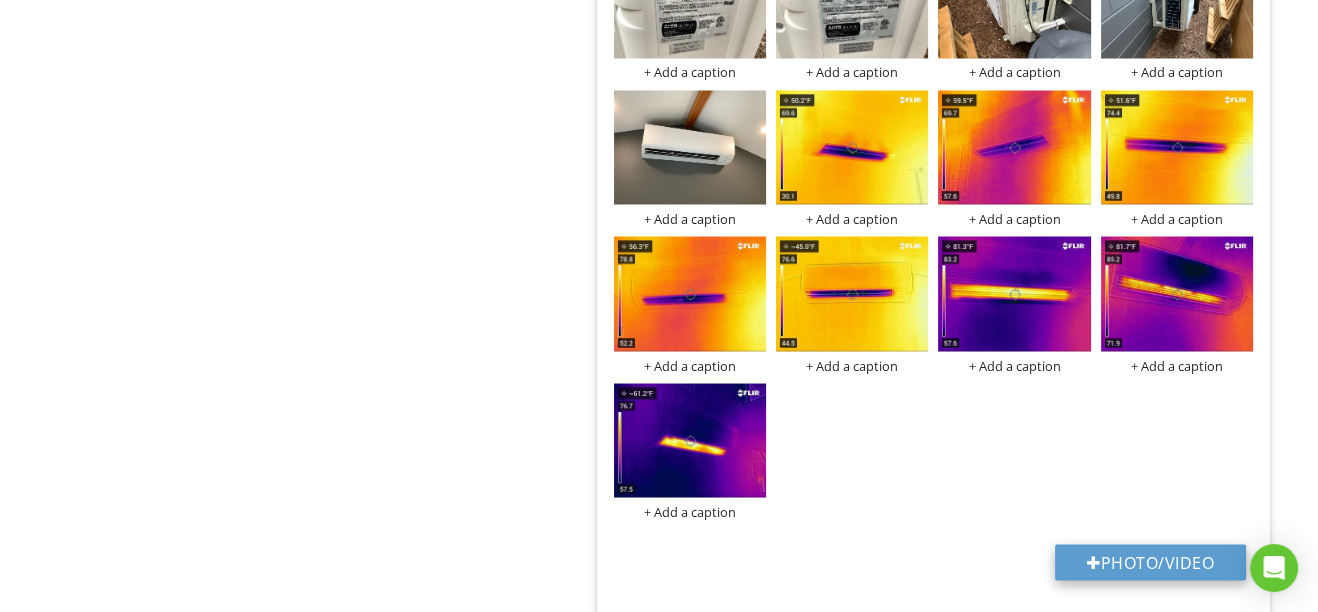 type 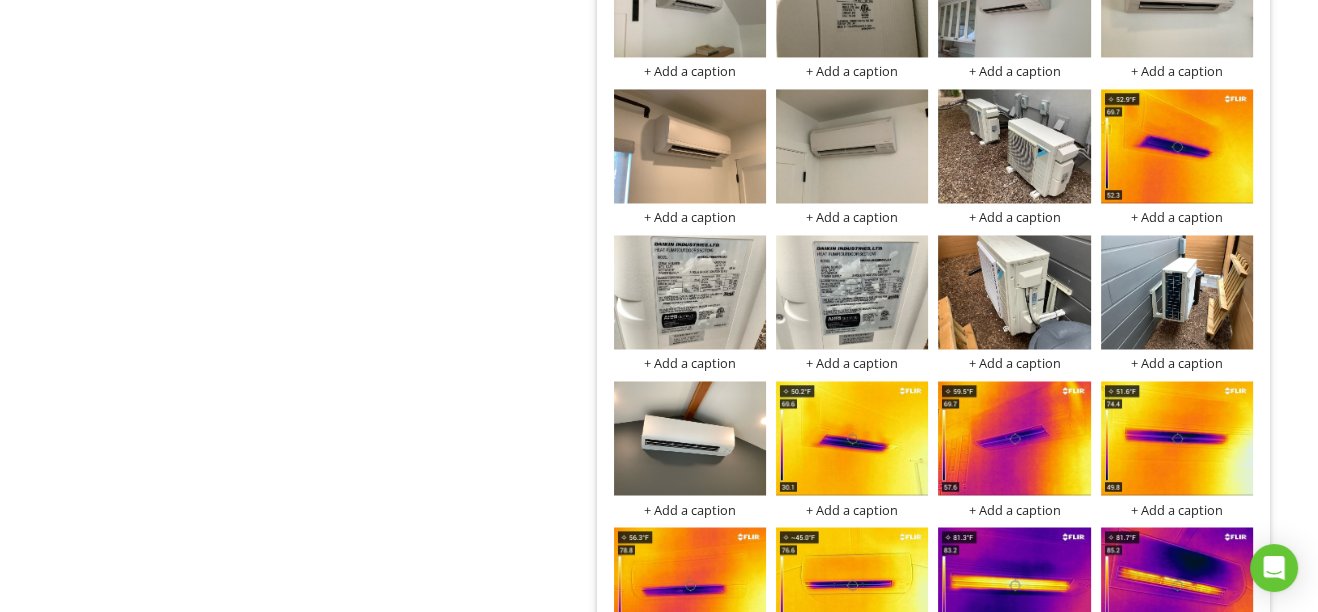 scroll, scrollTop: 3545, scrollLeft: 0, axis: vertical 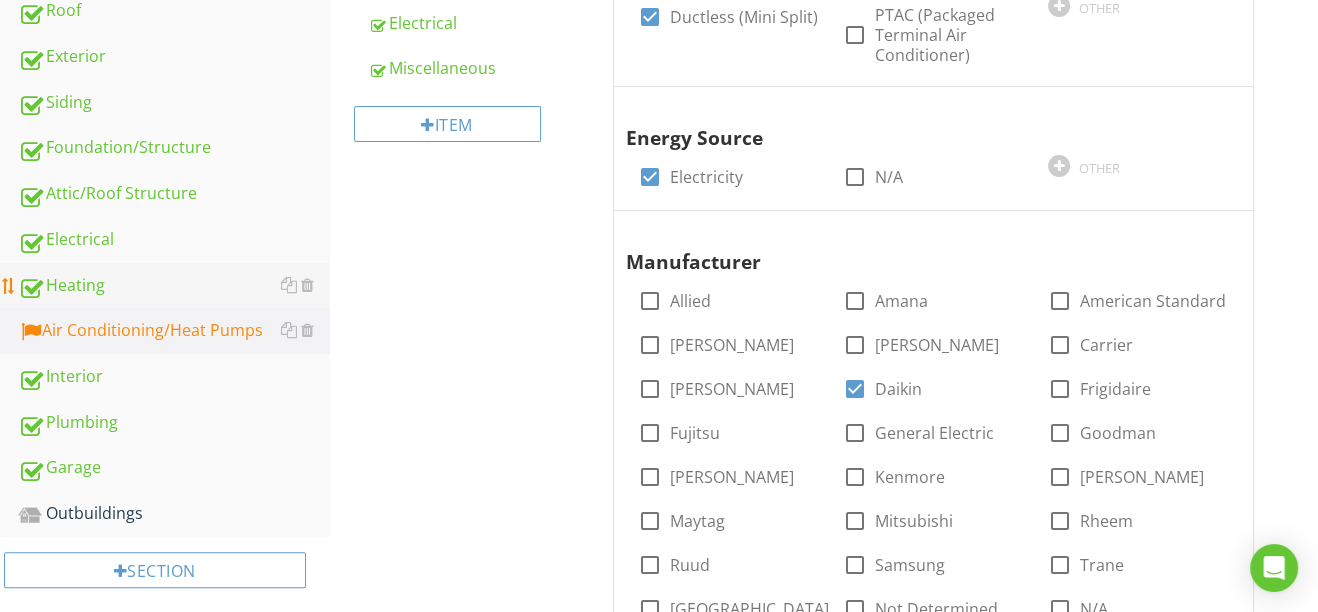click on "Heating" at bounding box center (174, 286) 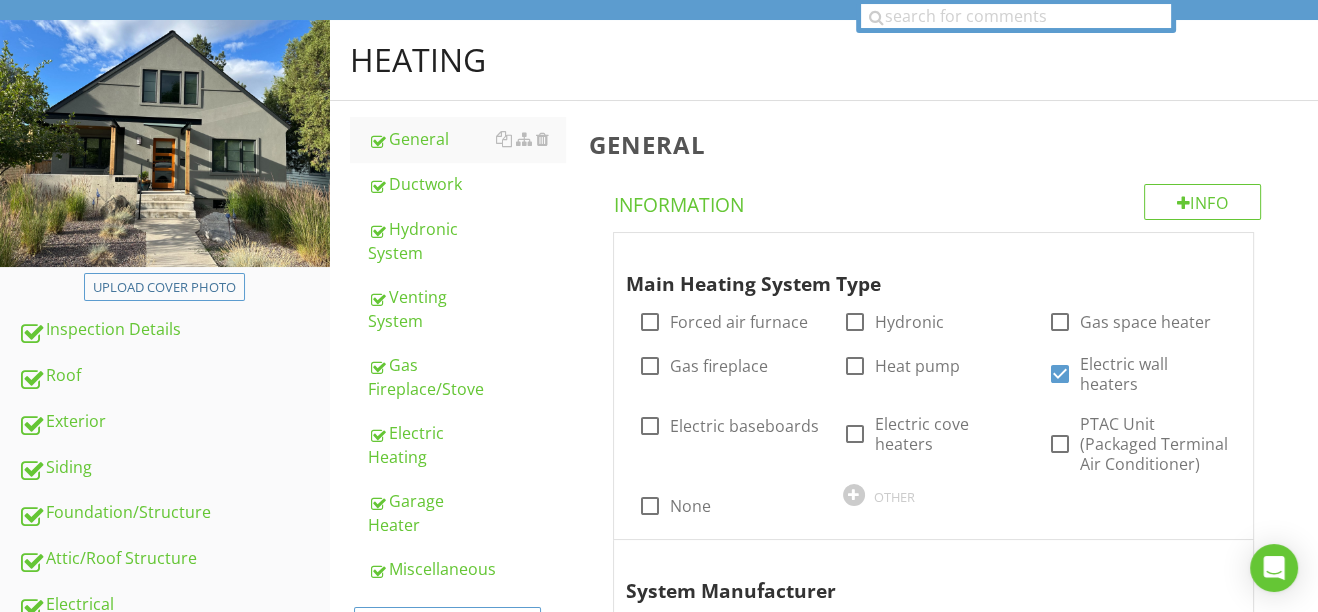 scroll, scrollTop: 271, scrollLeft: 0, axis: vertical 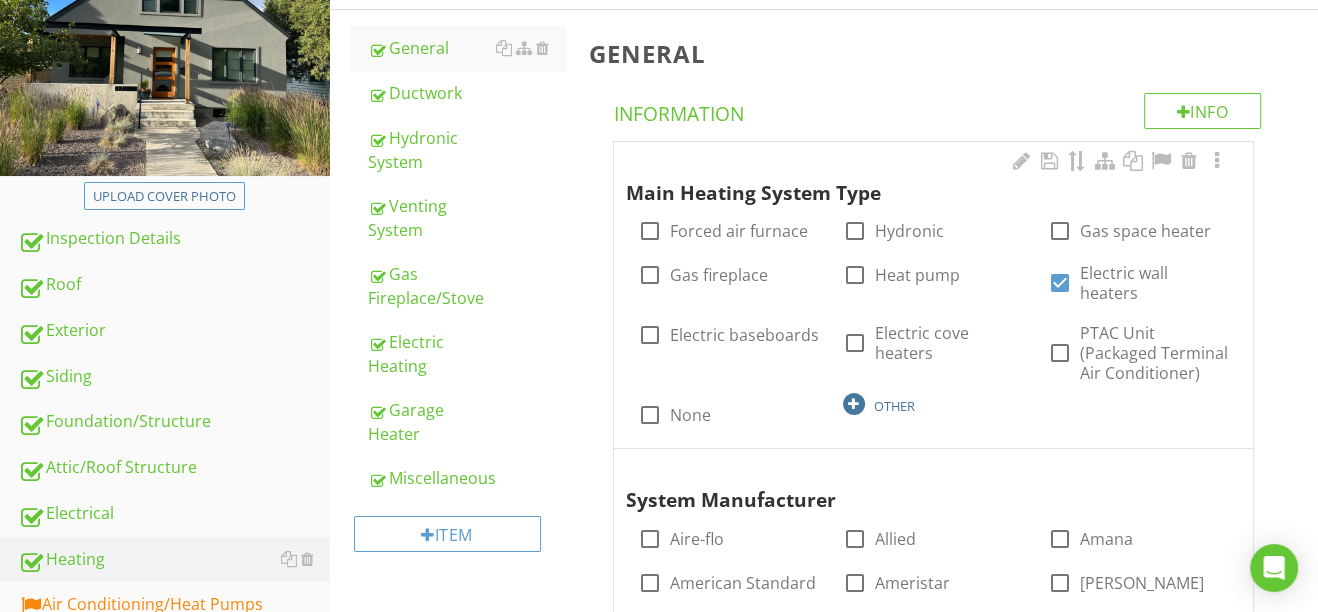 click at bounding box center [854, 404] 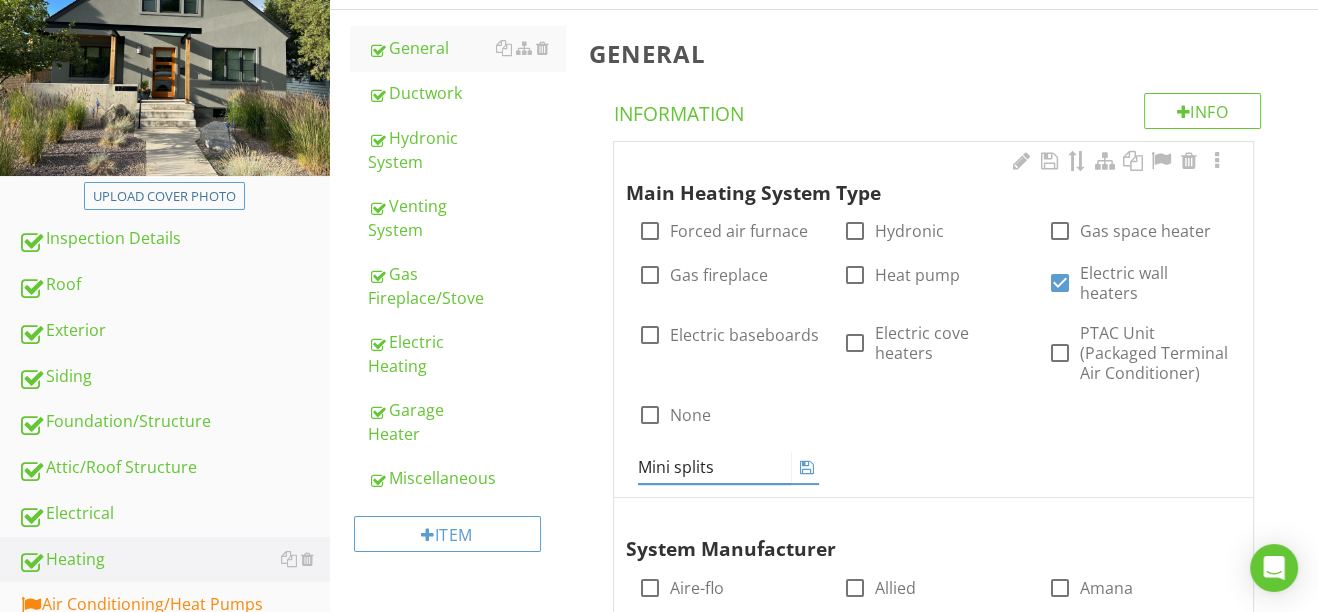 type on "Mini splits" 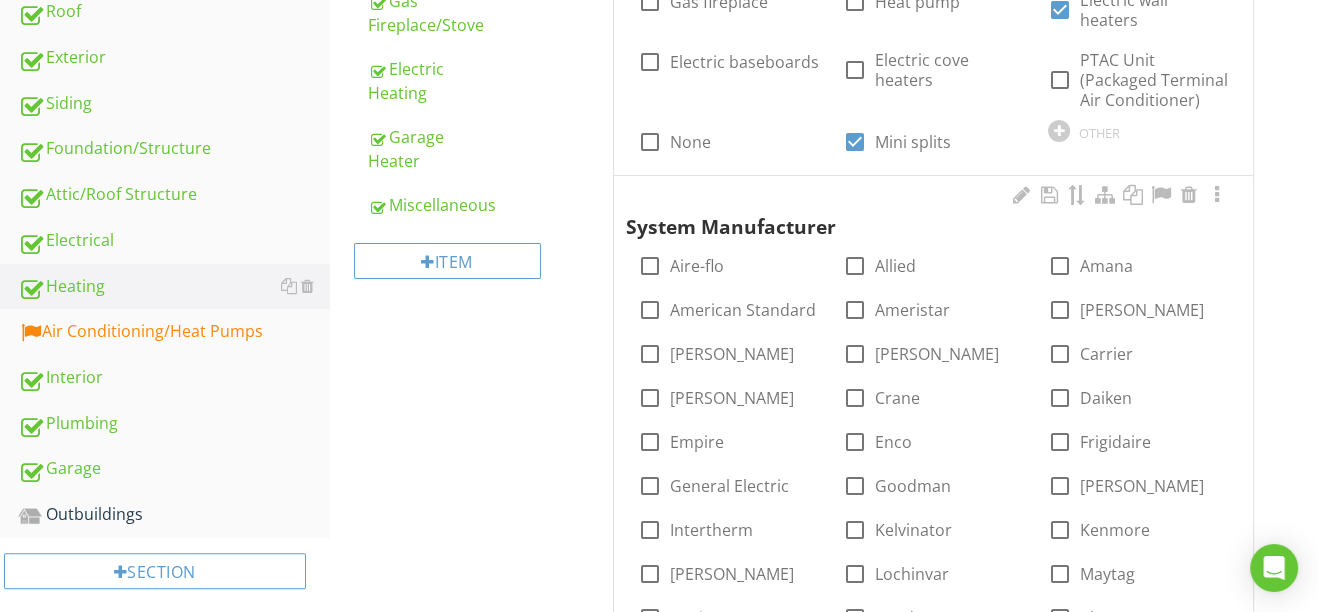 scroll, scrollTop: 634, scrollLeft: 0, axis: vertical 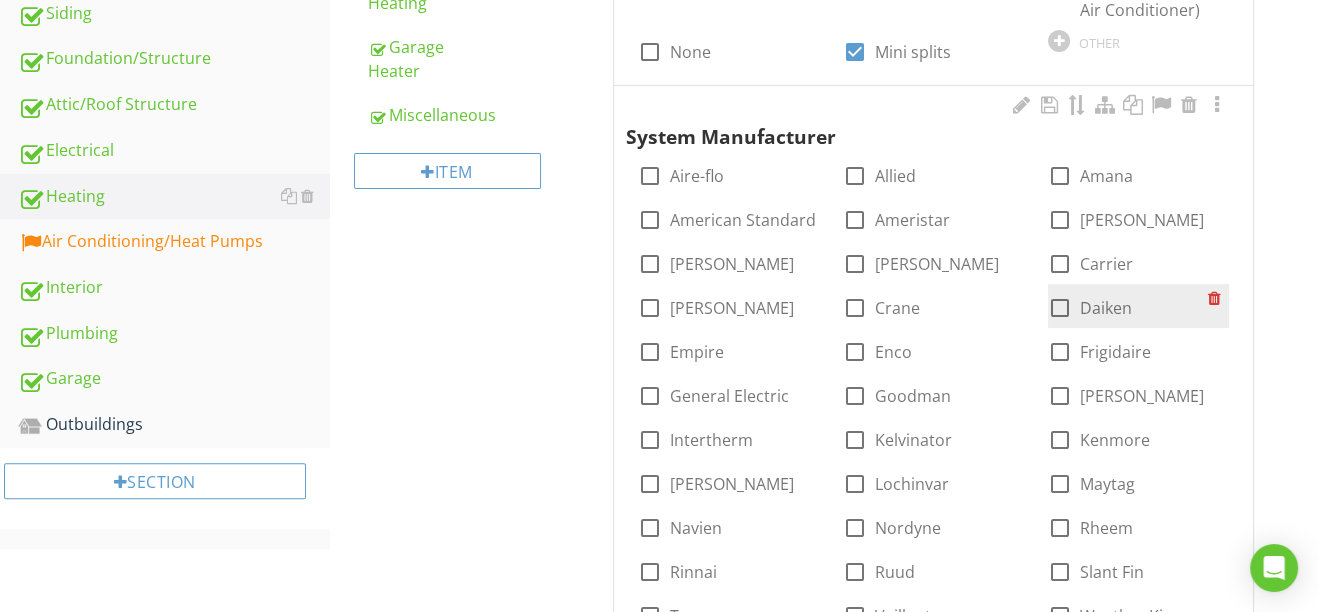 click at bounding box center [1060, 308] 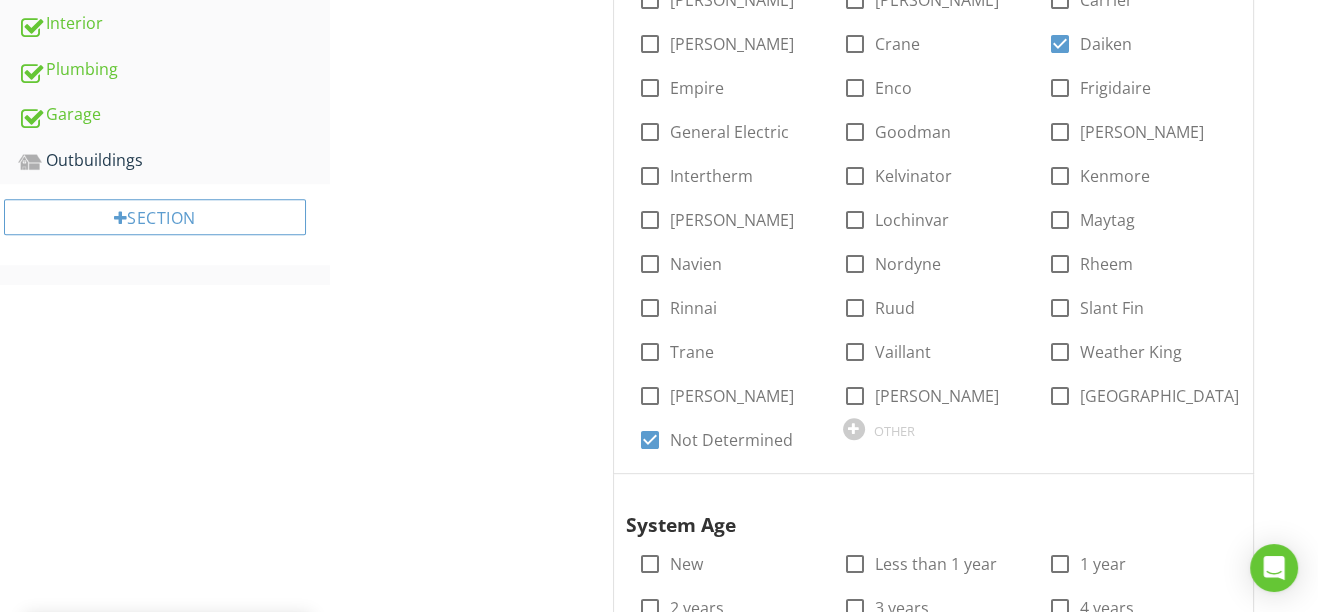 scroll, scrollTop: 907, scrollLeft: 0, axis: vertical 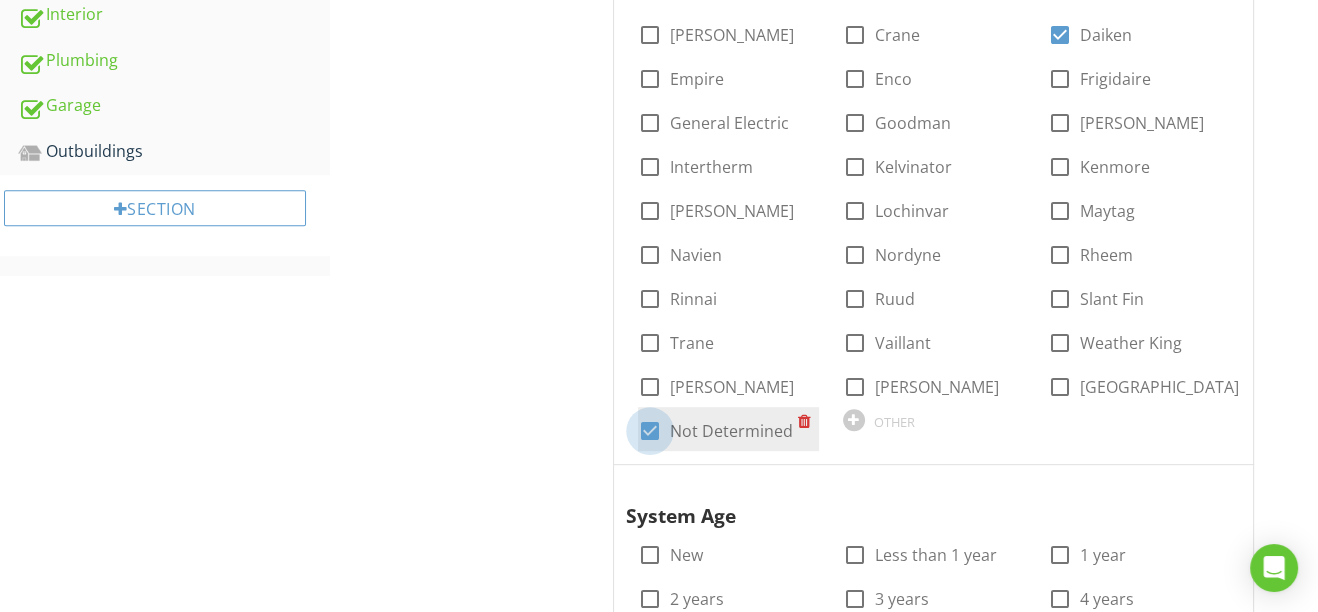 click at bounding box center [650, 431] 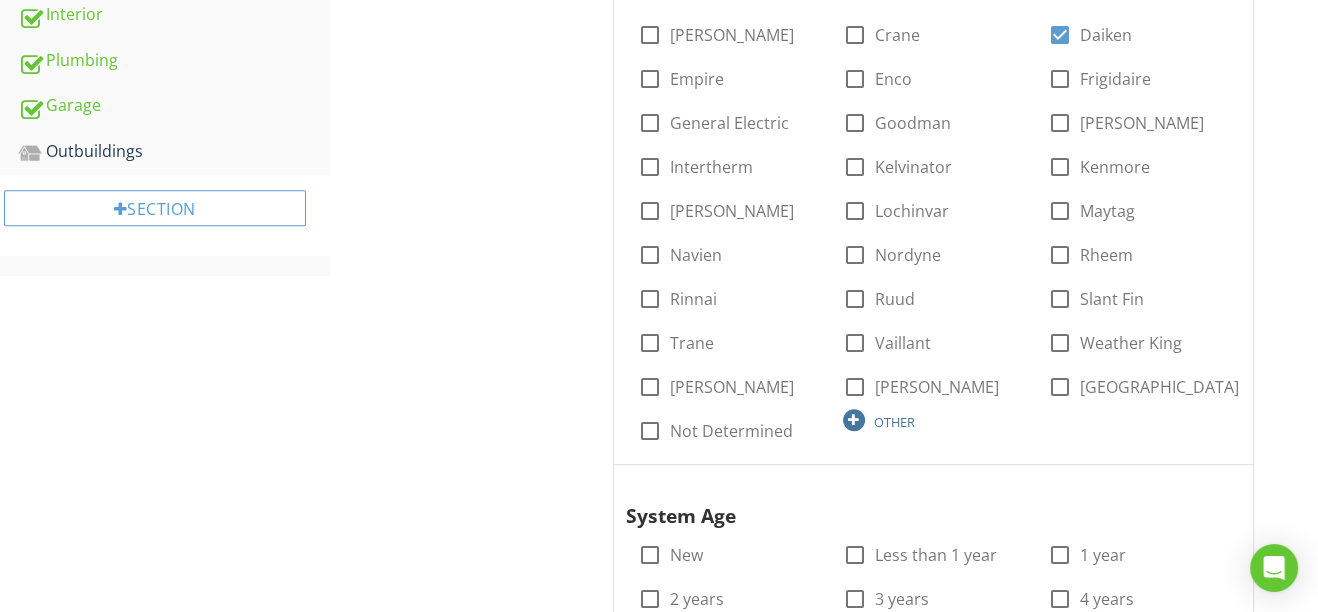 click at bounding box center (854, 420) 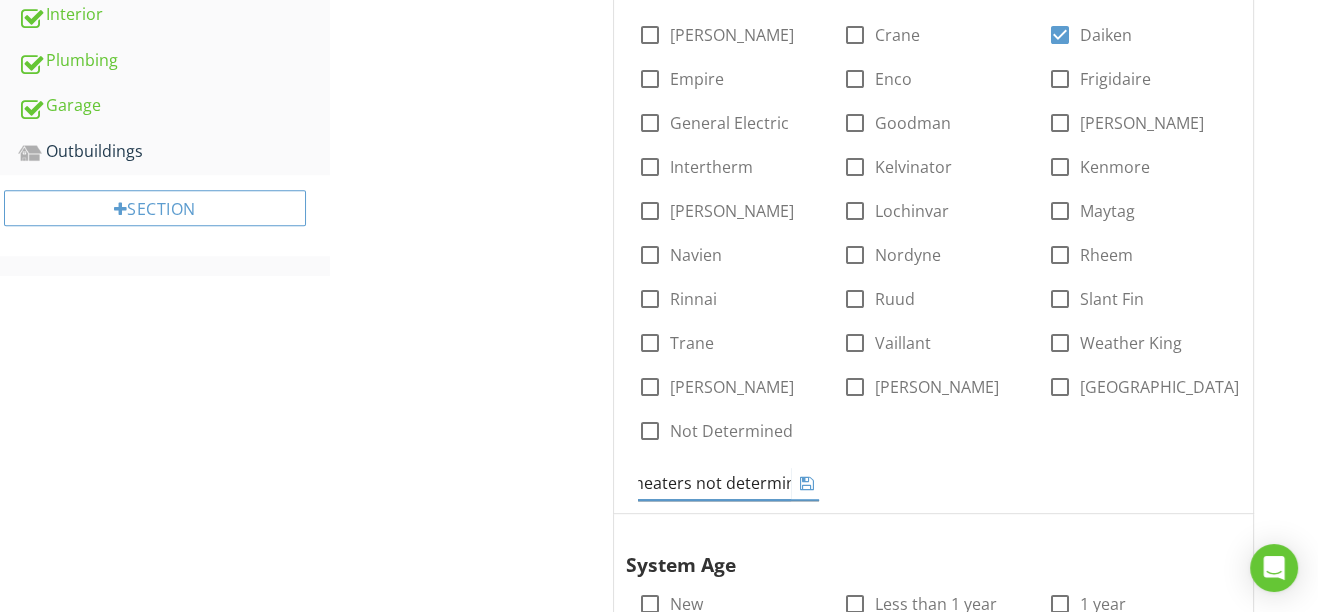 scroll, scrollTop: 0, scrollLeft: 81, axis: horizontal 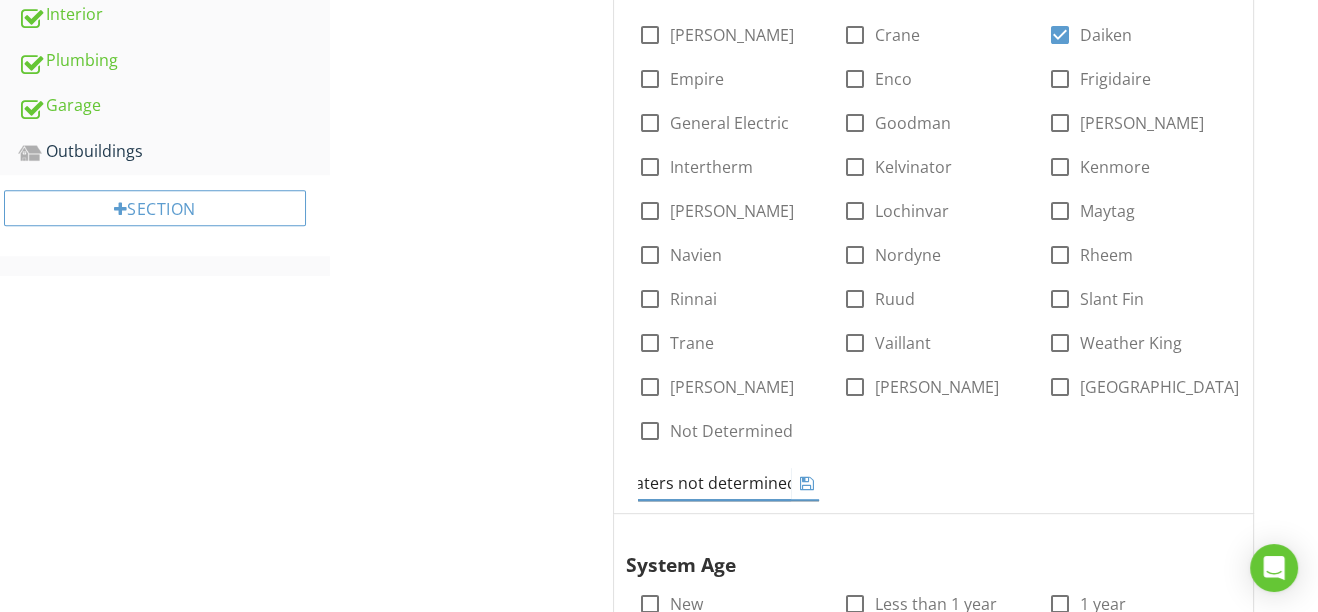 type on "Electric heaters not determined" 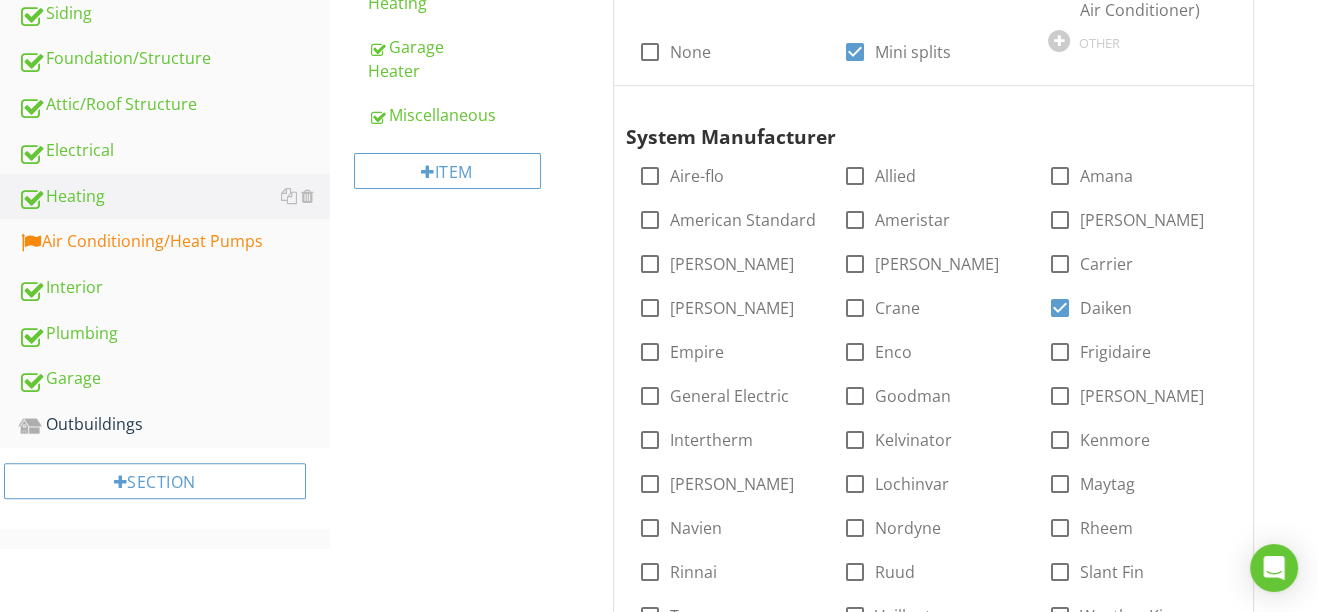 scroll, scrollTop: 907, scrollLeft: 0, axis: vertical 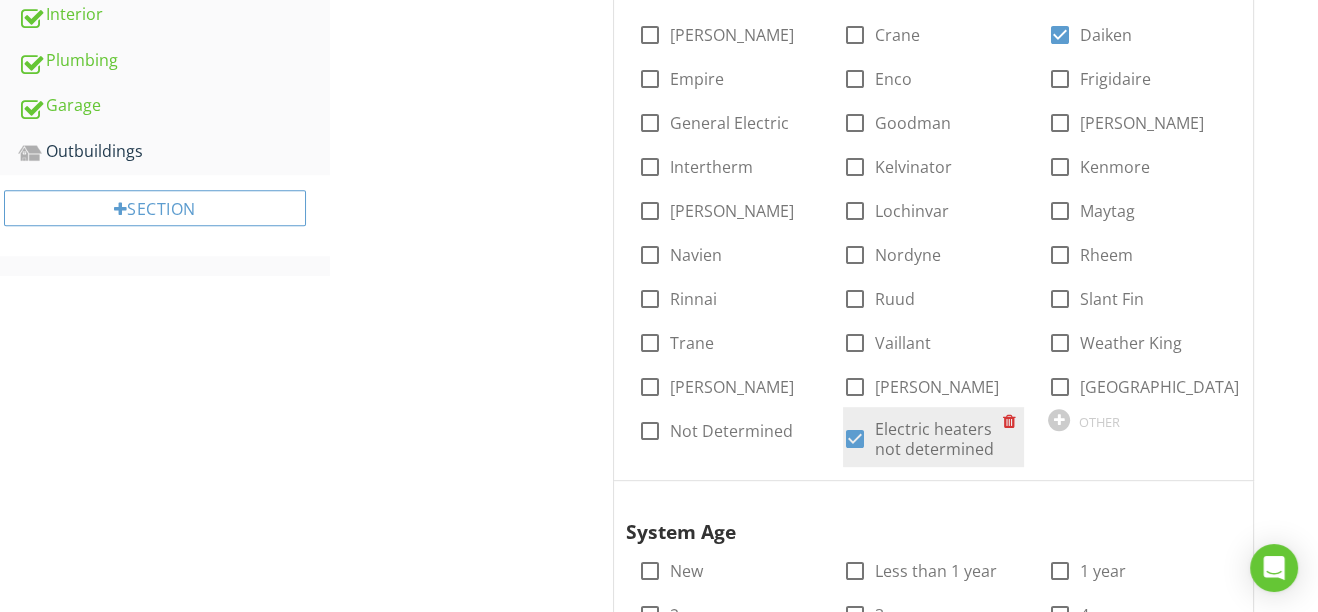 click at bounding box center [855, 439] 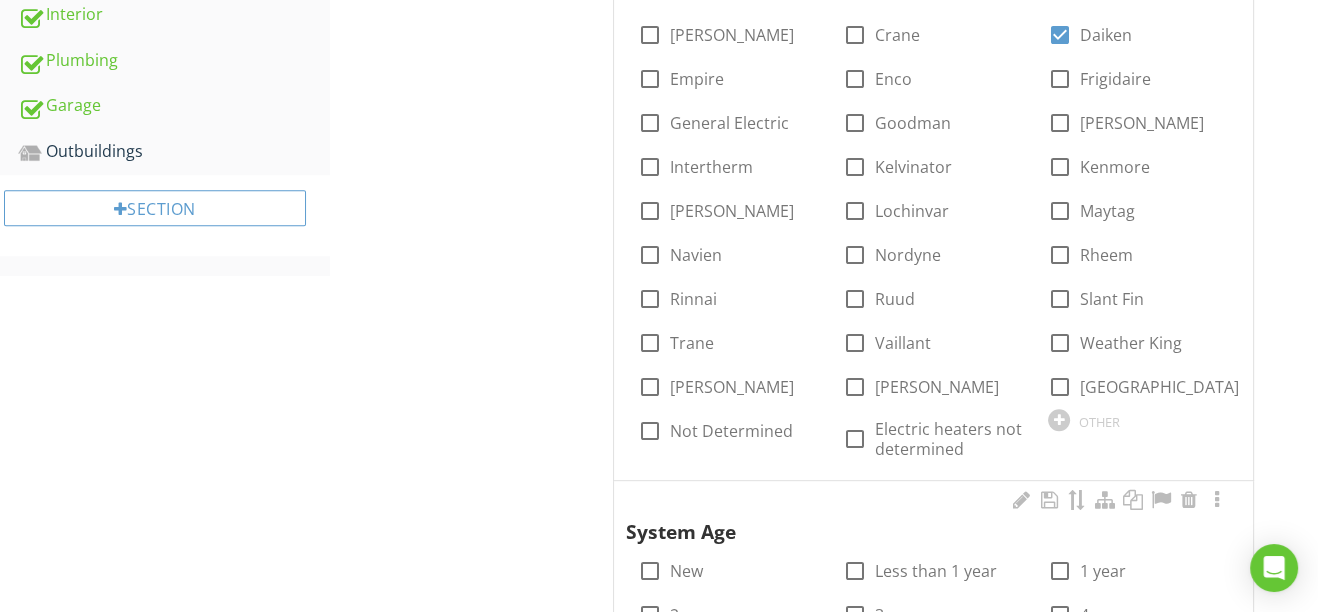 scroll, scrollTop: 634, scrollLeft: 0, axis: vertical 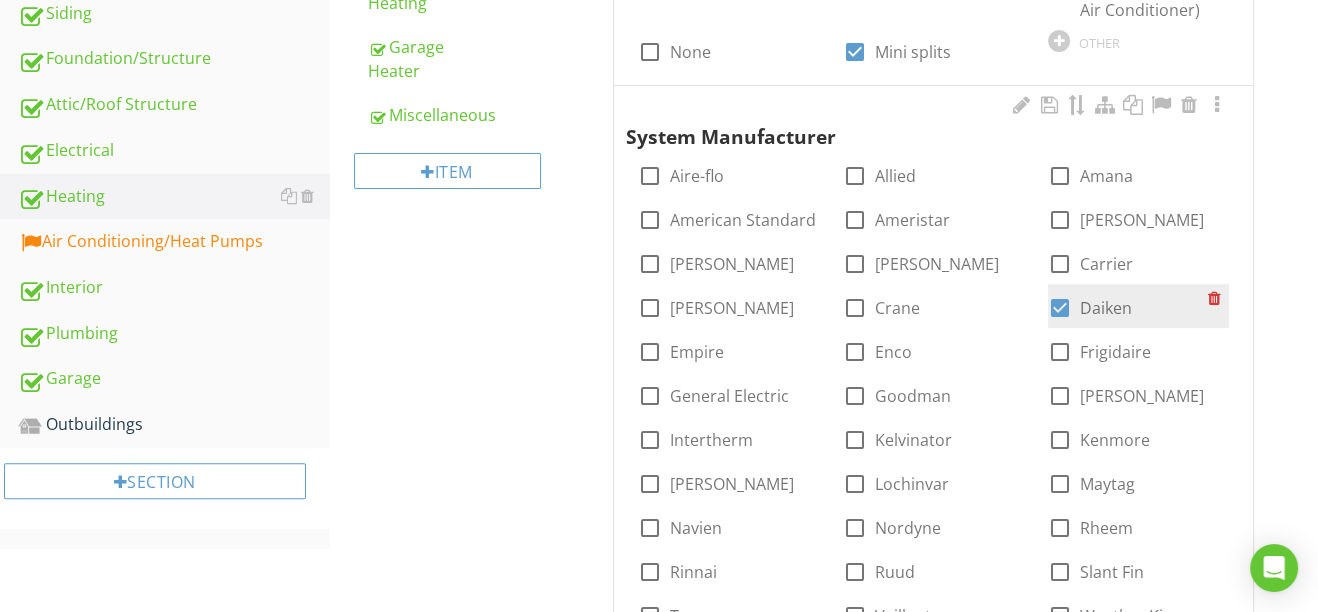 click at bounding box center [1060, 308] 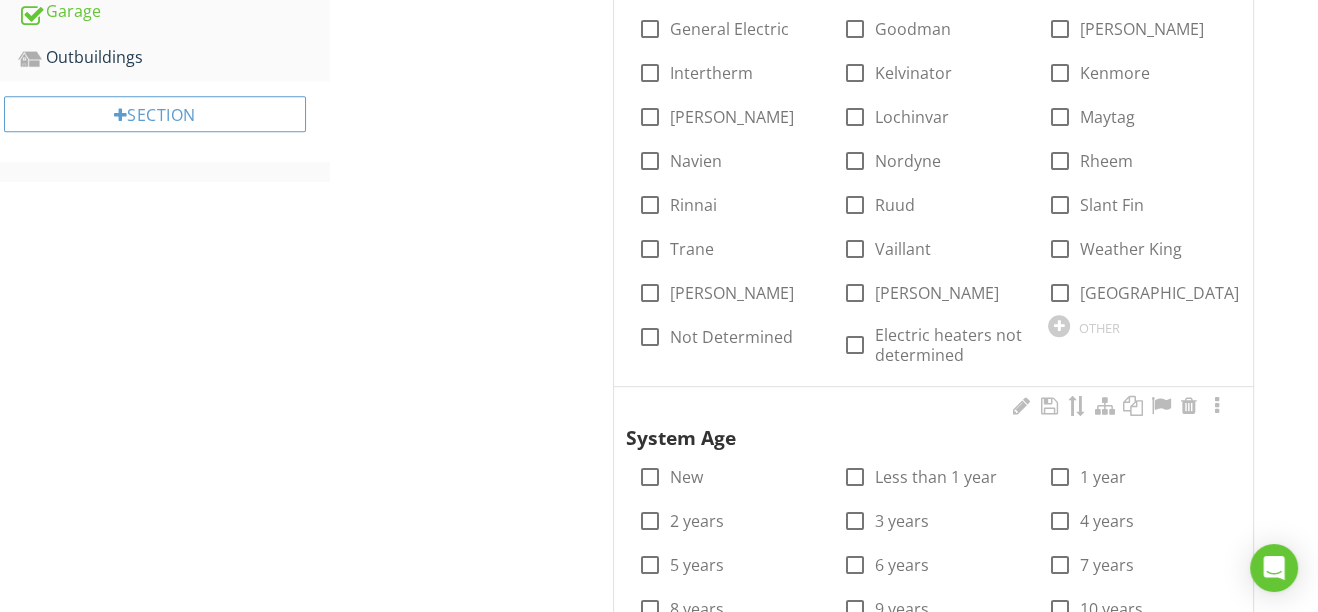 scroll, scrollTop: 1089, scrollLeft: 0, axis: vertical 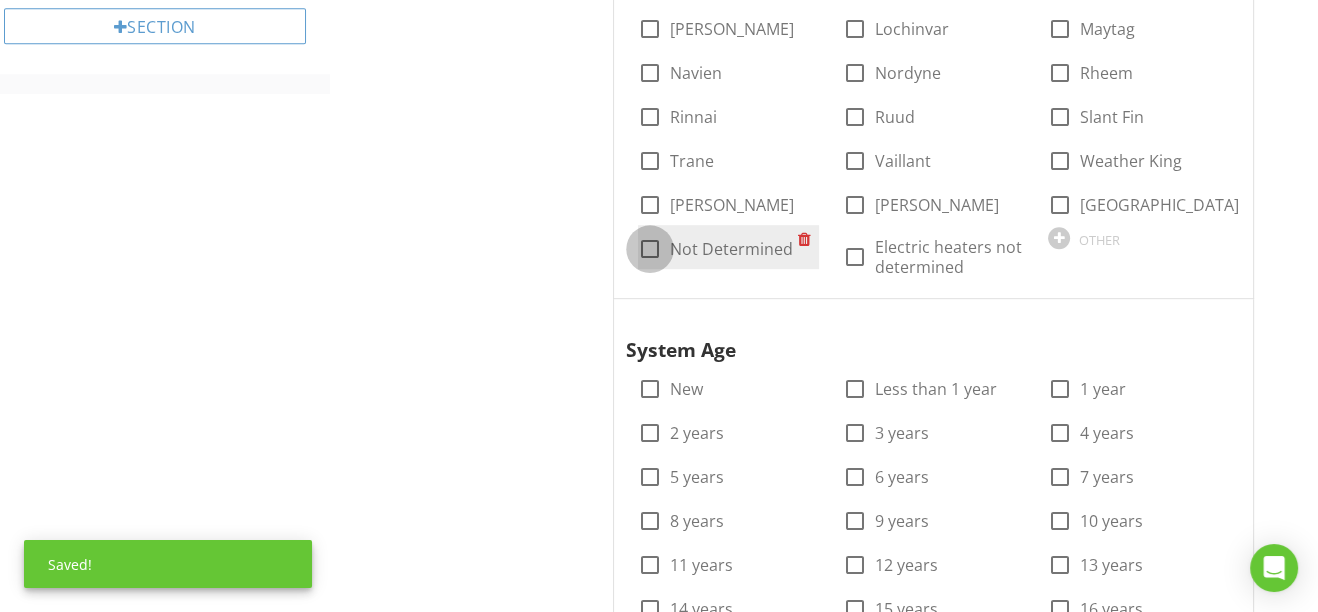 click at bounding box center (650, 249) 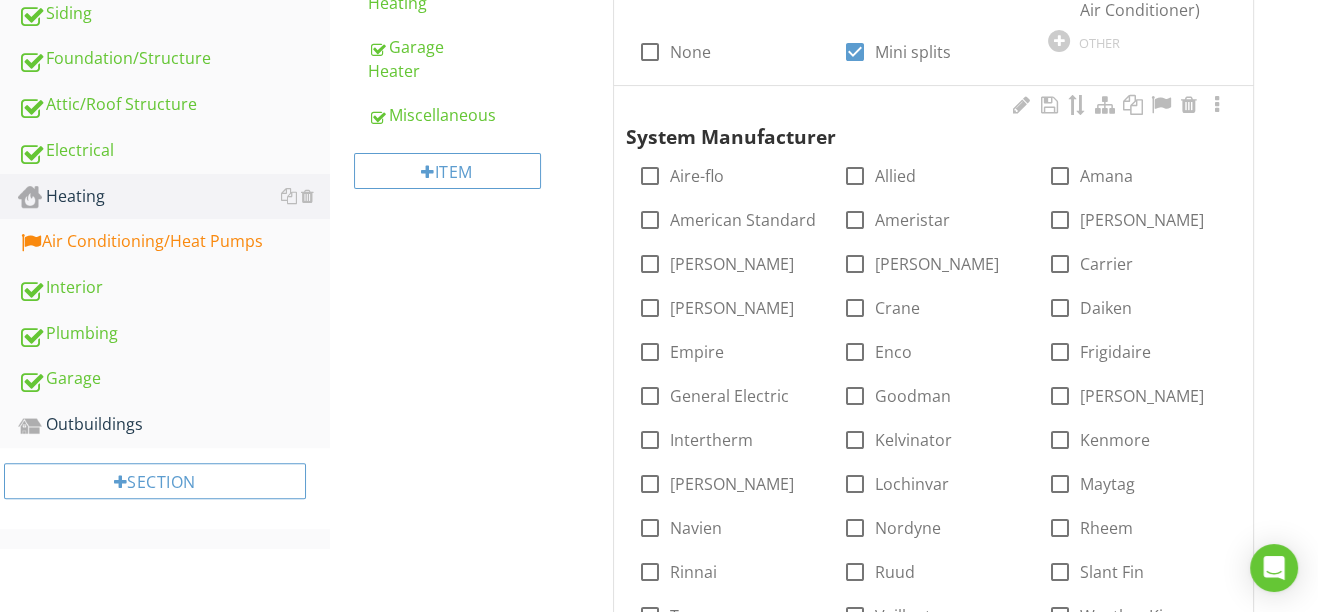 scroll, scrollTop: 271, scrollLeft: 0, axis: vertical 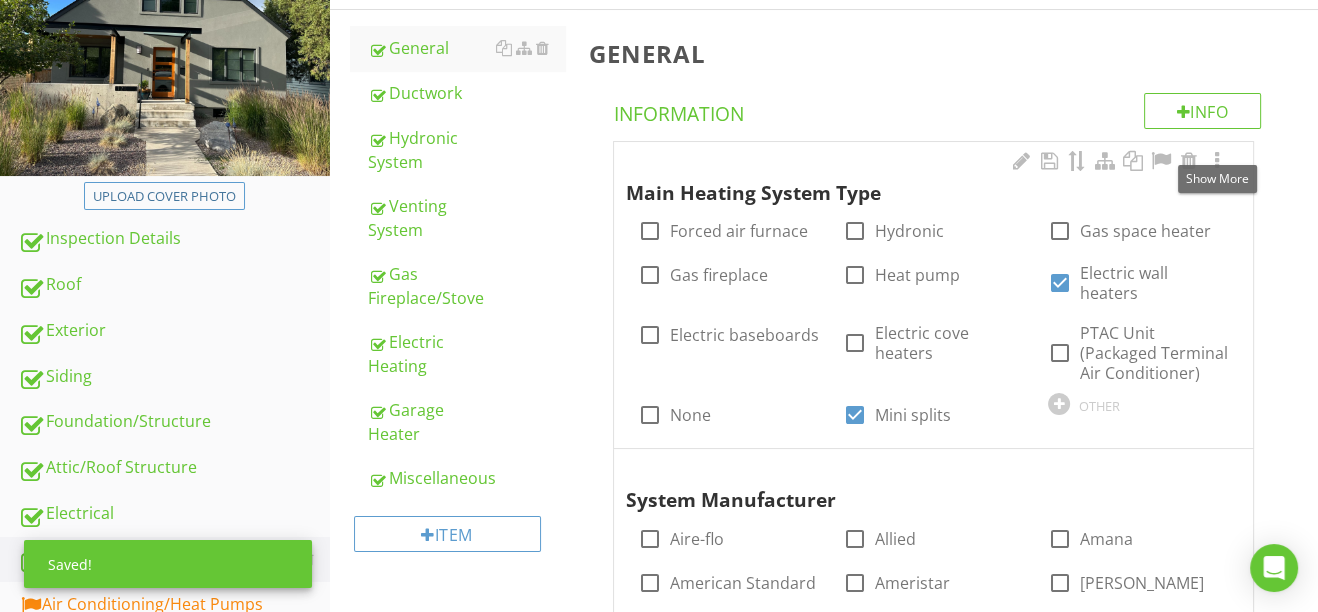 click at bounding box center (1217, 161) 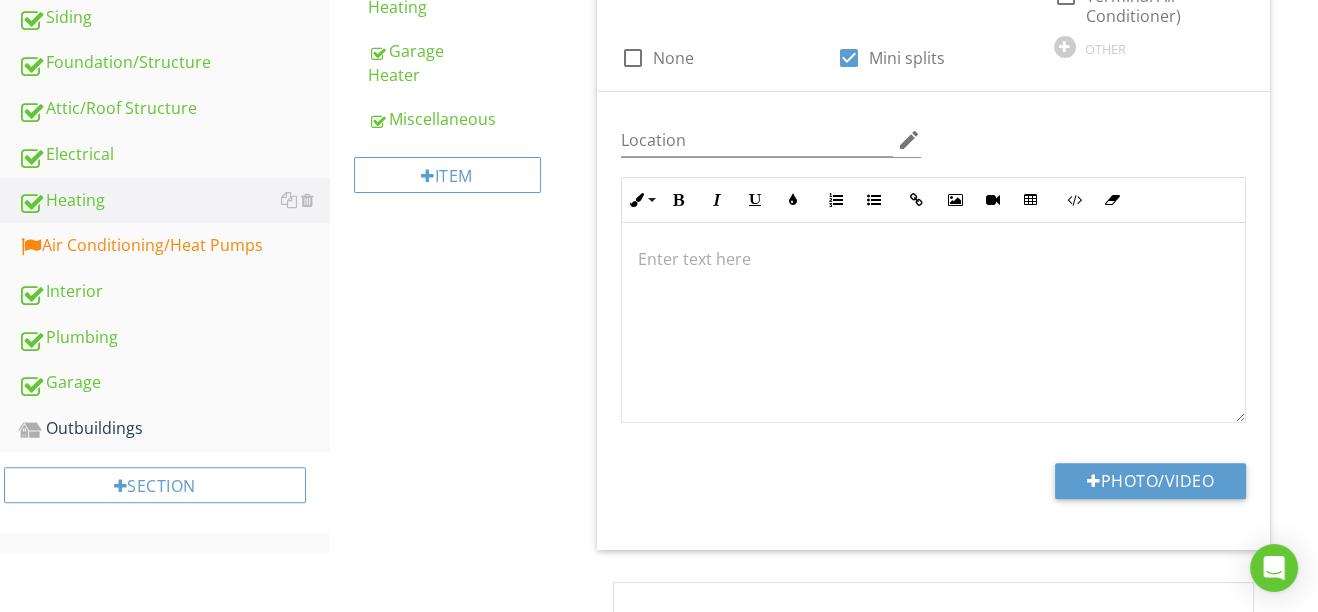 scroll, scrollTop: 634, scrollLeft: 0, axis: vertical 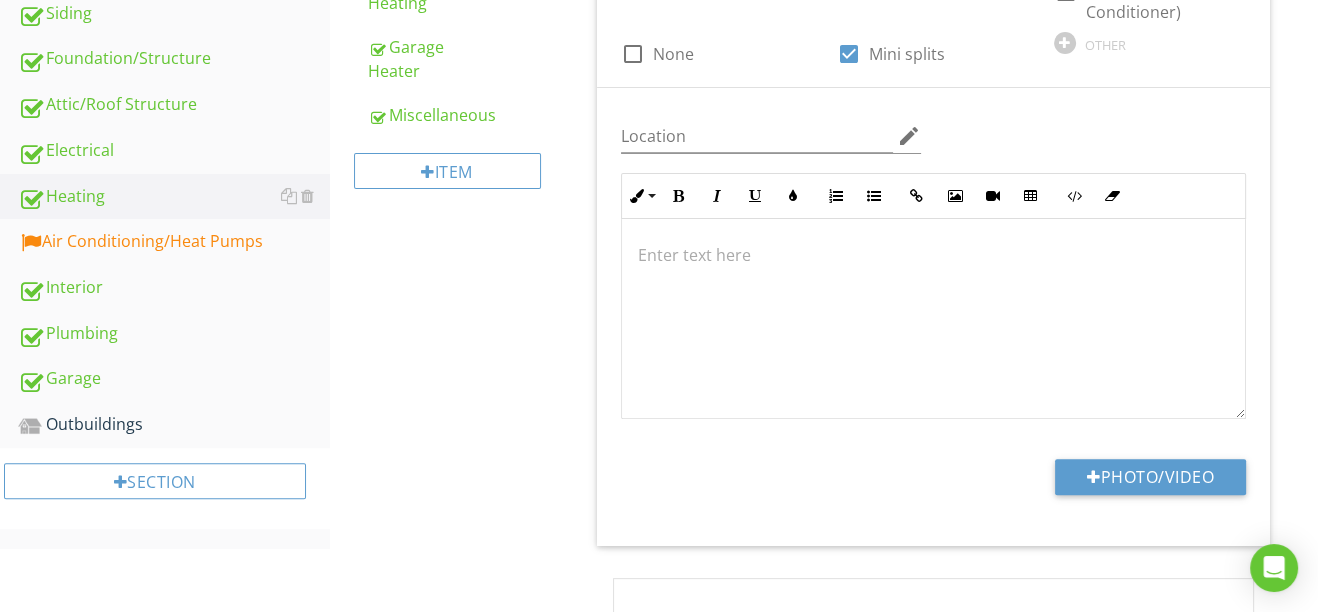 click at bounding box center [933, 319] 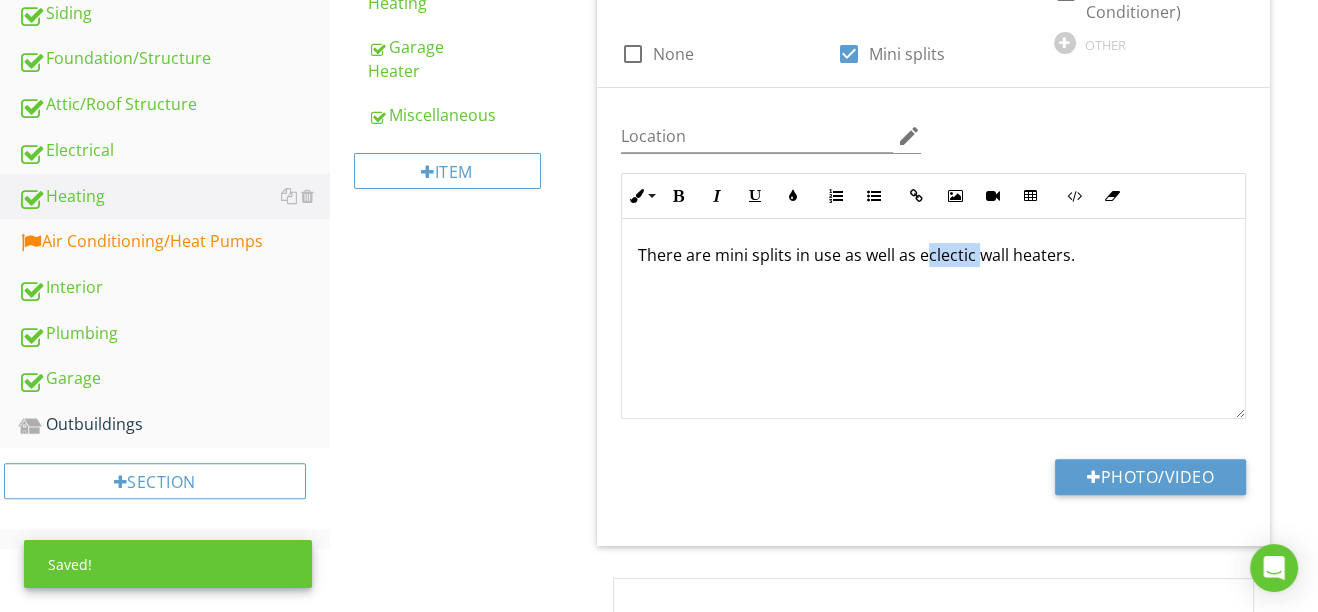 drag, startPoint x: 974, startPoint y: 255, endPoint x: 925, endPoint y: 252, distance: 49.09175 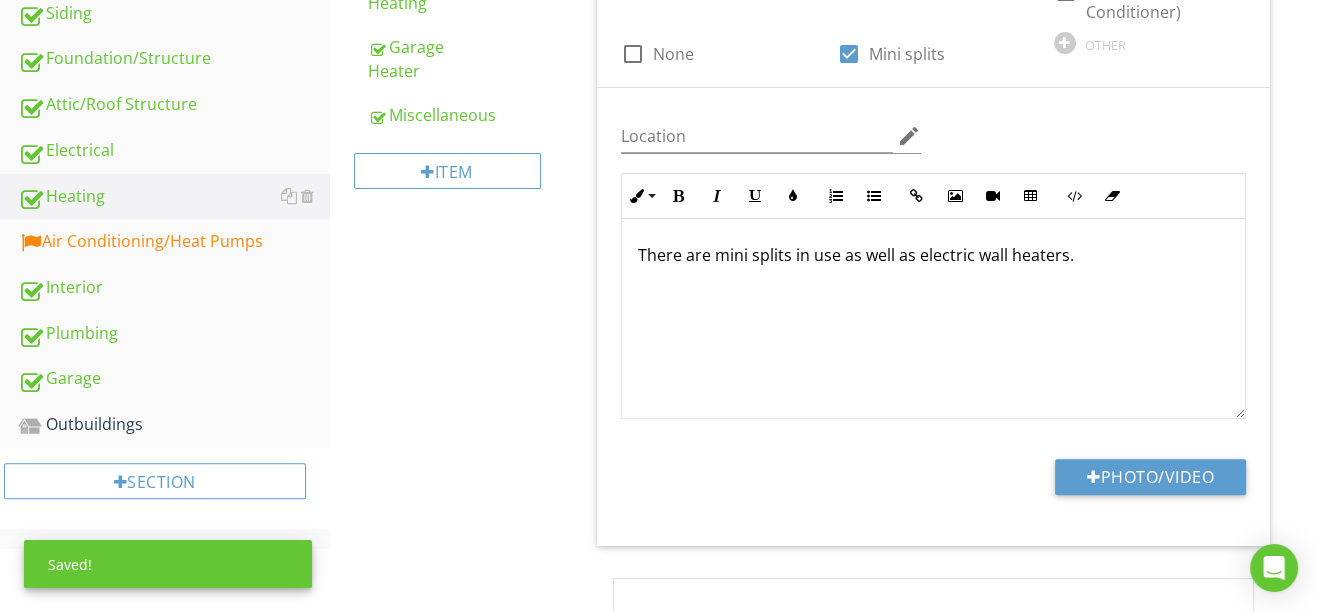 click on "There are mini splits in use as well as electric wall heaters." at bounding box center (933, 255) 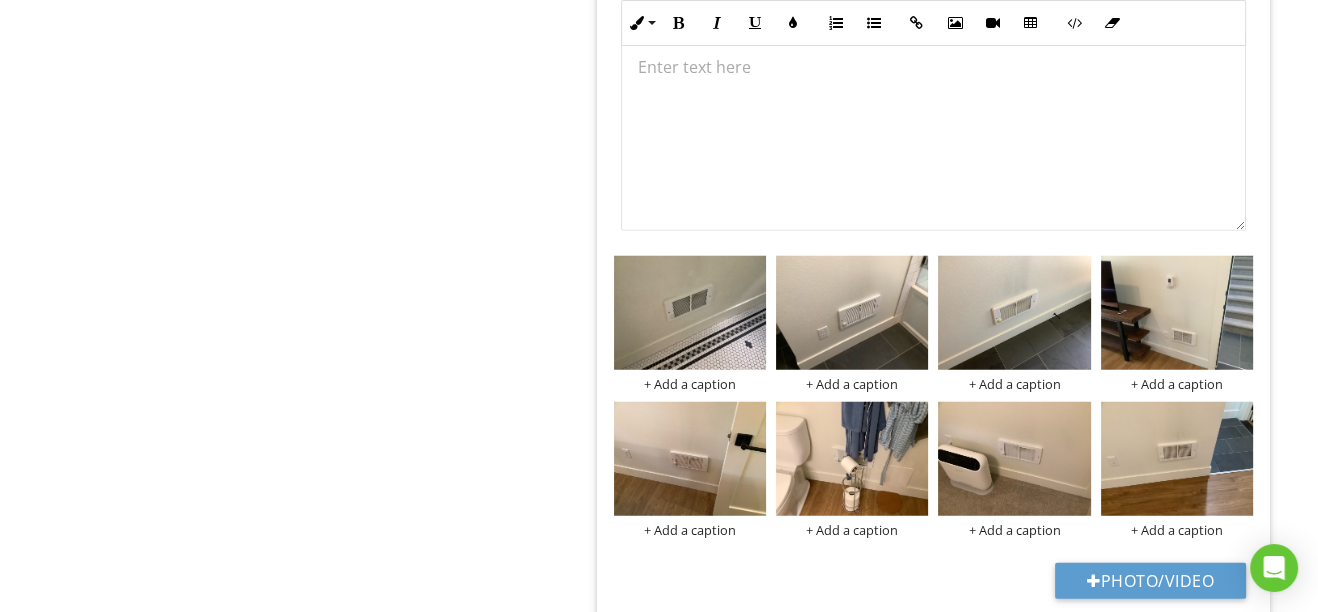 scroll, scrollTop: 5544, scrollLeft: 0, axis: vertical 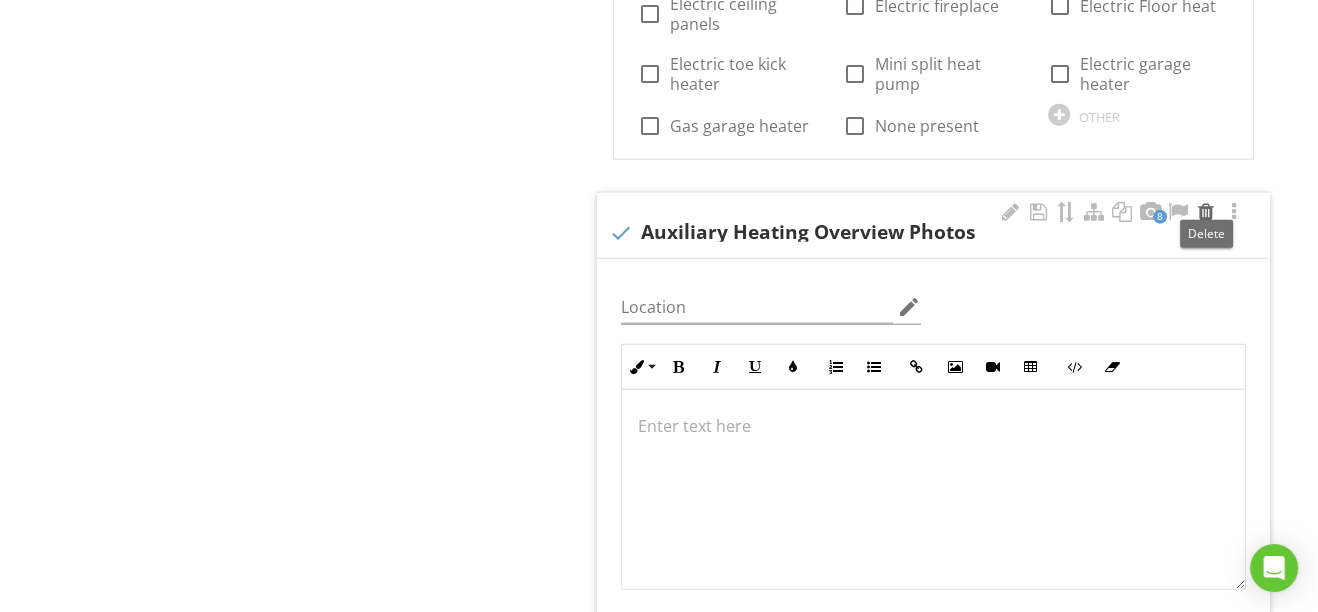 click at bounding box center [1206, 212] 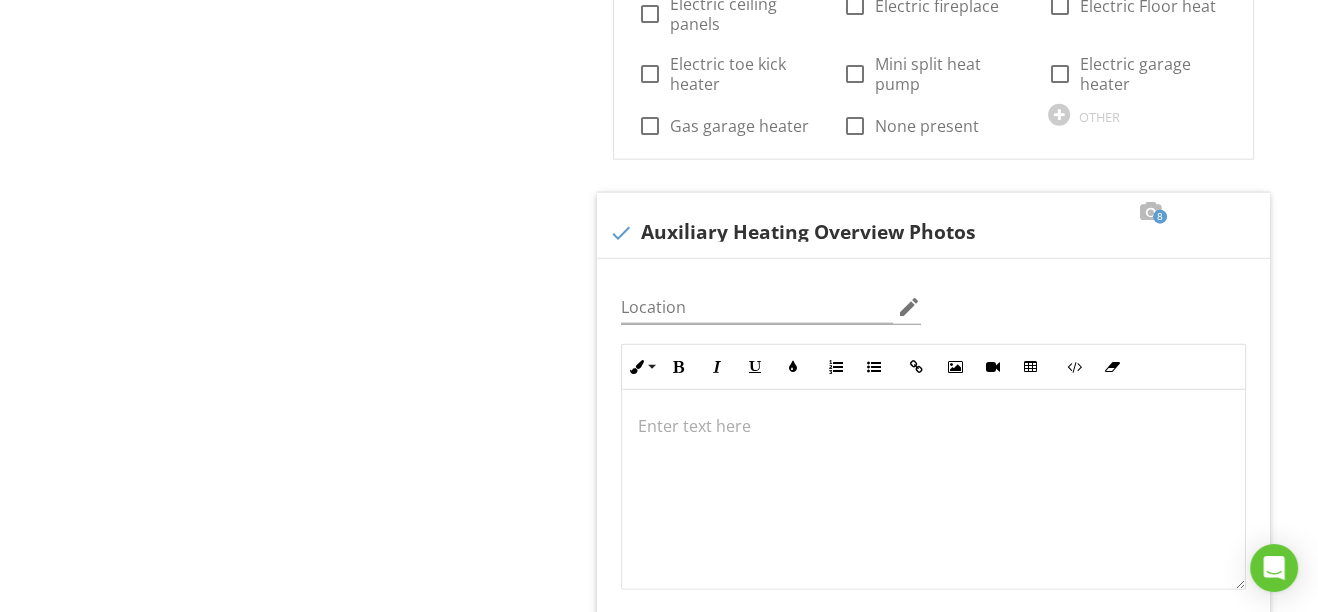 click at bounding box center (659, 306) 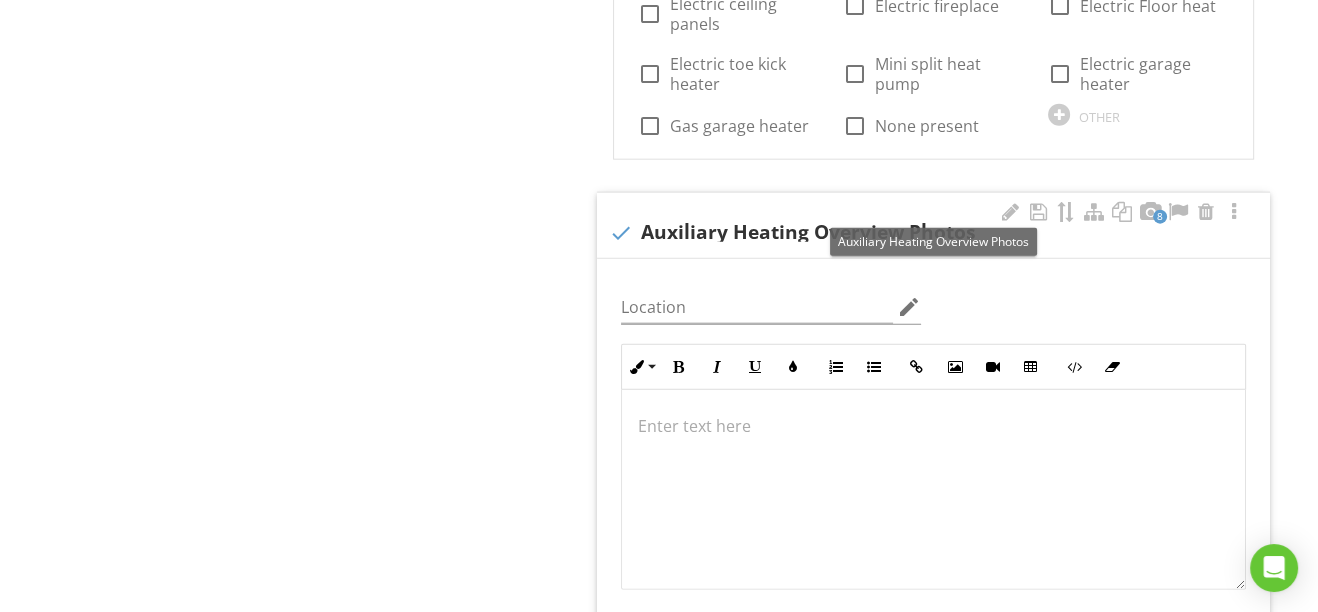 click at bounding box center (621, 233) 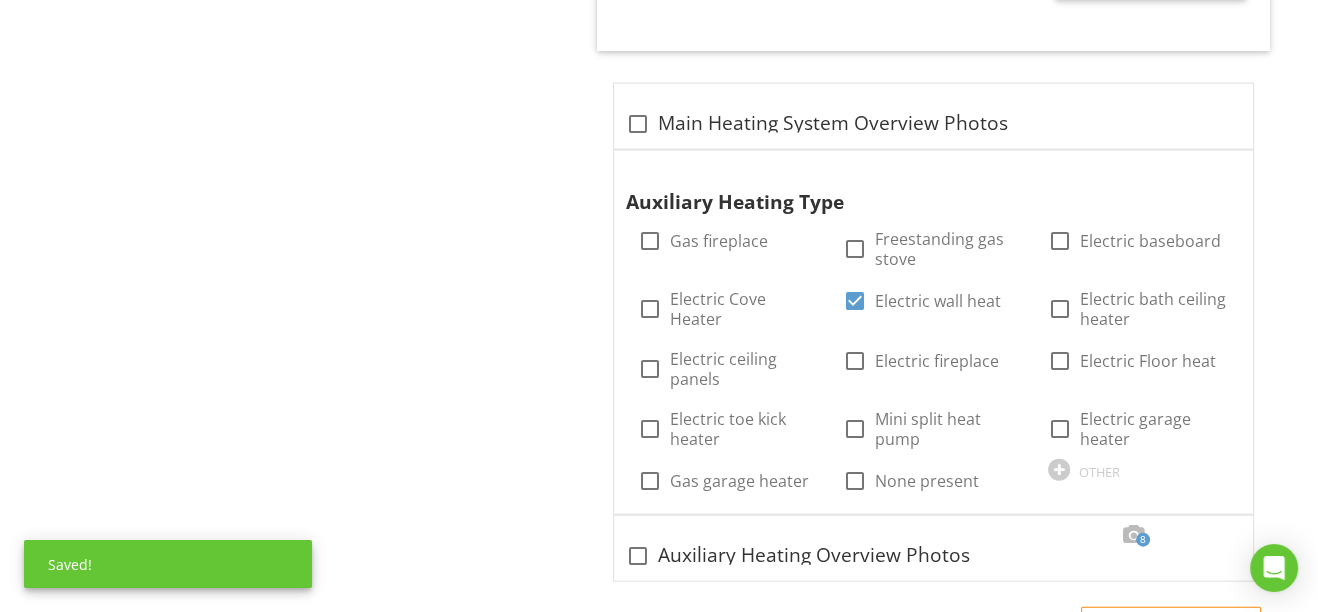 scroll, scrollTop: 4725, scrollLeft: 0, axis: vertical 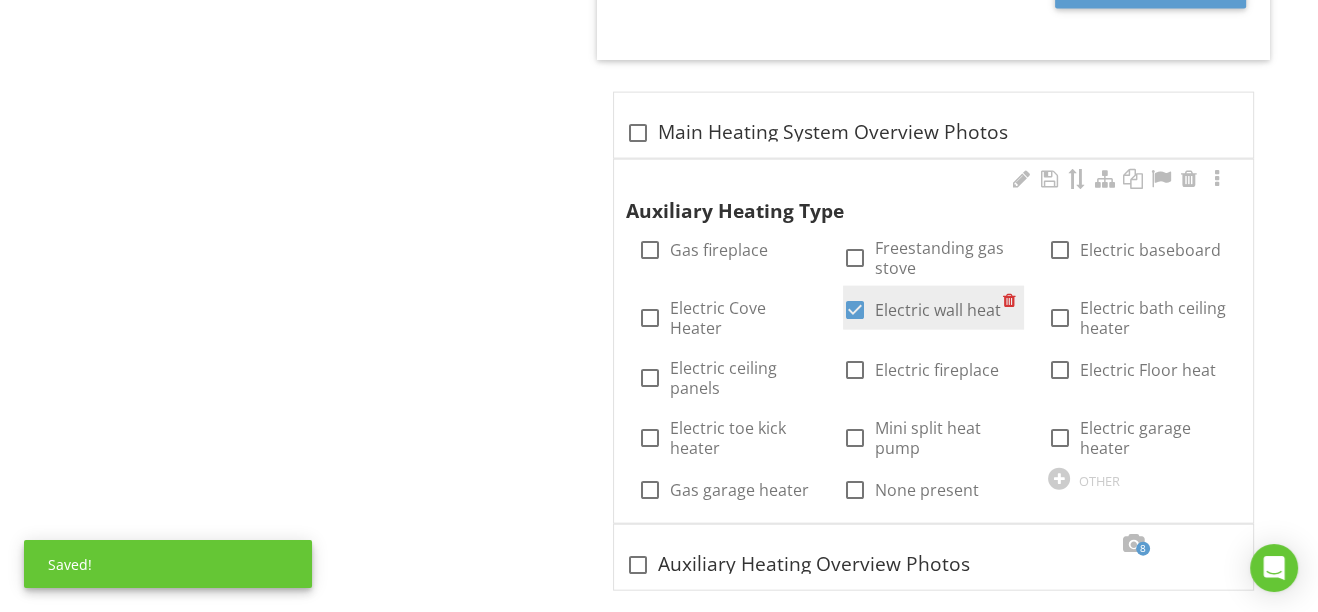 click at bounding box center [855, 310] 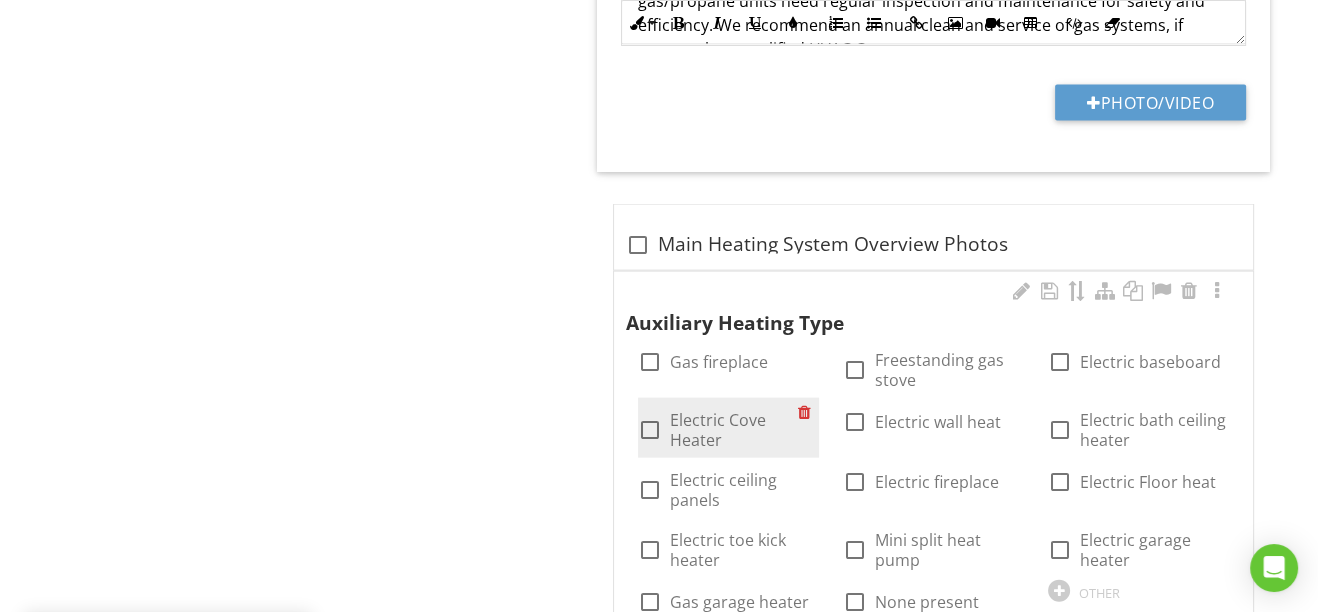 scroll, scrollTop: 4453, scrollLeft: 0, axis: vertical 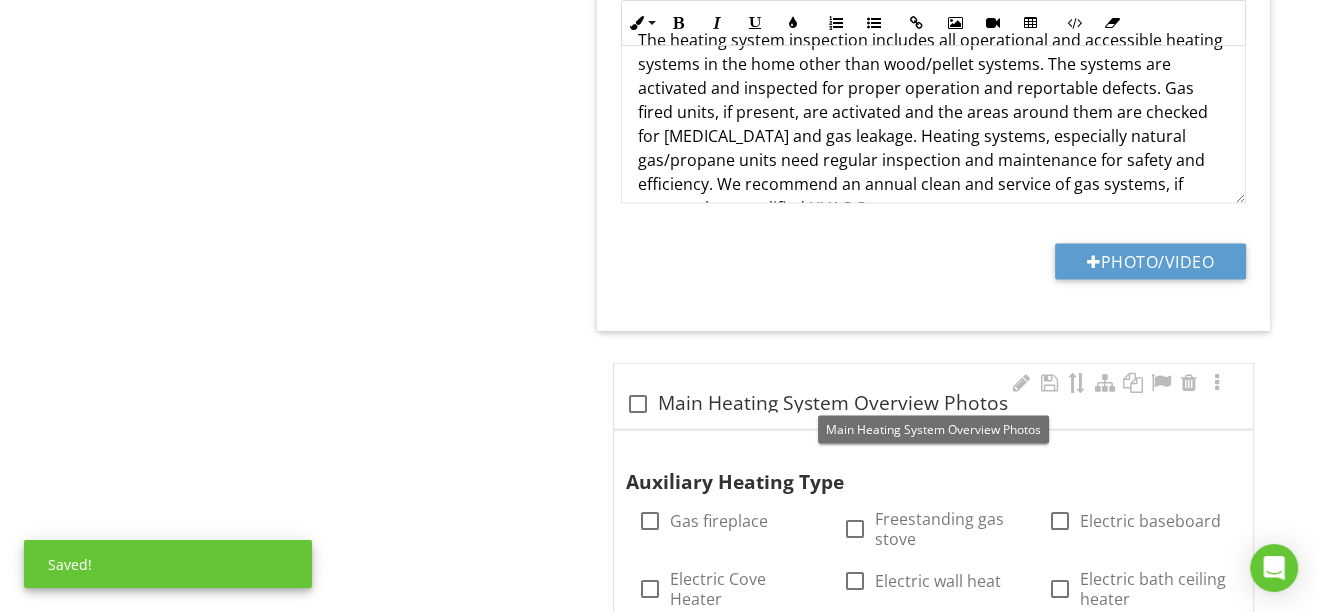 click at bounding box center [638, 404] 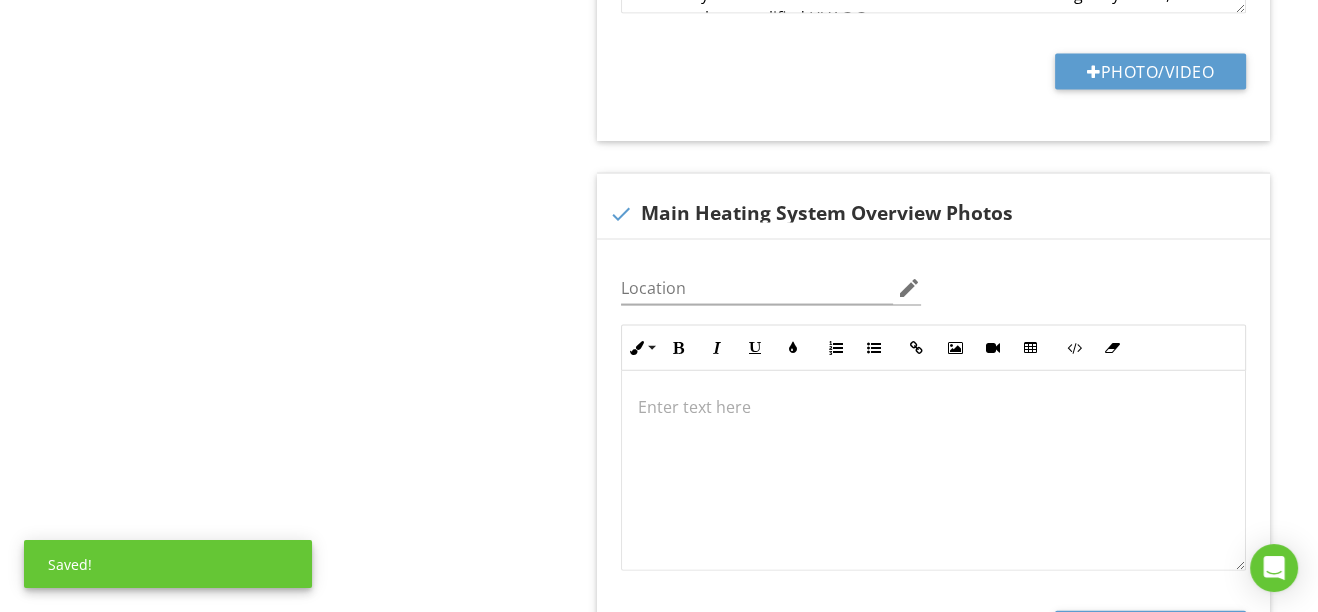 scroll, scrollTop: 4816, scrollLeft: 0, axis: vertical 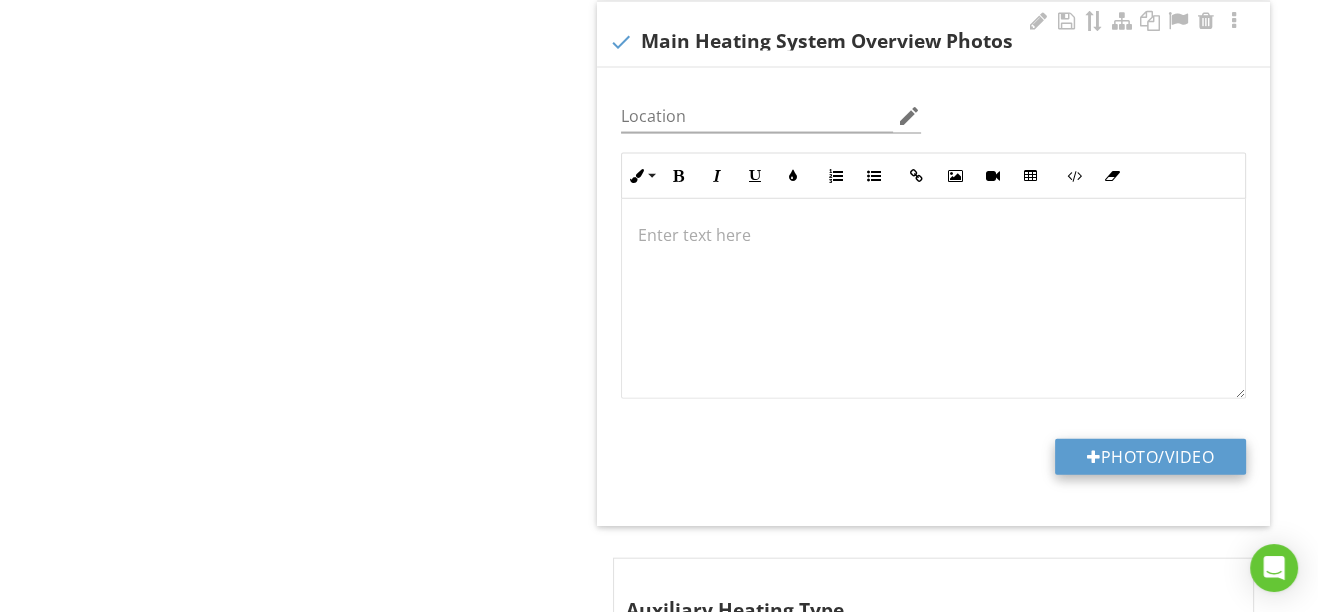 drag, startPoint x: 664, startPoint y: 246, endPoint x: 1092, endPoint y: 441, distance: 470.3286 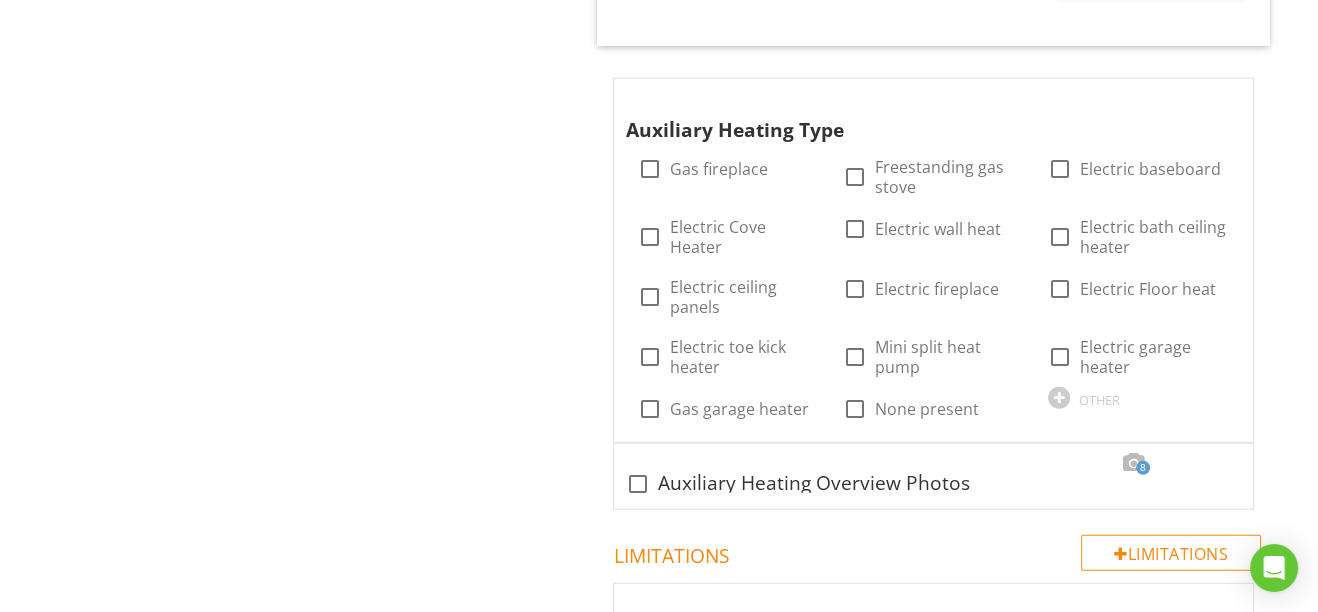 scroll, scrollTop: 5453, scrollLeft: 0, axis: vertical 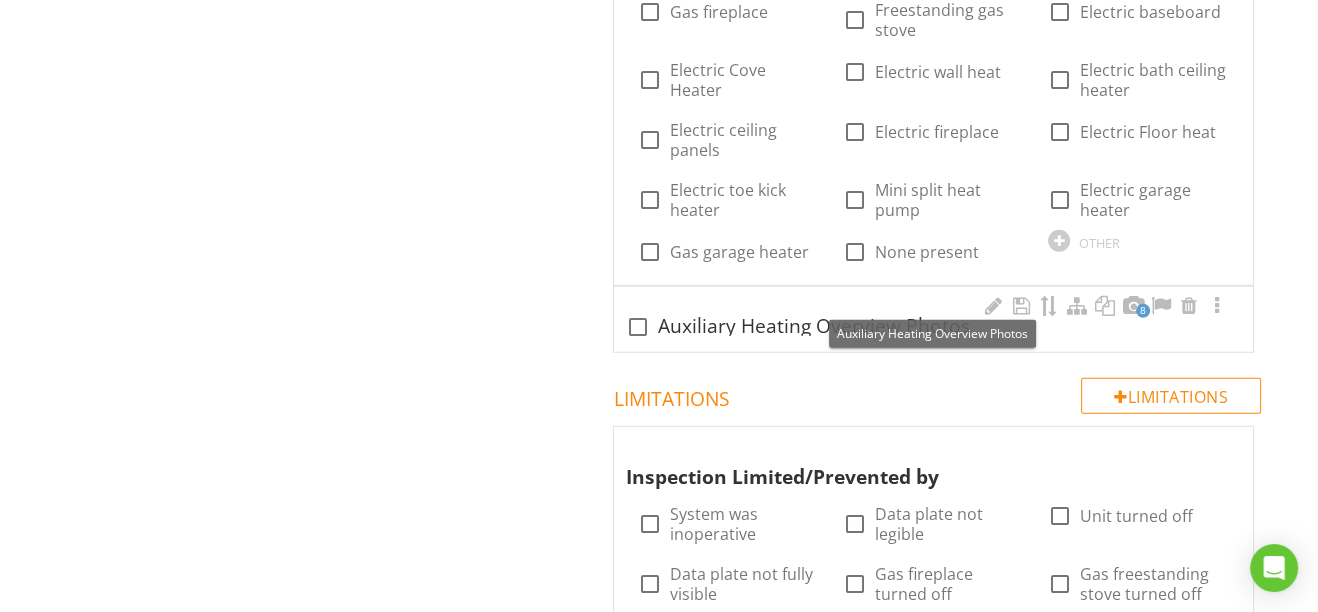 click at bounding box center (638, 327) 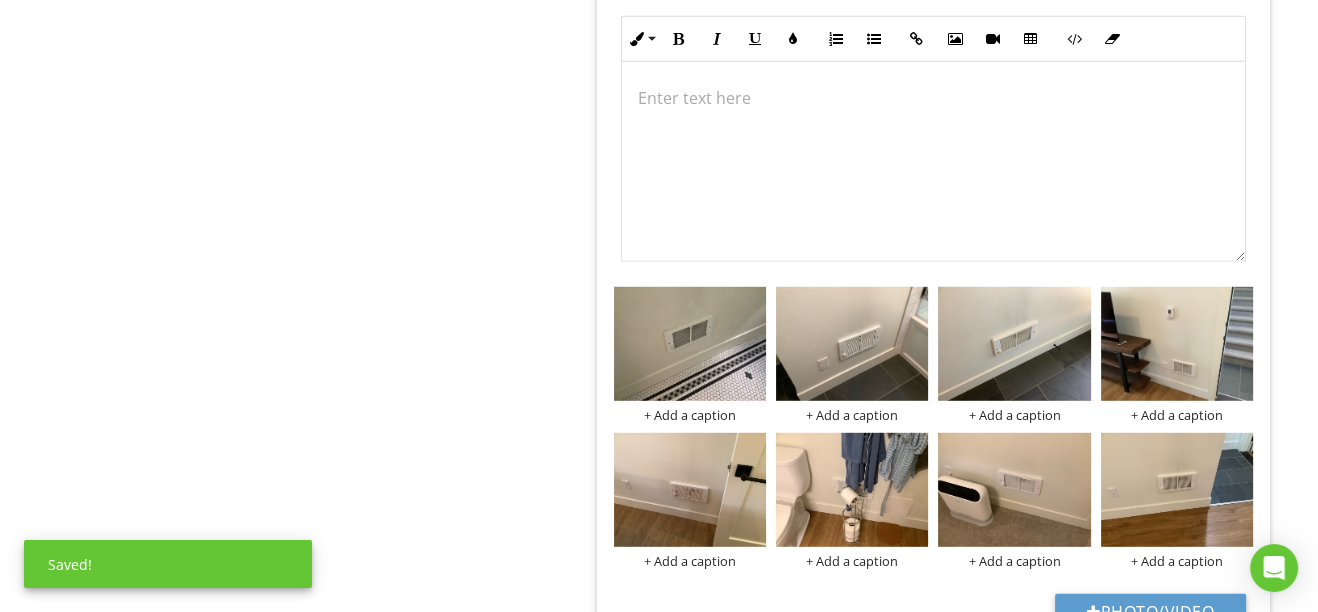 scroll, scrollTop: 5907, scrollLeft: 0, axis: vertical 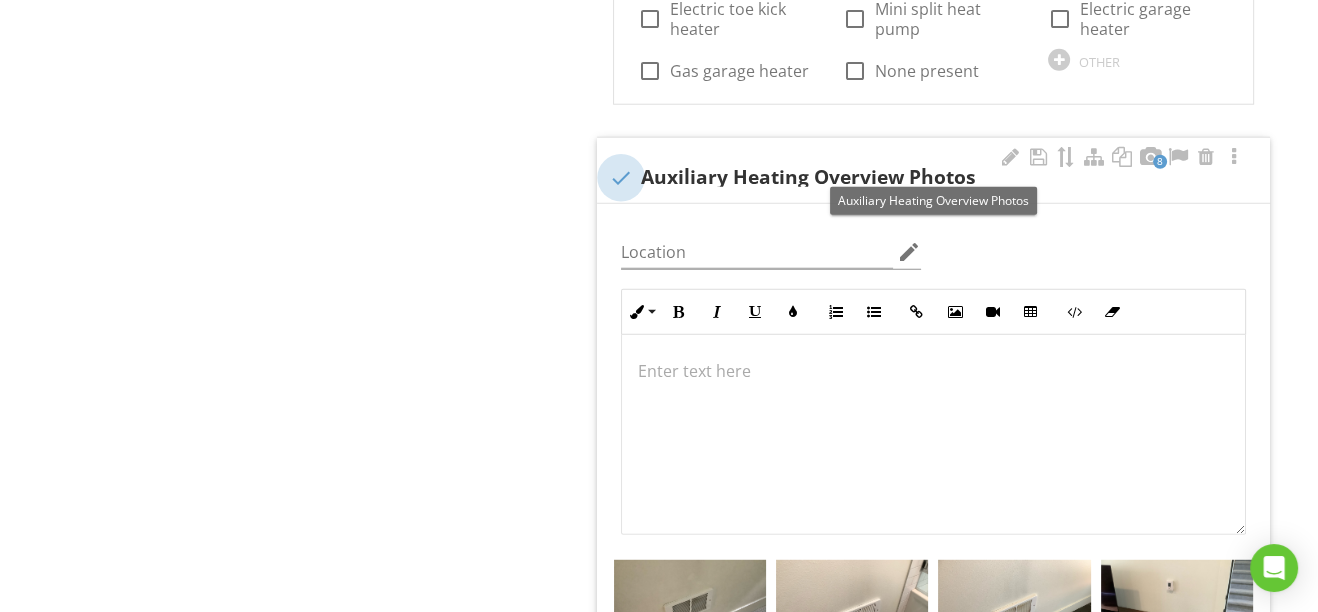 click at bounding box center (621, 178) 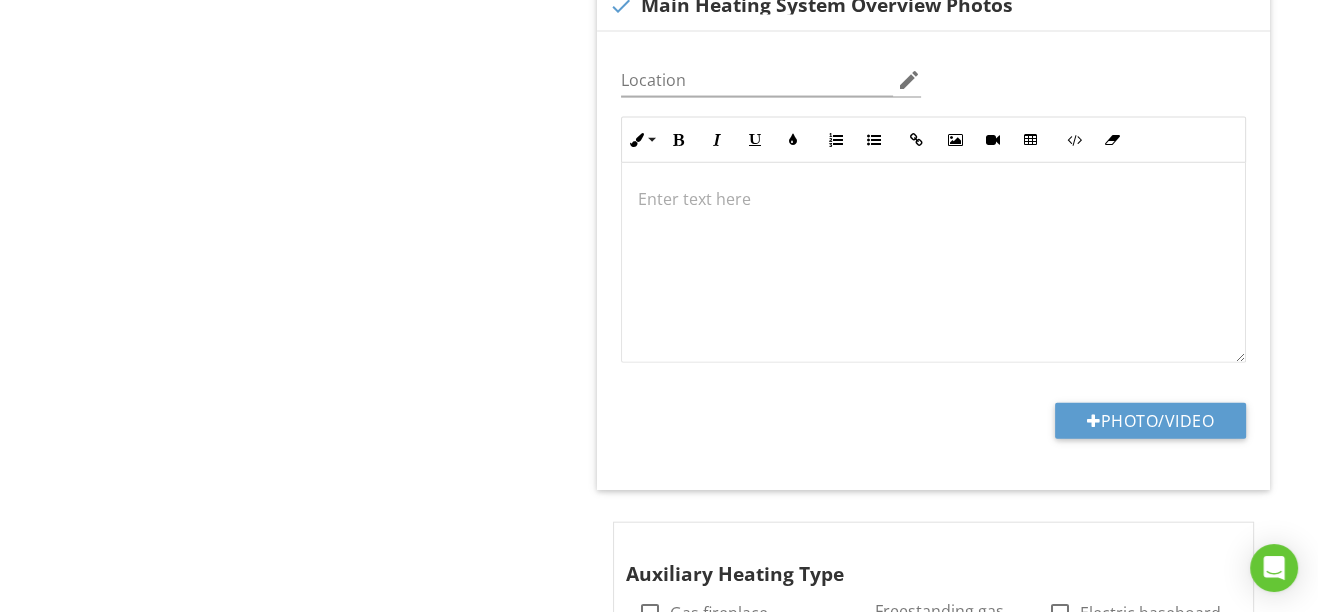 scroll, scrollTop: 4907, scrollLeft: 0, axis: vertical 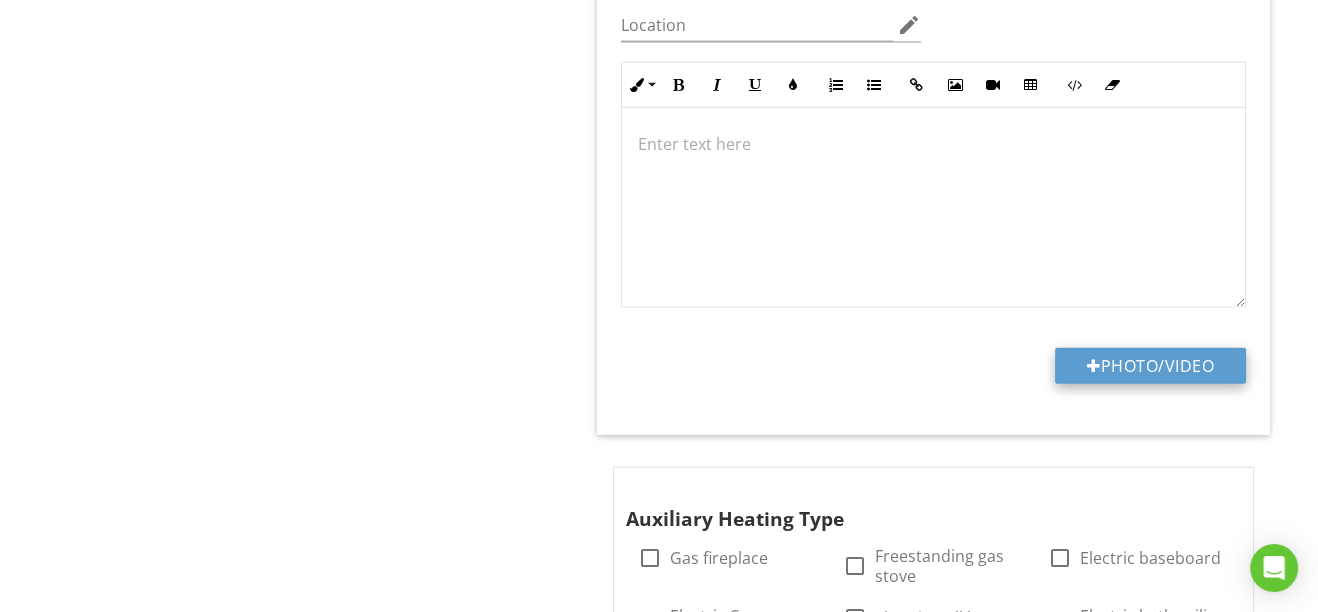 click at bounding box center [1094, 366] 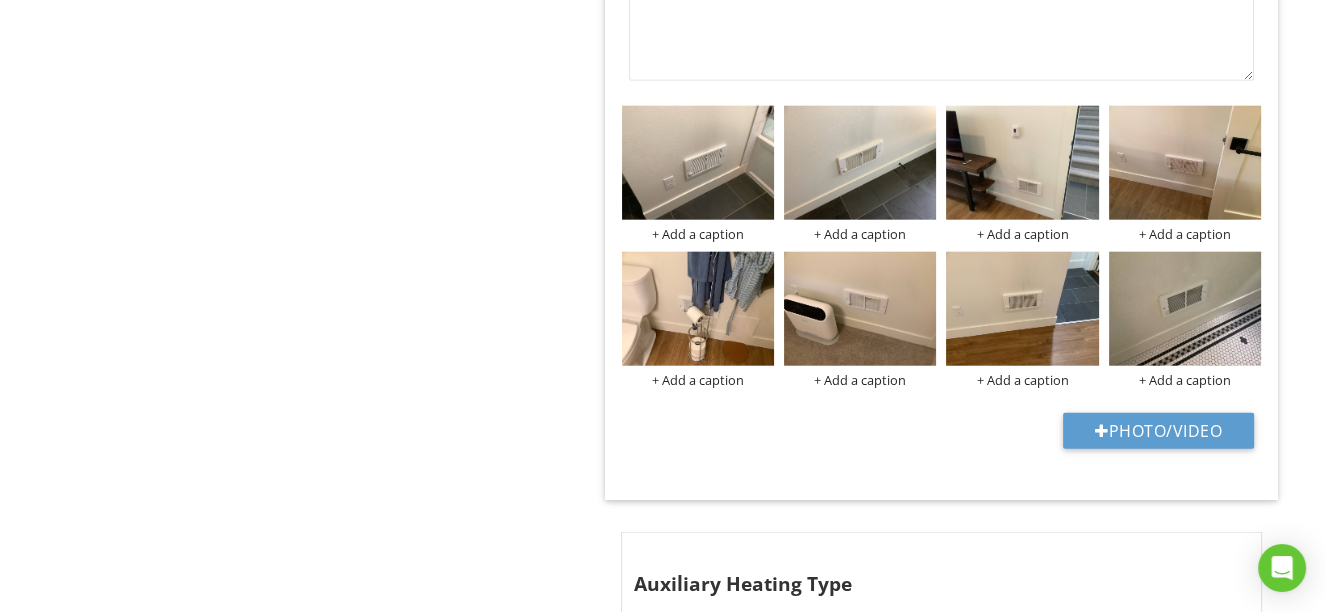 scroll, scrollTop: 5271, scrollLeft: 0, axis: vertical 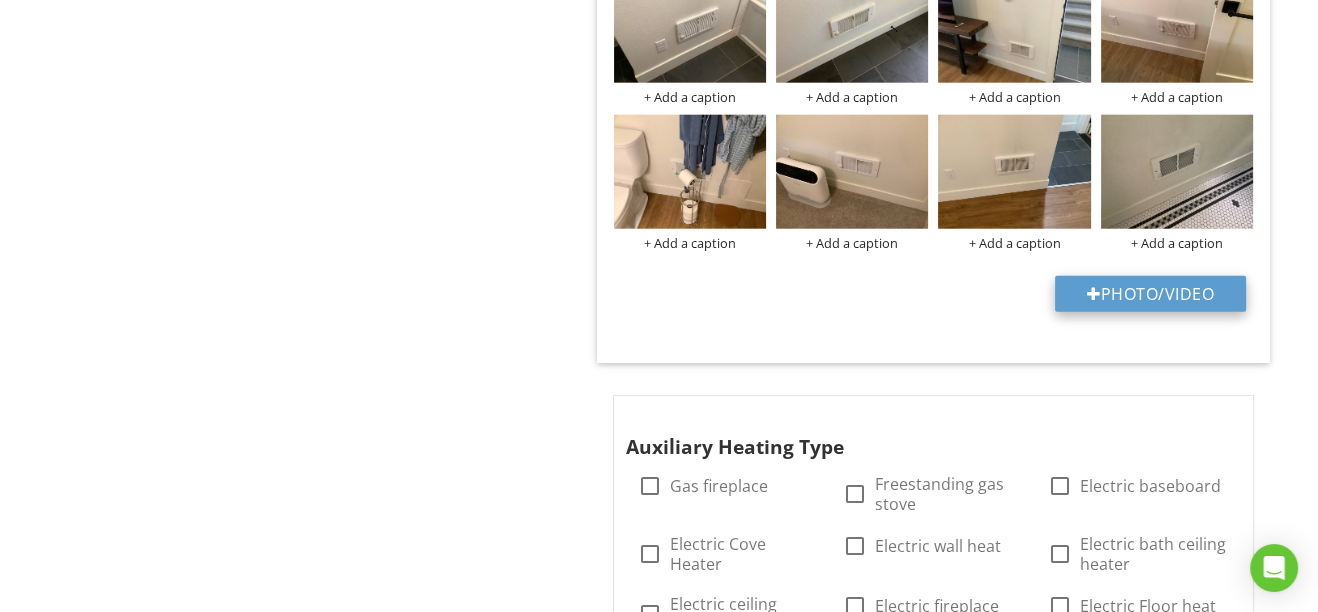 click at bounding box center (1094, 294) 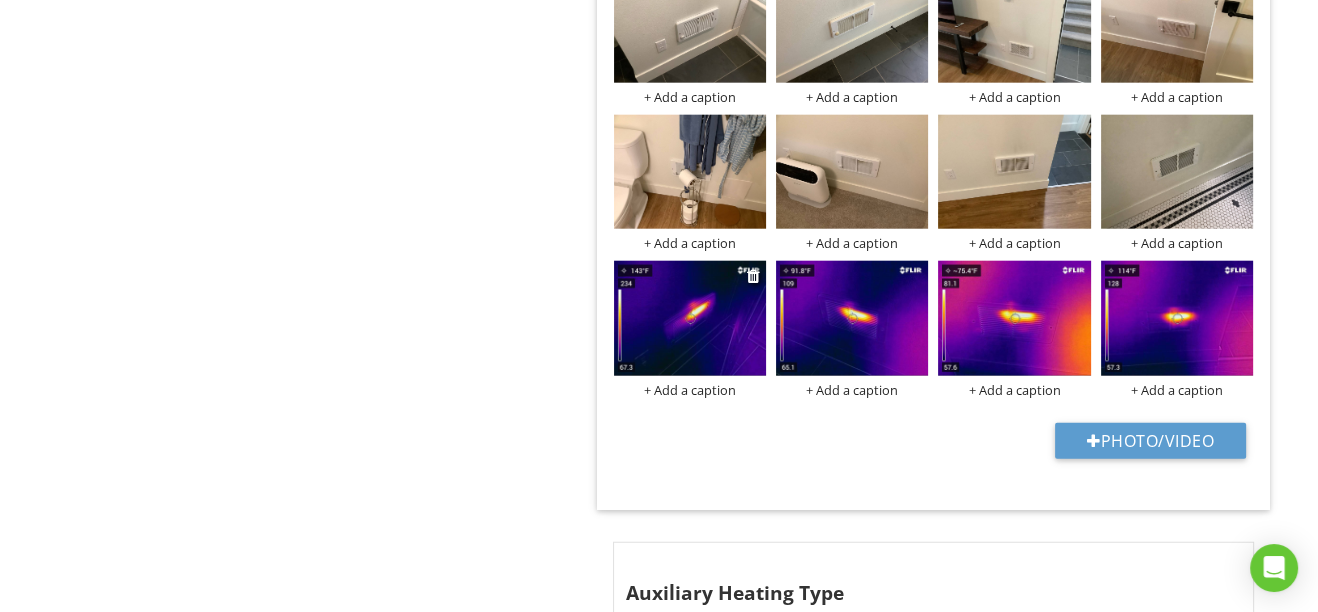 click on "+ Add a caption" at bounding box center (690, 390) 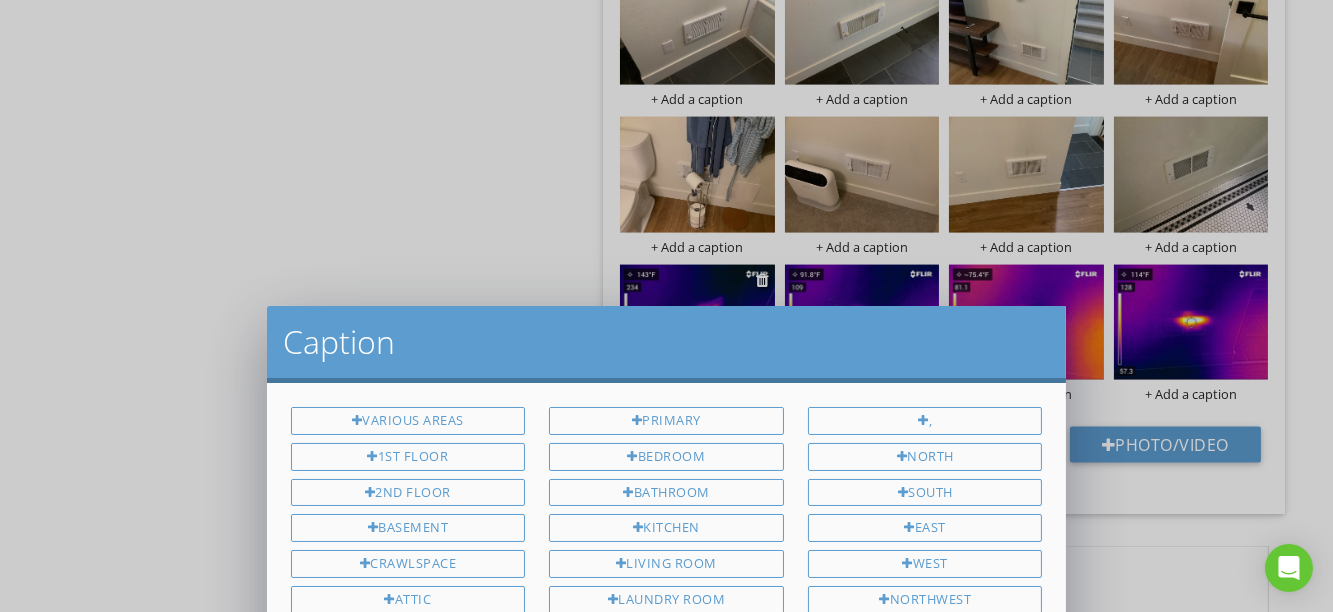 scroll, scrollTop: 424, scrollLeft: 0, axis: vertical 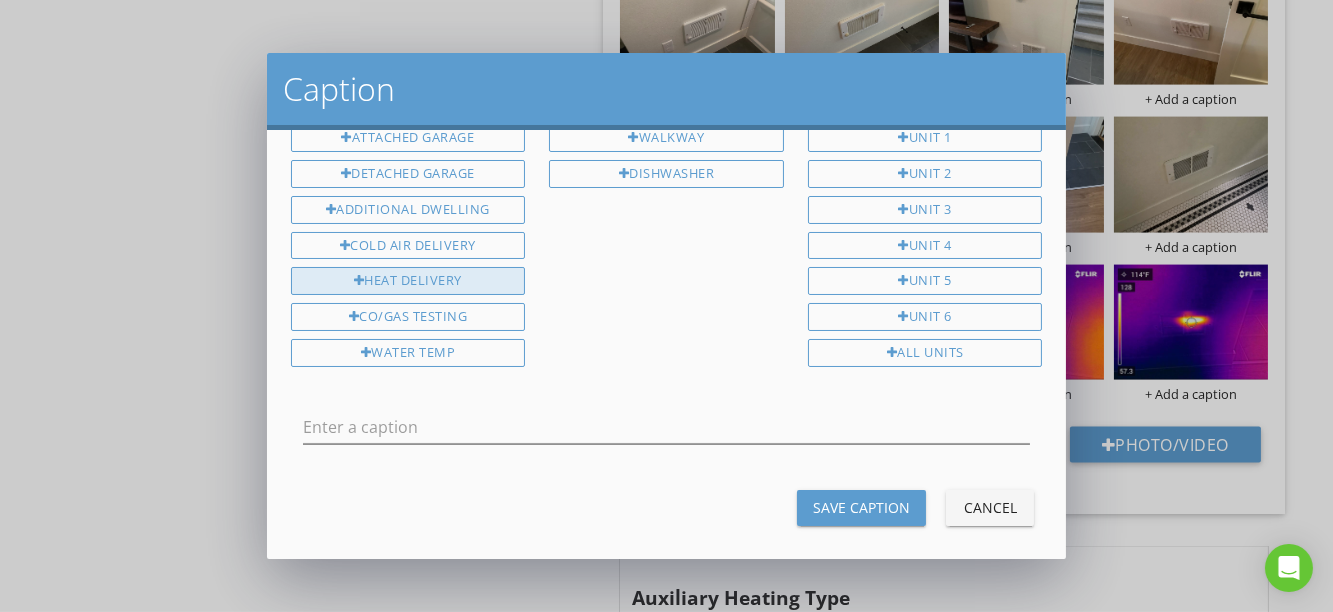 click on "Heat Delivery" at bounding box center (408, 281) 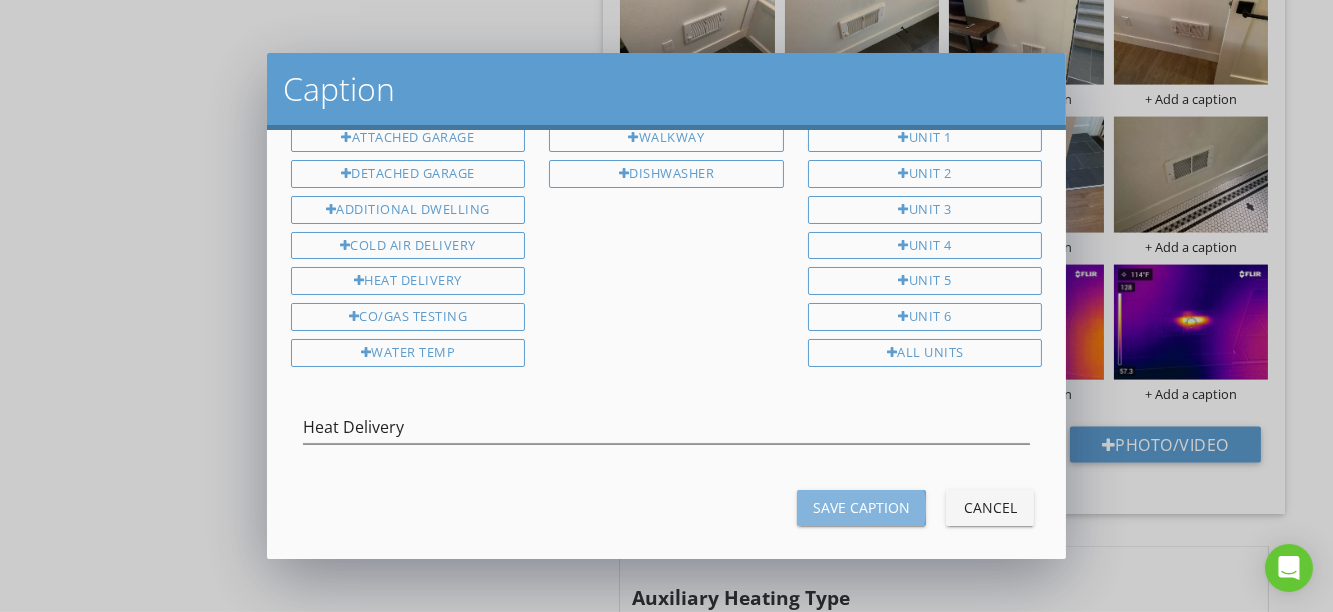 click on "Save Caption" at bounding box center [861, 507] 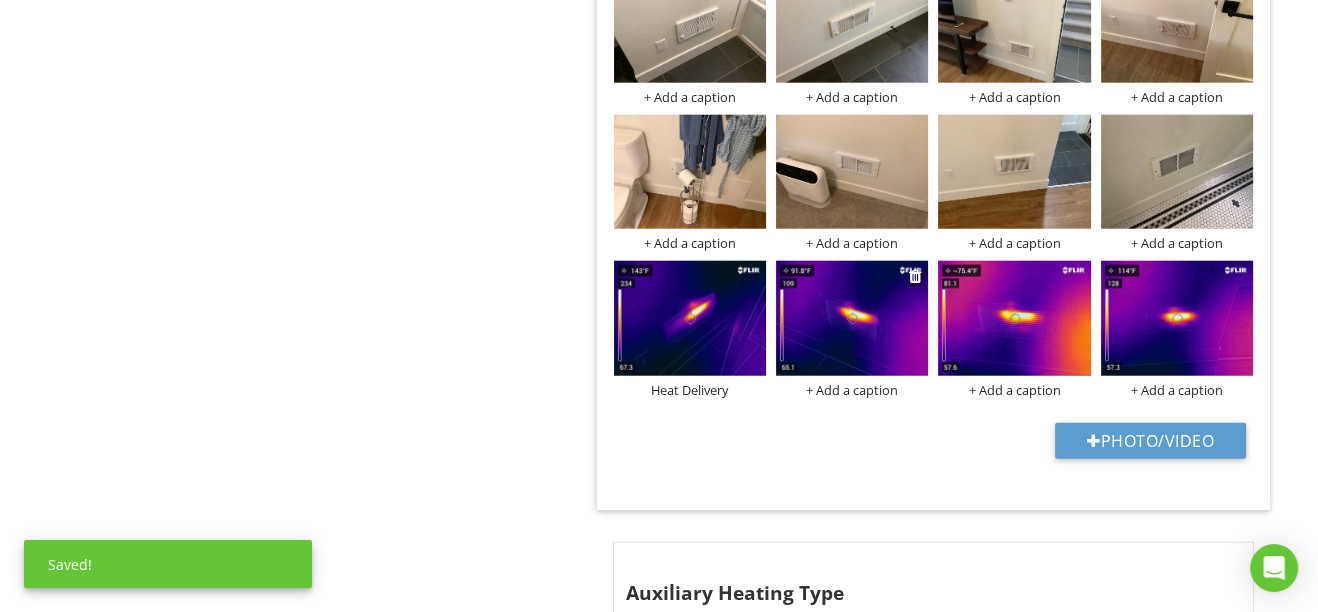 click on "+ Add a caption" at bounding box center (852, 390) 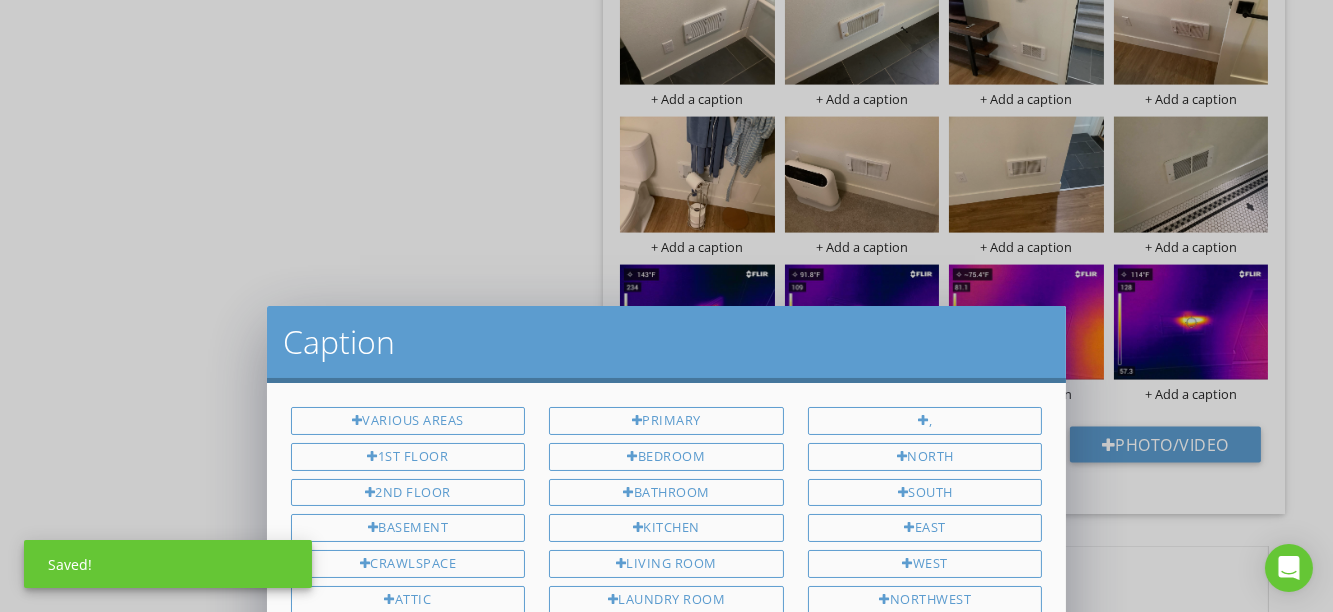 scroll, scrollTop: 0, scrollLeft: 0, axis: both 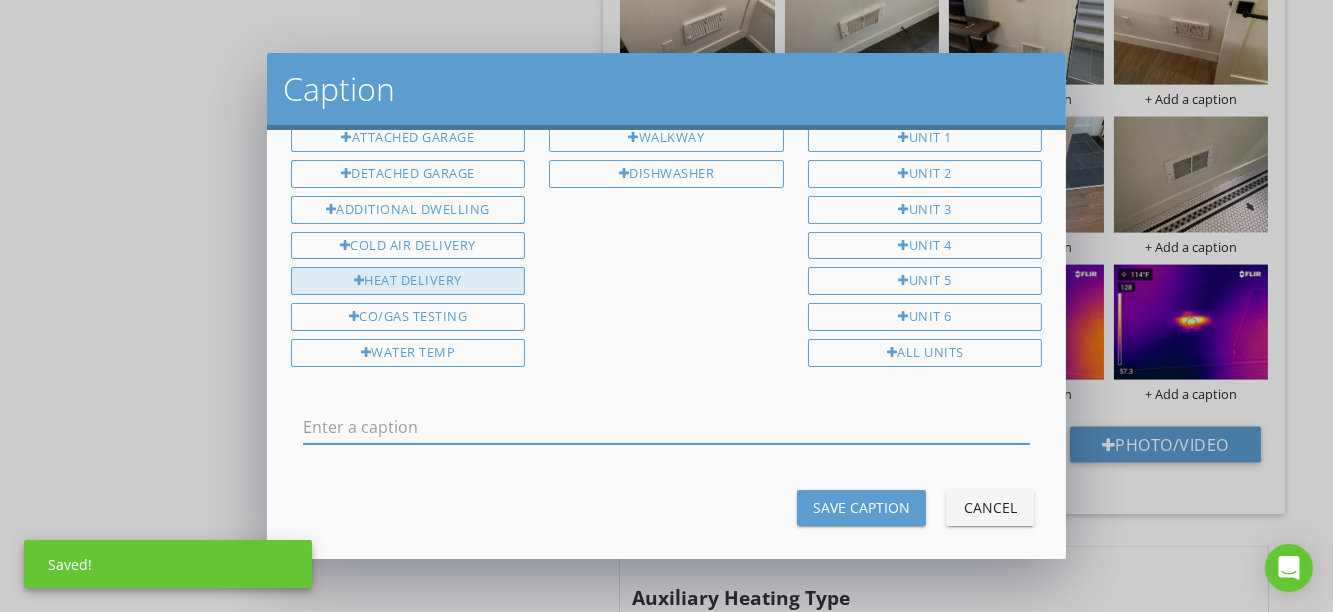 click on "Heat Delivery" at bounding box center [408, 281] 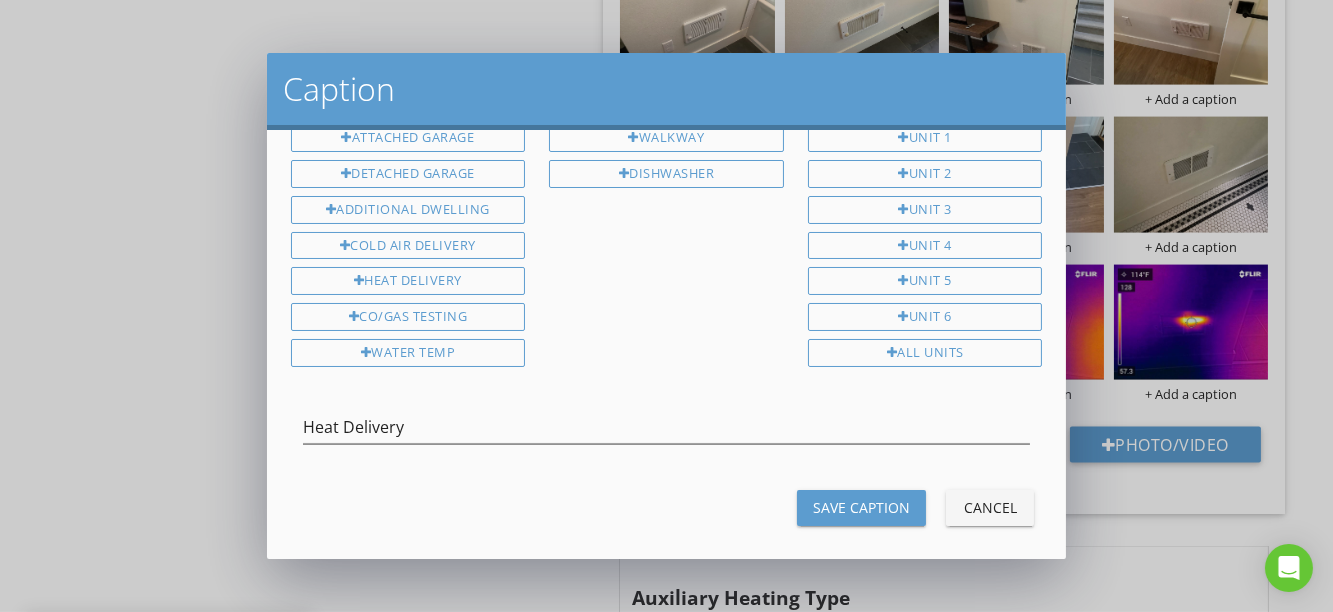 click on "Save Caption" at bounding box center (861, 507) 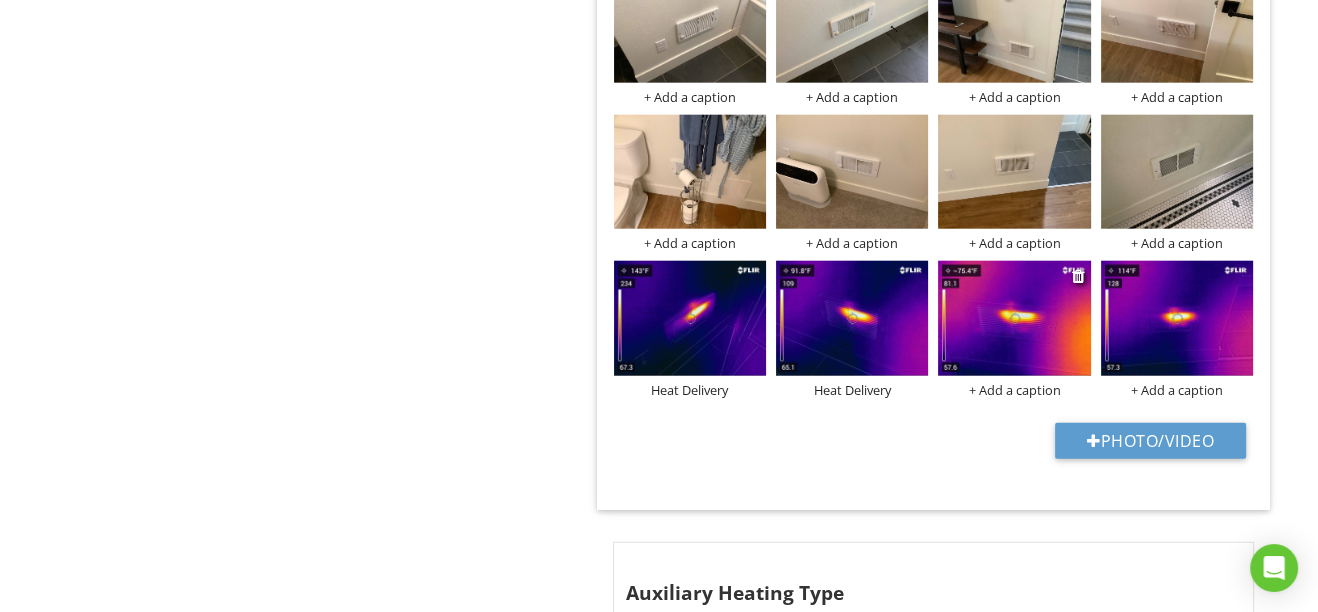 click on "+ Add a caption" at bounding box center [1014, 390] 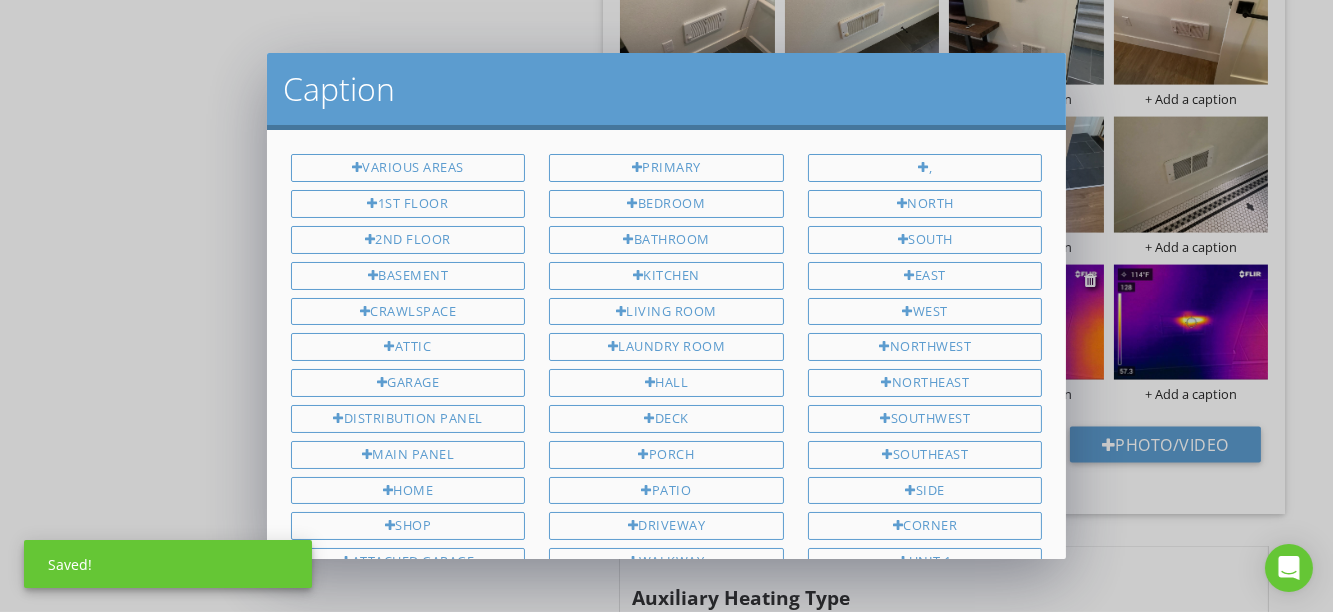 scroll, scrollTop: 0, scrollLeft: 0, axis: both 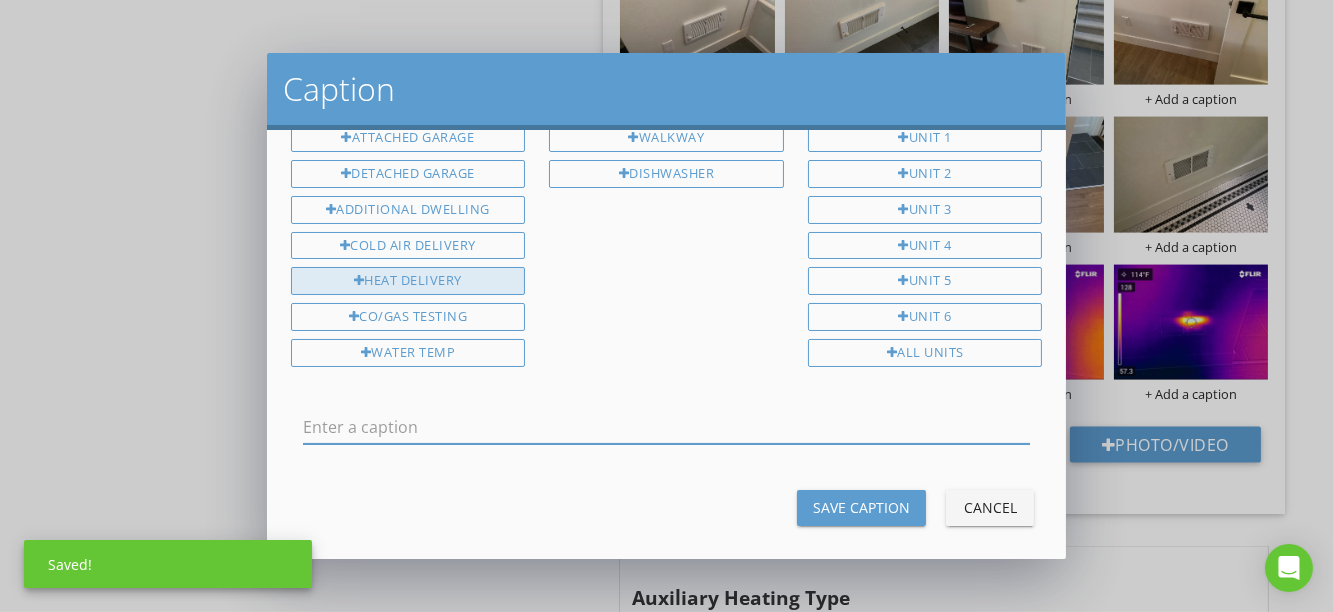 click on "Heat Delivery" at bounding box center [408, 281] 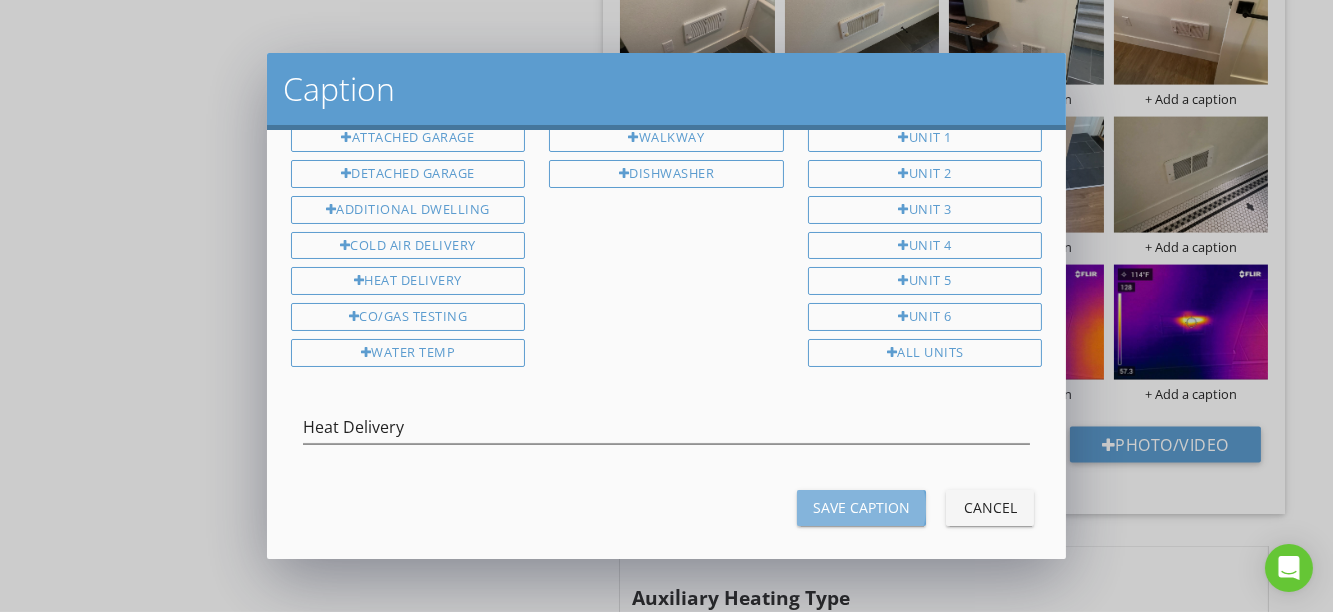 click on "Save Caption" at bounding box center (861, 507) 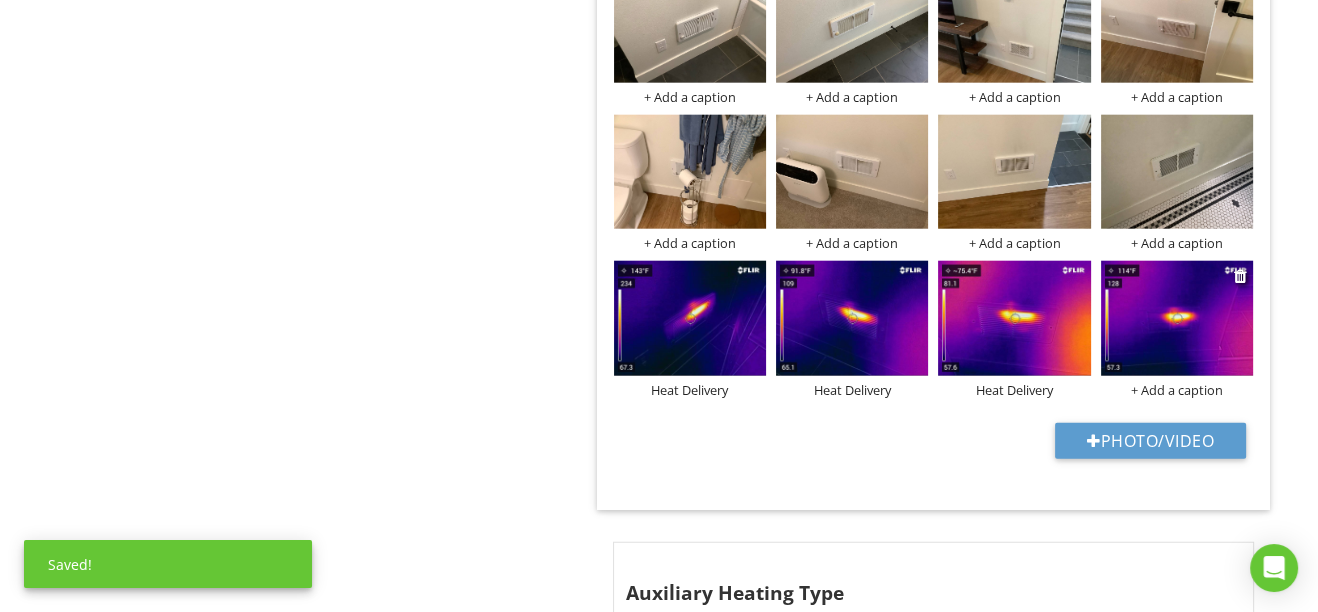 click on "+ Add a caption" at bounding box center [1177, 390] 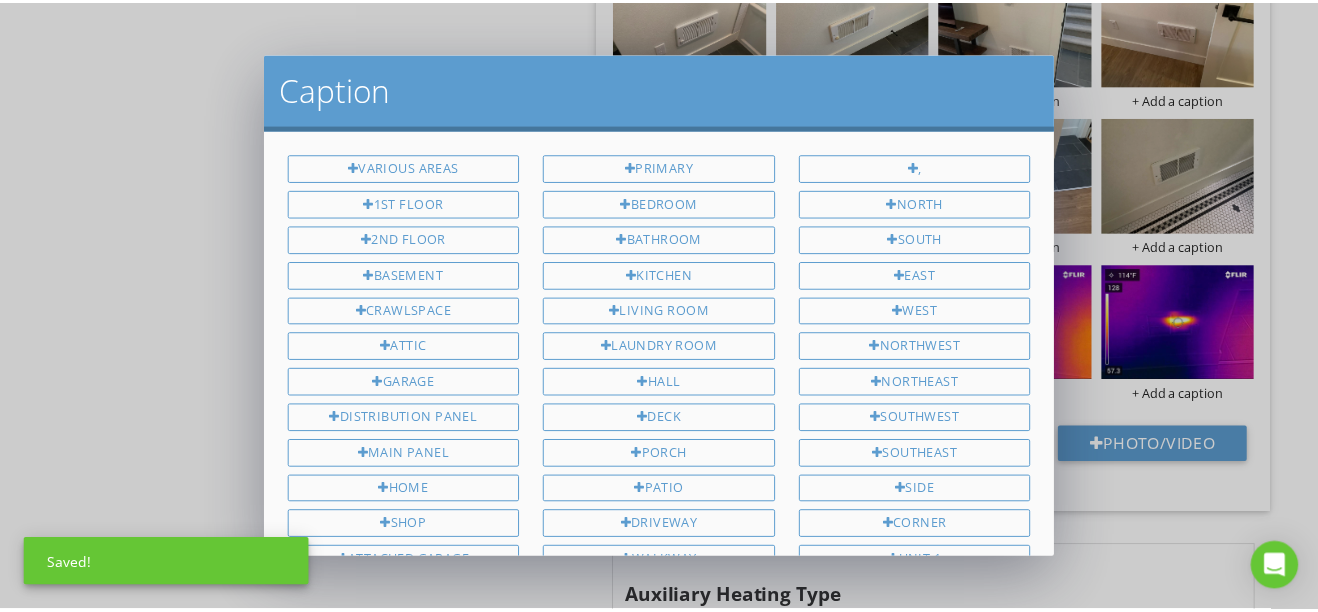 scroll, scrollTop: 424, scrollLeft: 0, axis: vertical 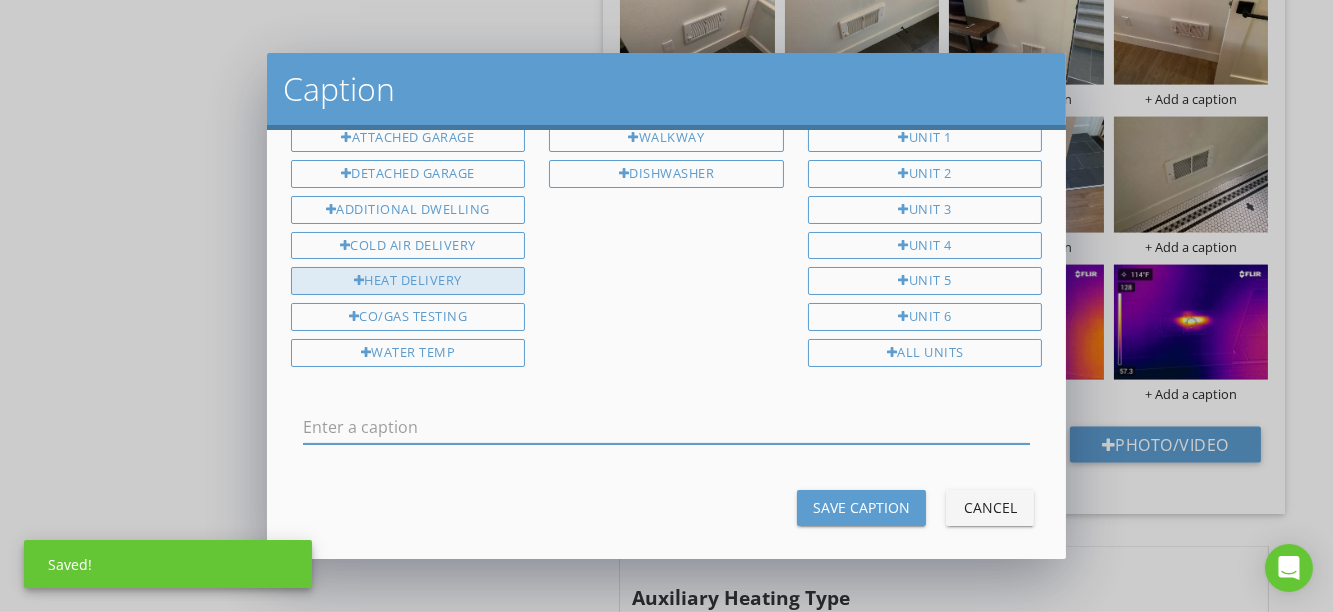 click on "Heat Delivery" at bounding box center (408, 281) 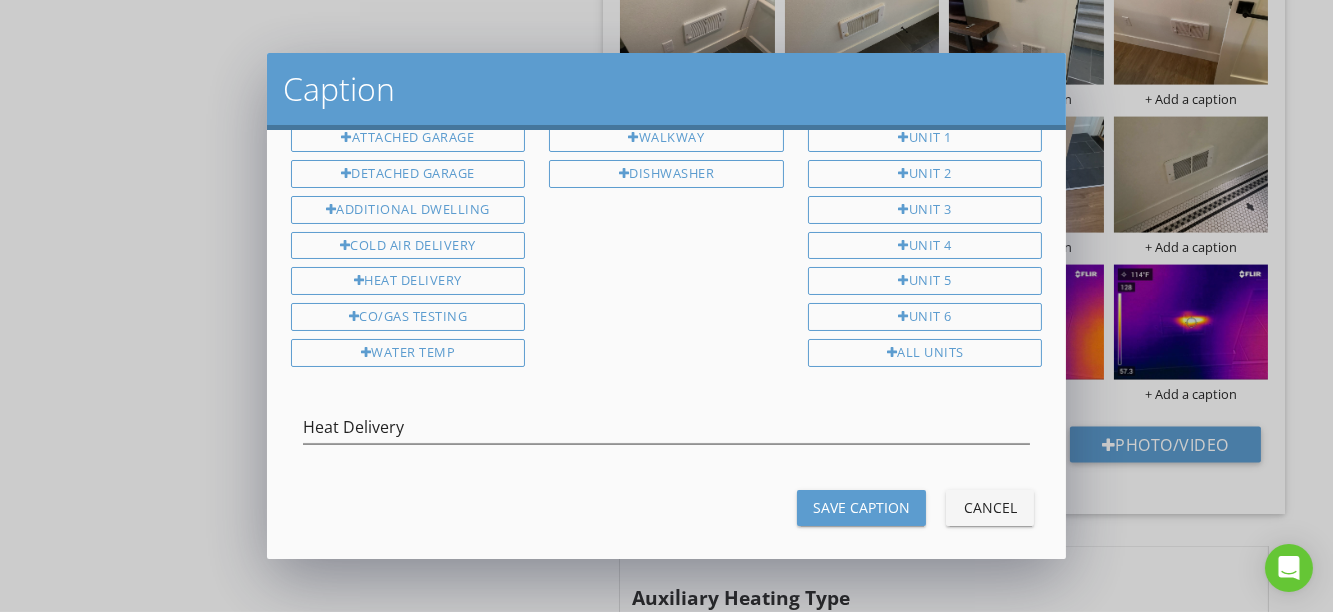 click on "Save Caption" at bounding box center (861, 507) 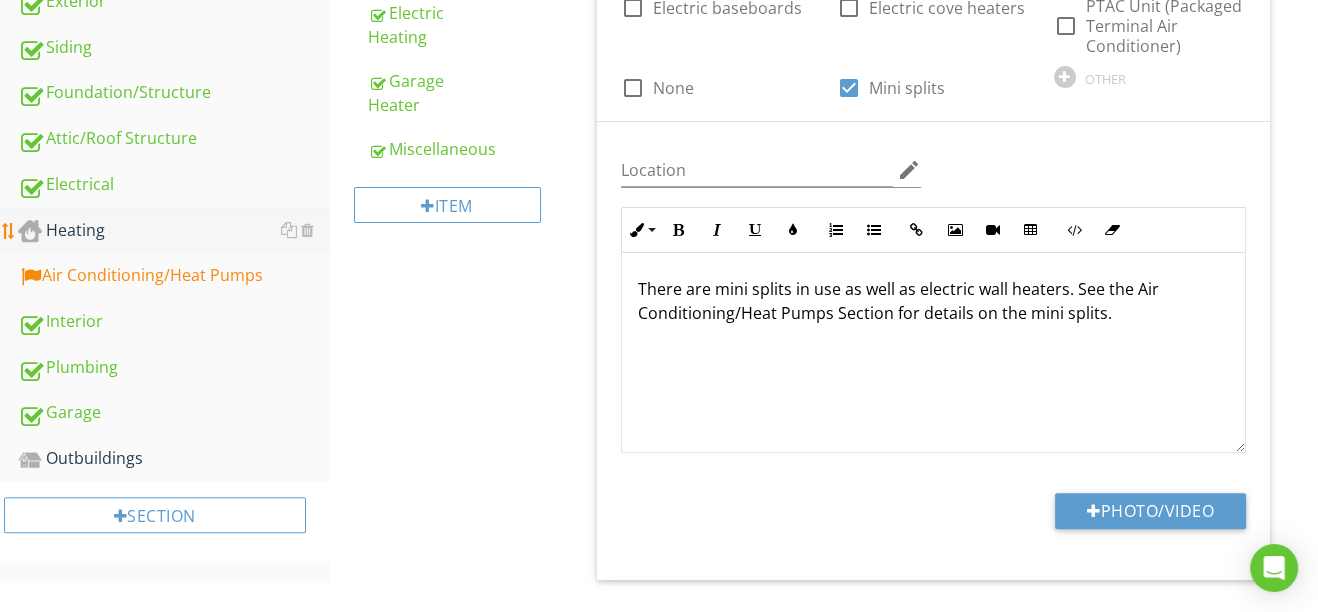 scroll, scrollTop: 544, scrollLeft: 0, axis: vertical 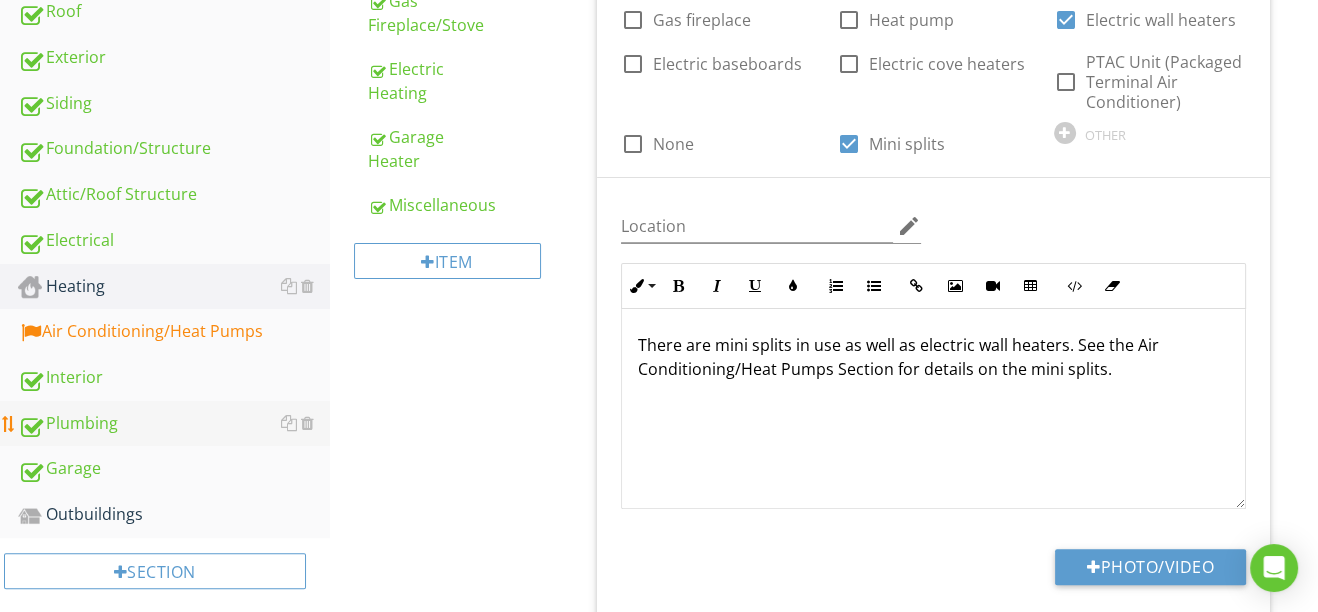 click on "Plumbing" at bounding box center [174, 424] 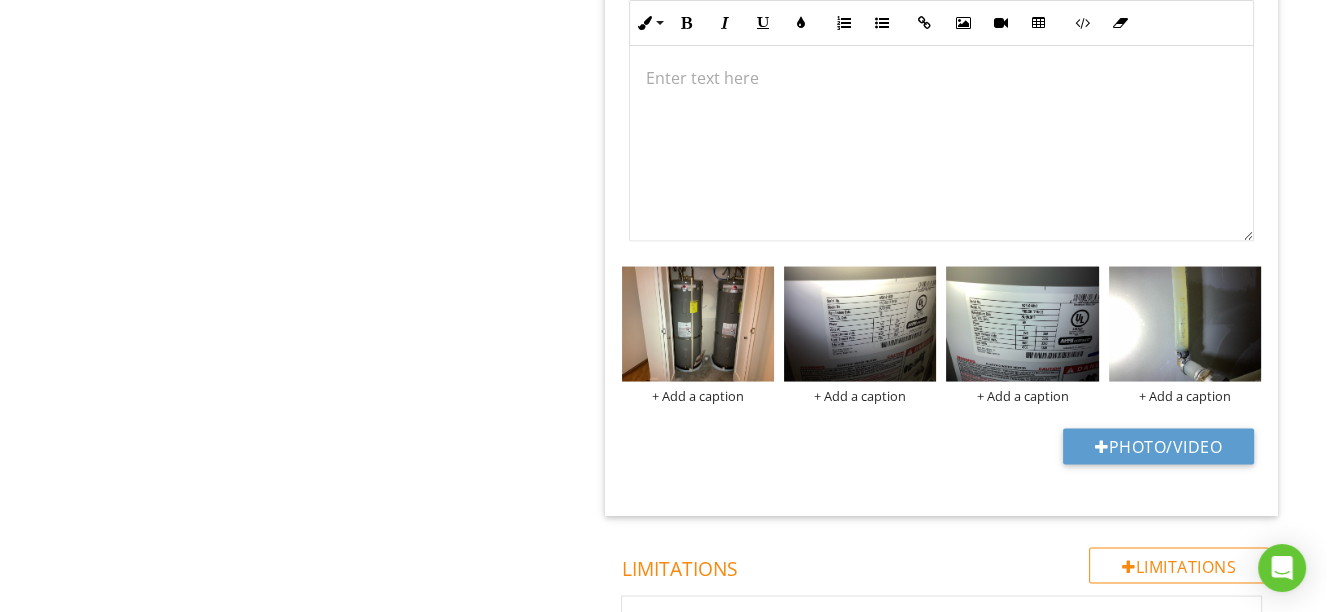 scroll, scrollTop: 4089, scrollLeft: 0, axis: vertical 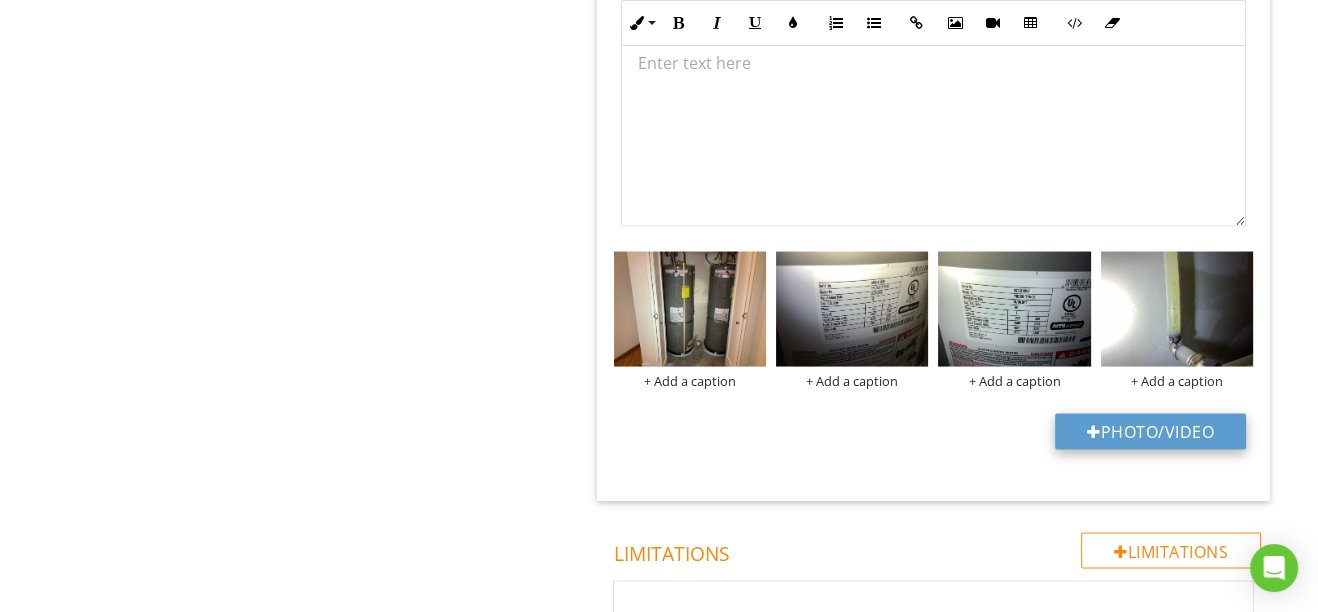 click at bounding box center [1094, 432] 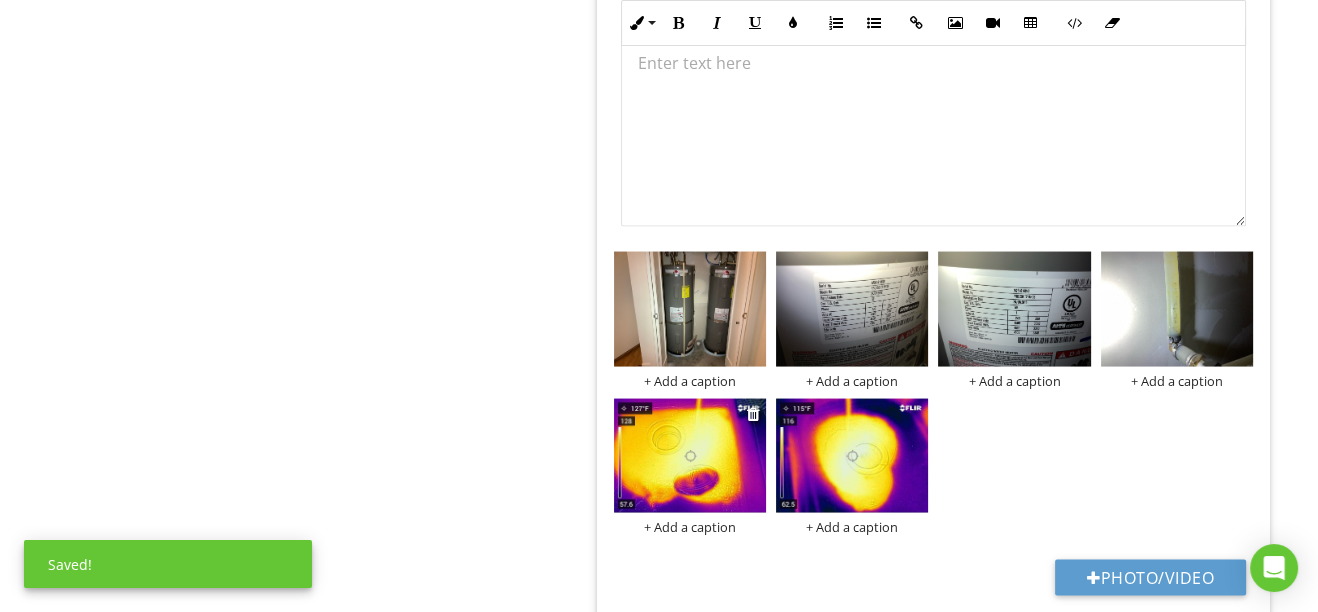 click on "+ Add a caption" at bounding box center (690, 527) 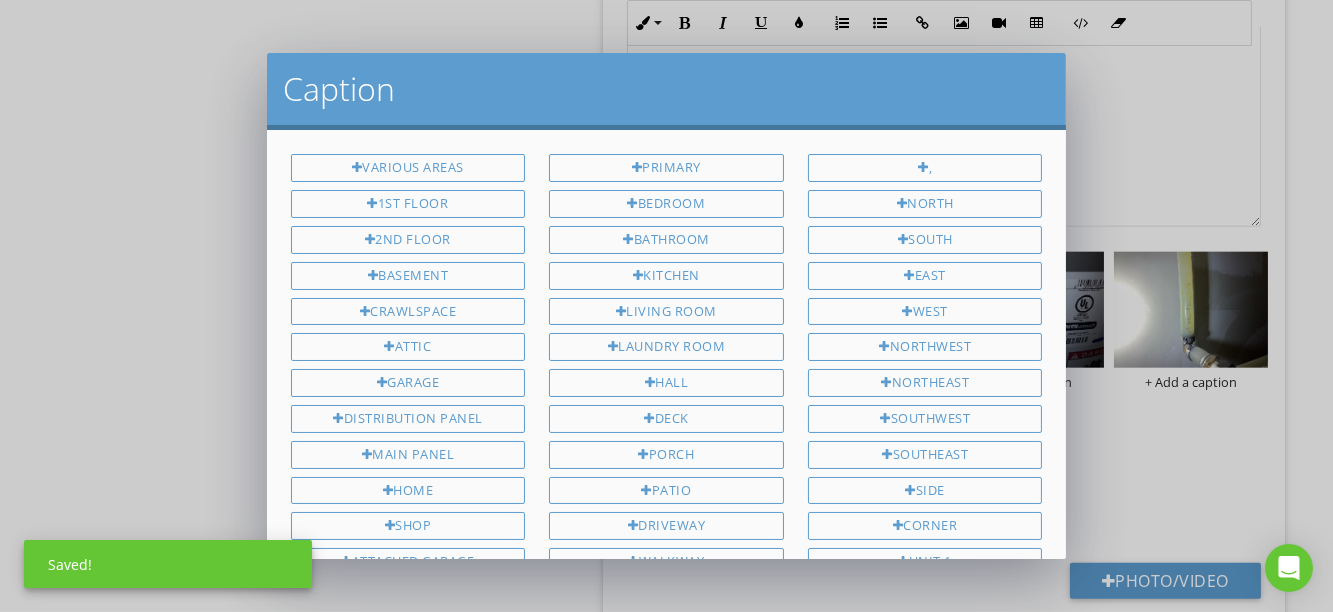 scroll, scrollTop: 424, scrollLeft: 0, axis: vertical 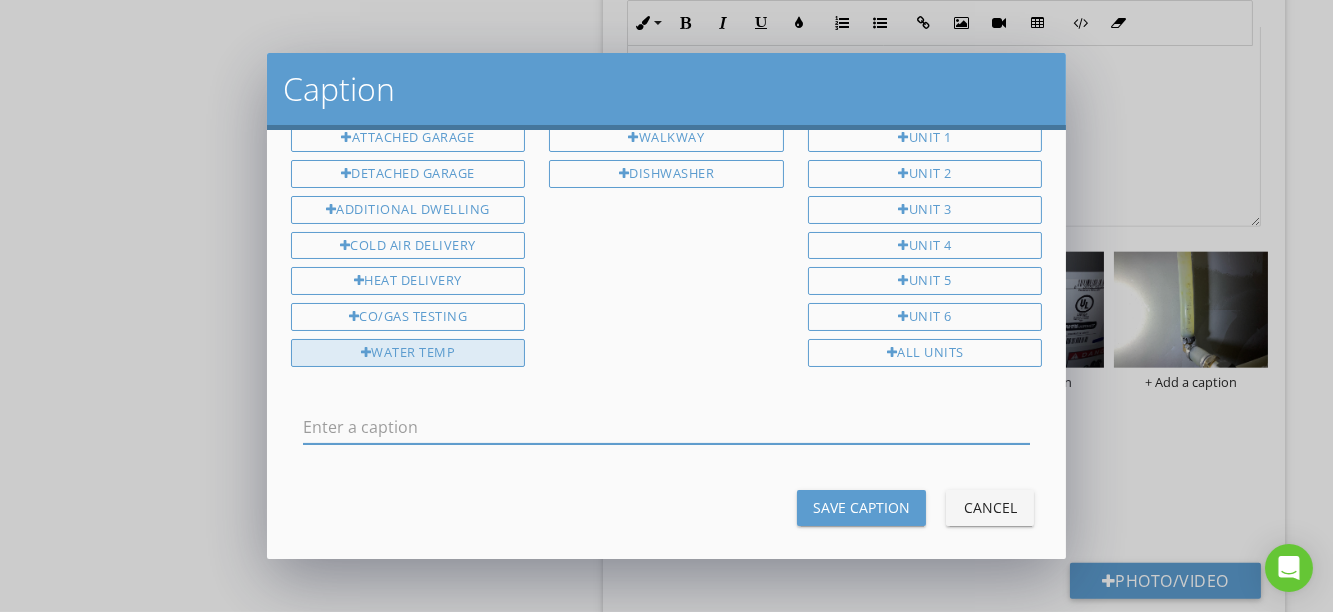 click on "Water Temp" at bounding box center [408, 353] 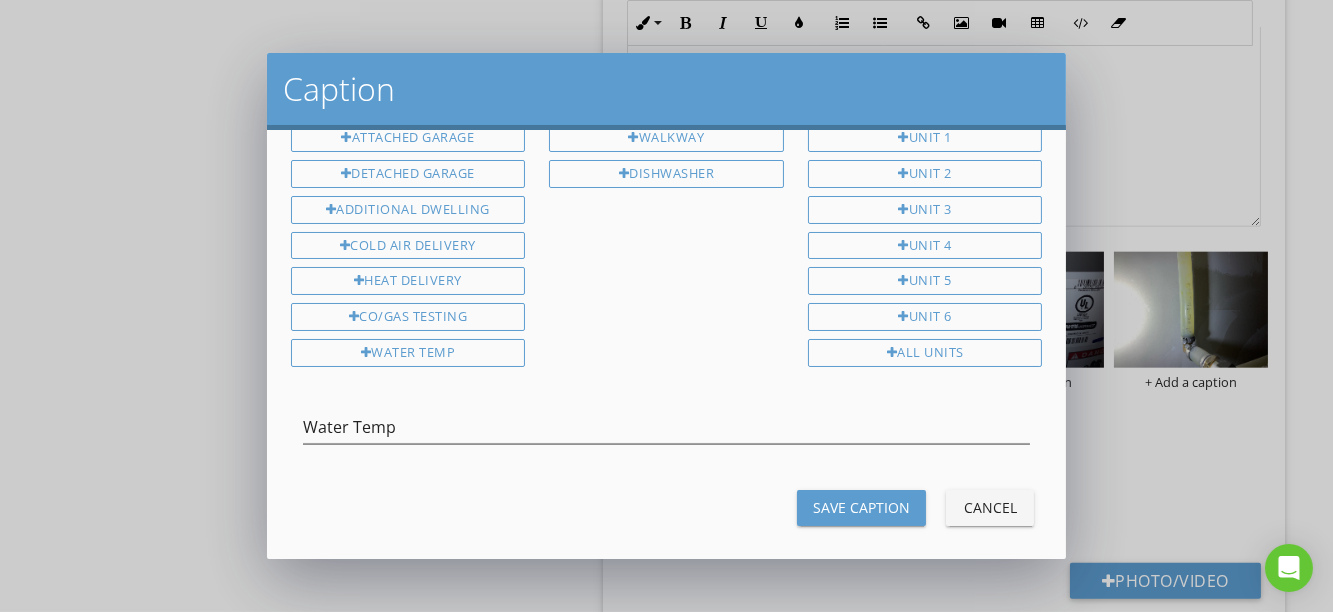click on "Save Caption" at bounding box center [861, 507] 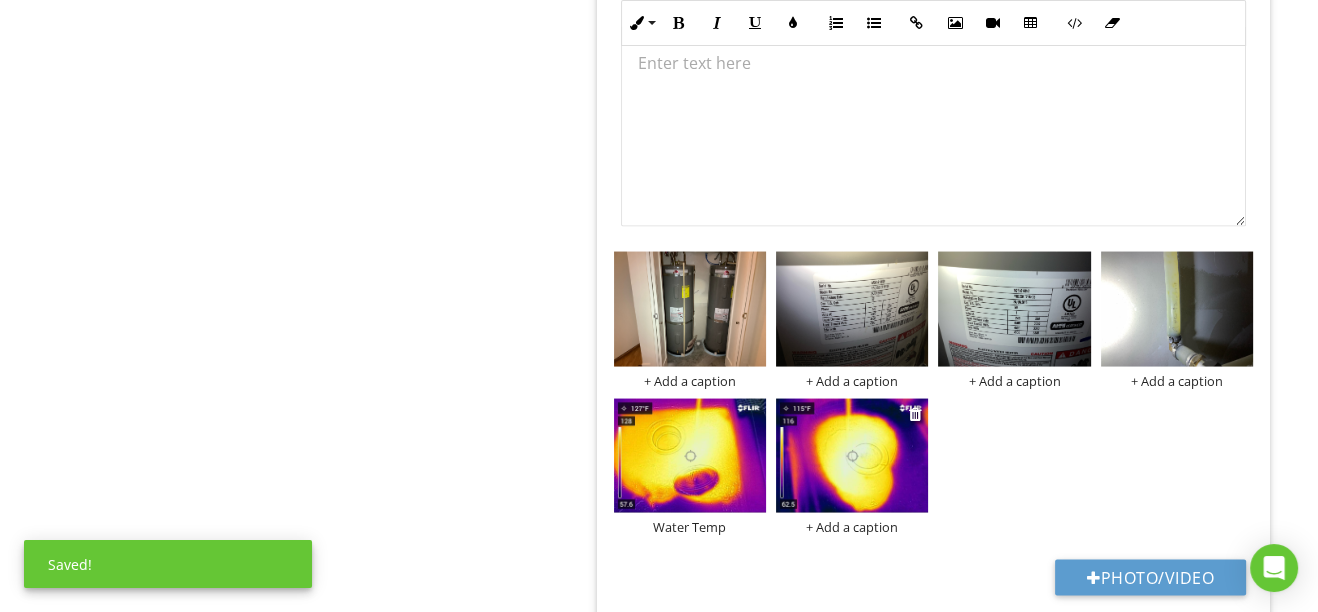 click on "+ Add a caption" at bounding box center (852, 527) 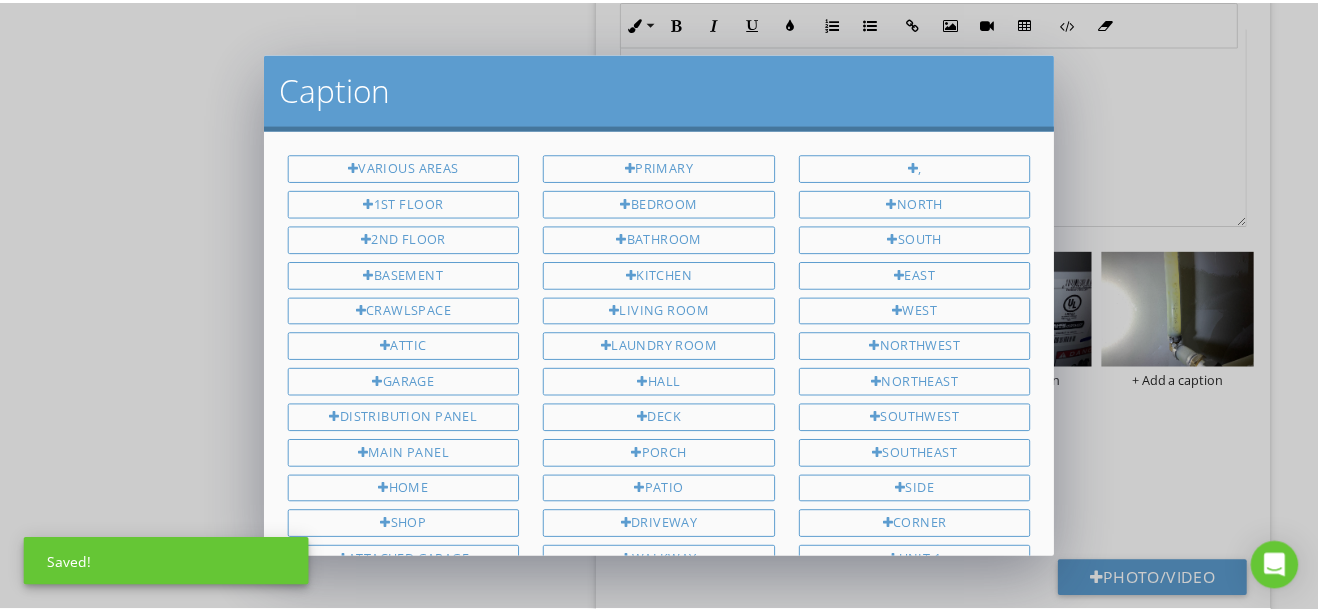 scroll, scrollTop: 424, scrollLeft: 0, axis: vertical 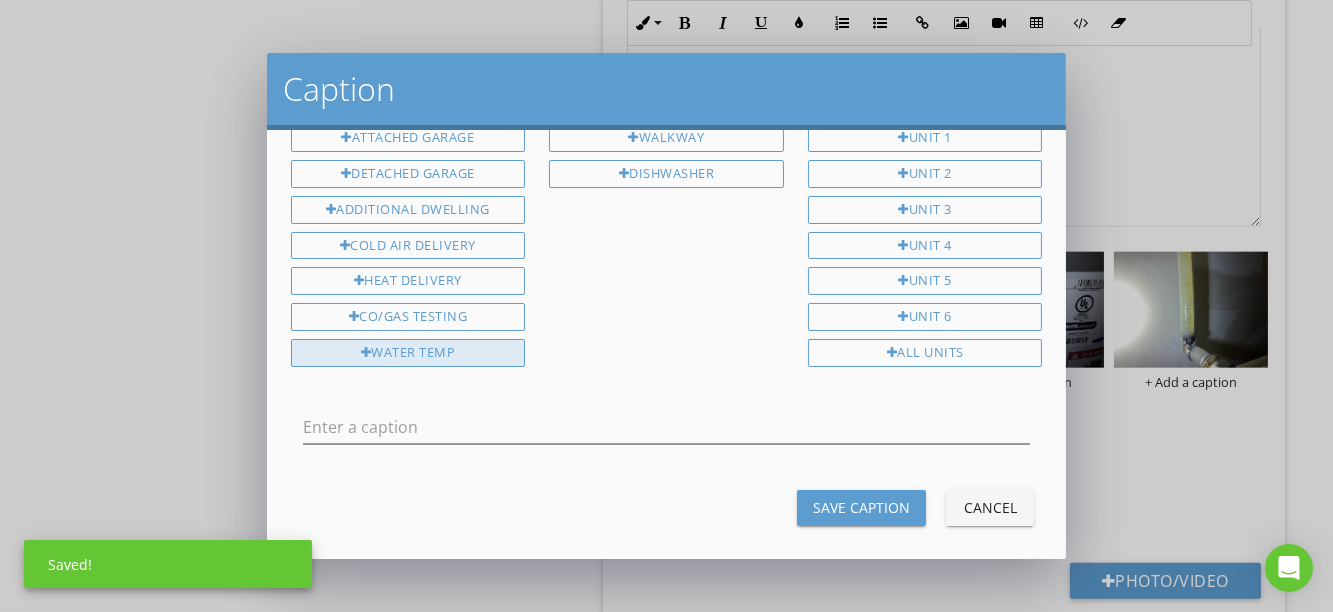 click on "Water Temp" at bounding box center (408, 353) 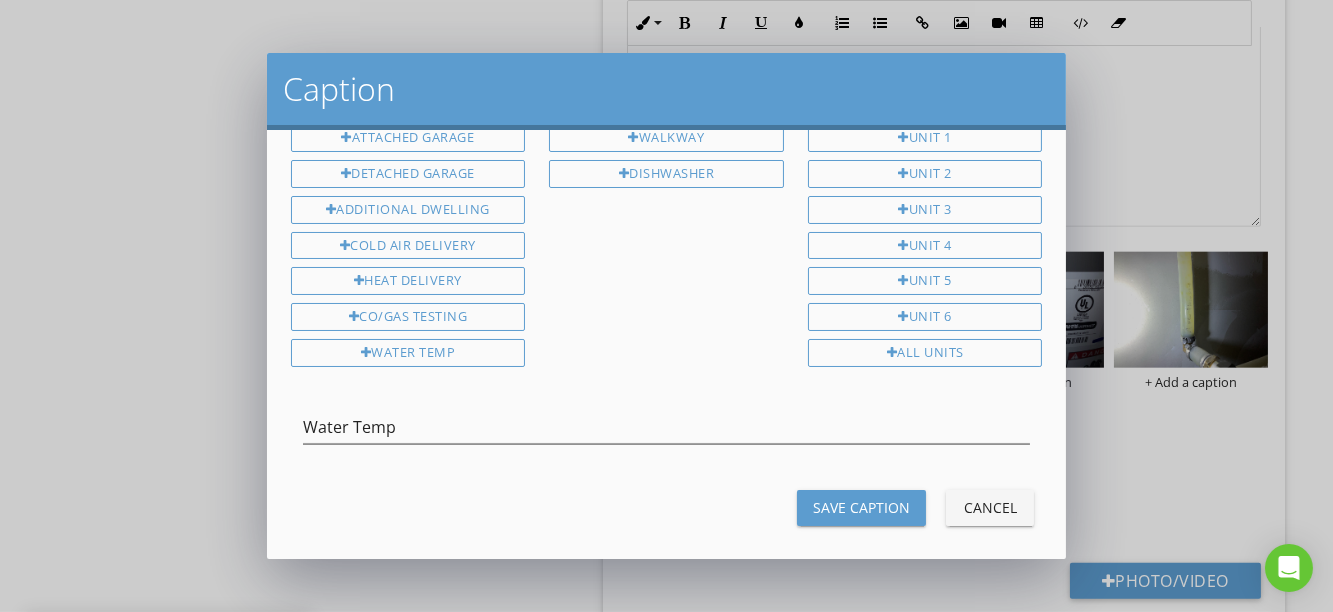 click on "Save Caption" at bounding box center (861, 507) 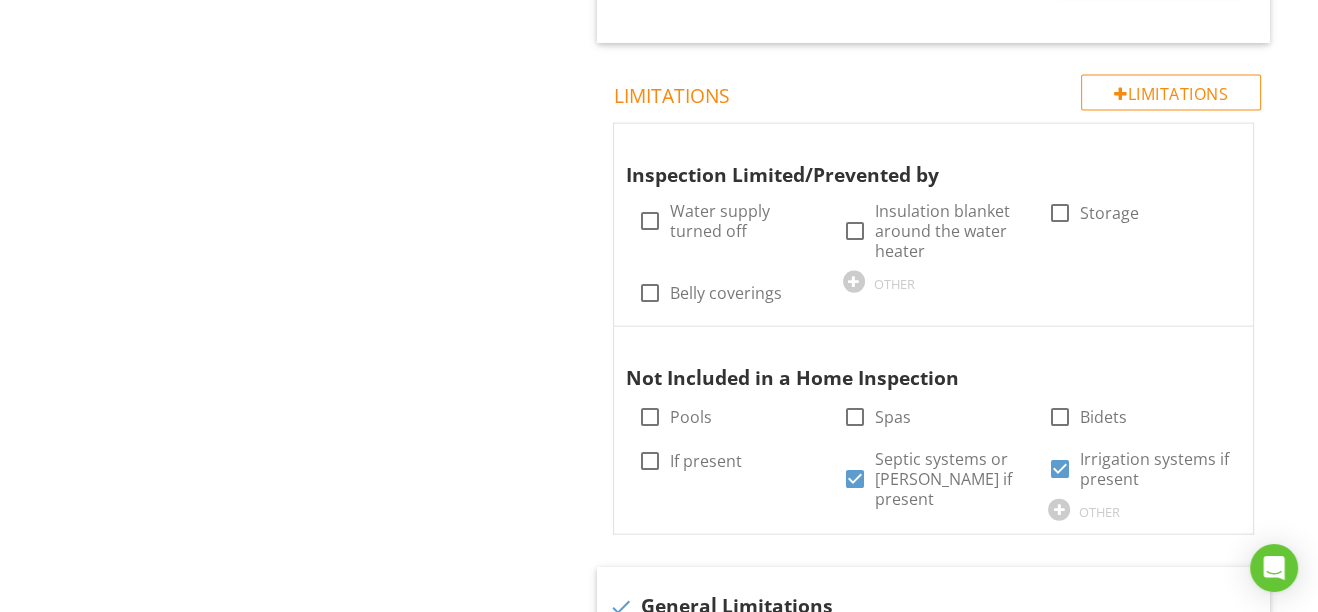 scroll, scrollTop: 4725, scrollLeft: 0, axis: vertical 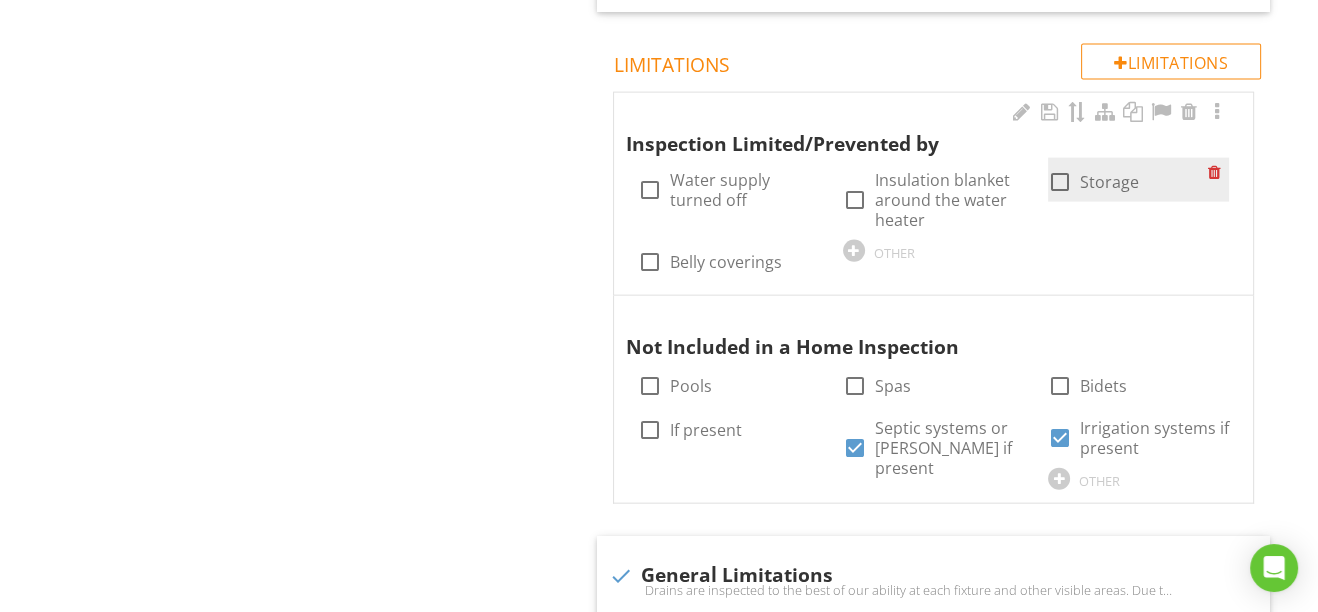 click at bounding box center (1060, 182) 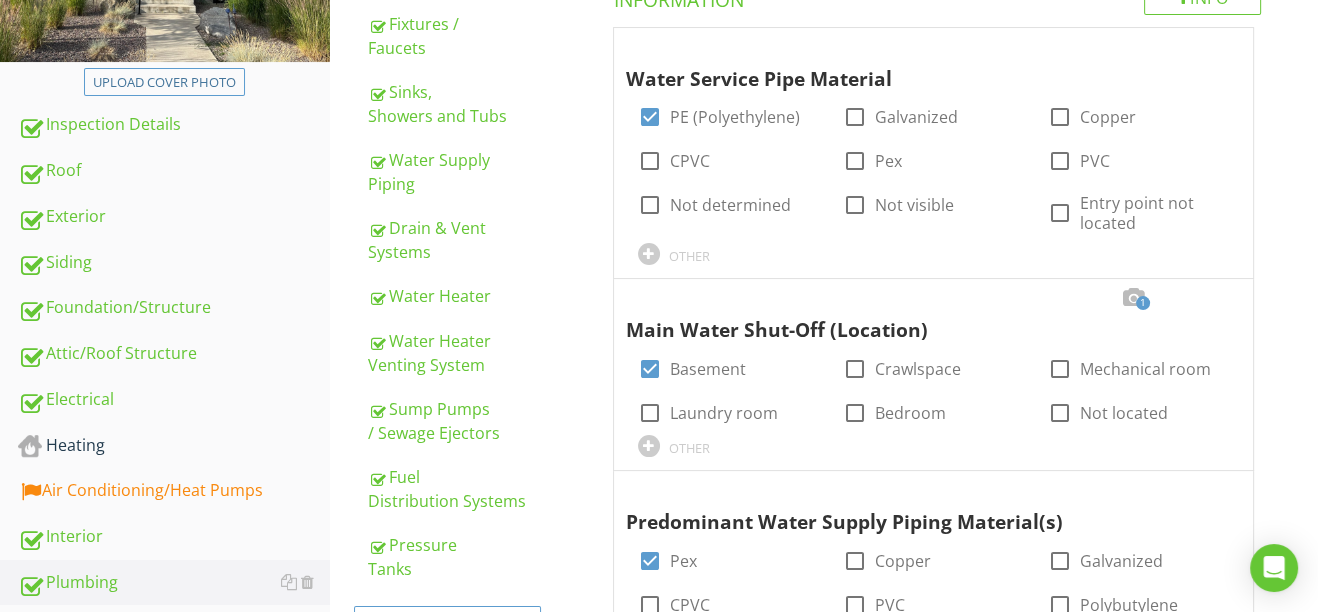 scroll, scrollTop: 362, scrollLeft: 0, axis: vertical 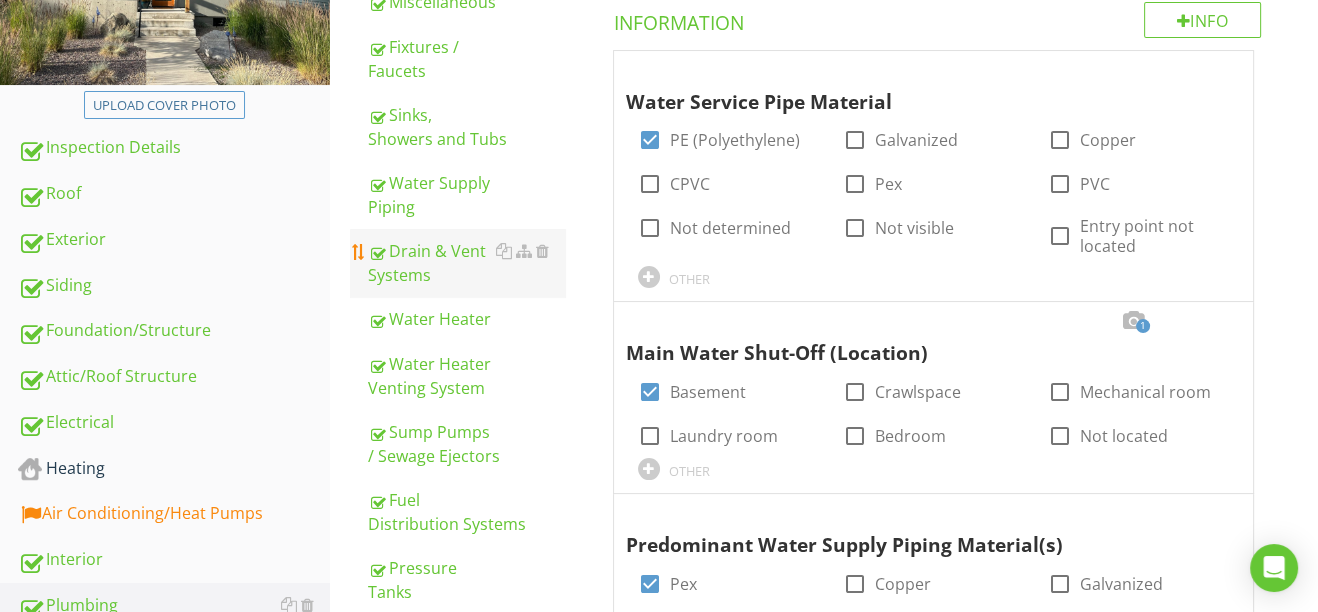 click on "Water Heater" at bounding box center [466, 319] 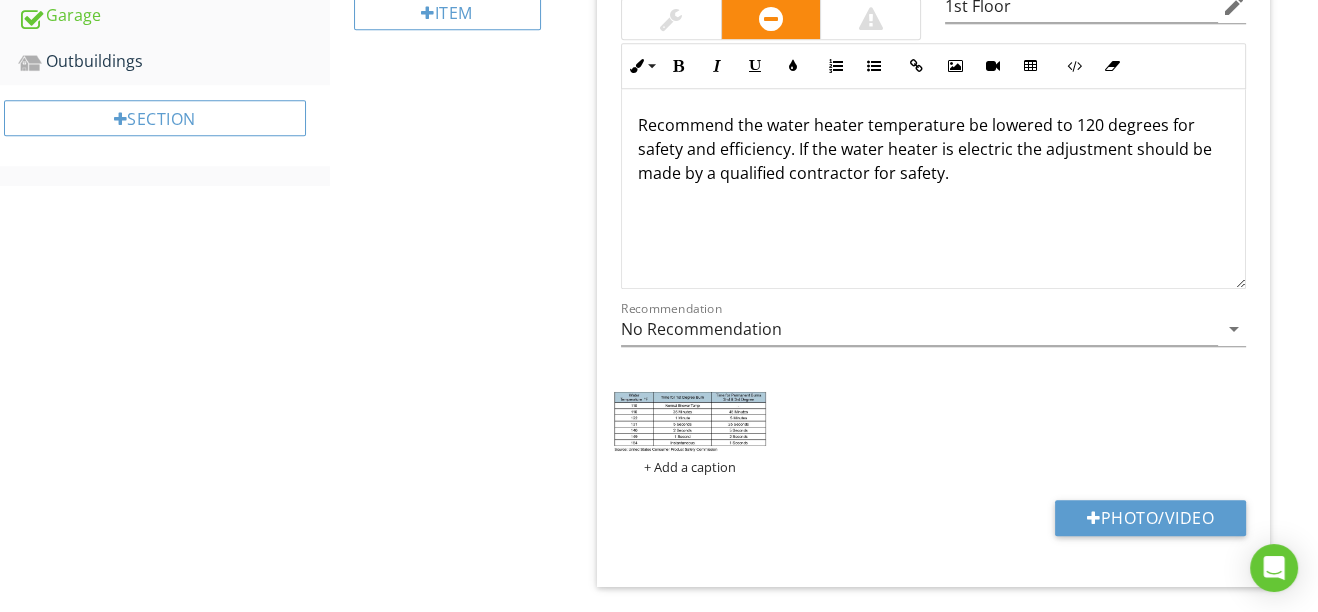scroll, scrollTop: 998, scrollLeft: 0, axis: vertical 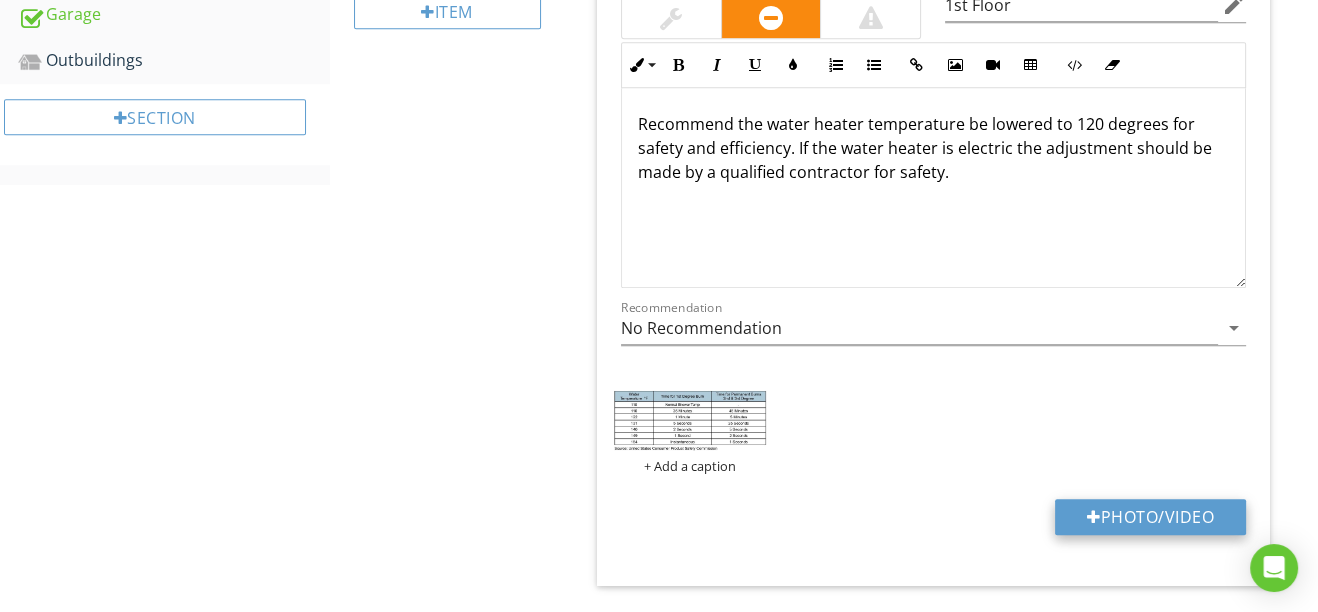 click on "Photo/Video" at bounding box center [1150, 517] 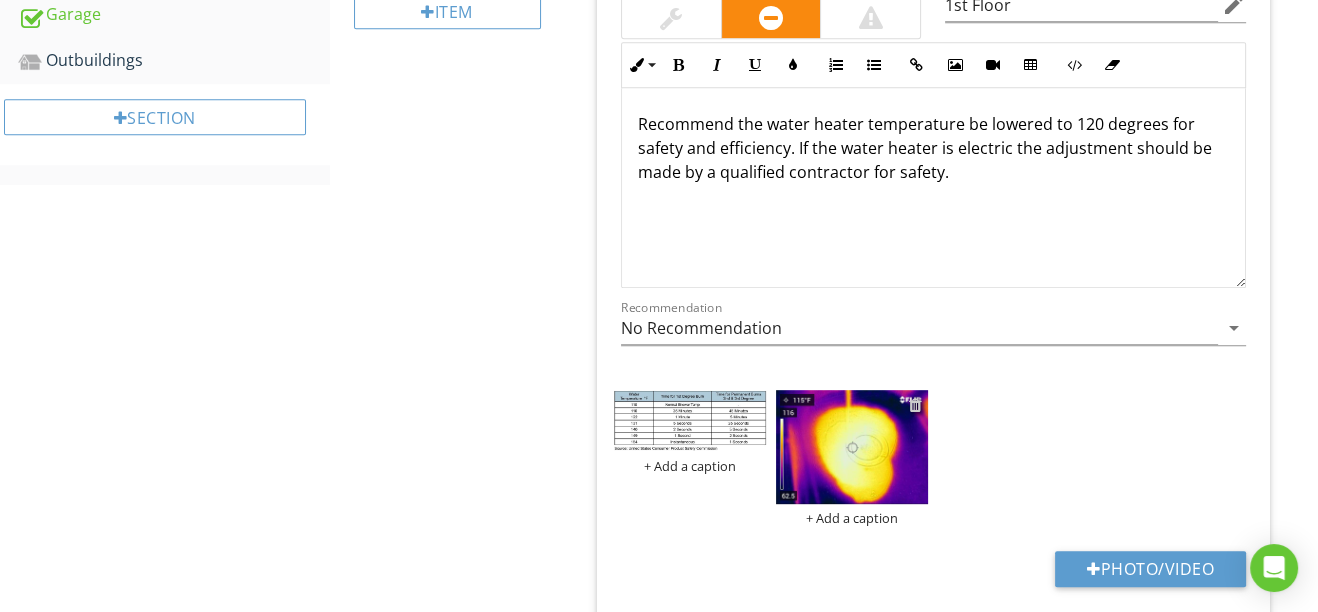 click at bounding box center [915, 405] 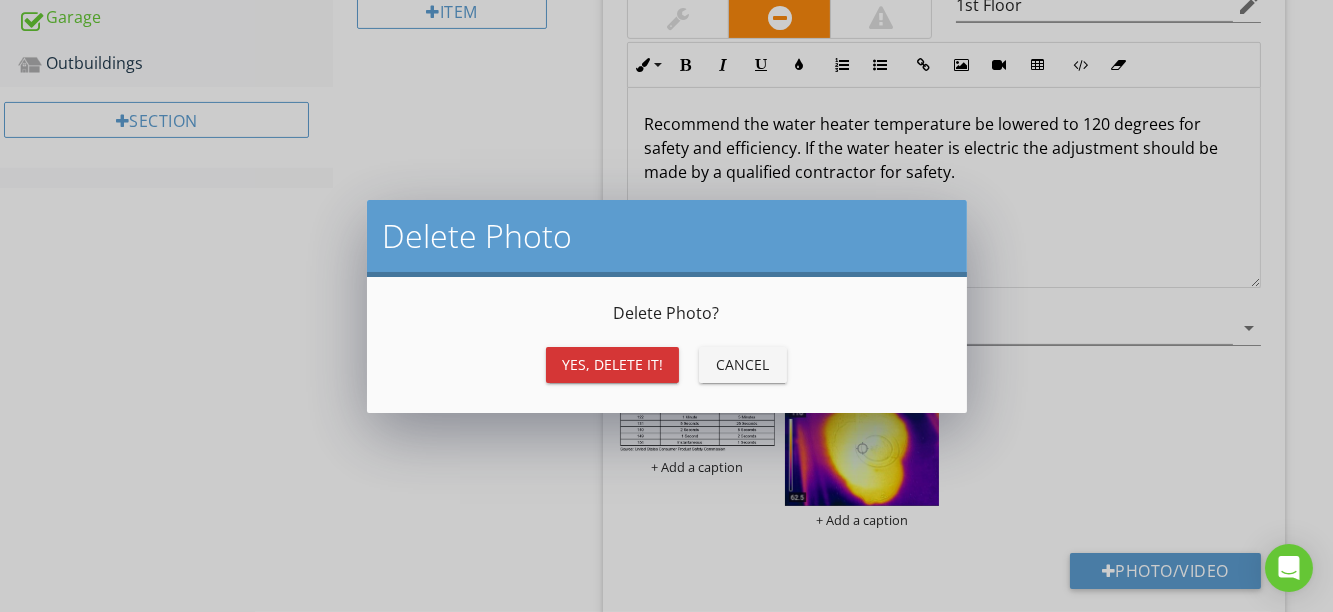 click on "Yes, Delete it!" at bounding box center (612, 364) 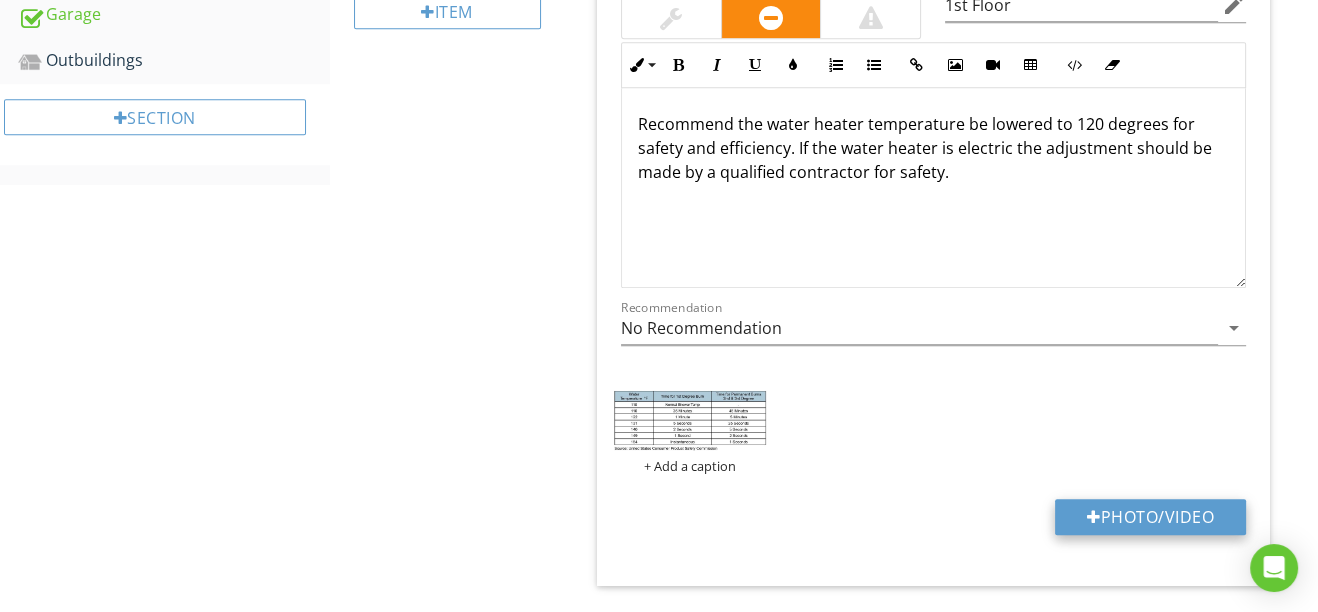 click at bounding box center (1094, 517) 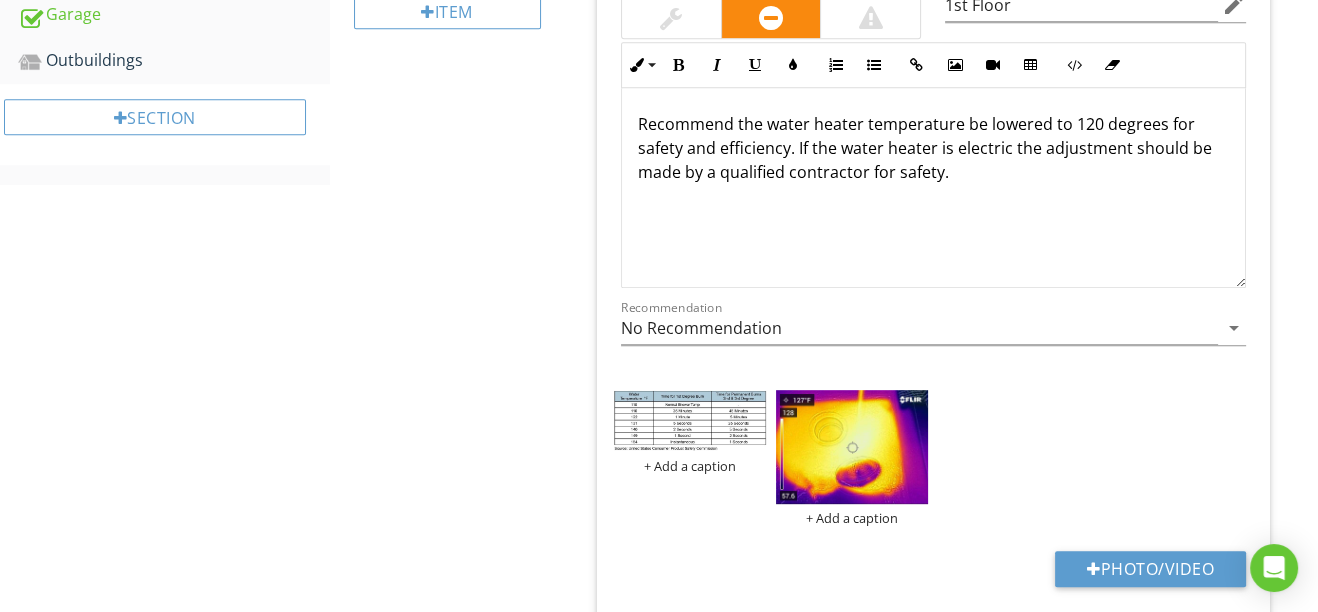 scroll, scrollTop: 634, scrollLeft: 0, axis: vertical 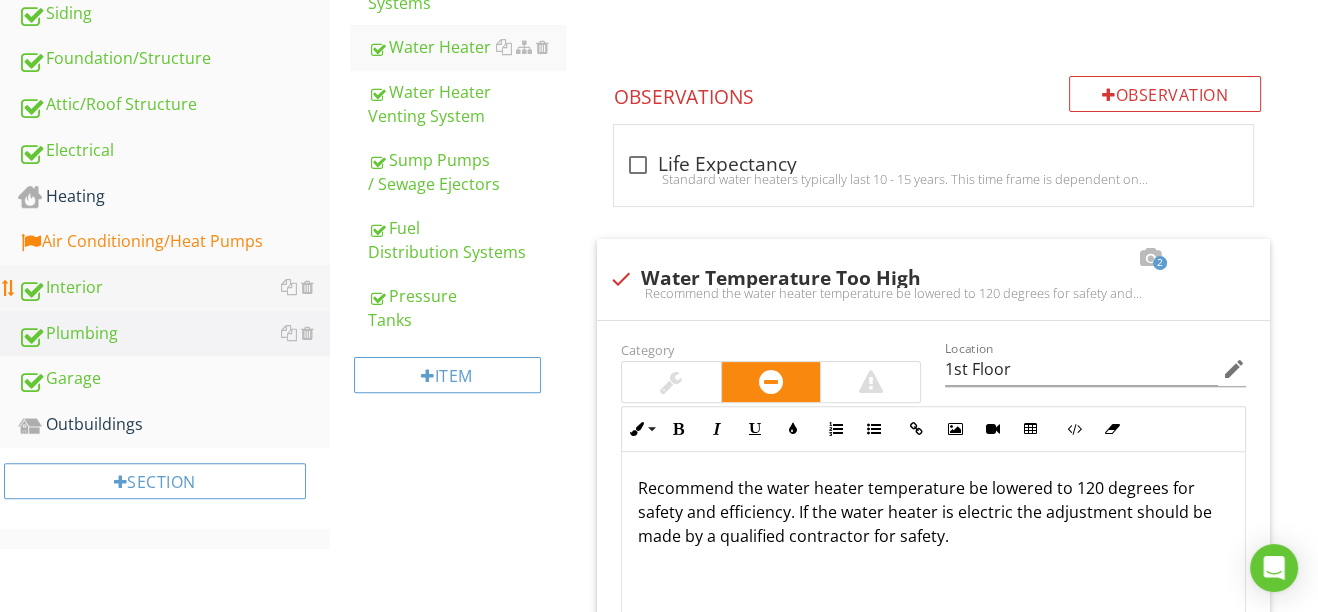 click on "Interior" at bounding box center [174, 288] 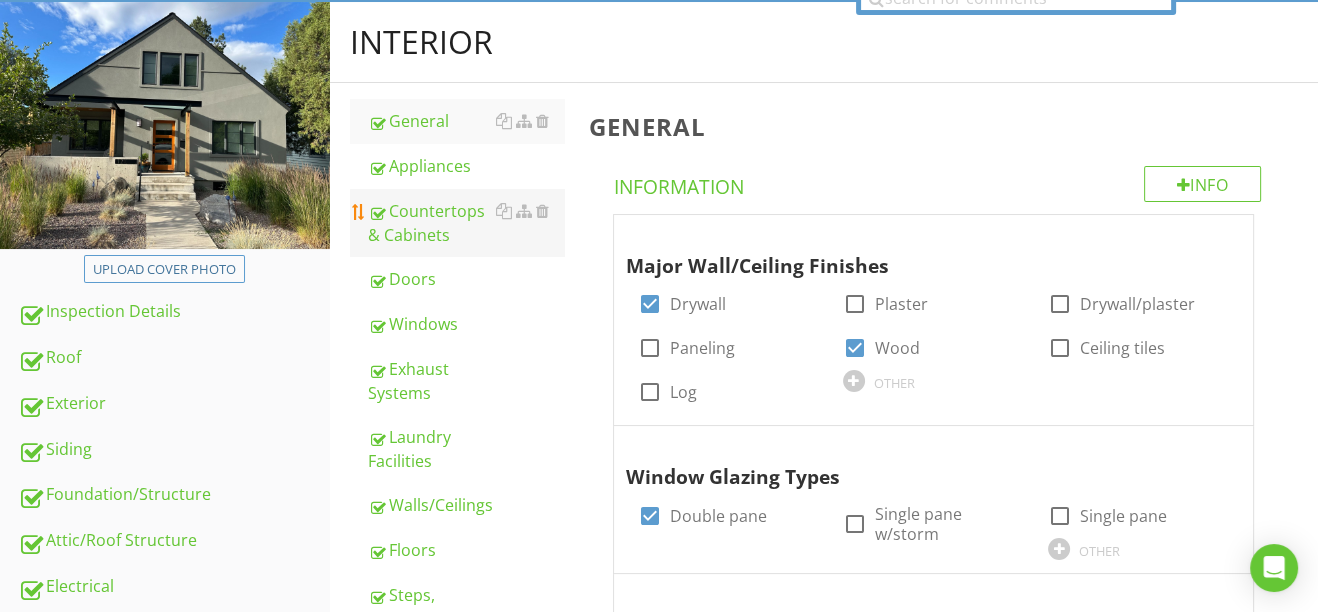 scroll, scrollTop: 180, scrollLeft: 0, axis: vertical 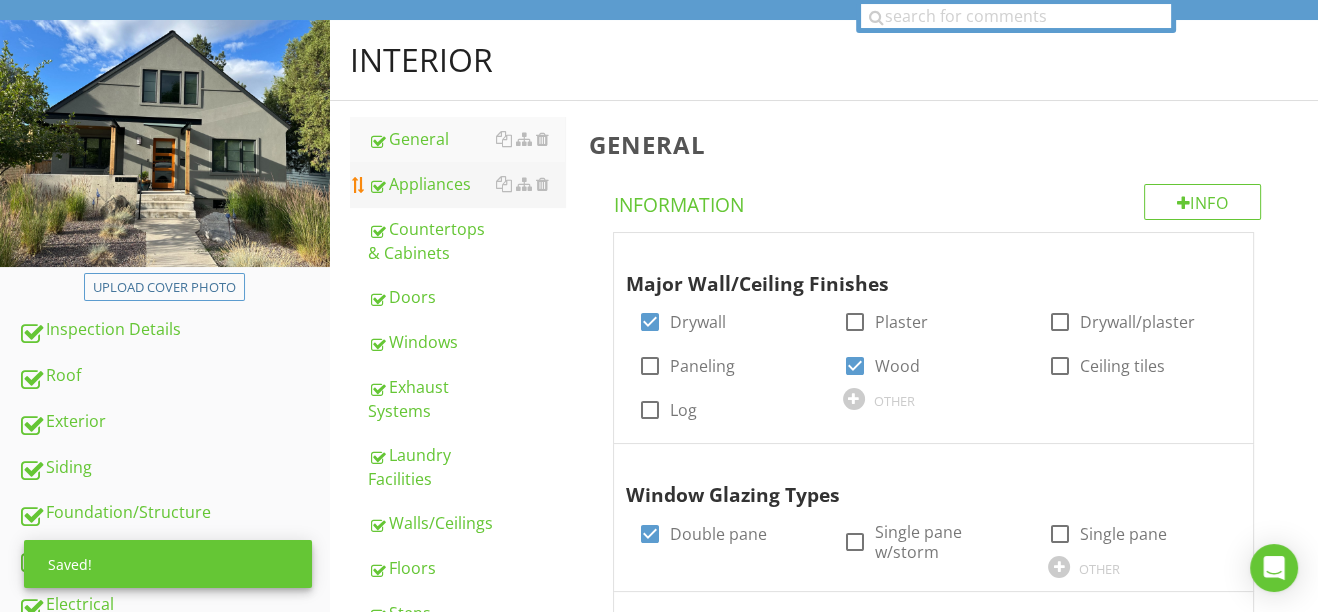 click on "Appliances" at bounding box center (466, 184) 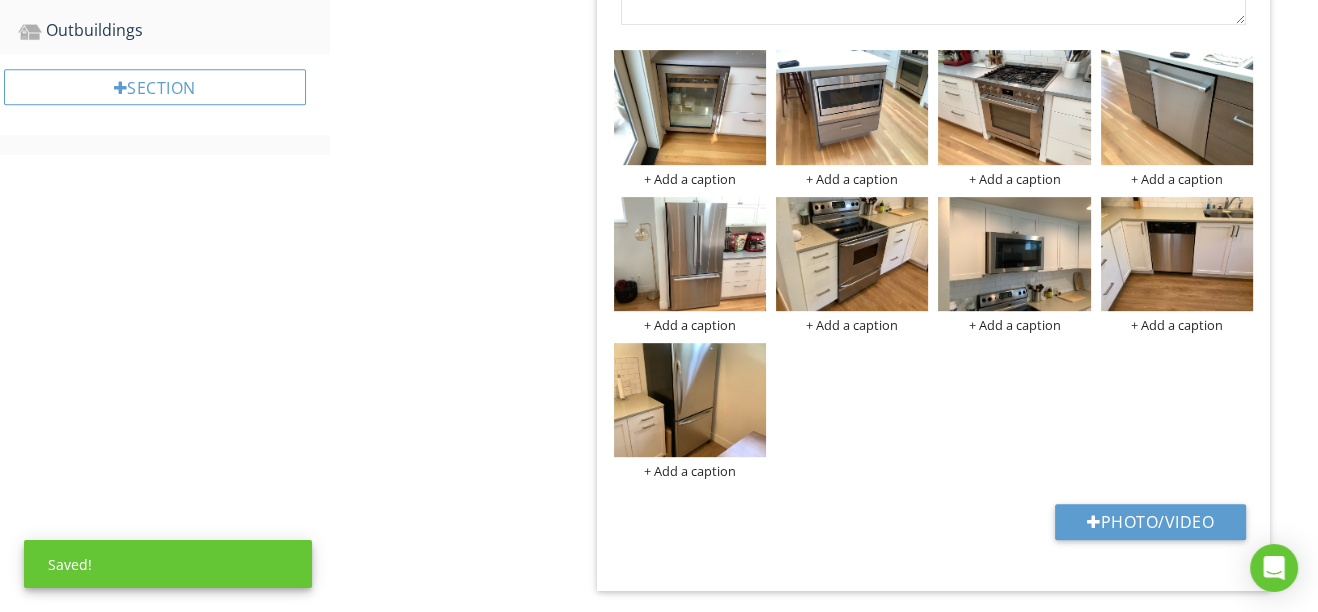 scroll, scrollTop: 1180, scrollLeft: 0, axis: vertical 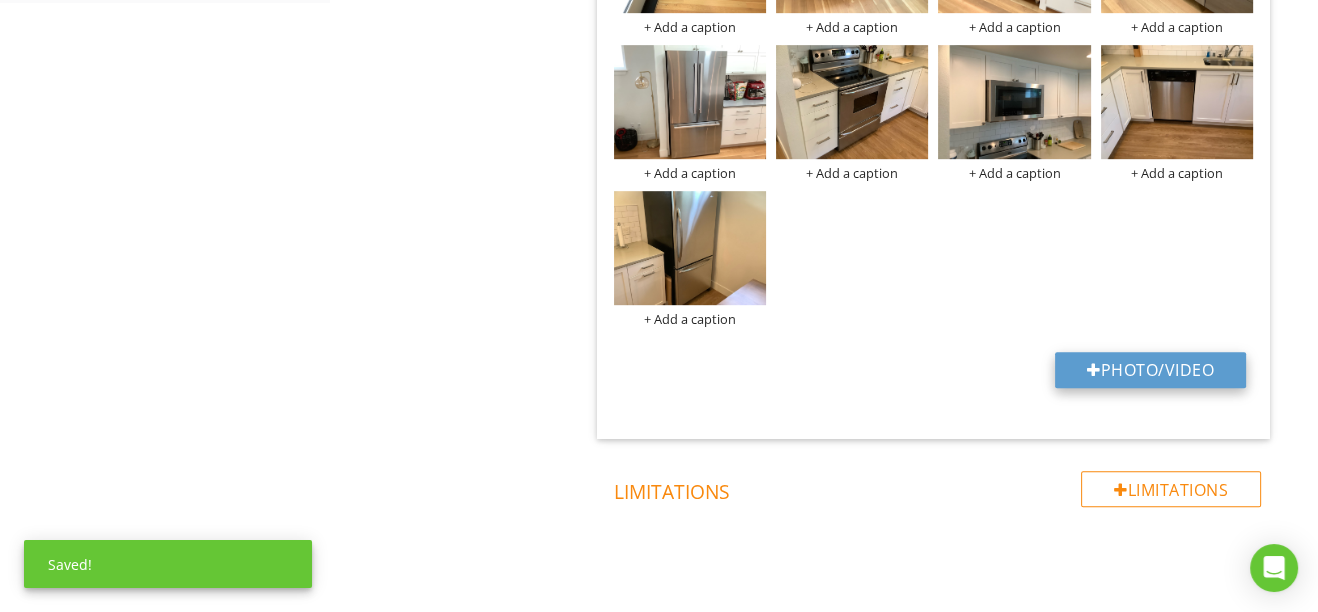 click at bounding box center [1094, 370] 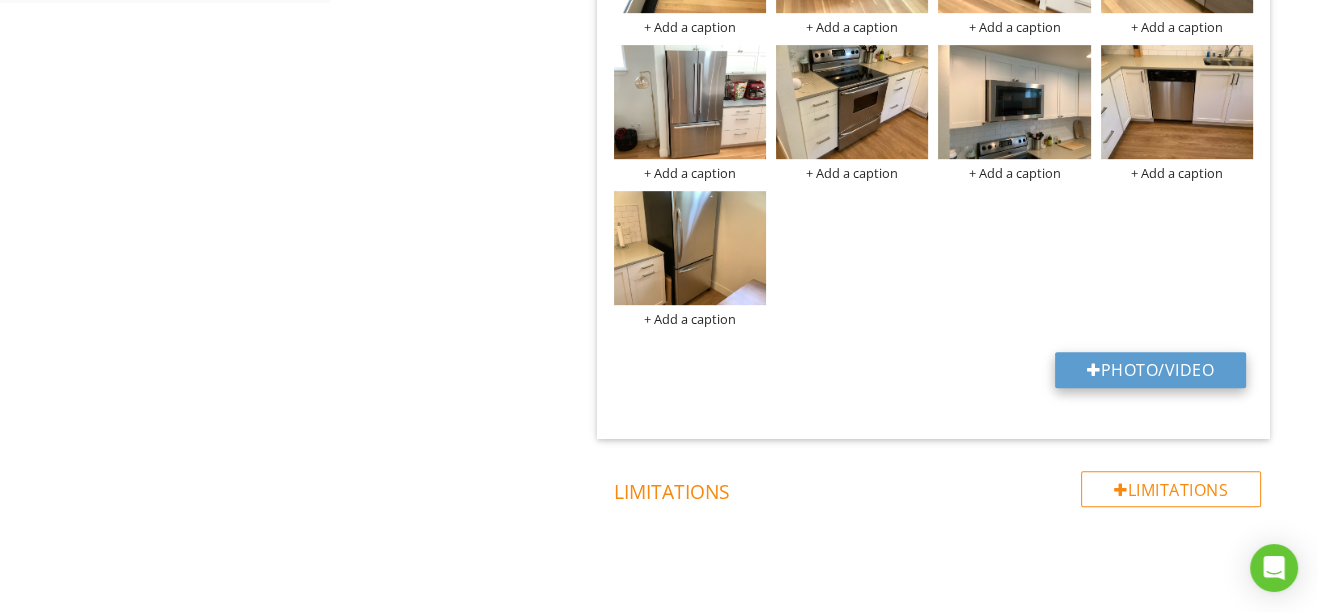 type on "C:\fakepath\FLIR2511.jpg" 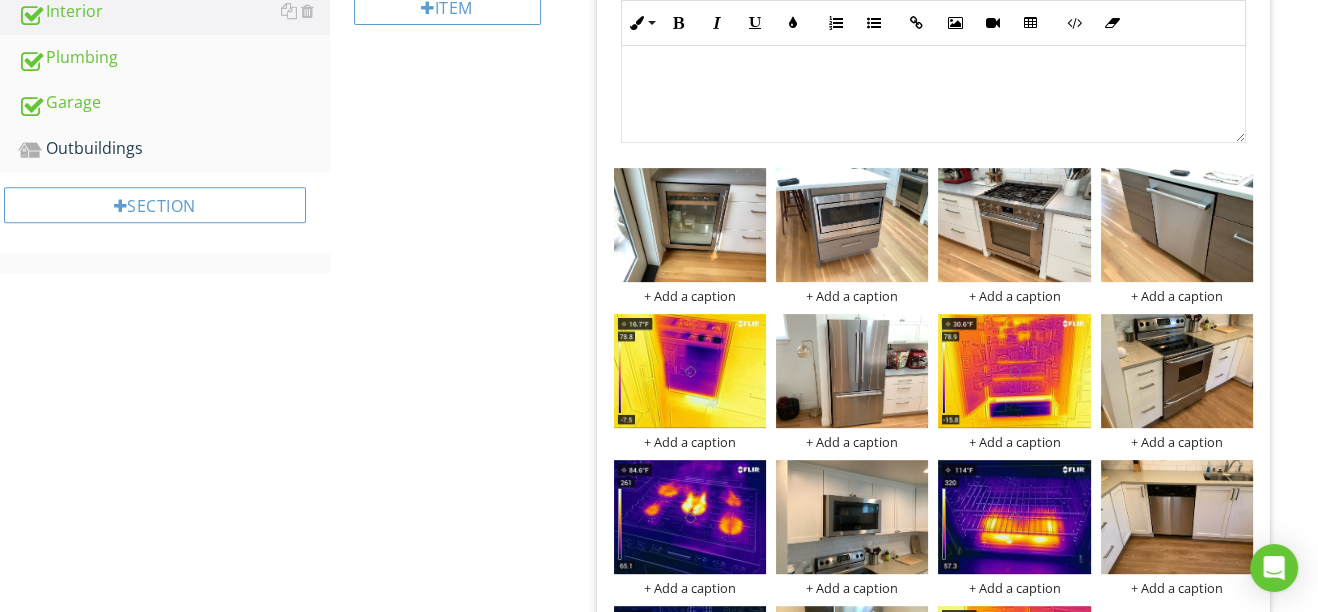scroll, scrollTop: 907, scrollLeft: 0, axis: vertical 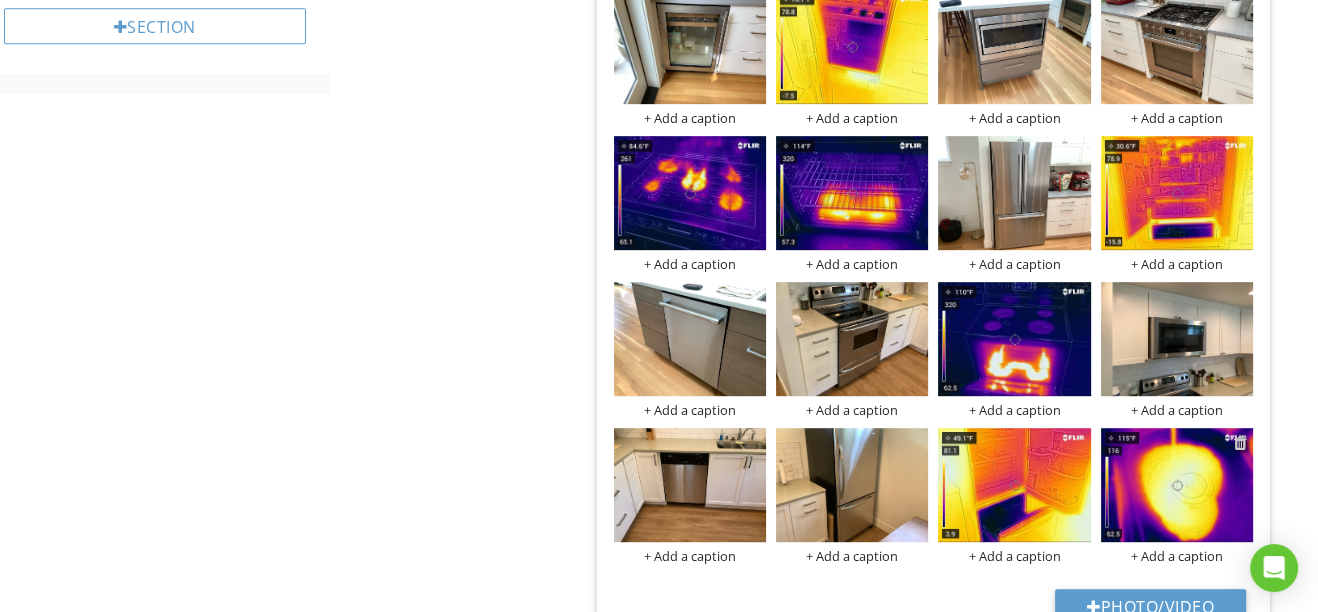 click at bounding box center (1240, 443) 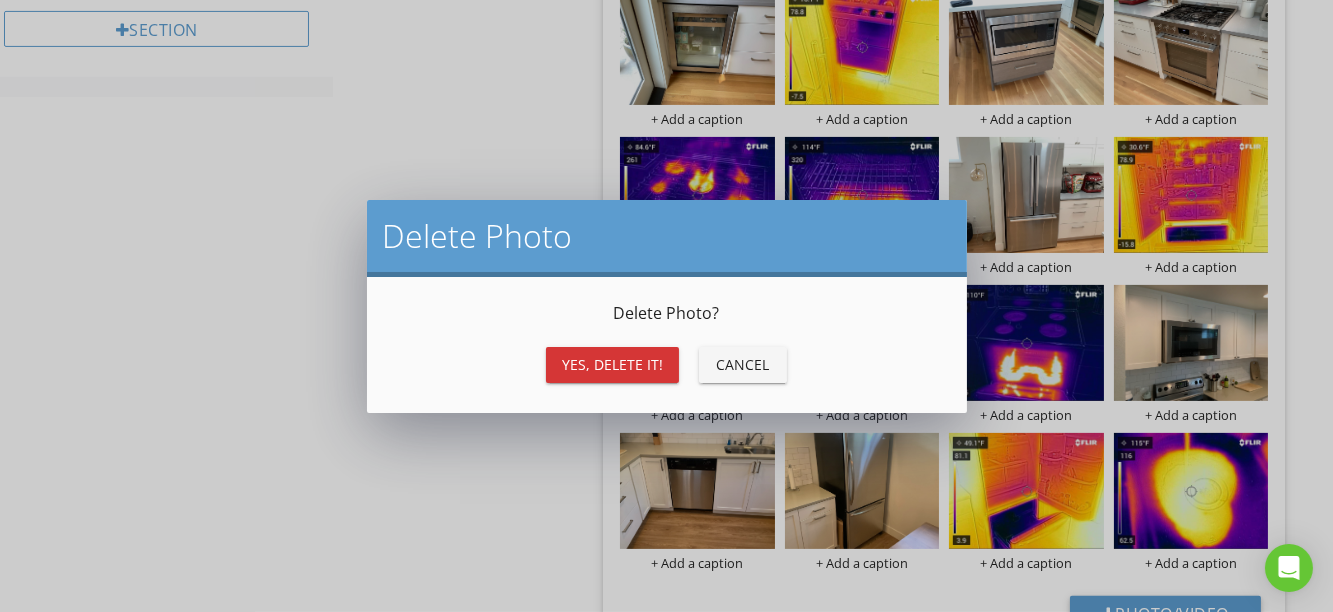 click on "Yes, Delete it!" at bounding box center (612, 364) 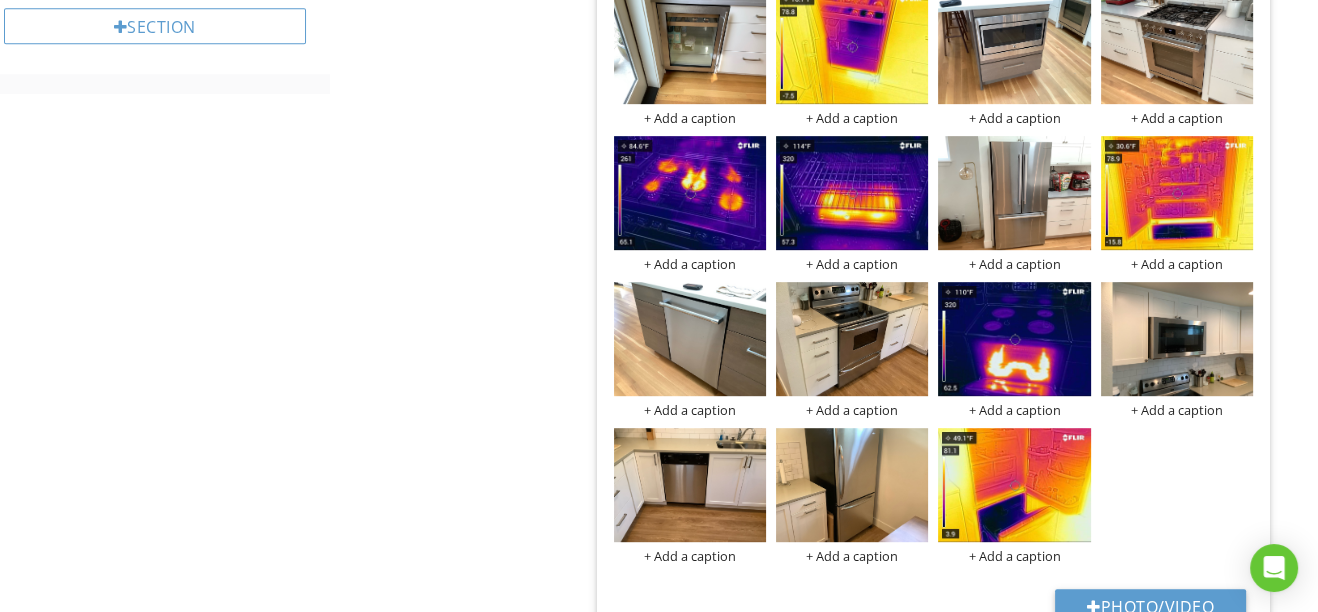 scroll, scrollTop: 0, scrollLeft: 0, axis: both 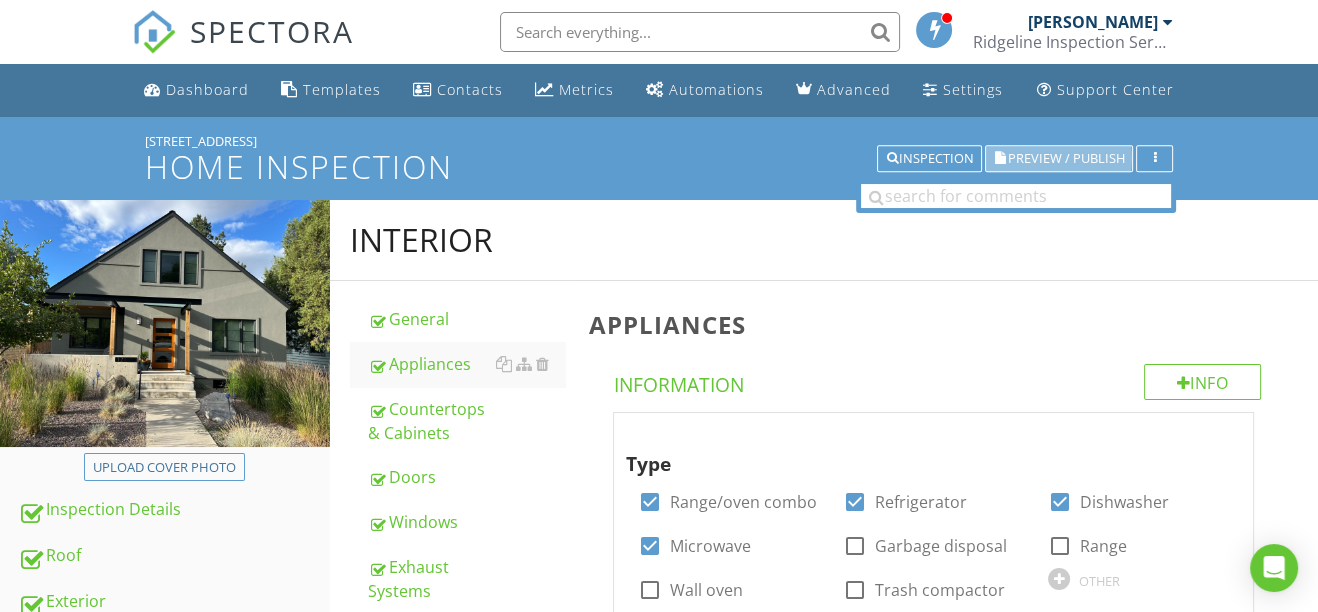 click on "Preview / Publish" at bounding box center (1065, 158) 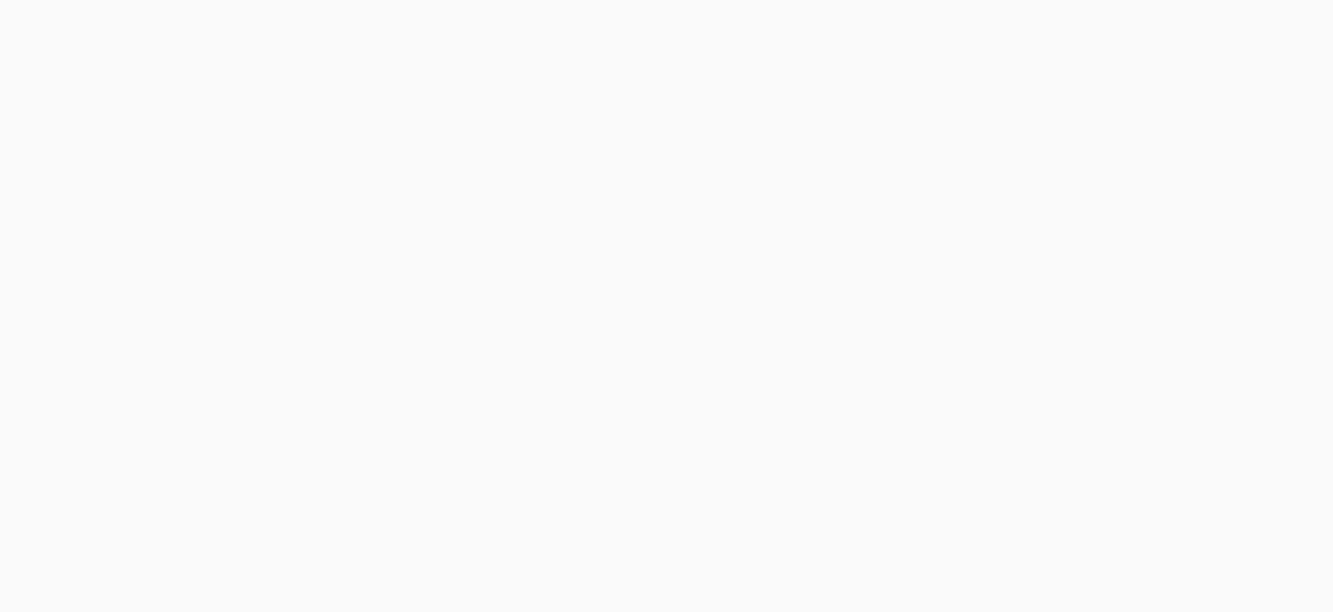 scroll, scrollTop: 0, scrollLeft: 0, axis: both 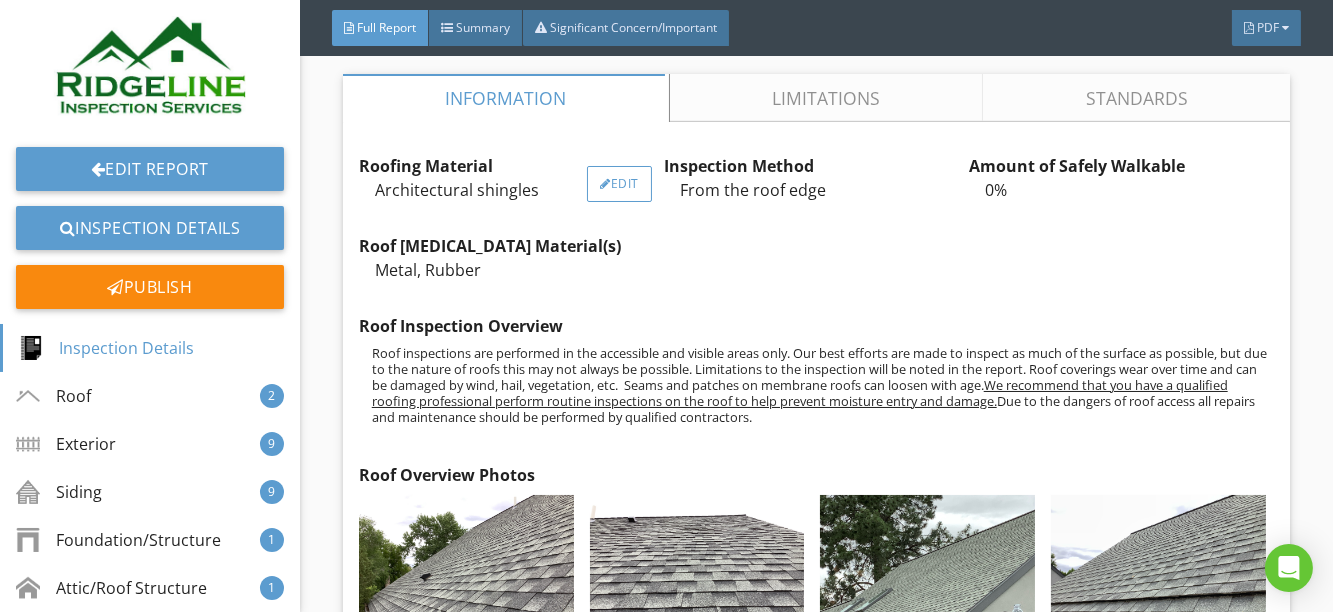 click on "Edit" at bounding box center (619, 184) 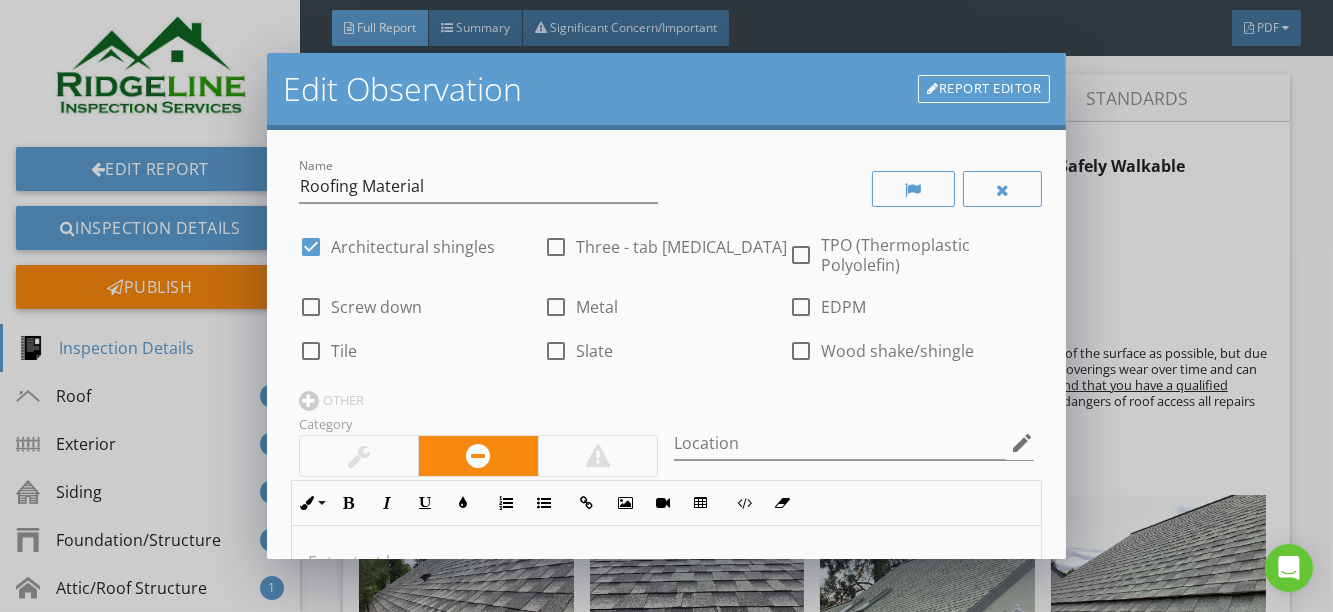 click at bounding box center [556, 307] 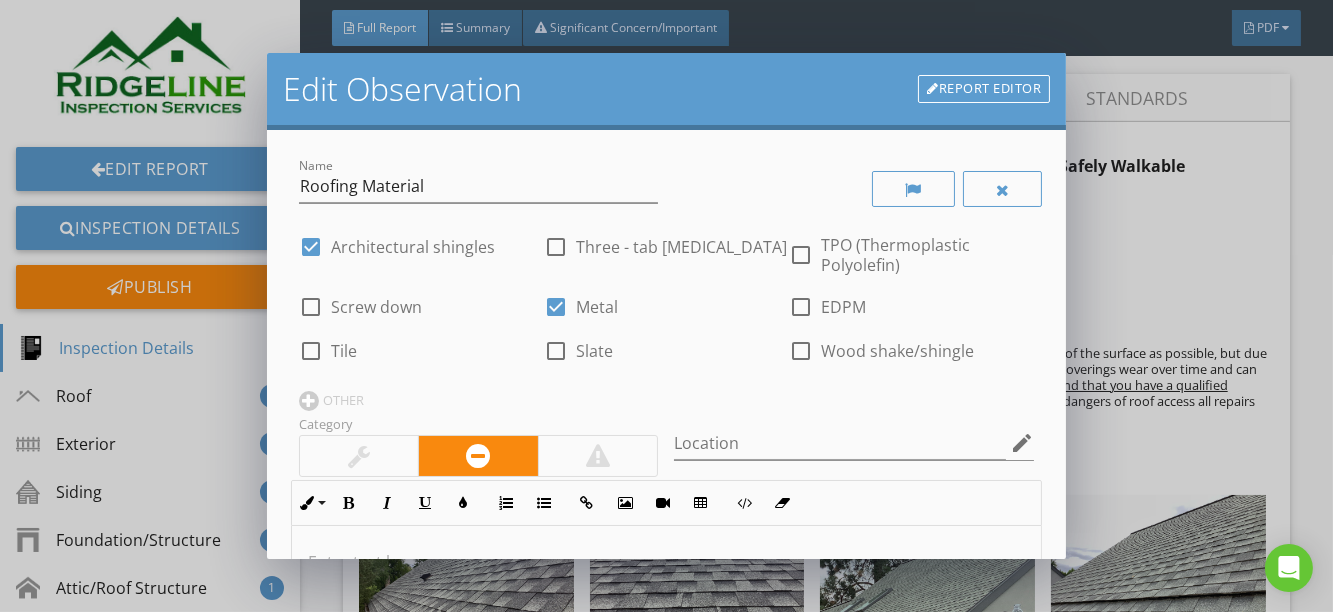 scroll, scrollTop: 544, scrollLeft: 0, axis: vertical 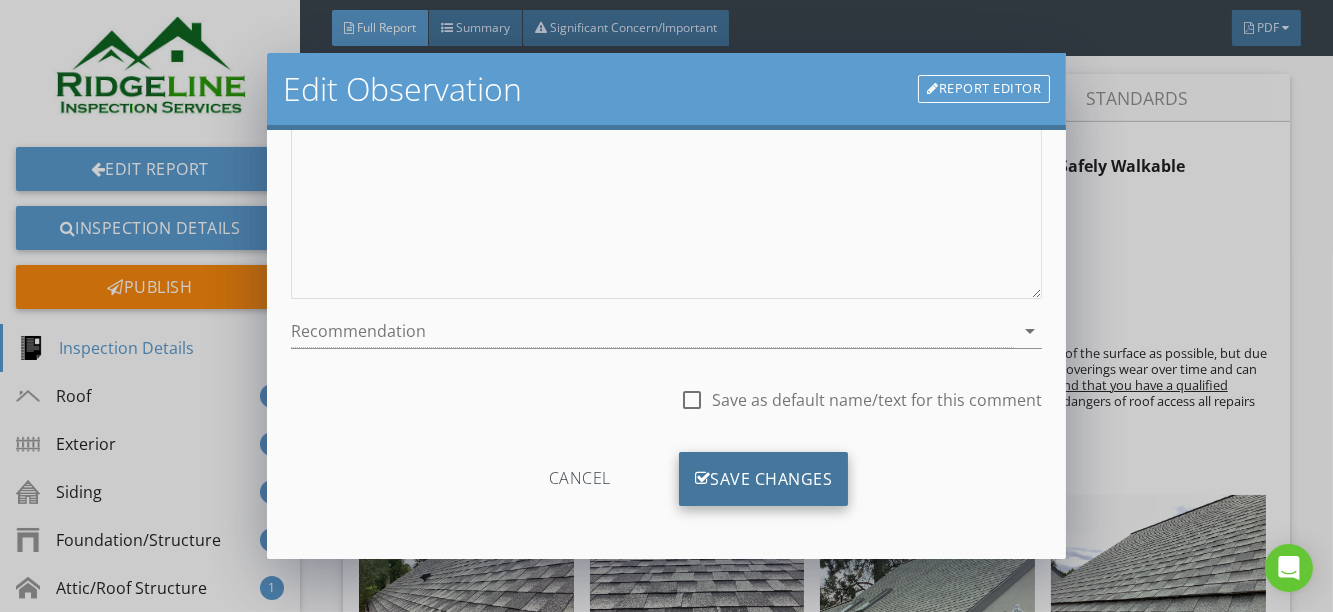 click on "Save Changes" at bounding box center (764, 479) 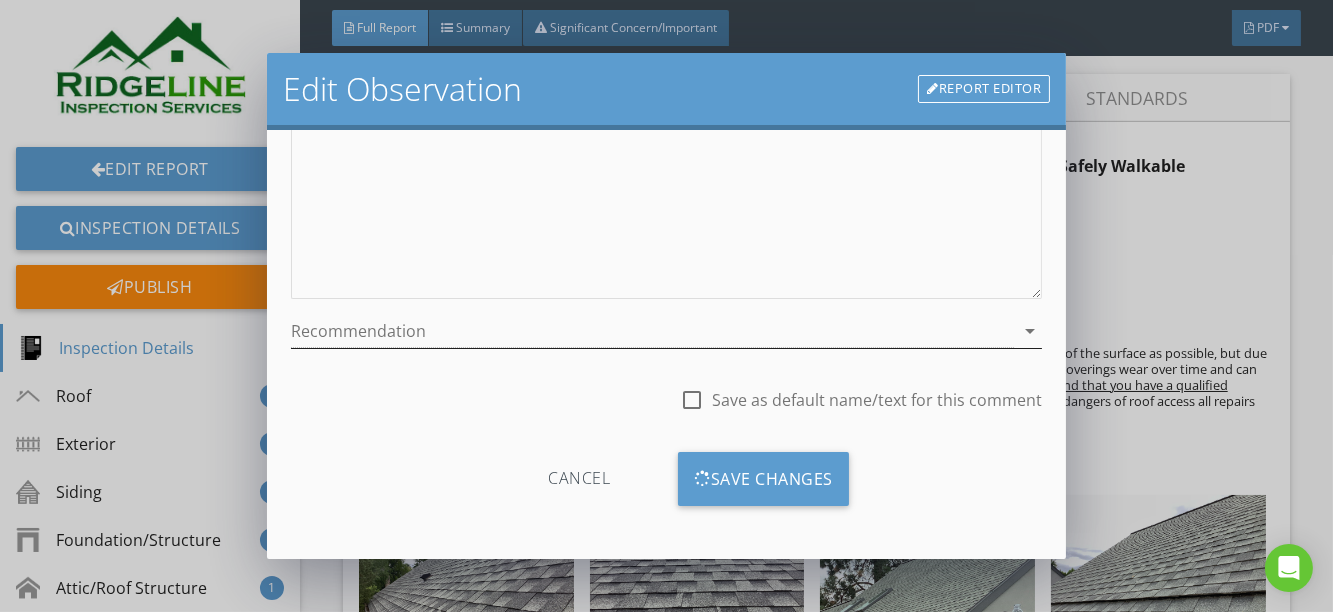 scroll, scrollTop: 308, scrollLeft: 0, axis: vertical 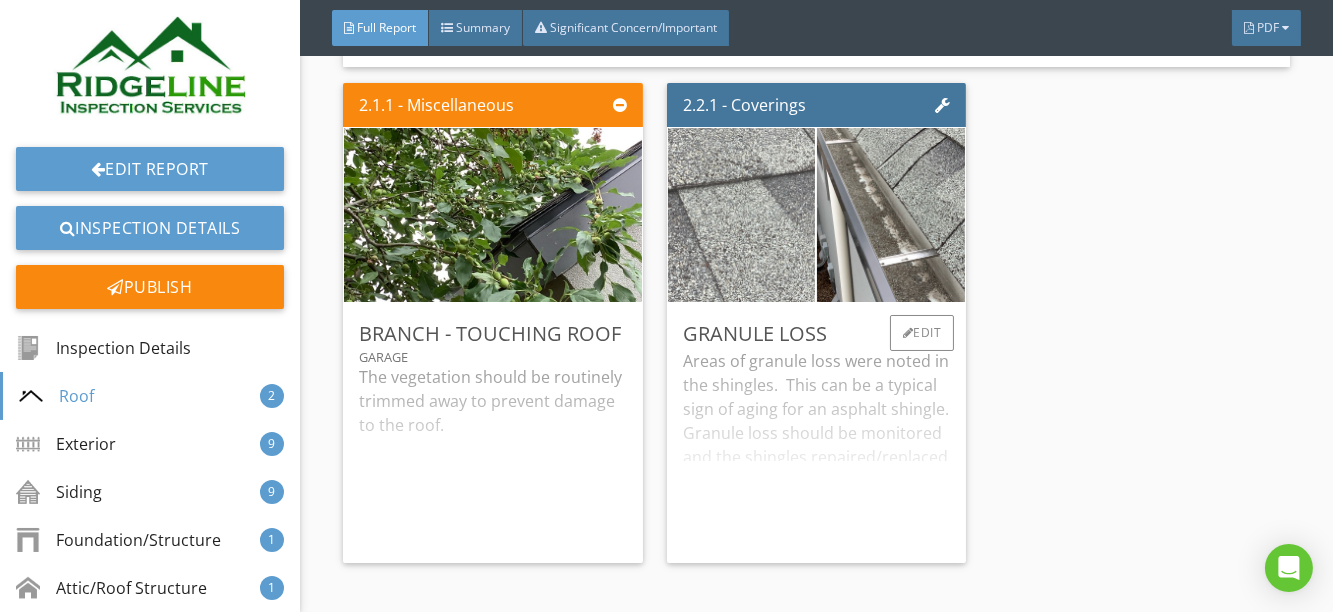 click at bounding box center (742, 215) 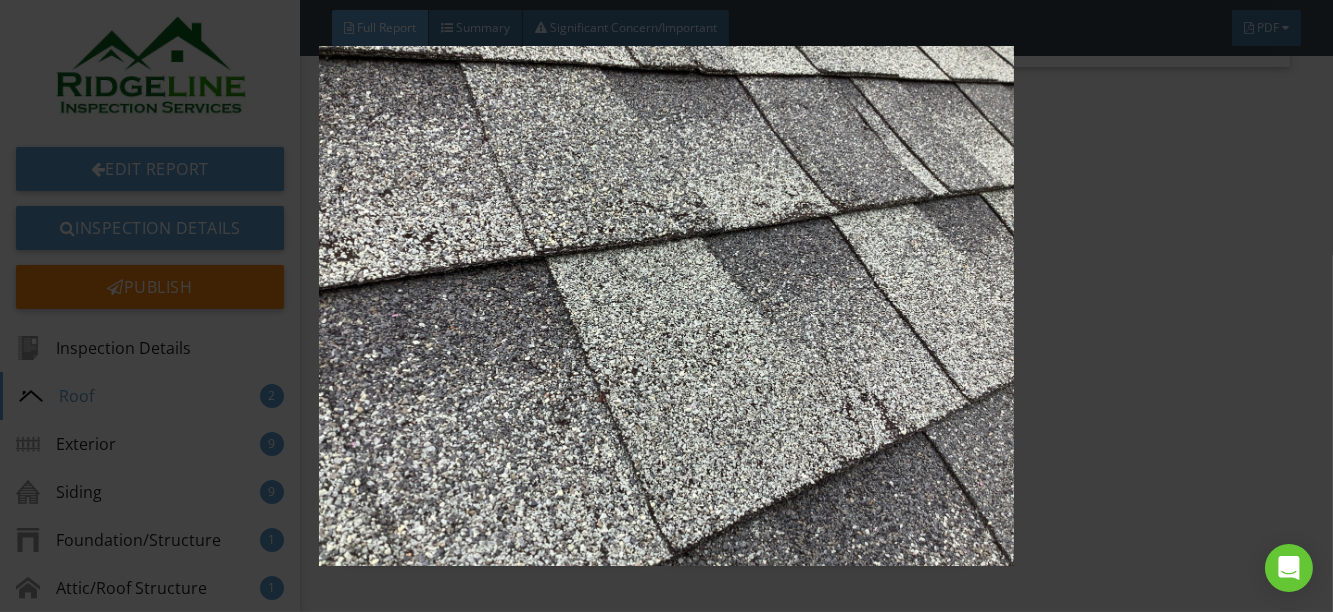 click at bounding box center (667, 306) 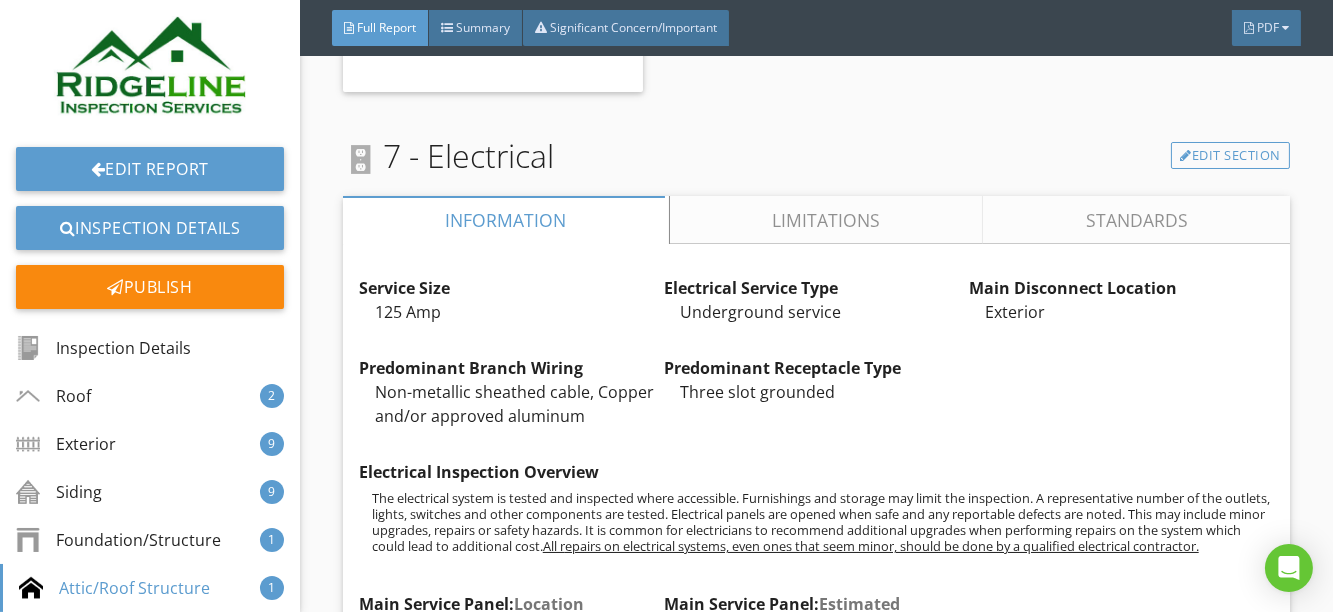 scroll, scrollTop: 11545, scrollLeft: 0, axis: vertical 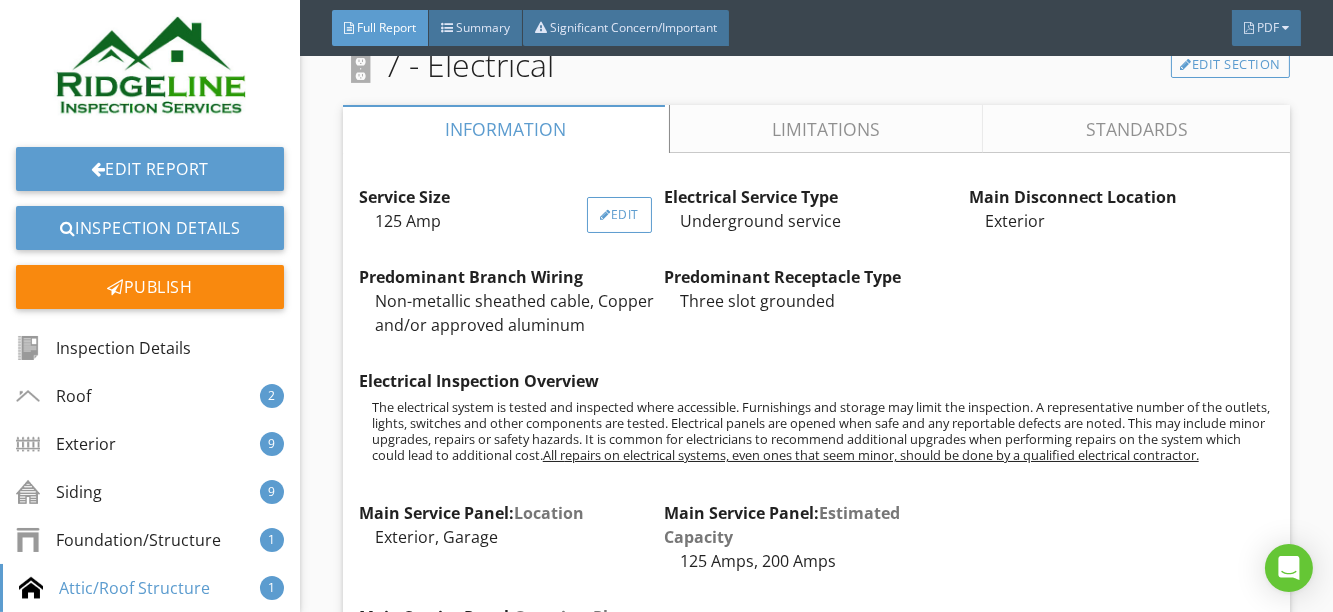 click on "Edit" at bounding box center [619, 215] 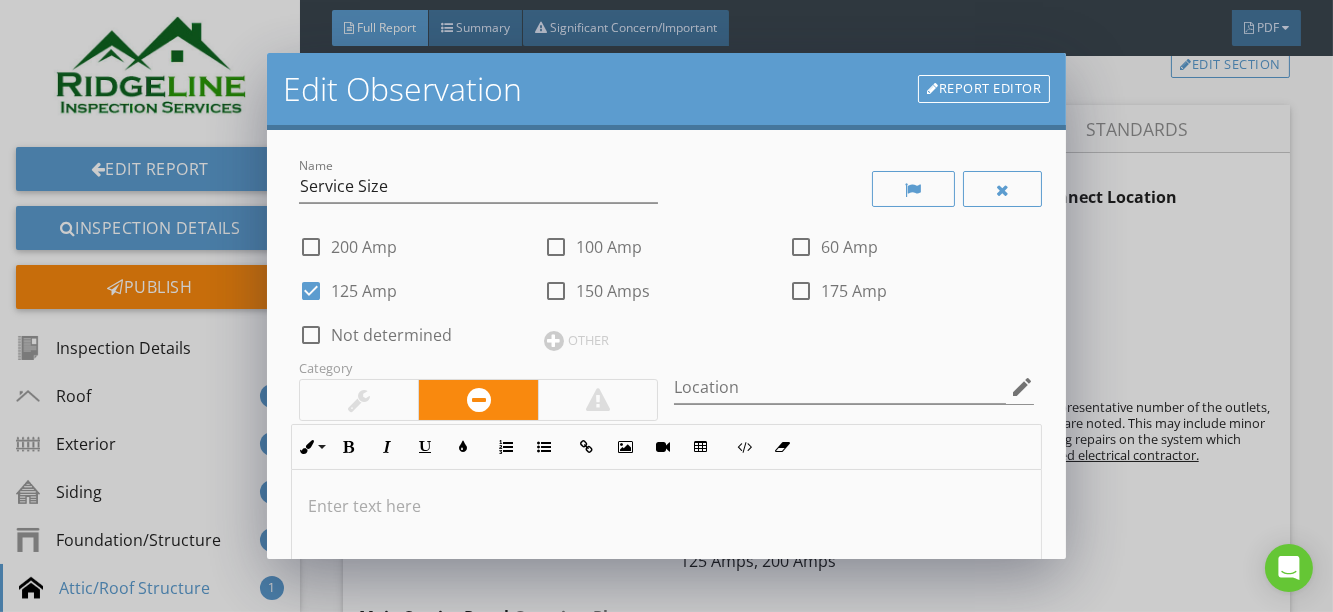 click at bounding box center [667, 628] 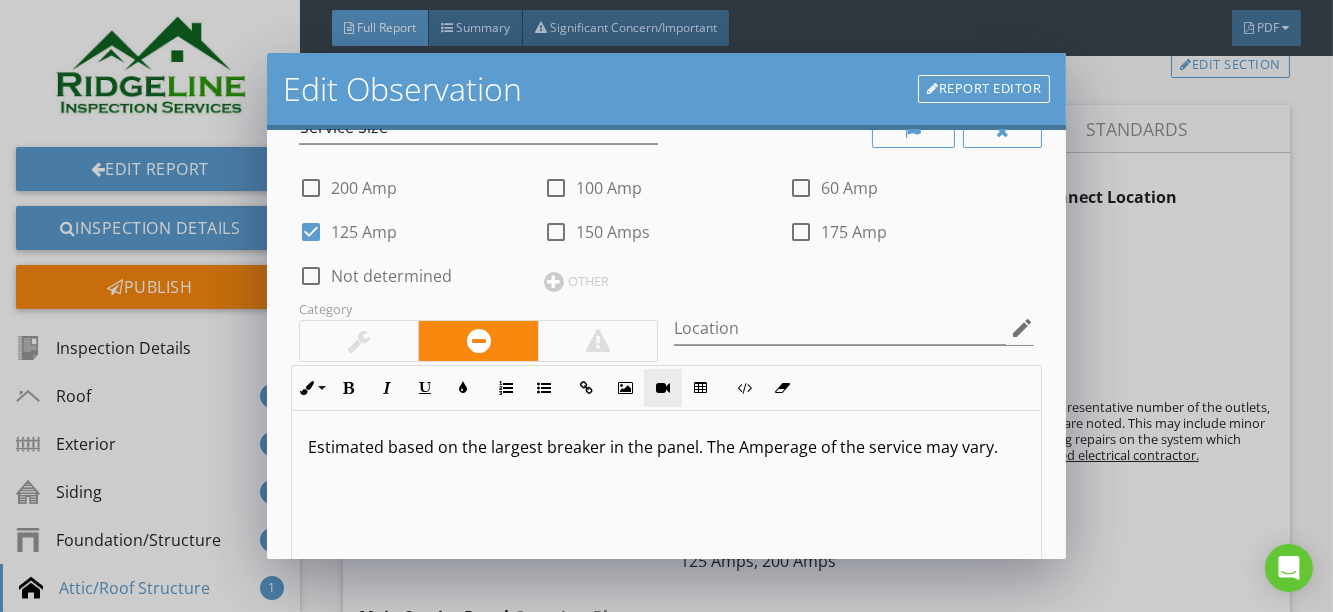 scroll, scrollTop: 90, scrollLeft: 0, axis: vertical 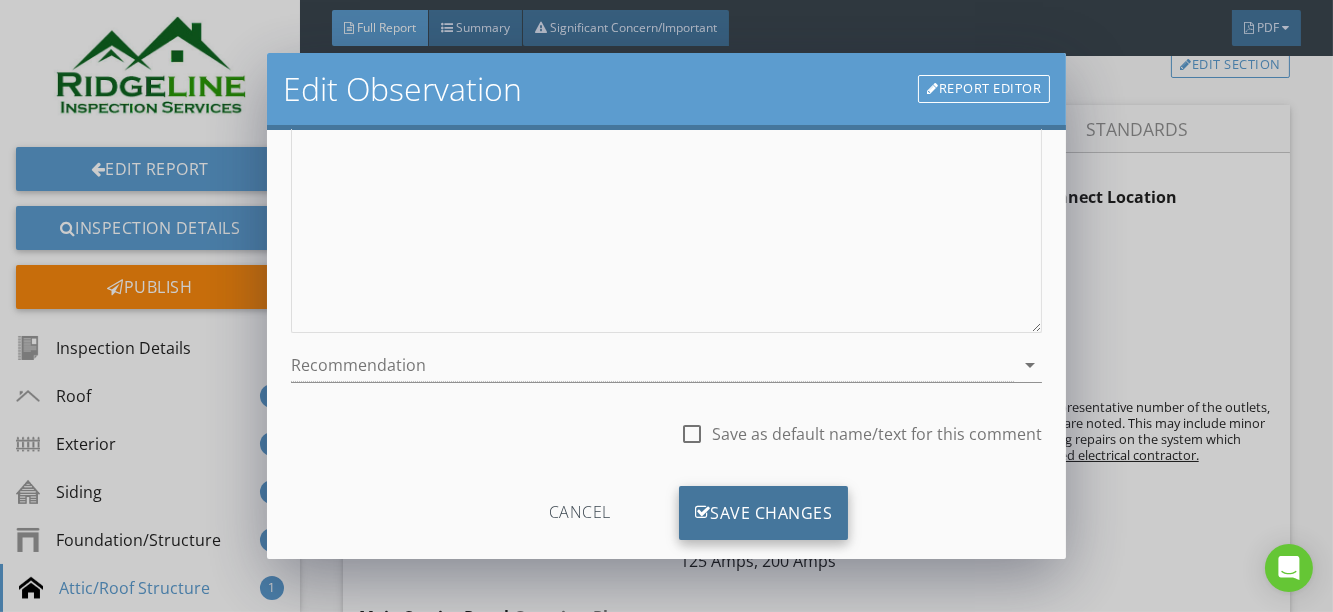 click on "Save Changes" at bounding box center (764, 513) 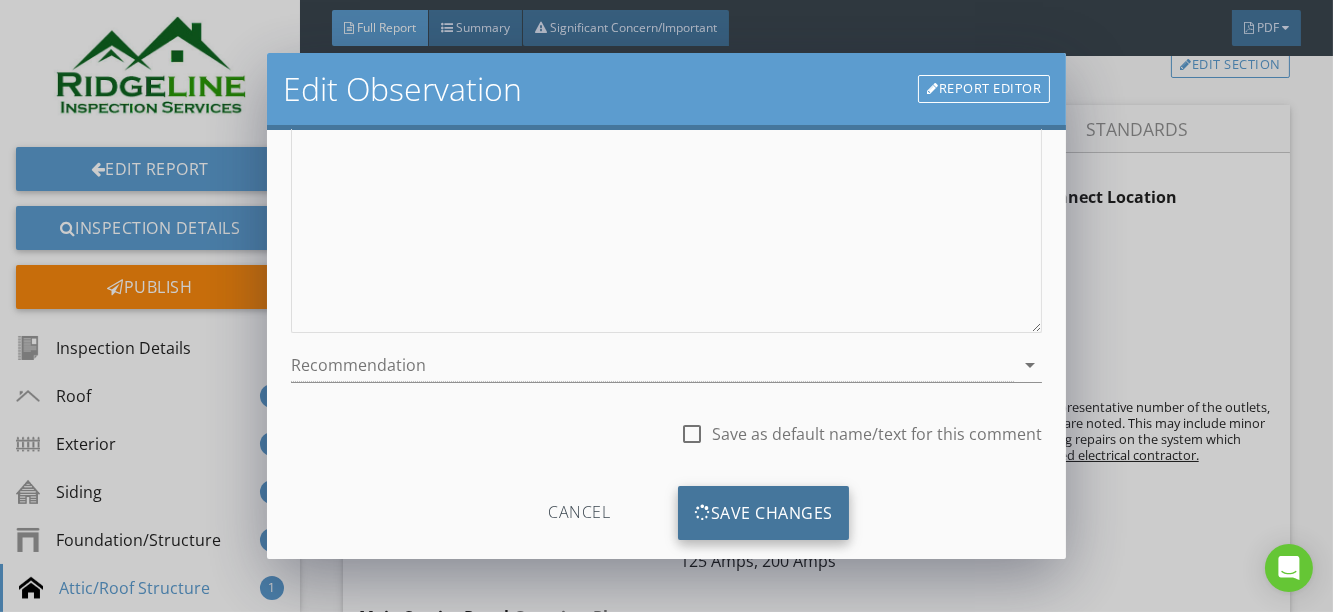 scroll, scrollTop: 252, scrollLeft: 0, axis: vertical 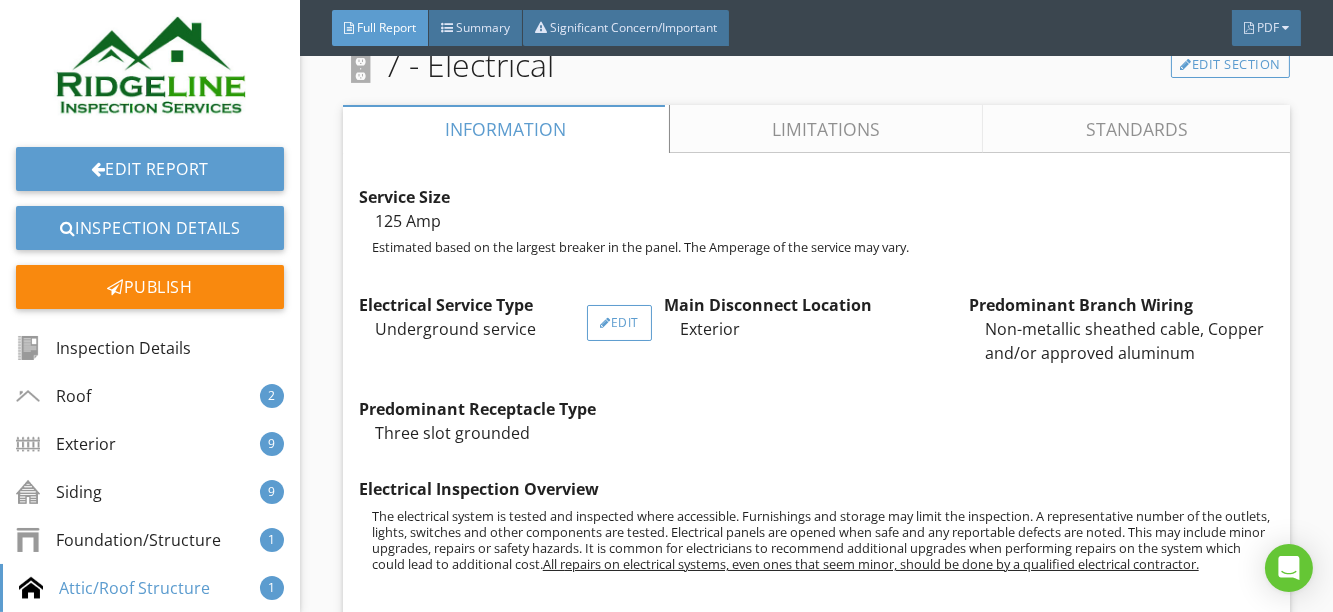 click at bounding box center [605, 323] 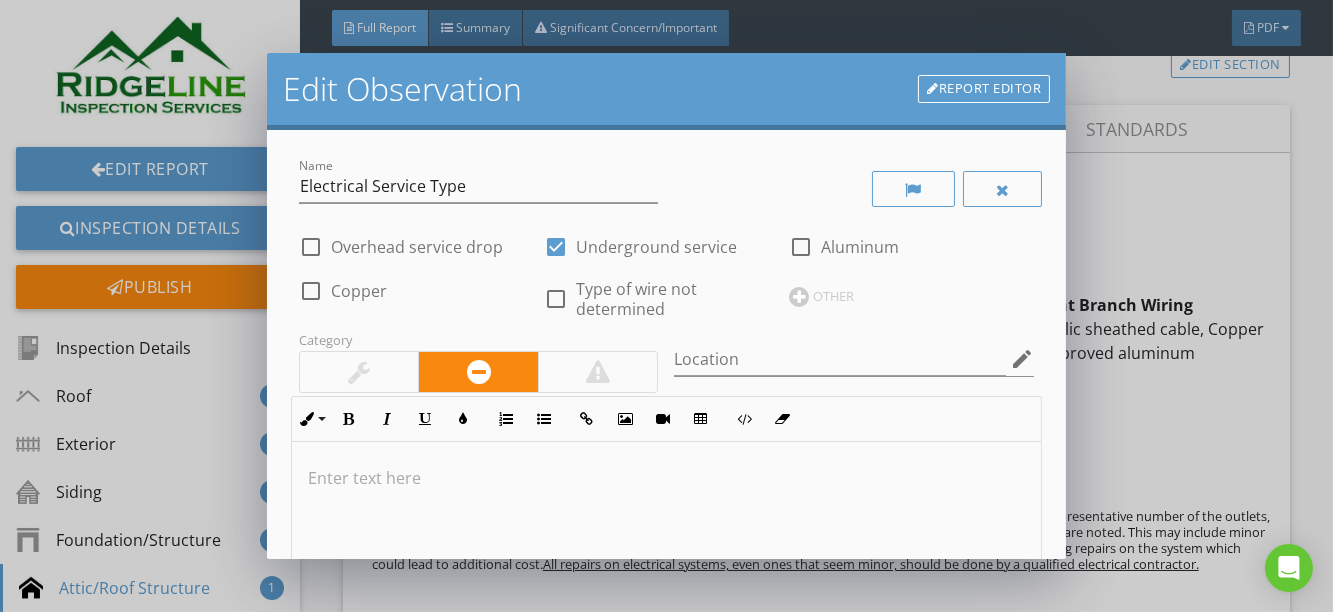 click at bounding box center (311, 247) 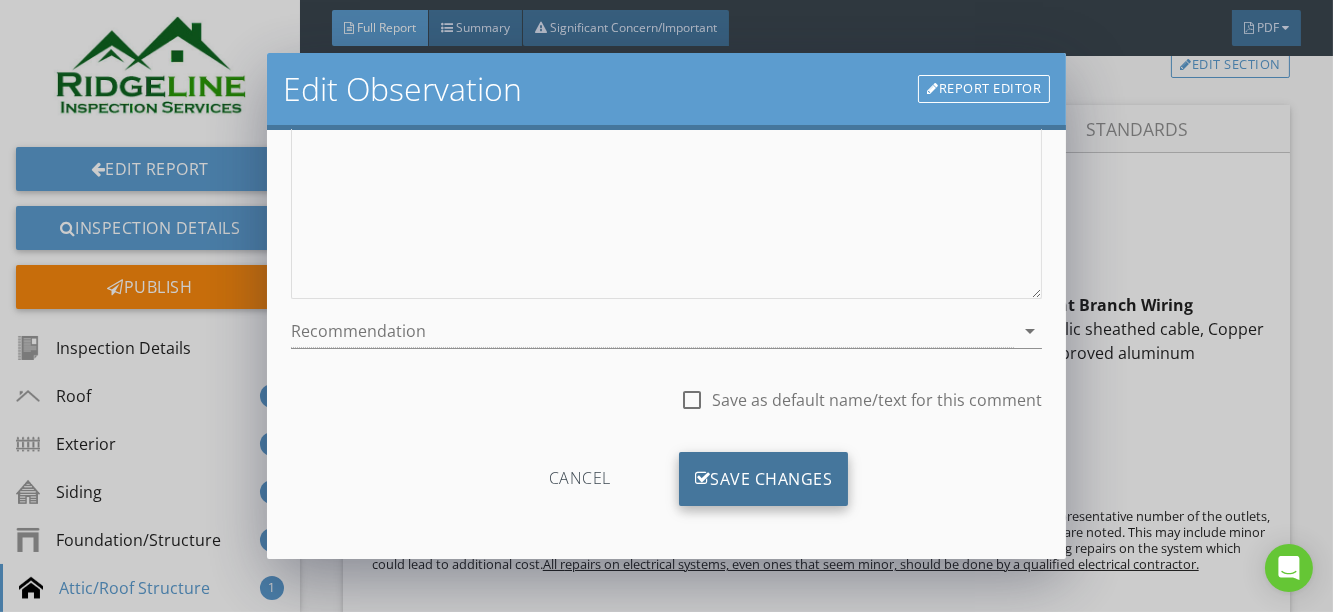 click on "Save Changes" at bounding box center (764, 479) 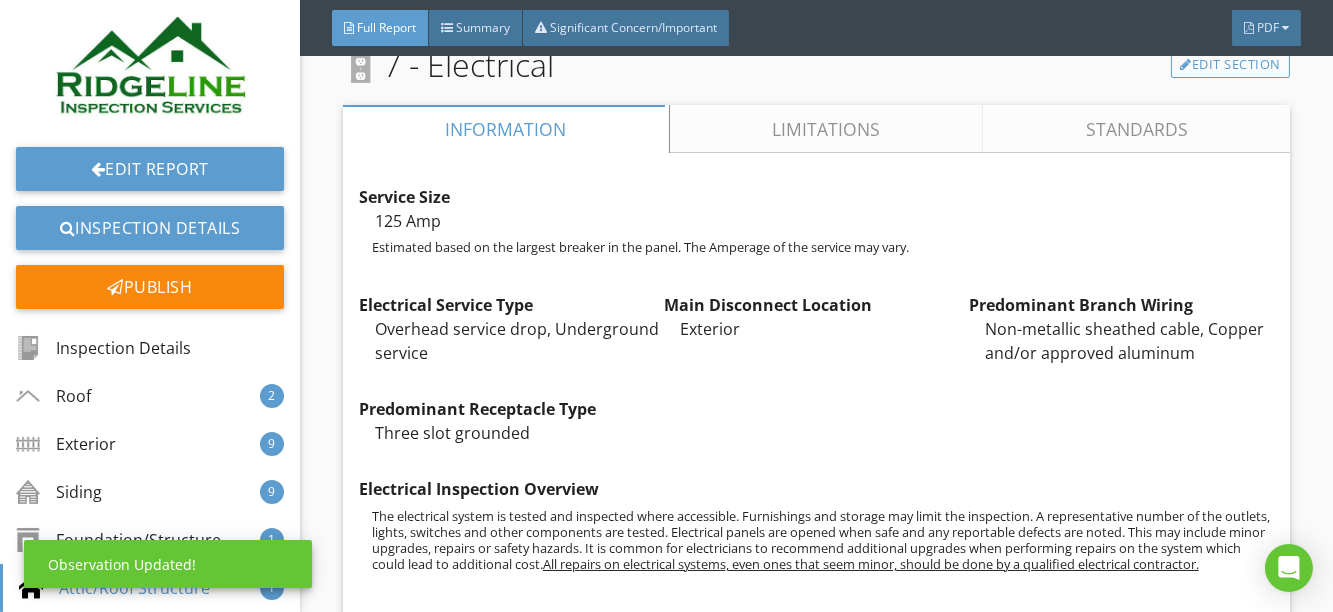 scroll, scrollTop: 224, scrollLeft: 0, axis: vertical 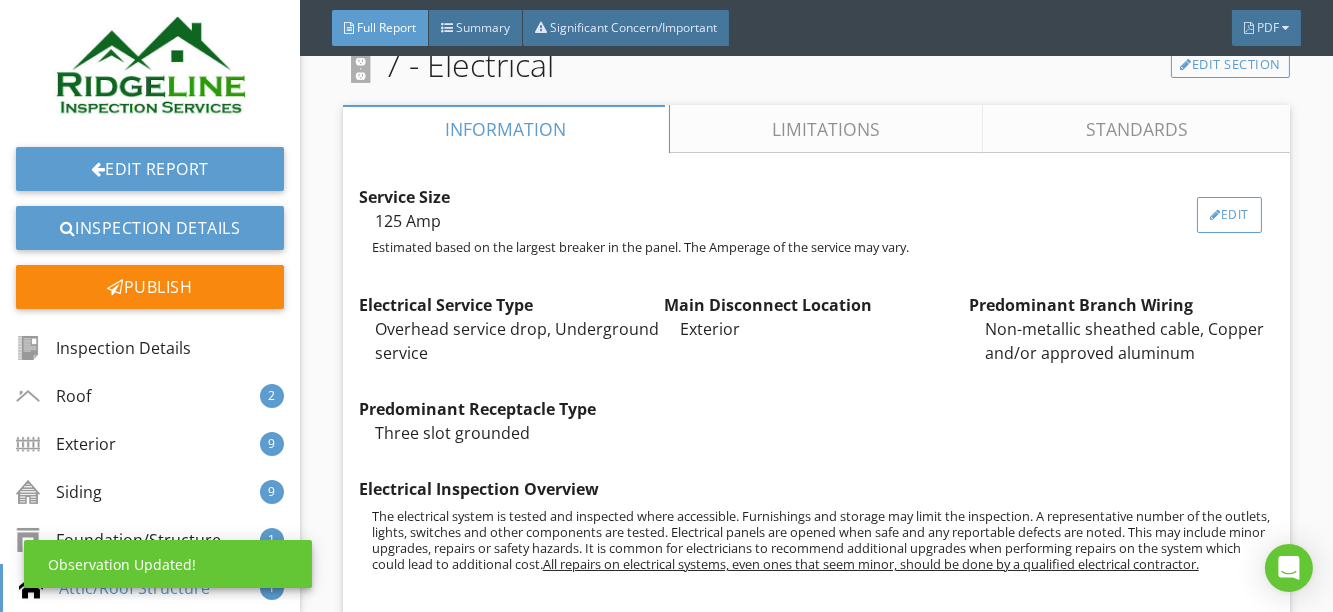 click at bounding box center [1215, 215] 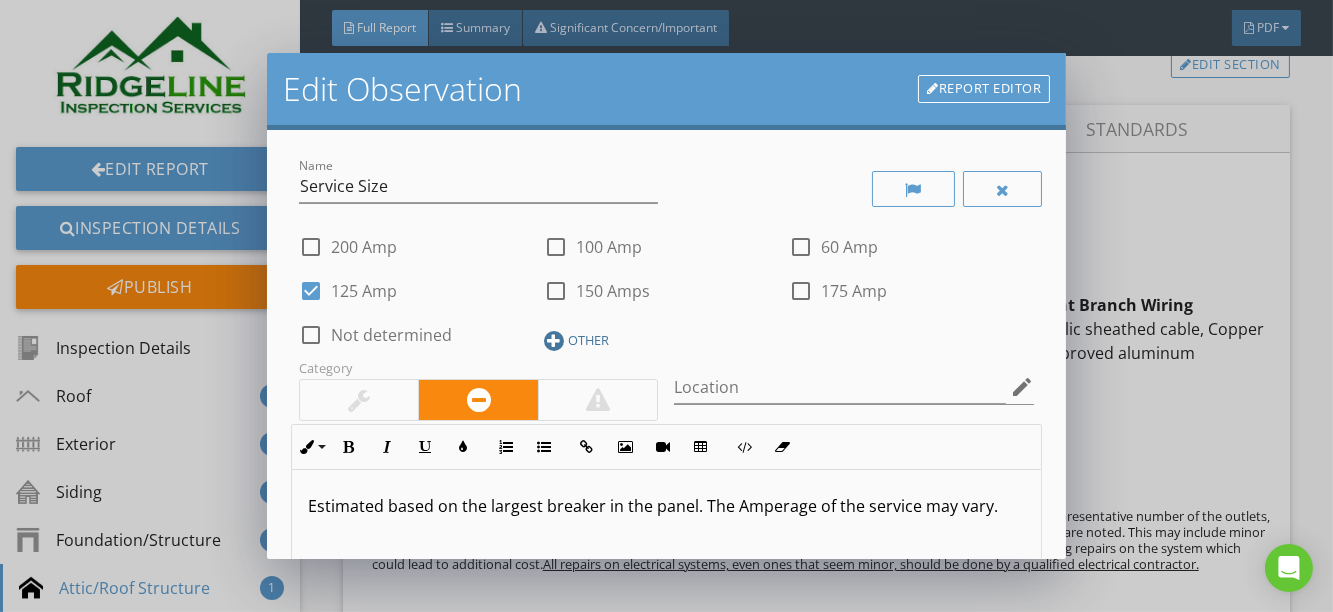 click at bounding box center [554, 341] 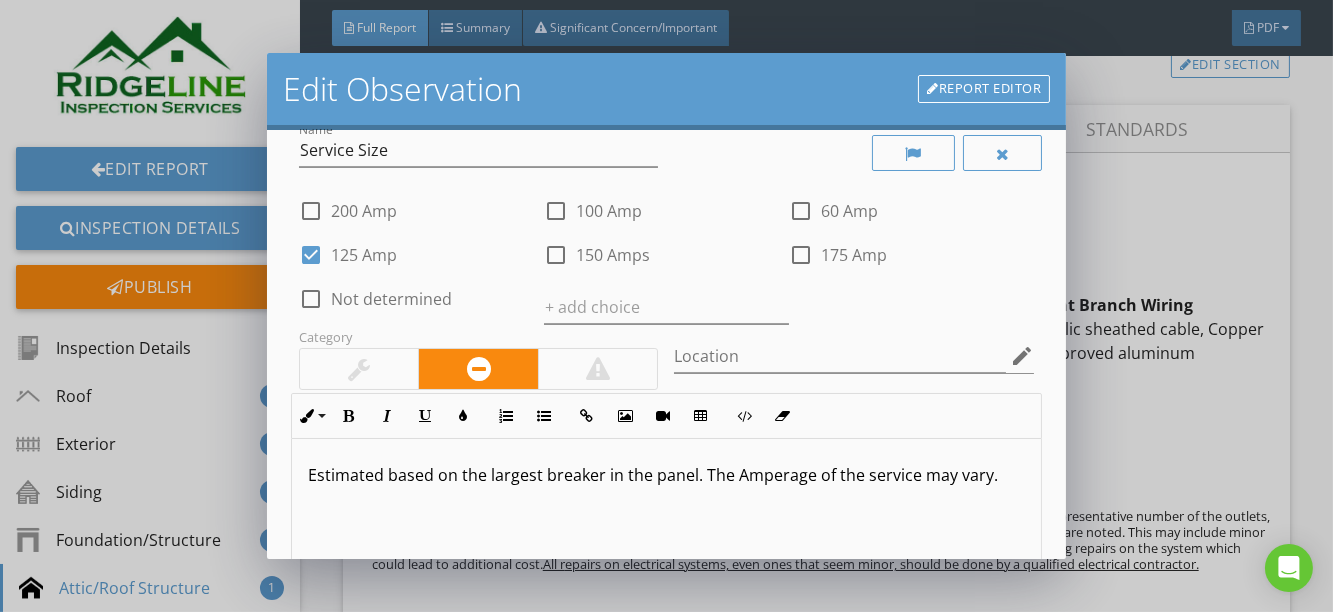 scroll, scrollTop: 10, scrollLeft: 0, axis: vertical 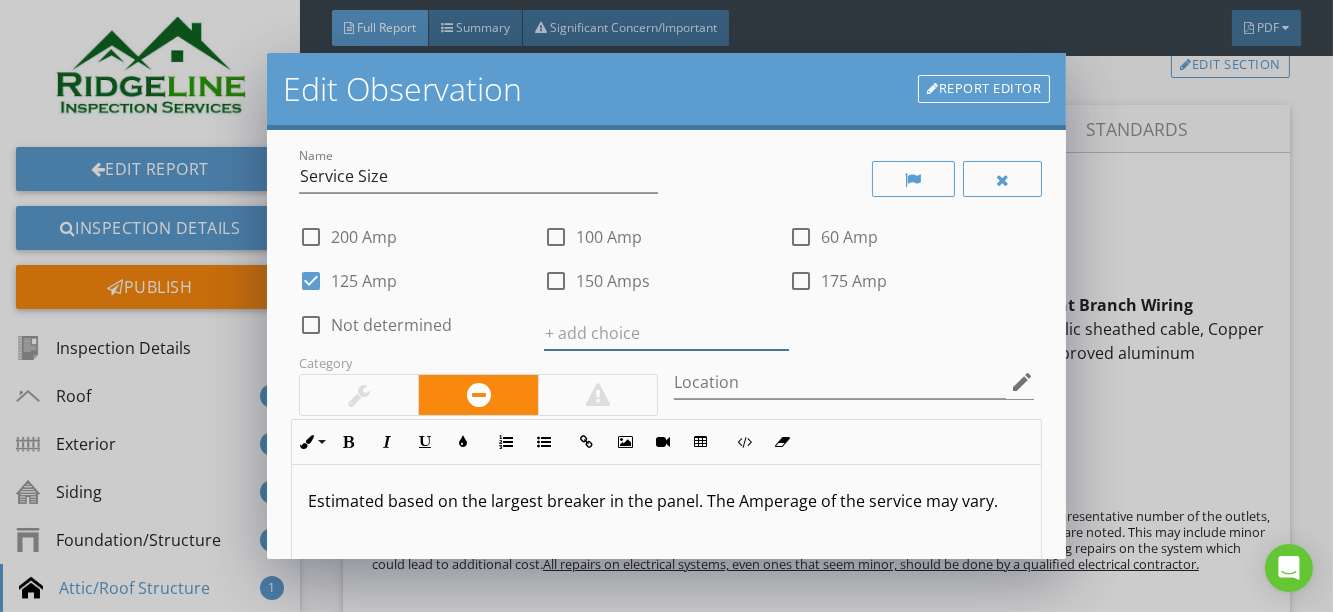 click at bounding box center (666, 333) 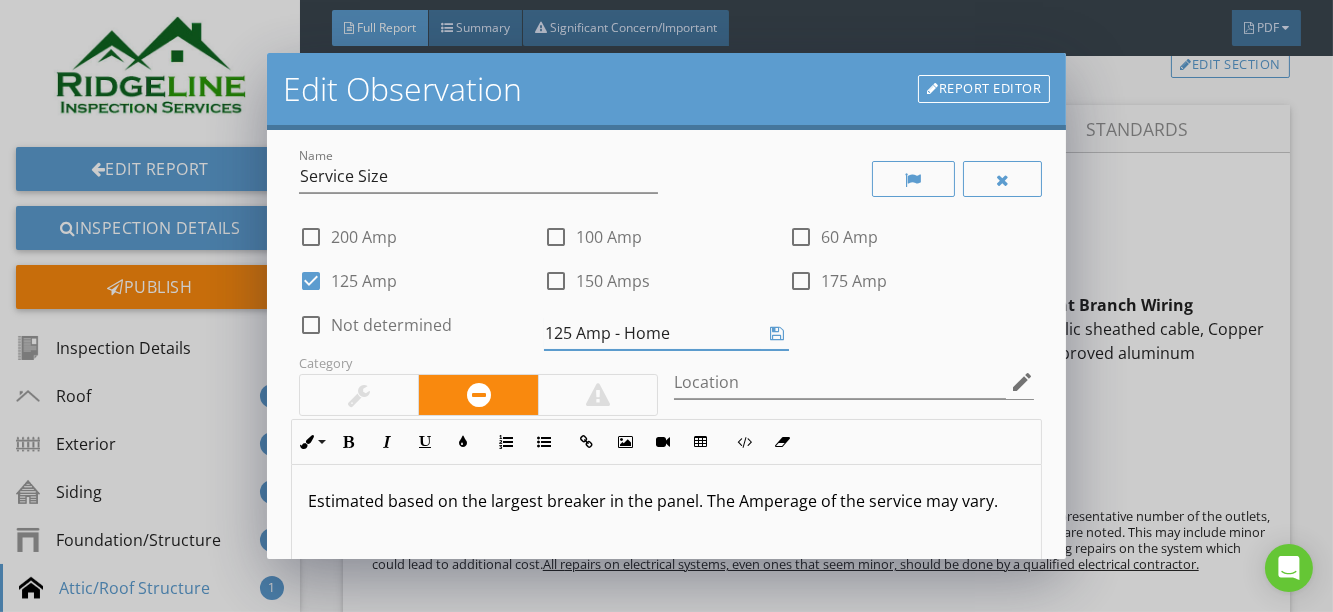 type on "125 Amp - Home" 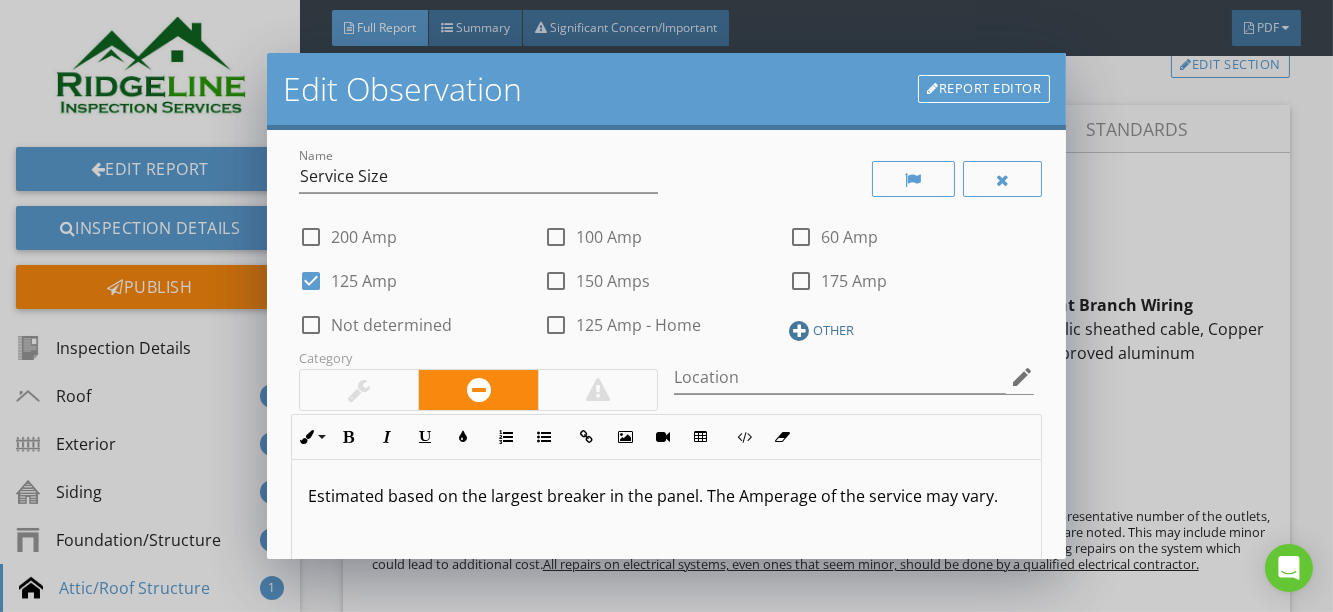 click at bounding box center [799, 331] 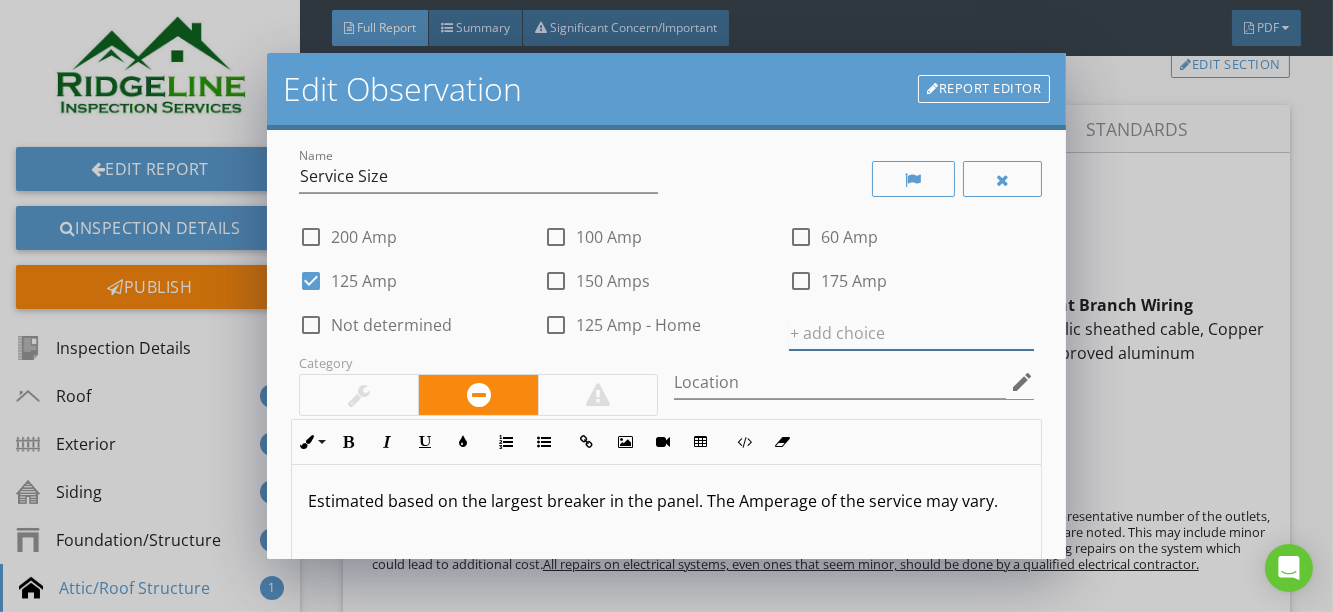 click at bounding box center [911, 333] 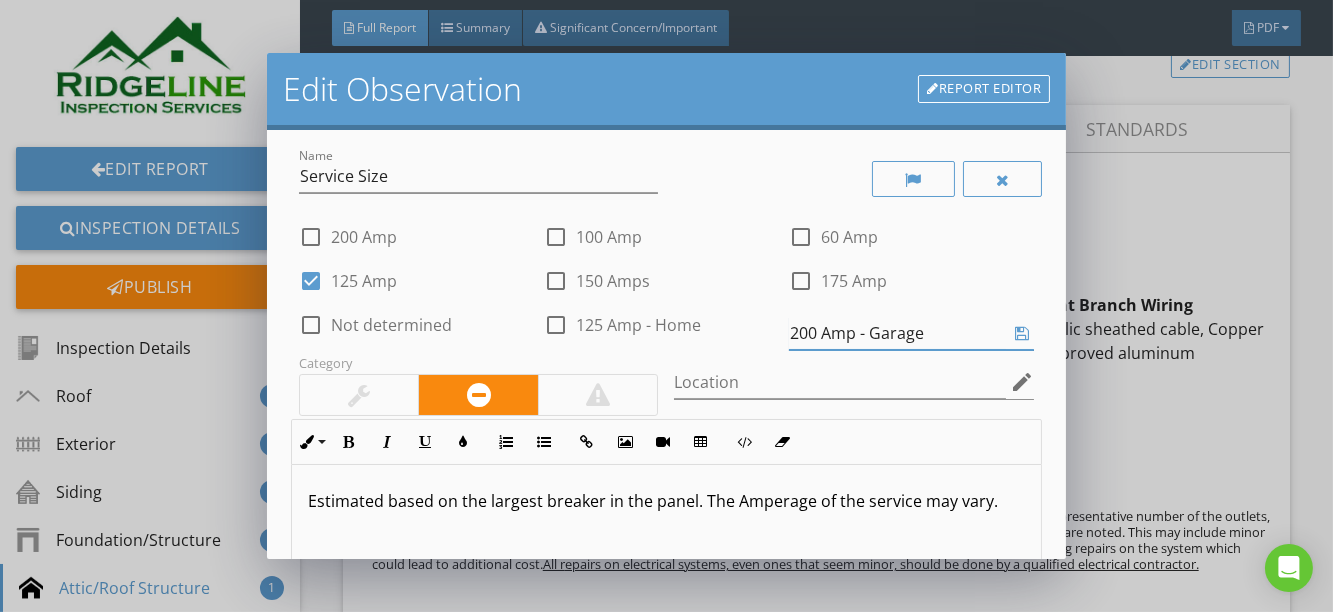 type on "200 Amp - Garage" 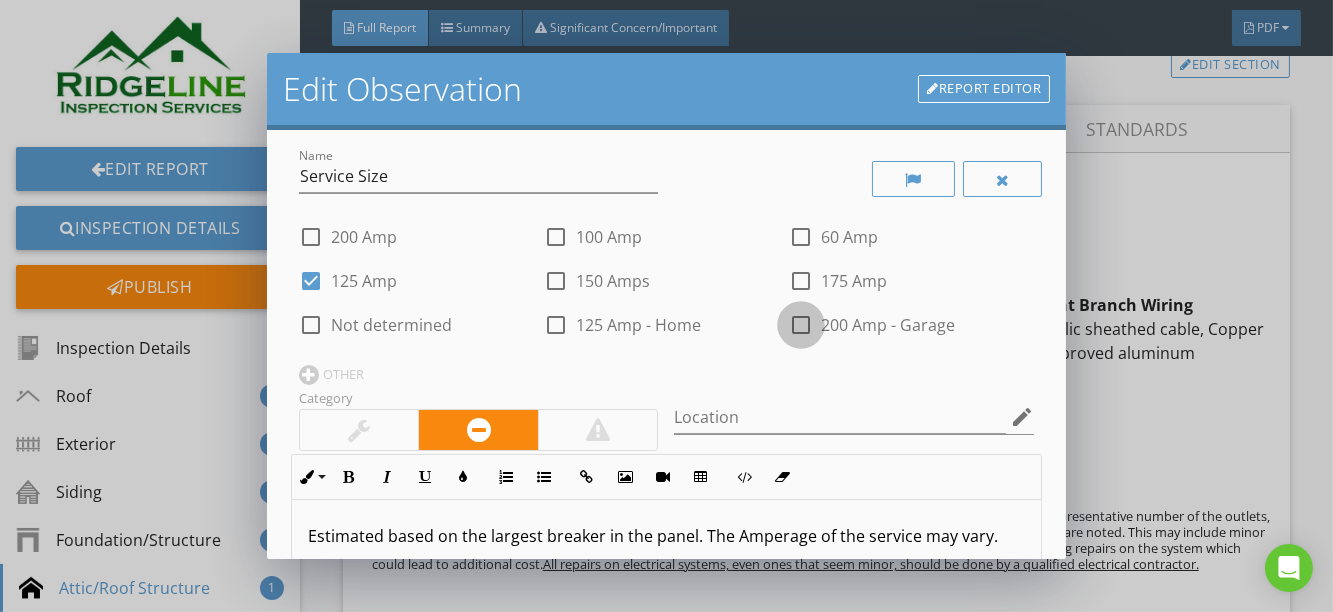 click at bounding box center (801, 325) 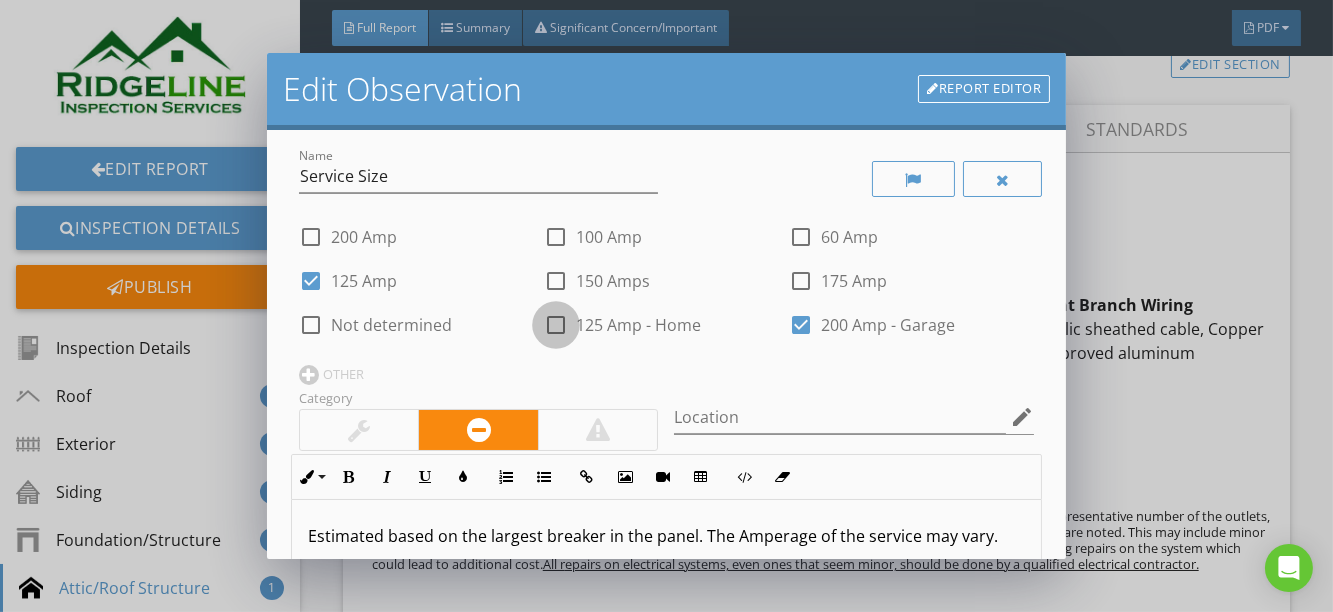 click at bounding box center [556, 325] 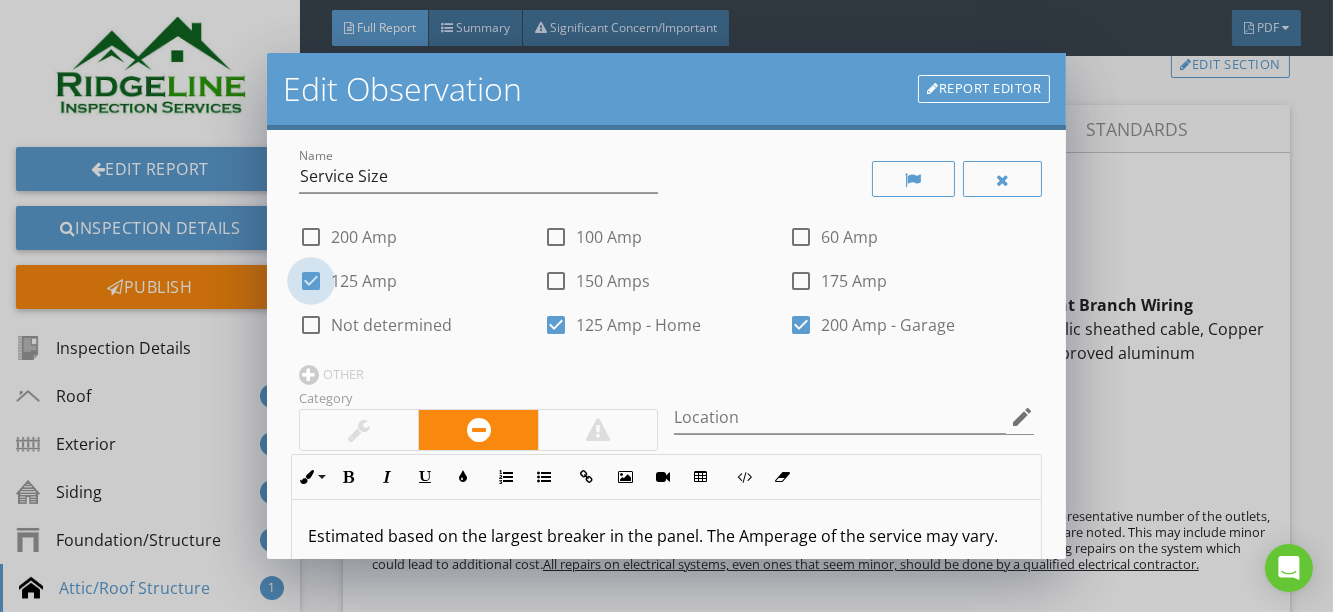 click at bounding box center (311, 281) 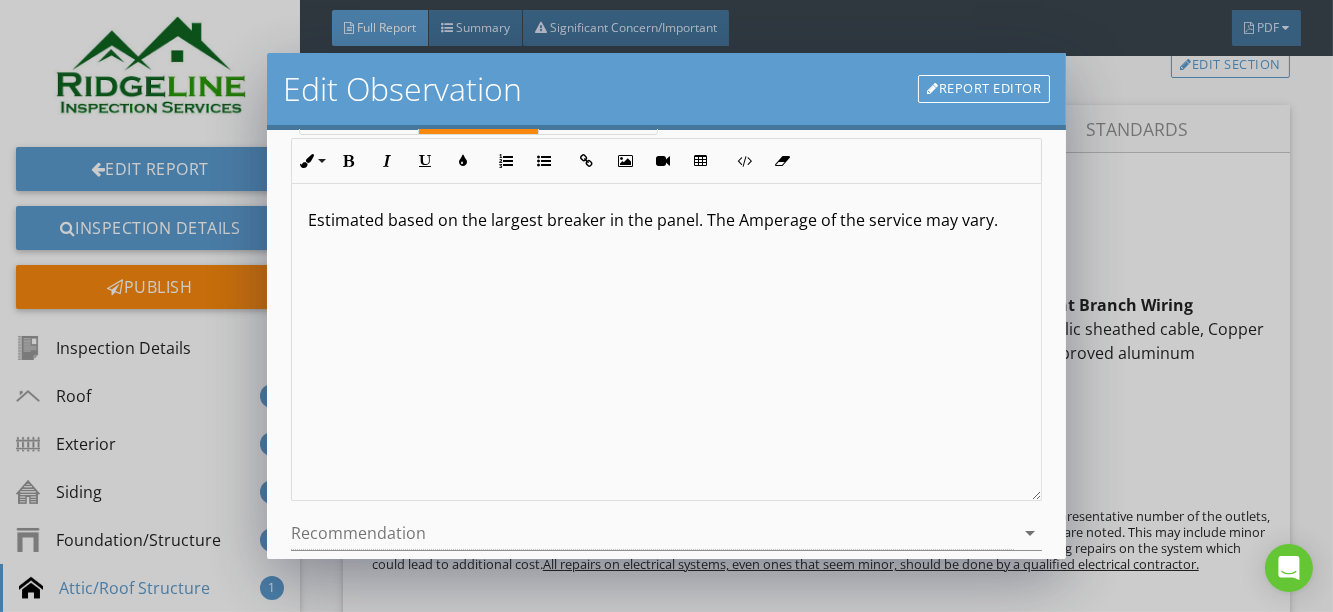 scroll, scrollTop: 374, scrollLeft: 0, axis: vertical 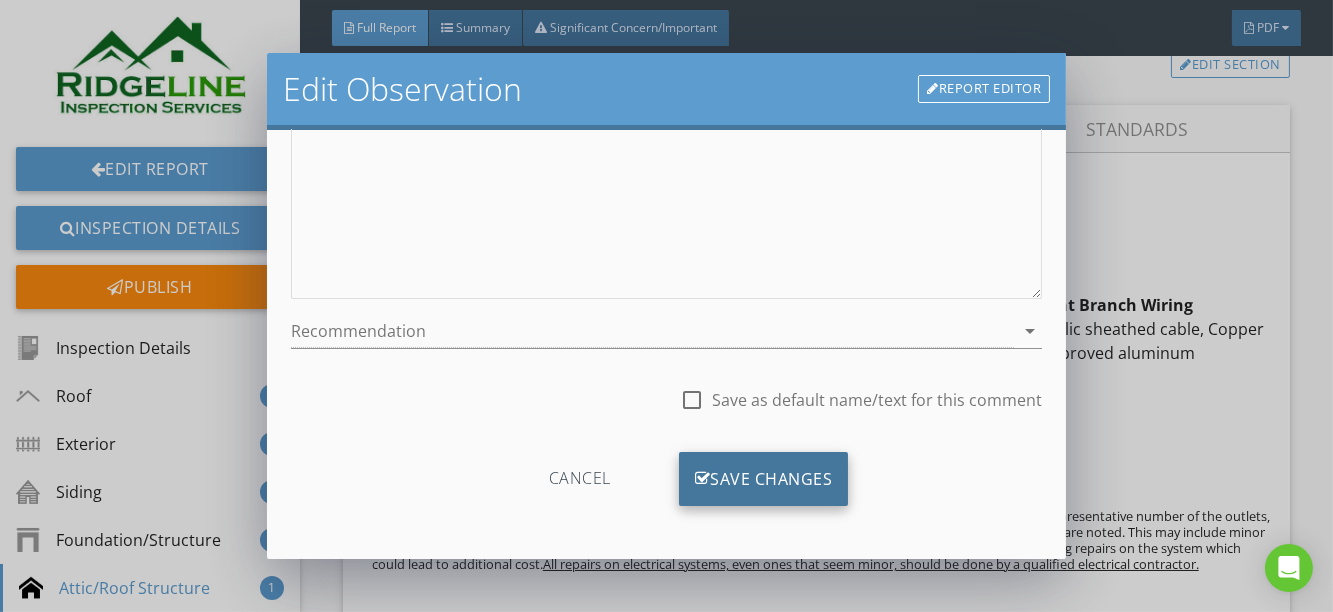 click on "Save Changes" at bounding box center [764, 479] 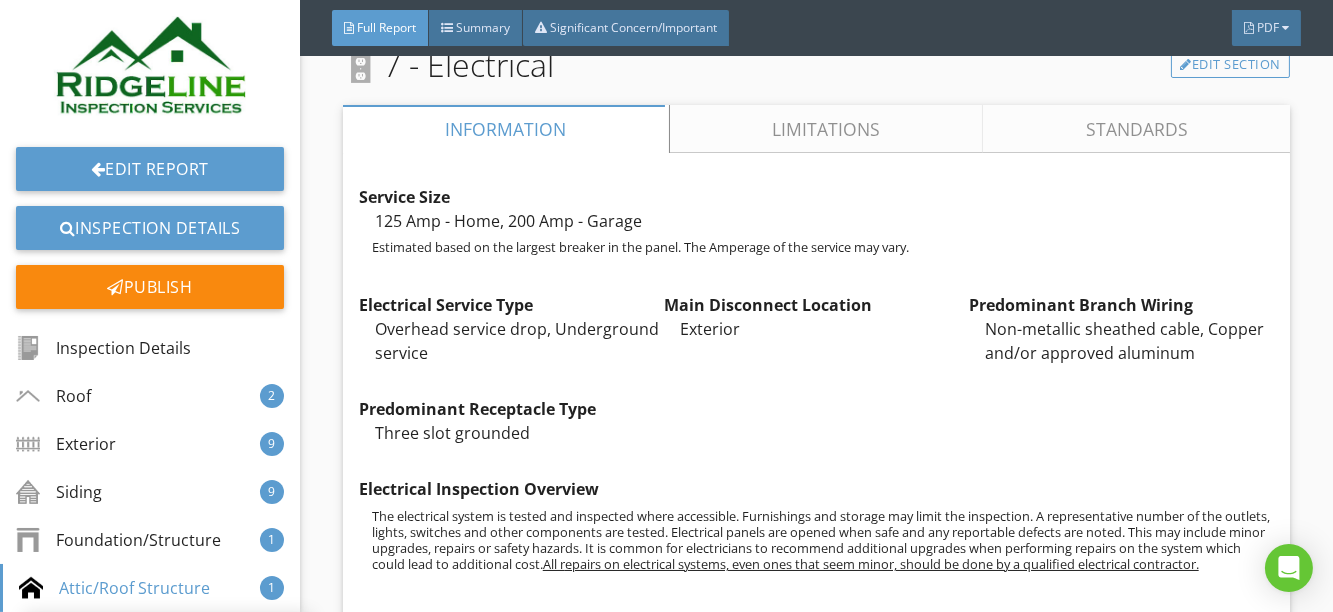 scroll, scrollTop: 292, scrollLeft: 0, axis: vertical 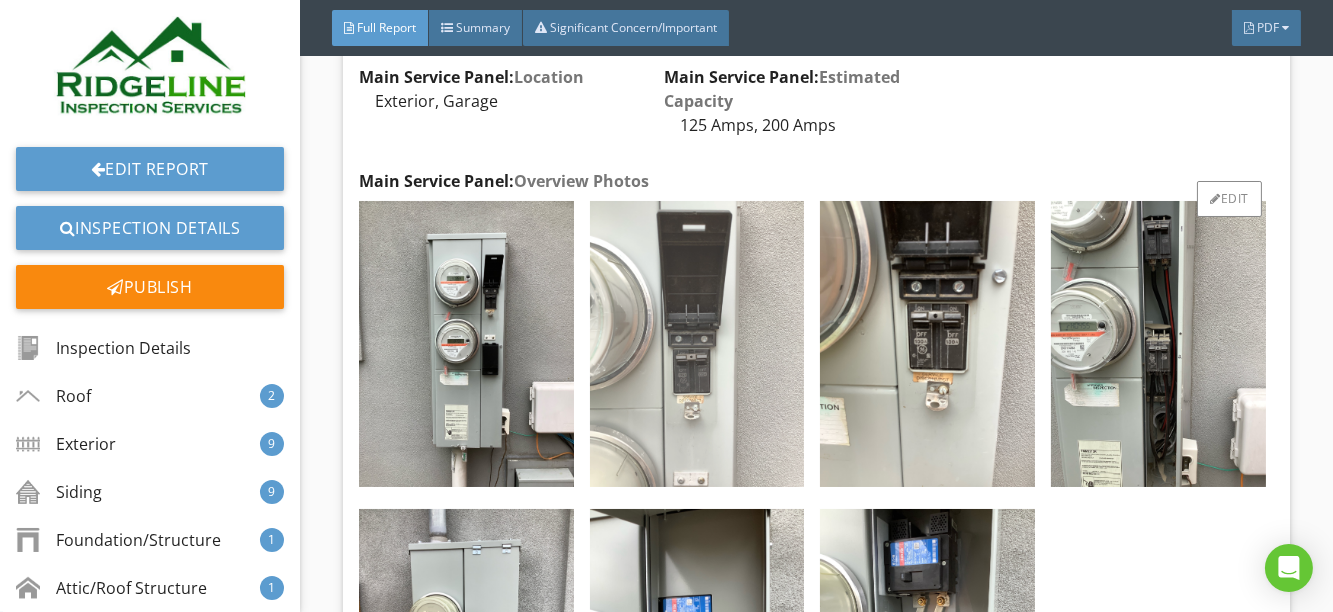 click at bounding box center [697, 344] 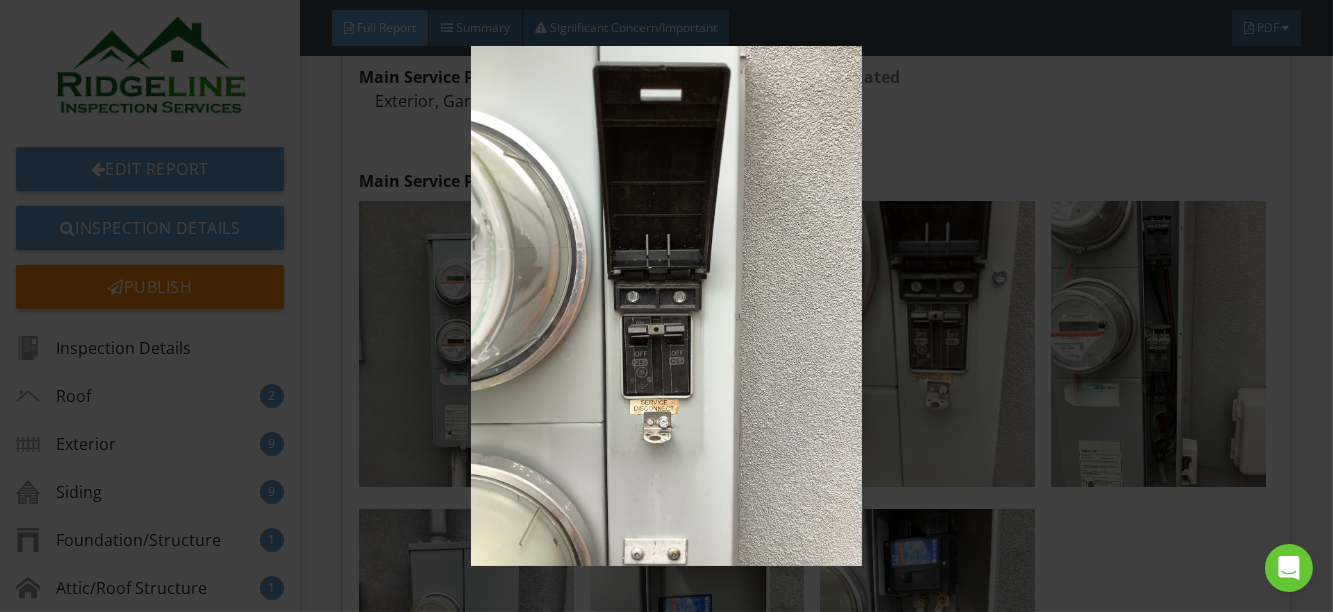 click at bounding box center (666, 306) 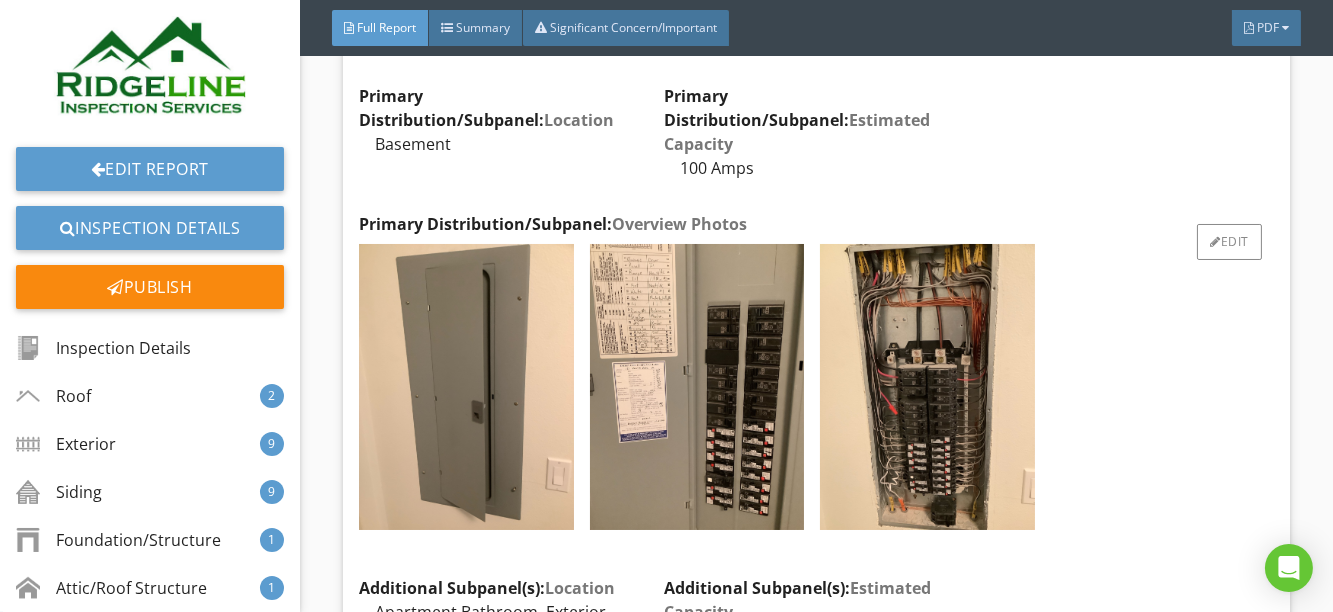 scroll, scrollTop: 12818, scrollLeft: 0, axis: vertical 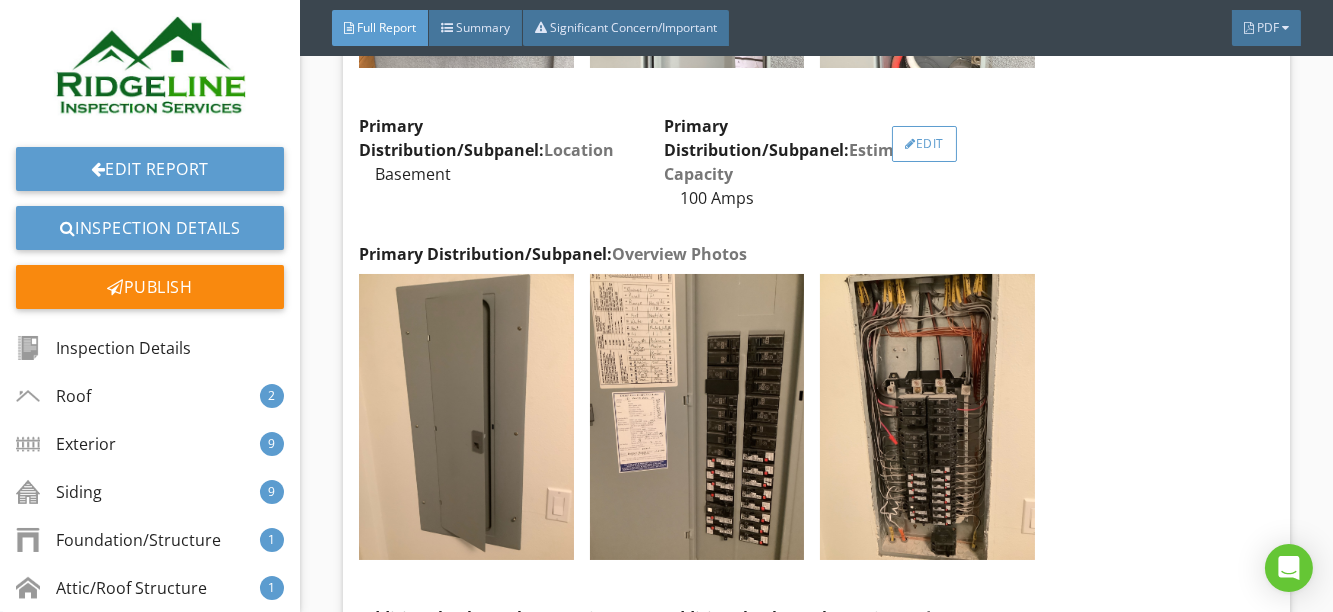 click on "Edit" at bounding box center [924, 144] 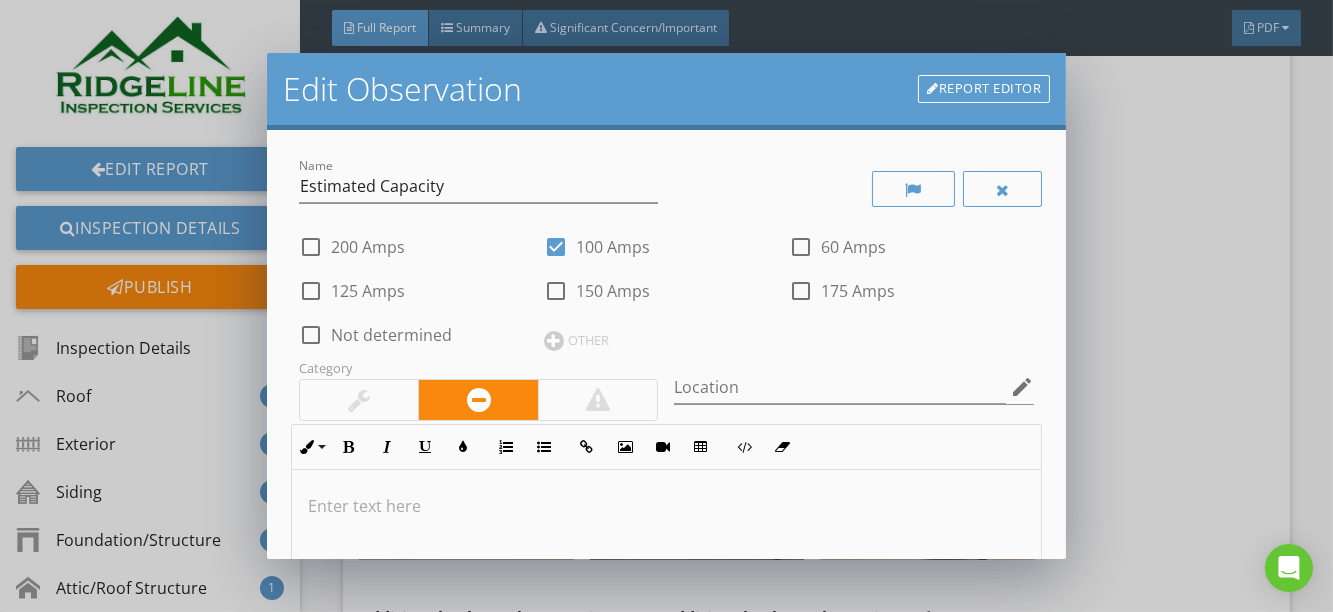 click at bounding box center (311, 291) 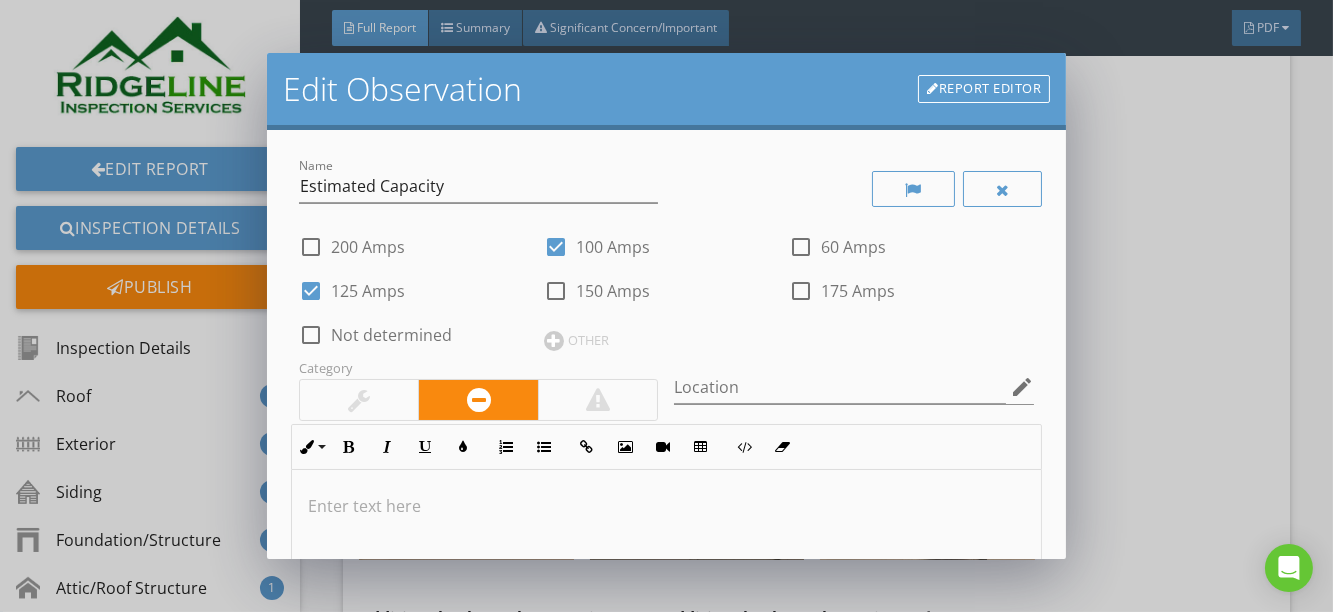 click at bounding box center (556, 247) 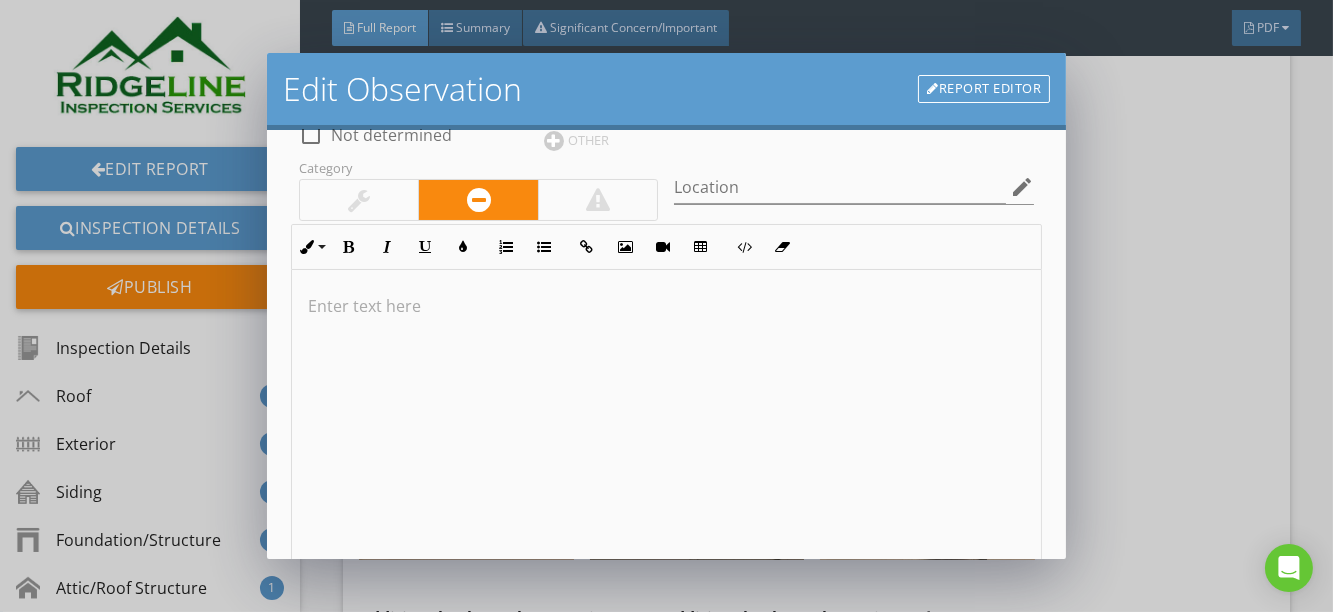 scroll, scrollTop: 454, scrollLeft: 0, axis: vertical 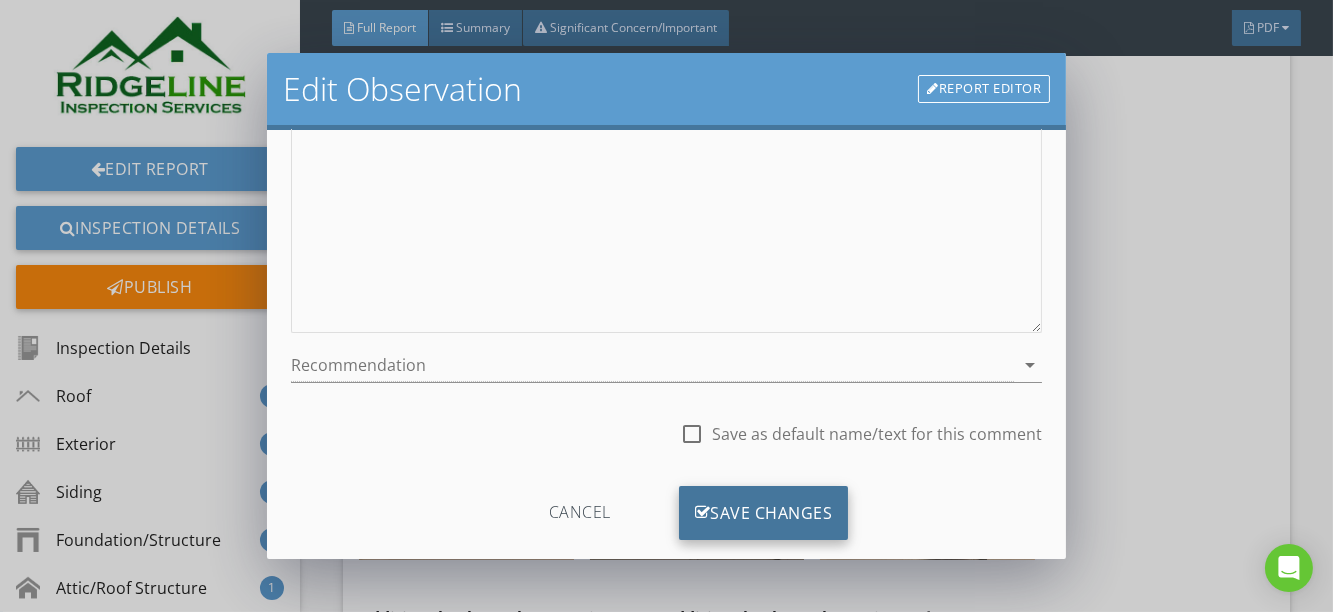 click on "Save Changes" at bounding box center (764, 513) 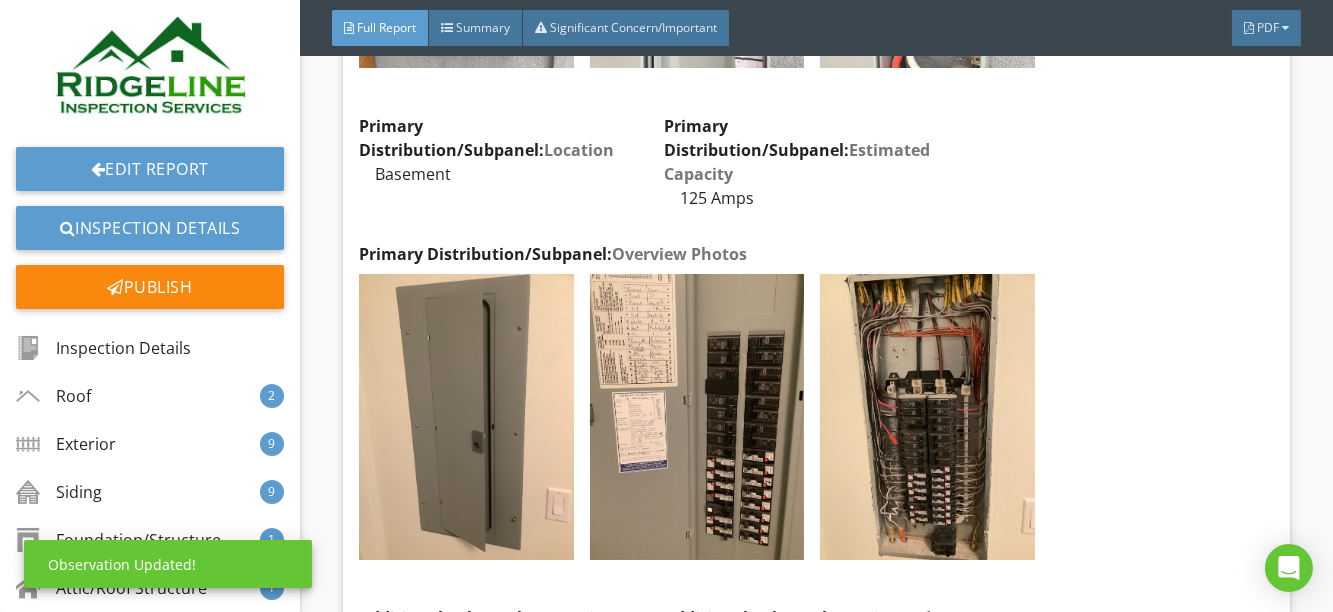 scroll, scrollTop: 252, scrollLeft: 0, axis: vertical 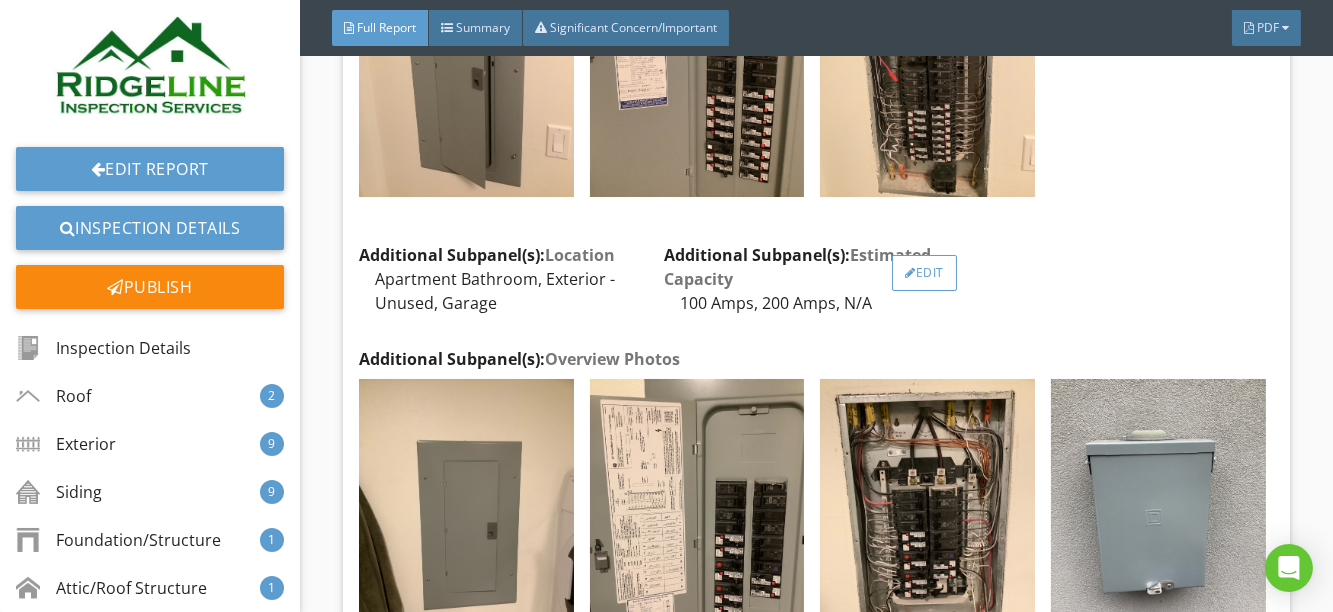 click at bounding box center (910, 273) 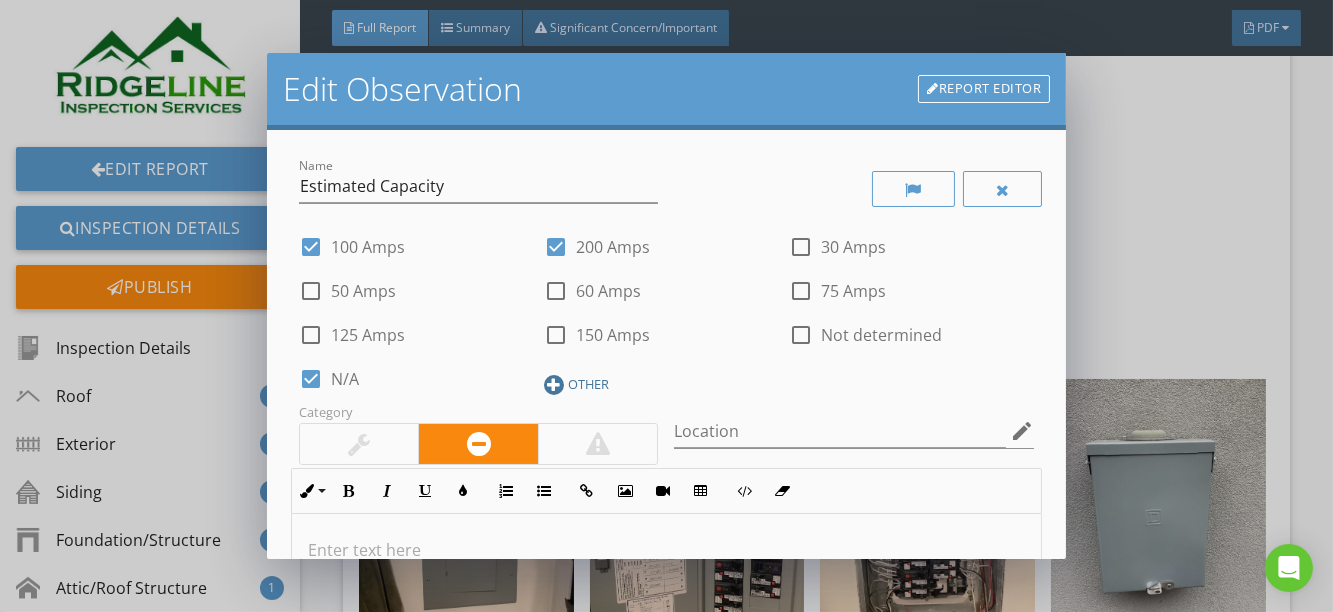 click at bounding box center (554, 385) 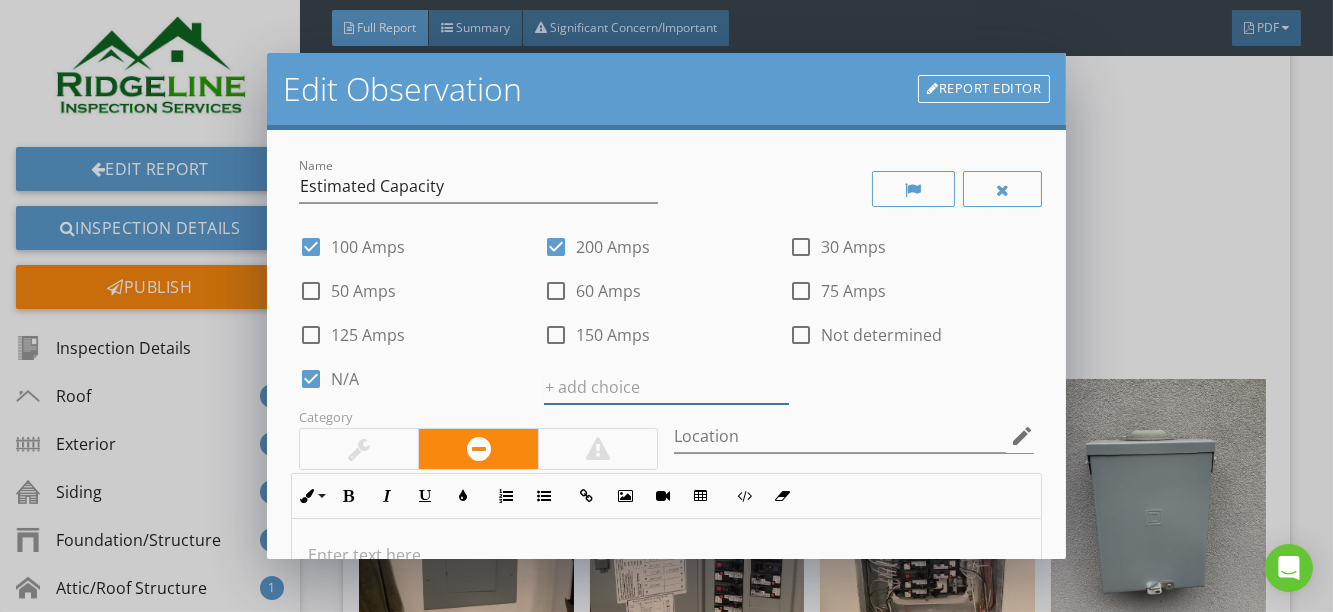 click at bounding box center (666, 387) 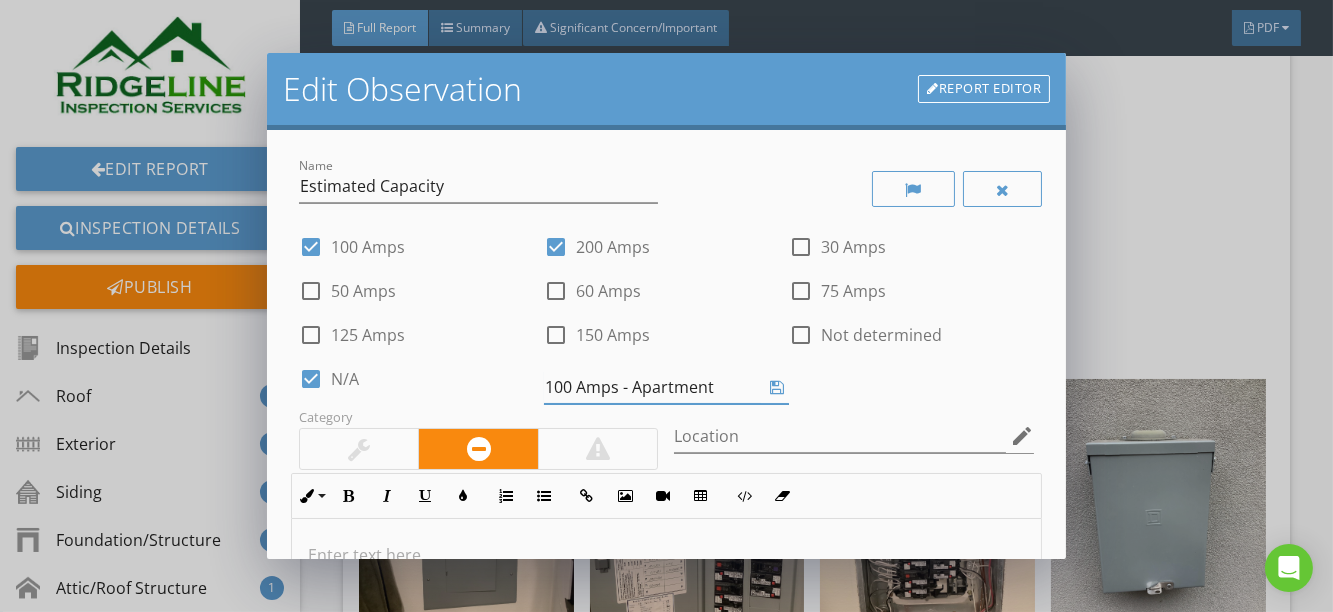 type on "100 Amps - Apartment" 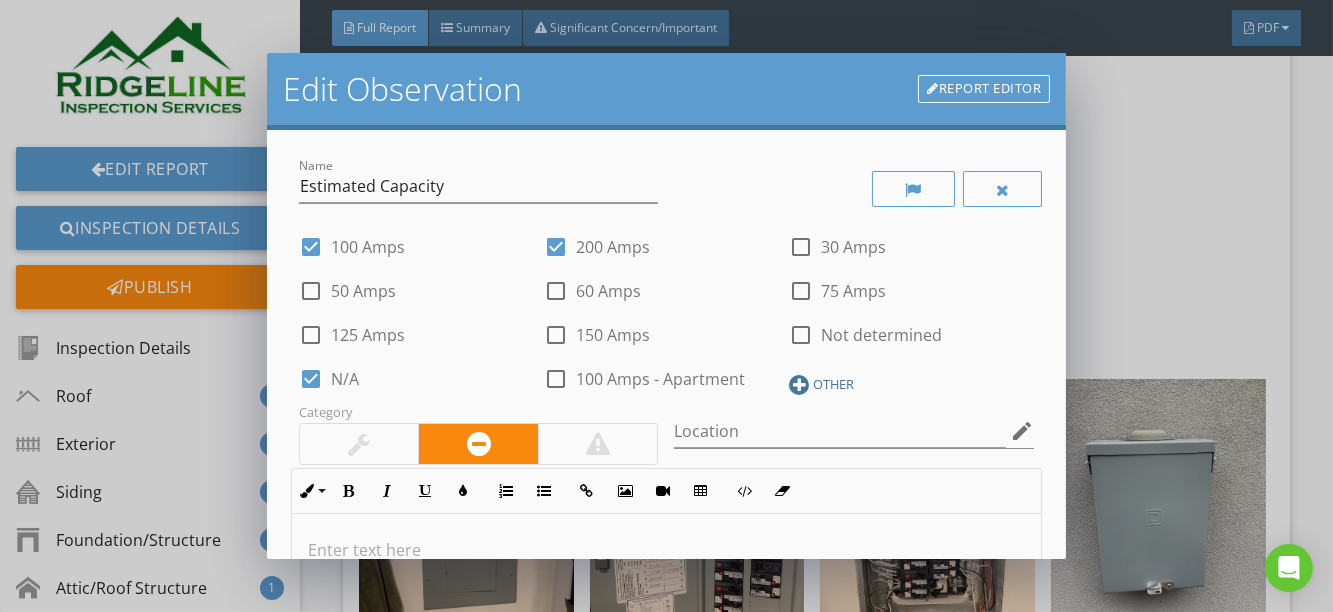 click at bounding box center (799, 385) 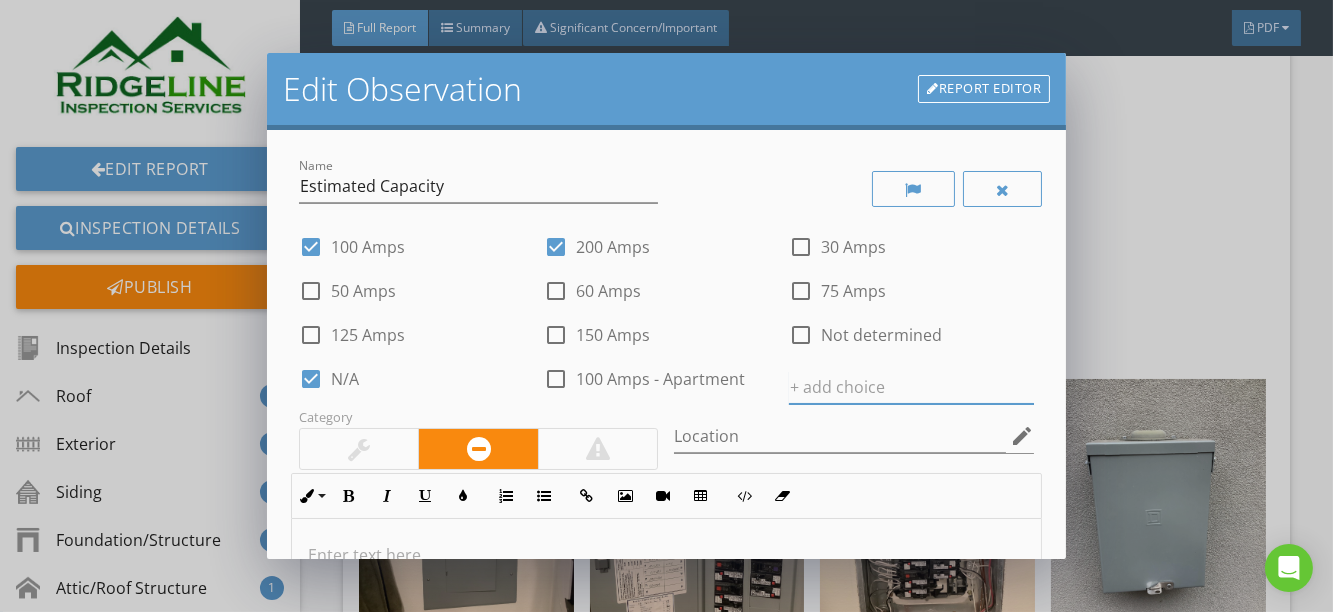 click at bounding box center (911, 387) 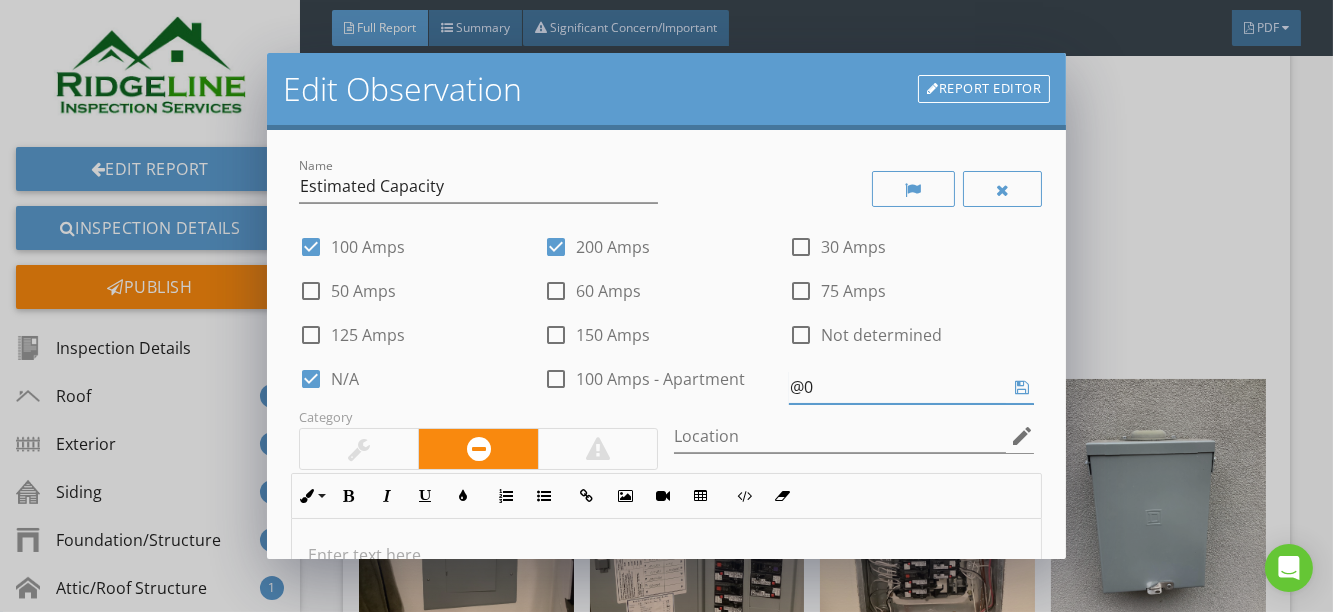 type on "@" 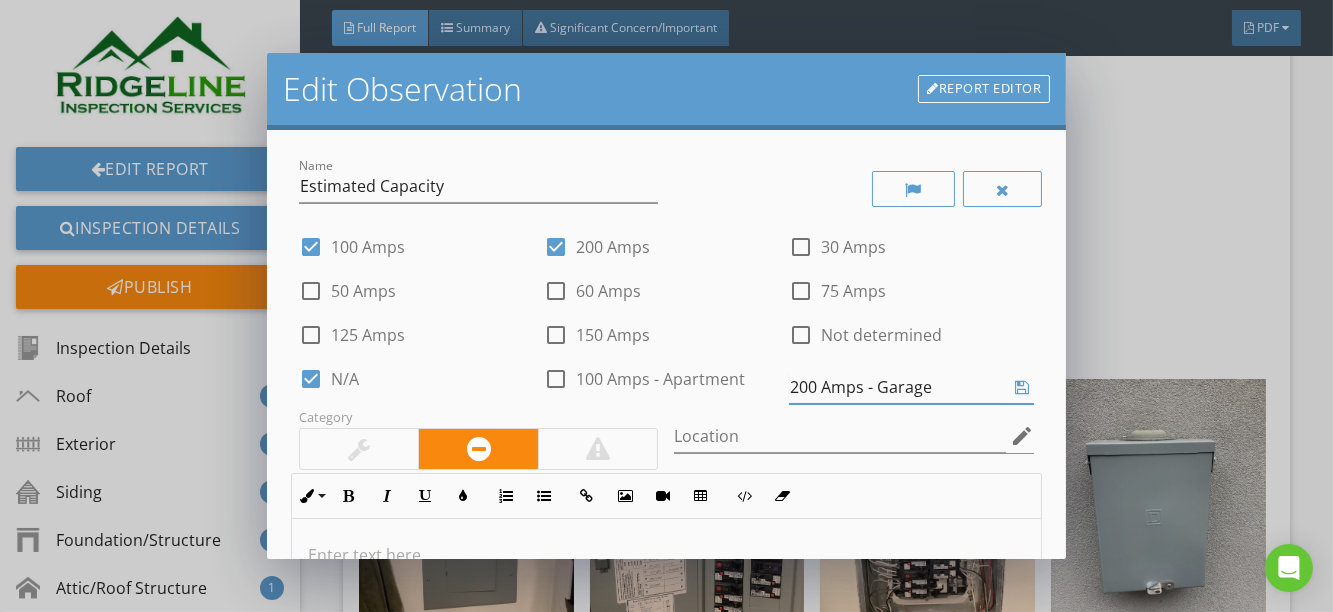 type on "200 Amps - Garage" 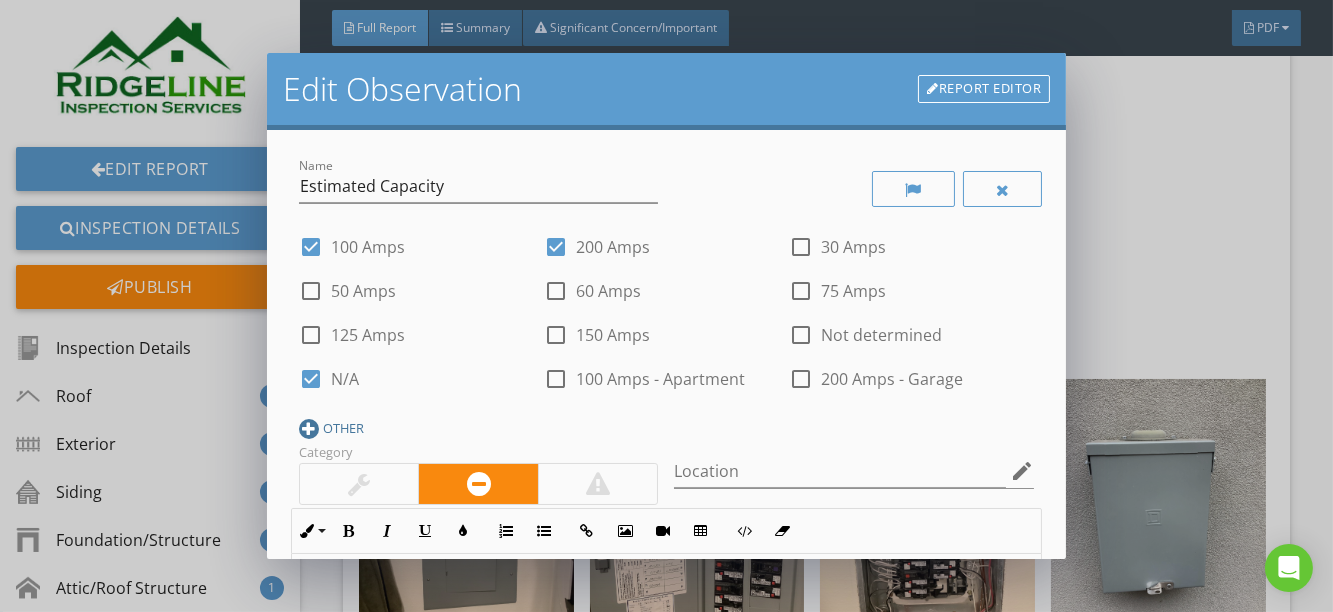 click at bounding box center (309, 429) 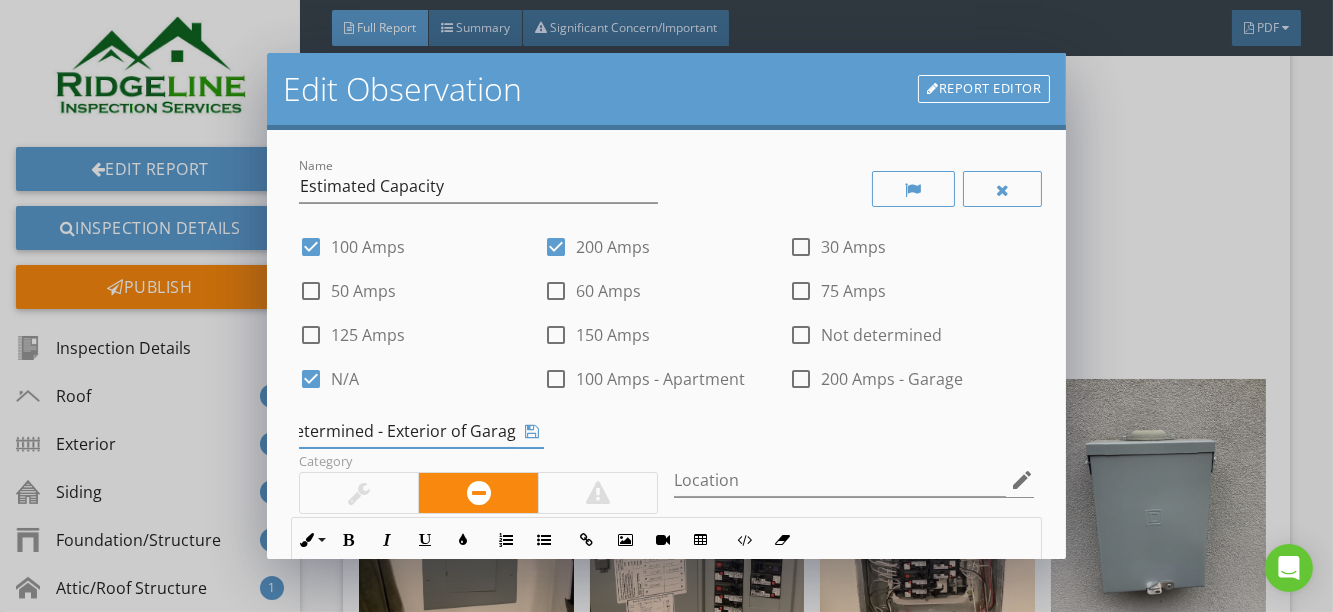 scroll, scrollTop: 0, scrollLeft: 56, axis: horizontal 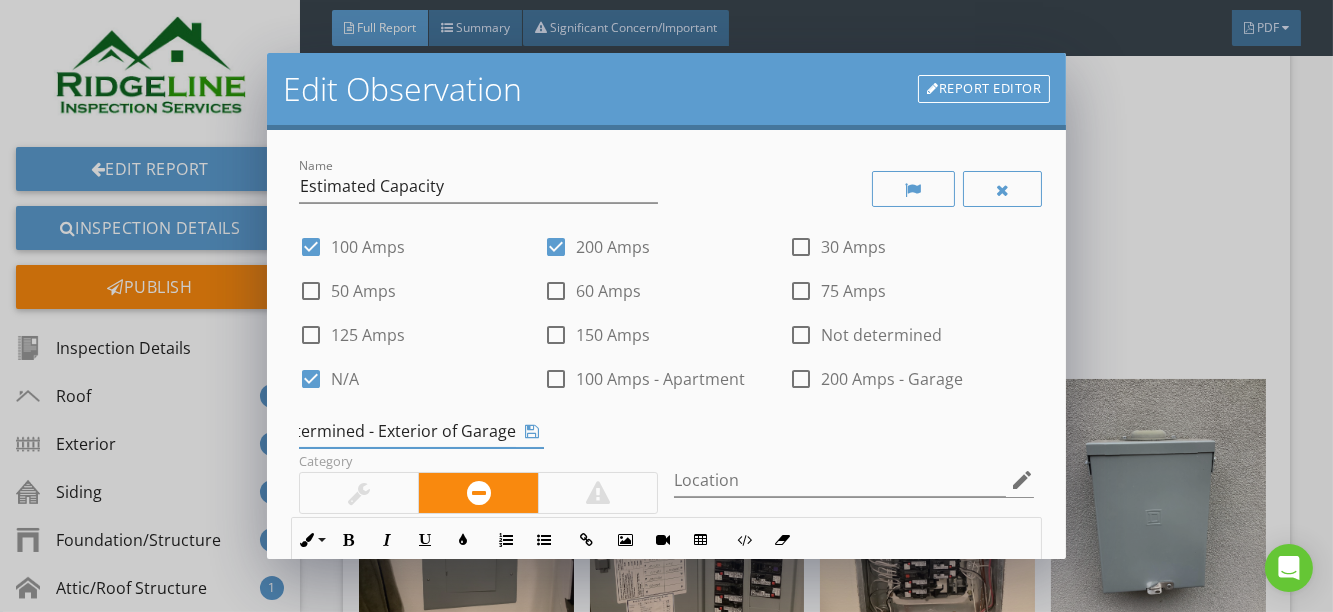 type on "Not determined - Exterior of Garage" 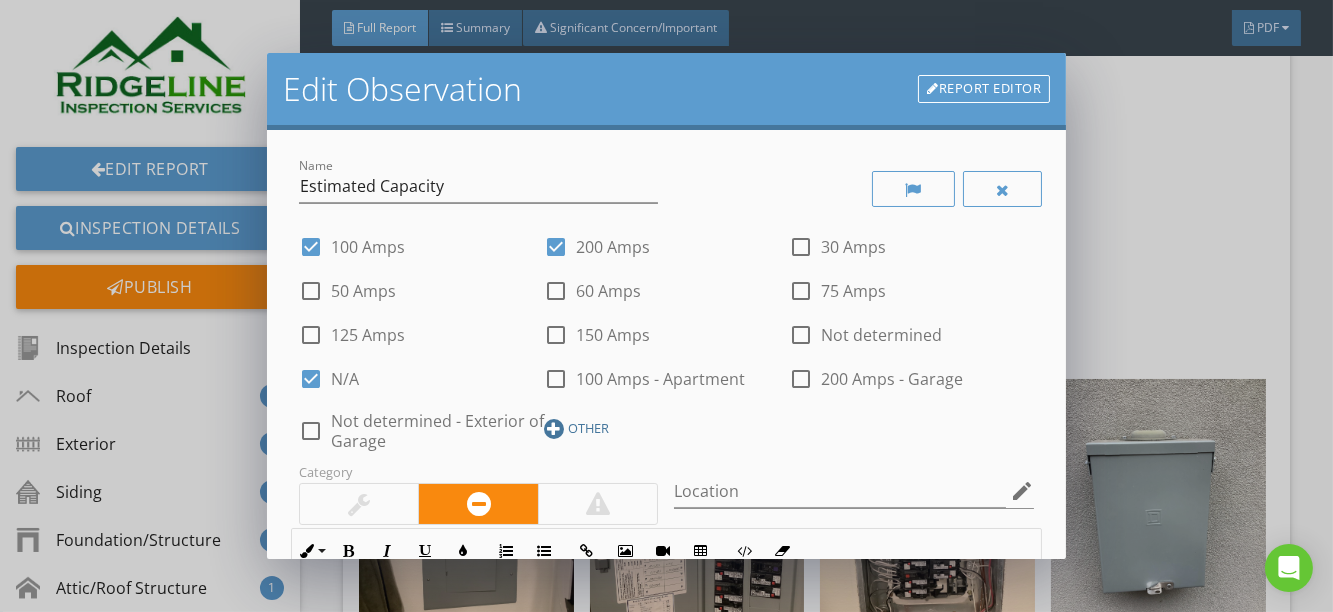 click at bounding box center (554, 429) 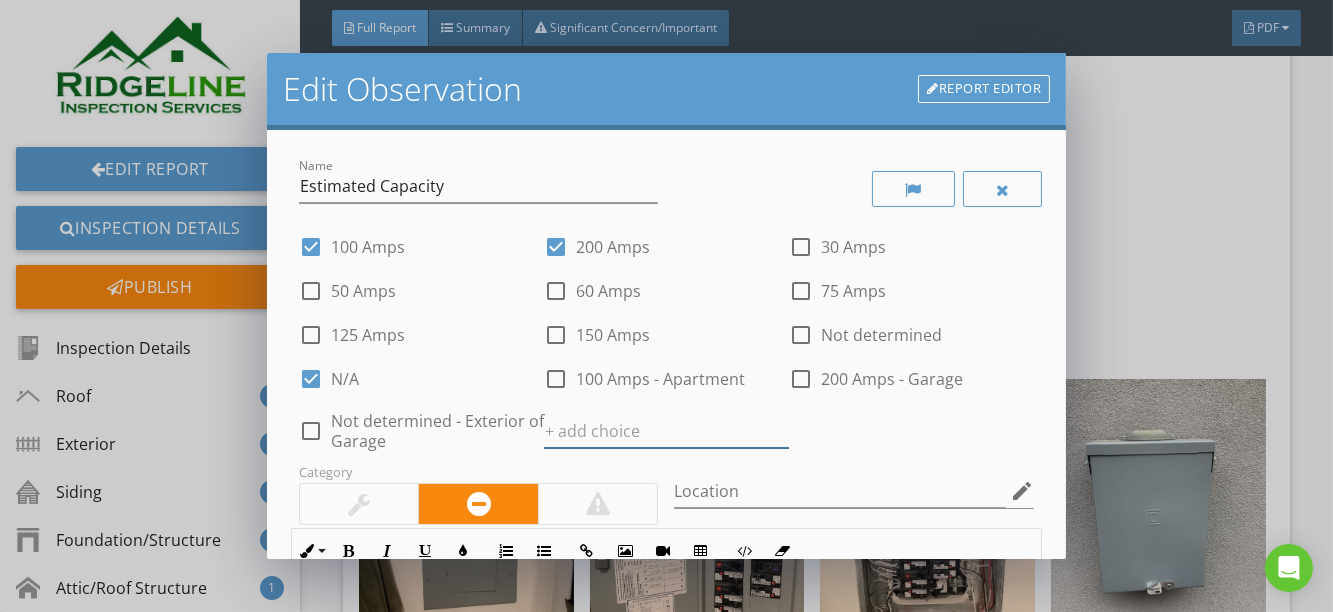 click at bounding box center (666, 431) 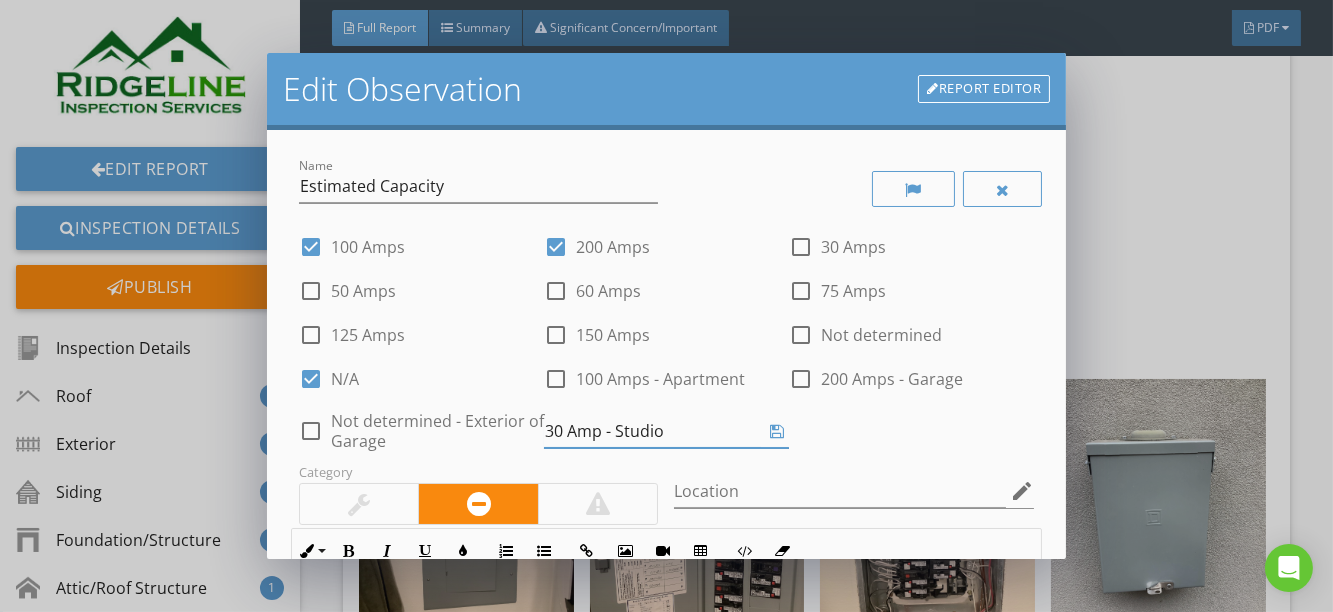 type on "30 Amp - Studio" 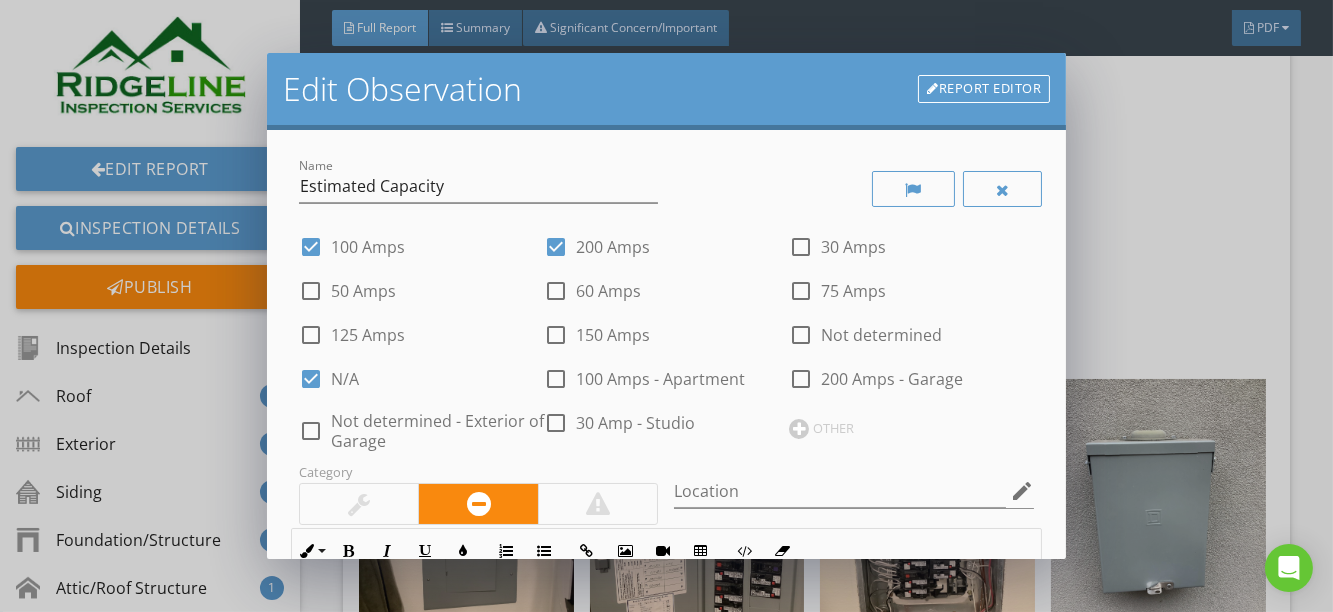 click at bounding box center [556, 379] 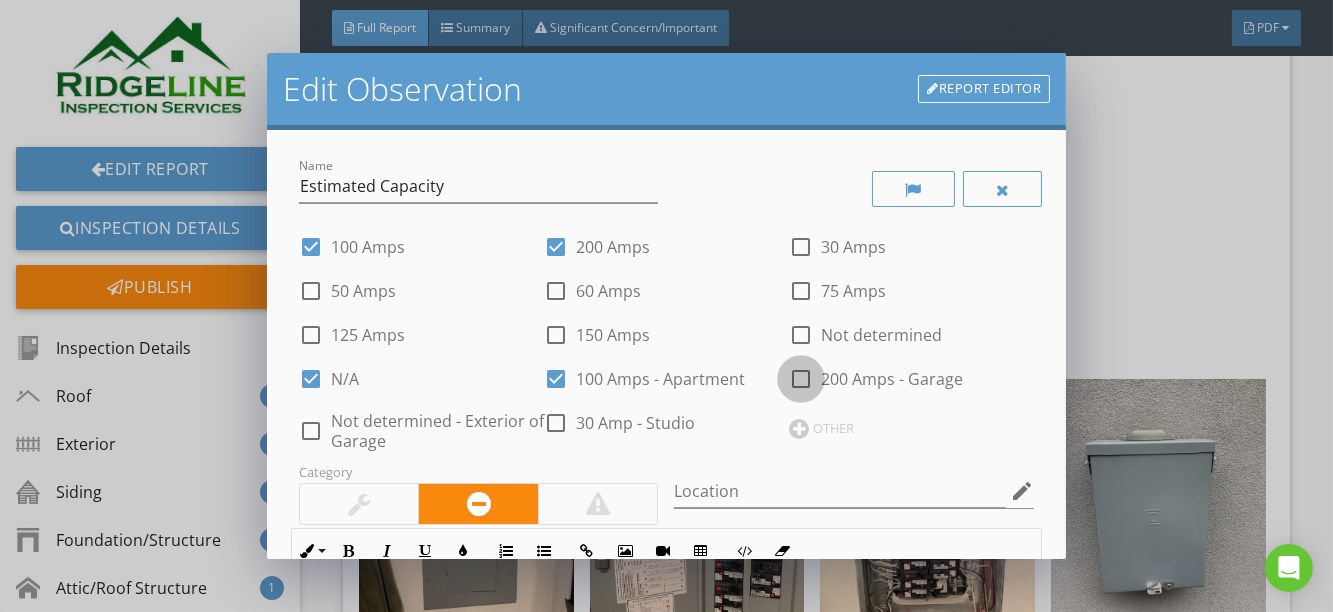 click at bounding box center [801, 379] 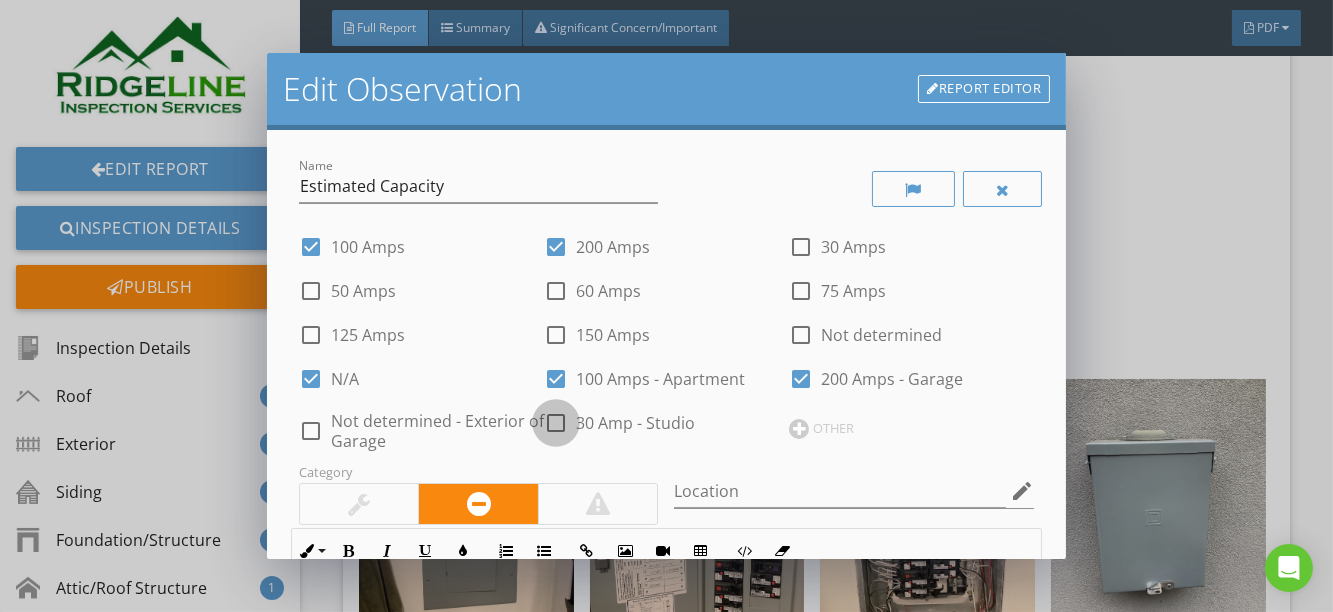 click at bounding box center [556, 423] 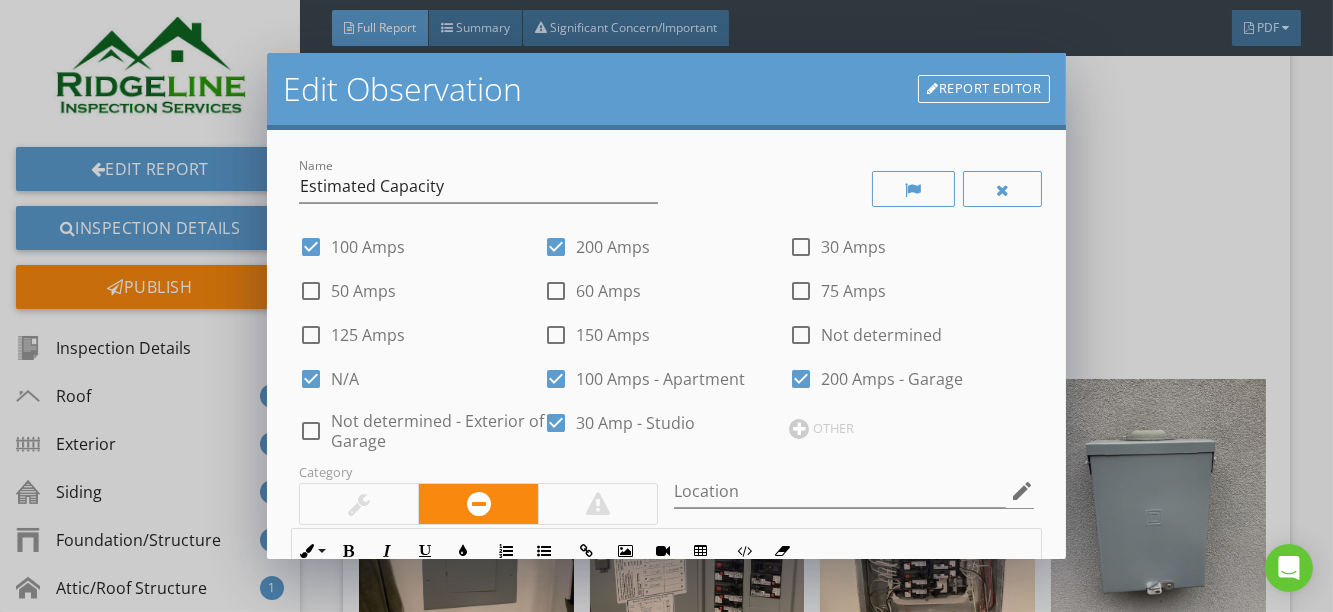 click at bounding box center [311, 431] 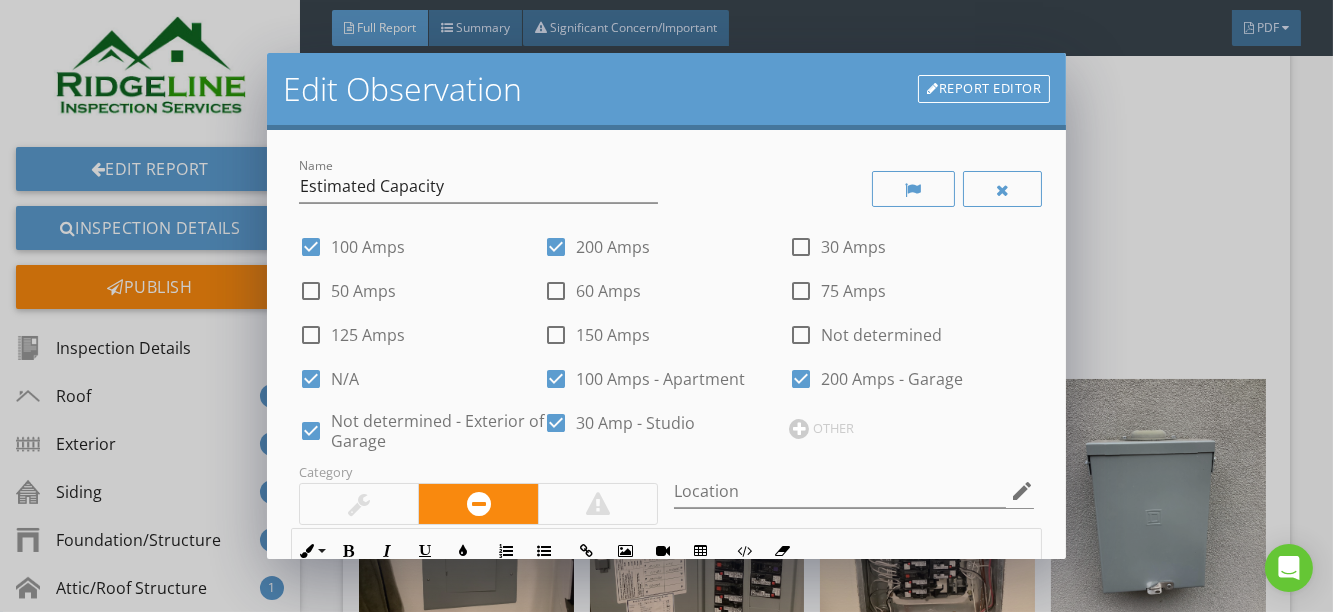 click at bounding box center [311, 379] 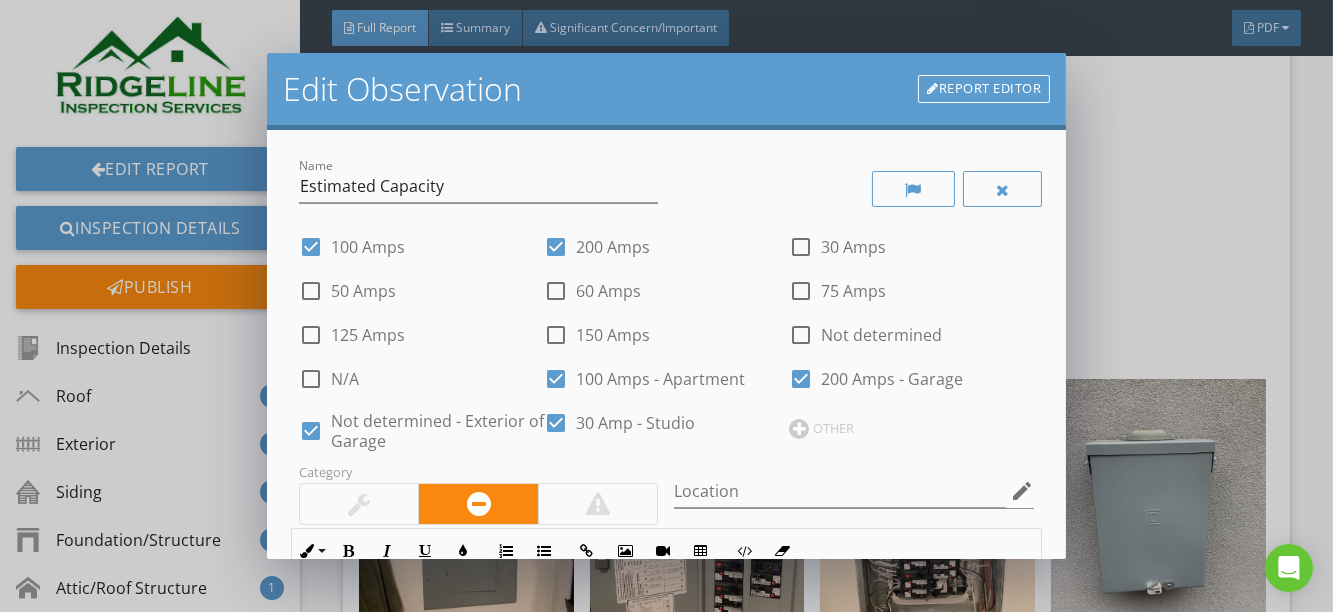 click at bounding box center (311, 247) 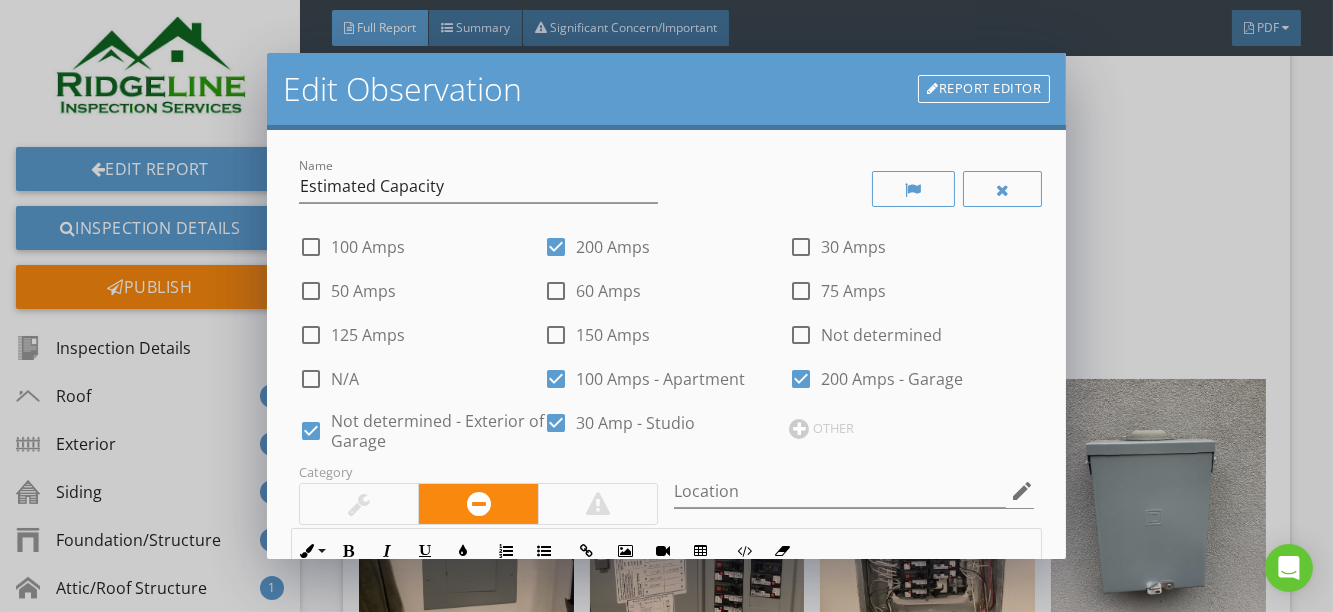 click at bounding box center (556, 247) 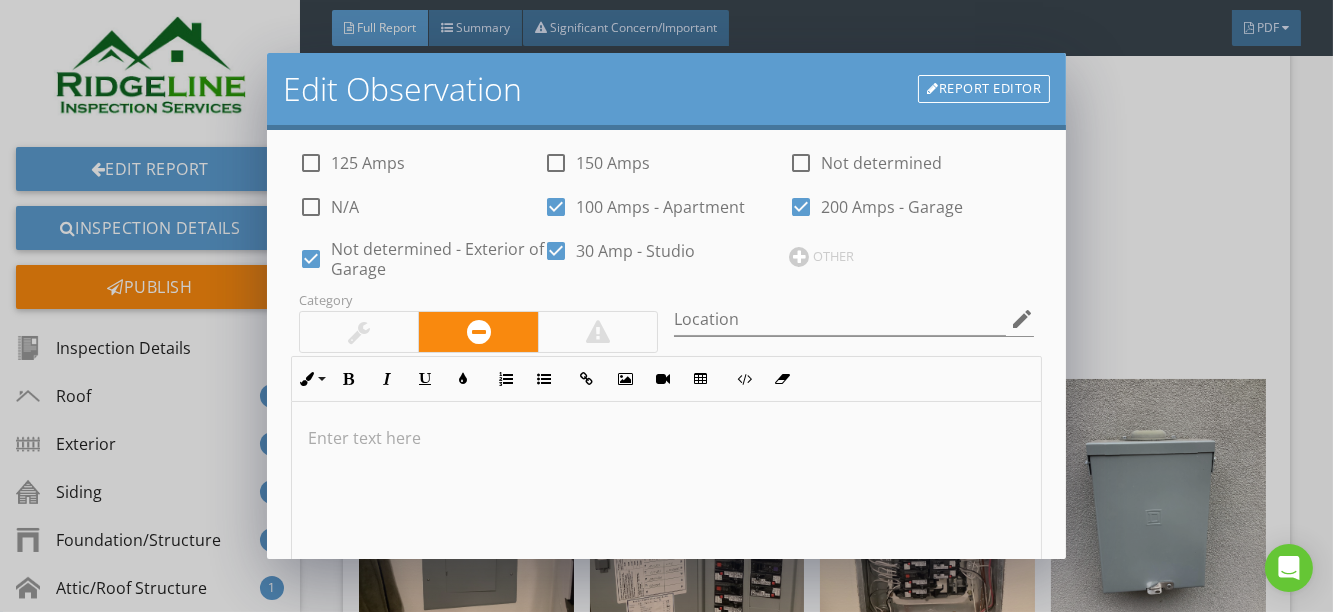 scroll, scrollTop: 363, scrollLeft: 0, axis: vertical 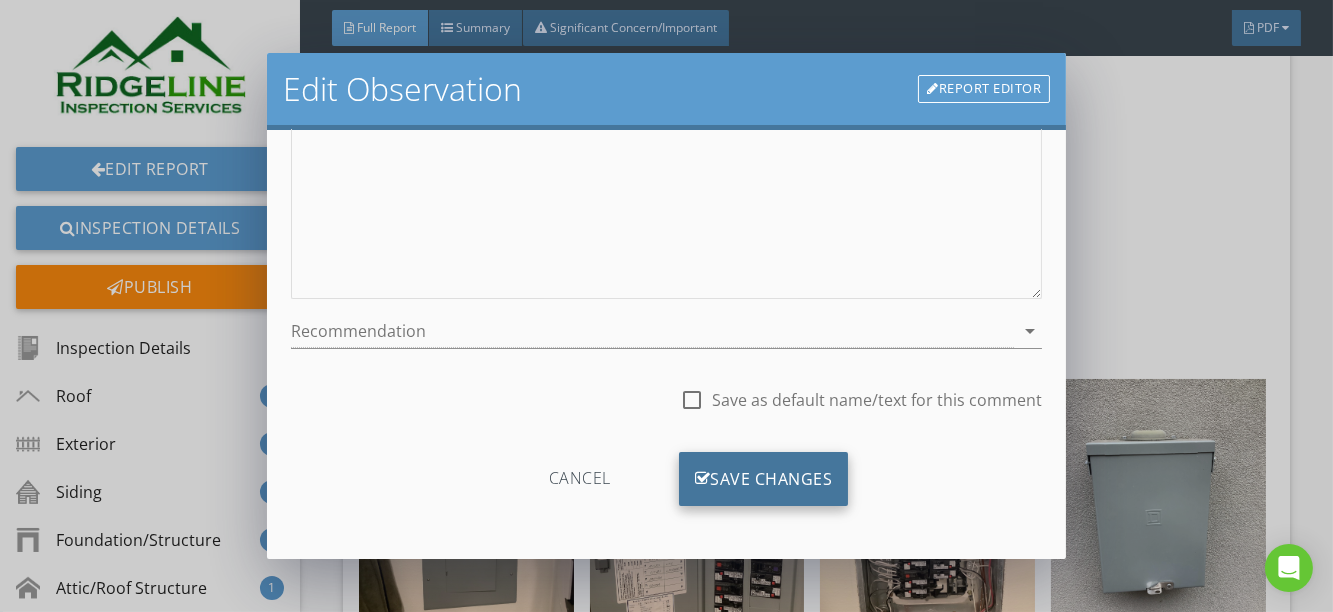 click on "Save Changes" at bounding box center (764, 479) 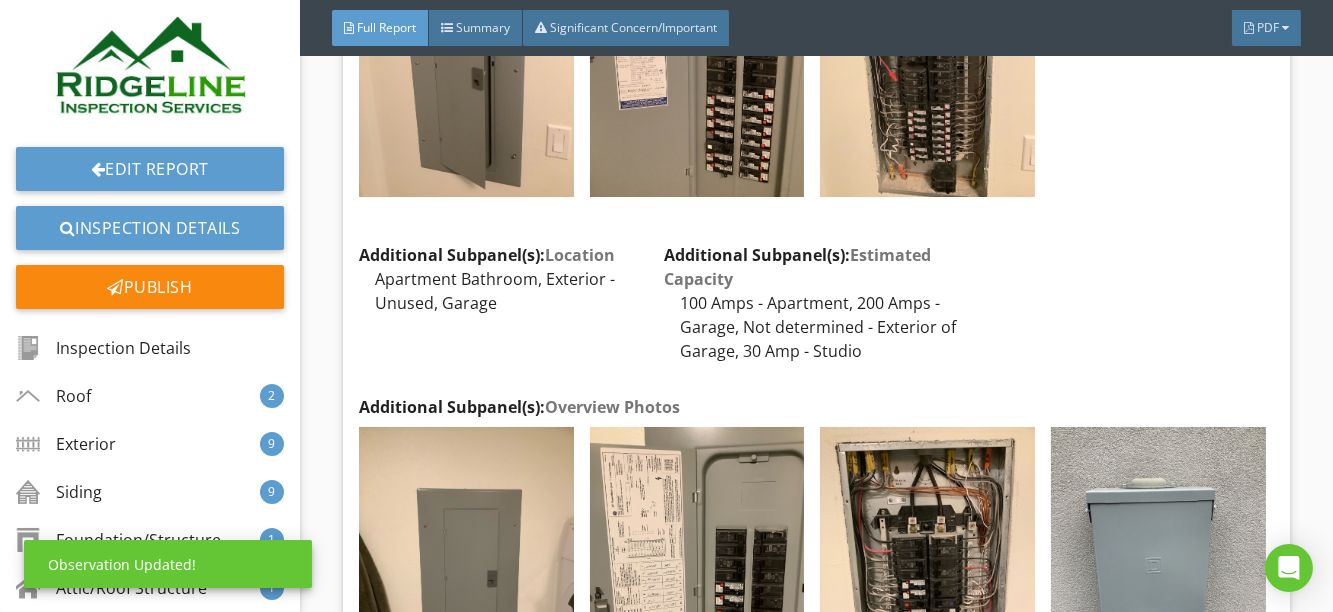 scroll, scrollTop: 356, scrollLeft: 0, axis: vertical 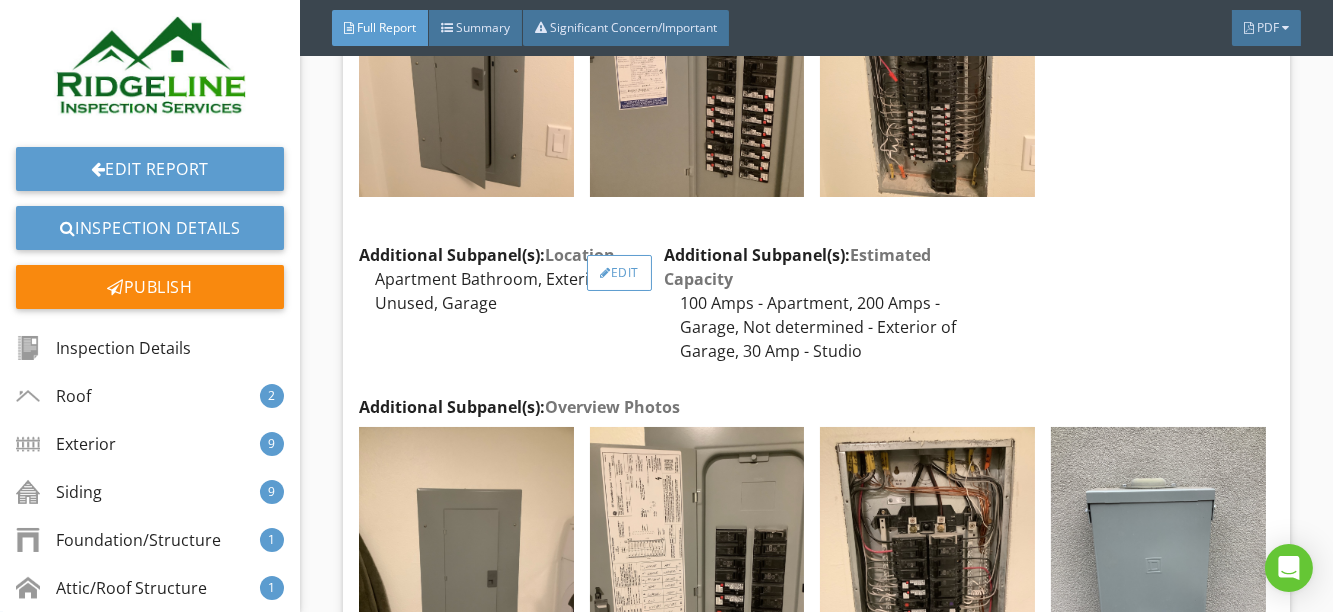click at bounding box center (605, 273) 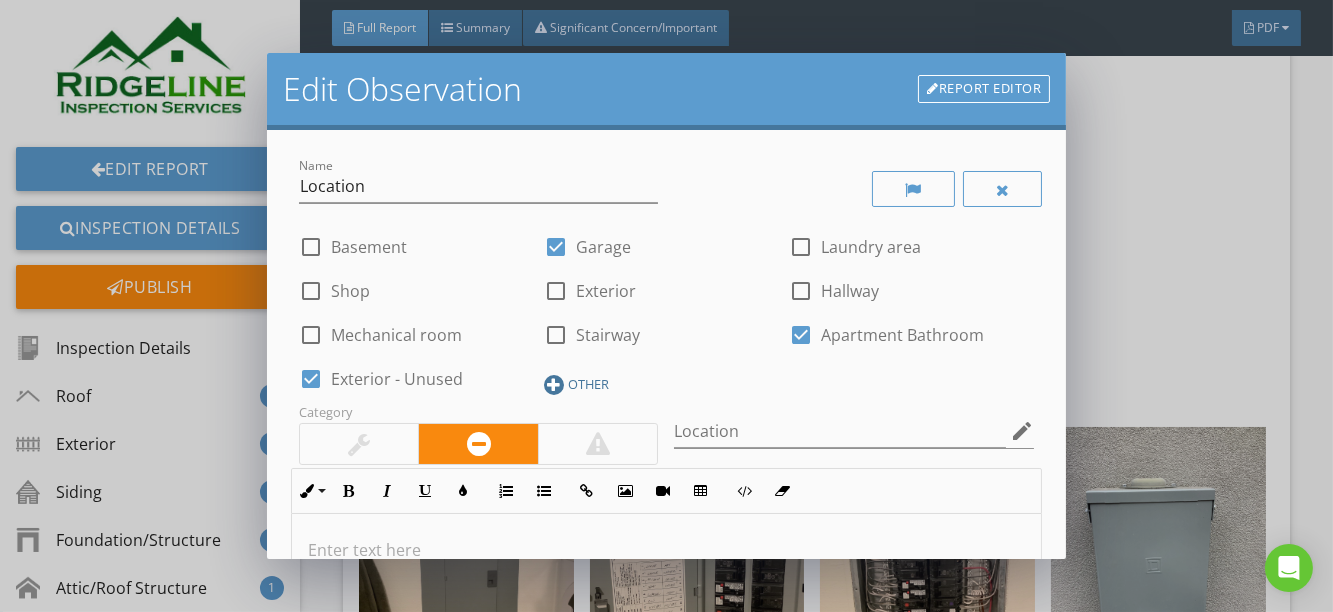 click at bounding box center (554, 385) 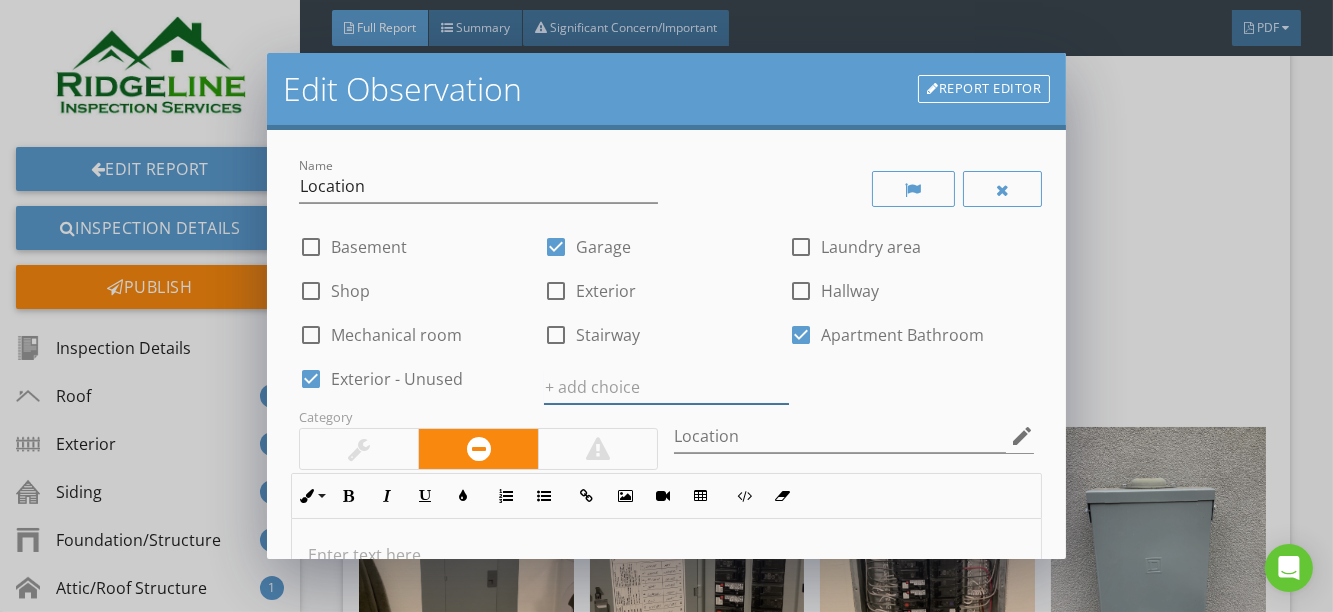 click at bounding box center (666, 387) 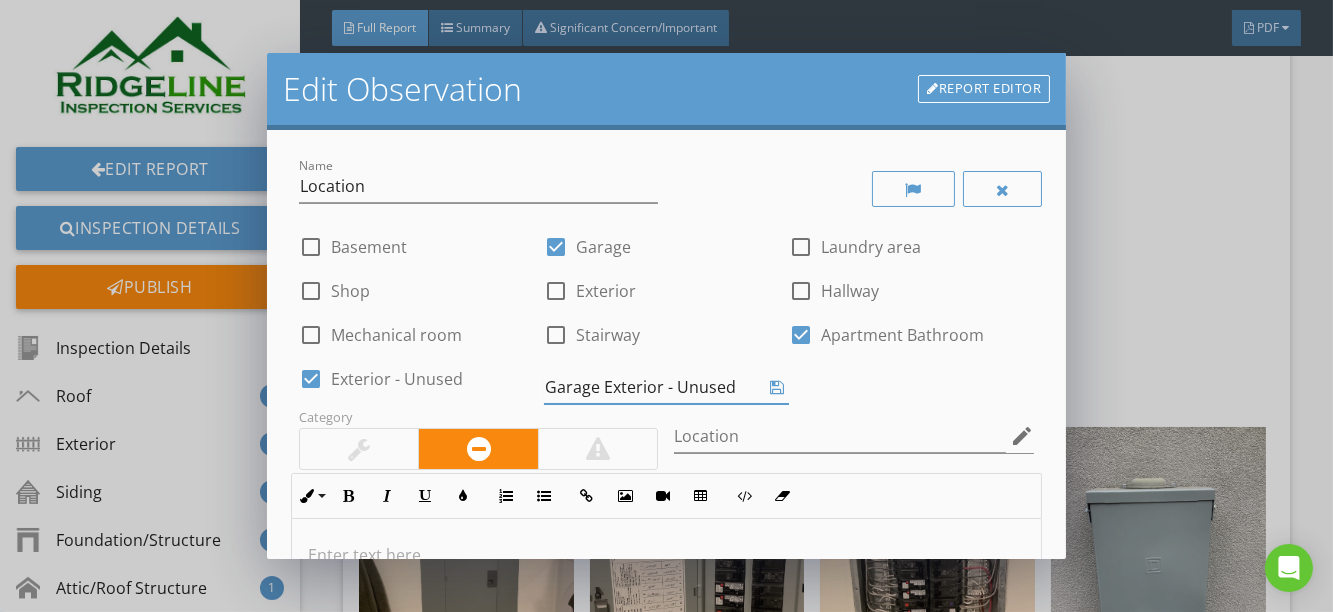 type on "Garage Exterior - Unused" 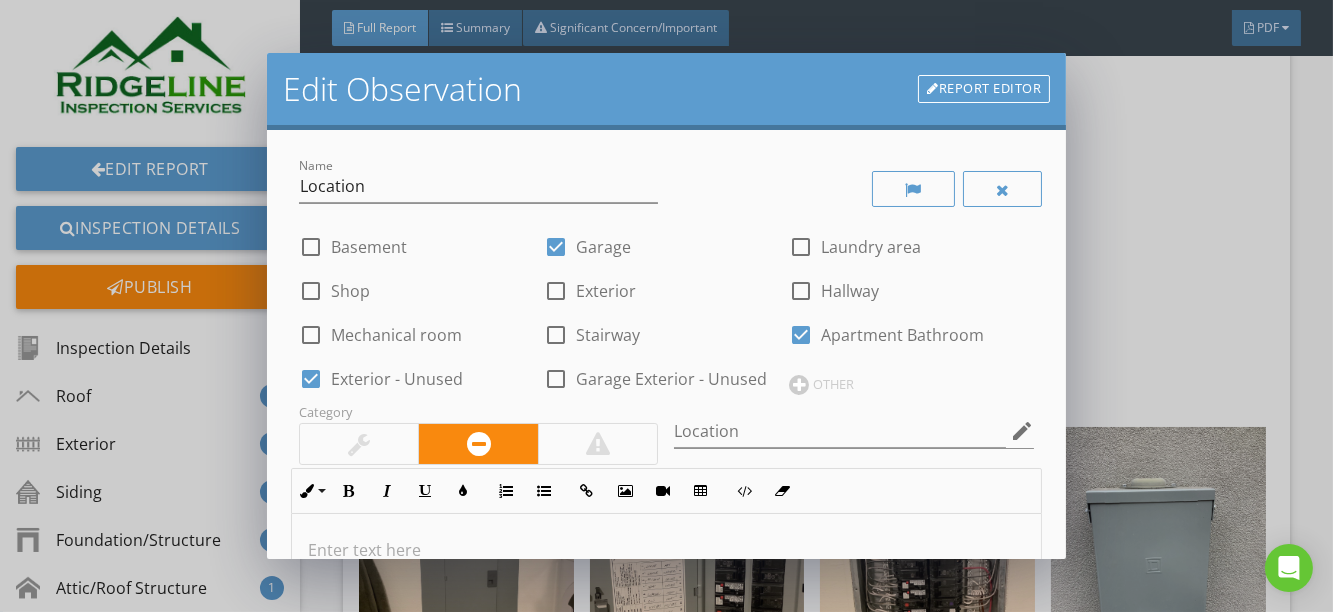 click at bounding box center [556, 379] 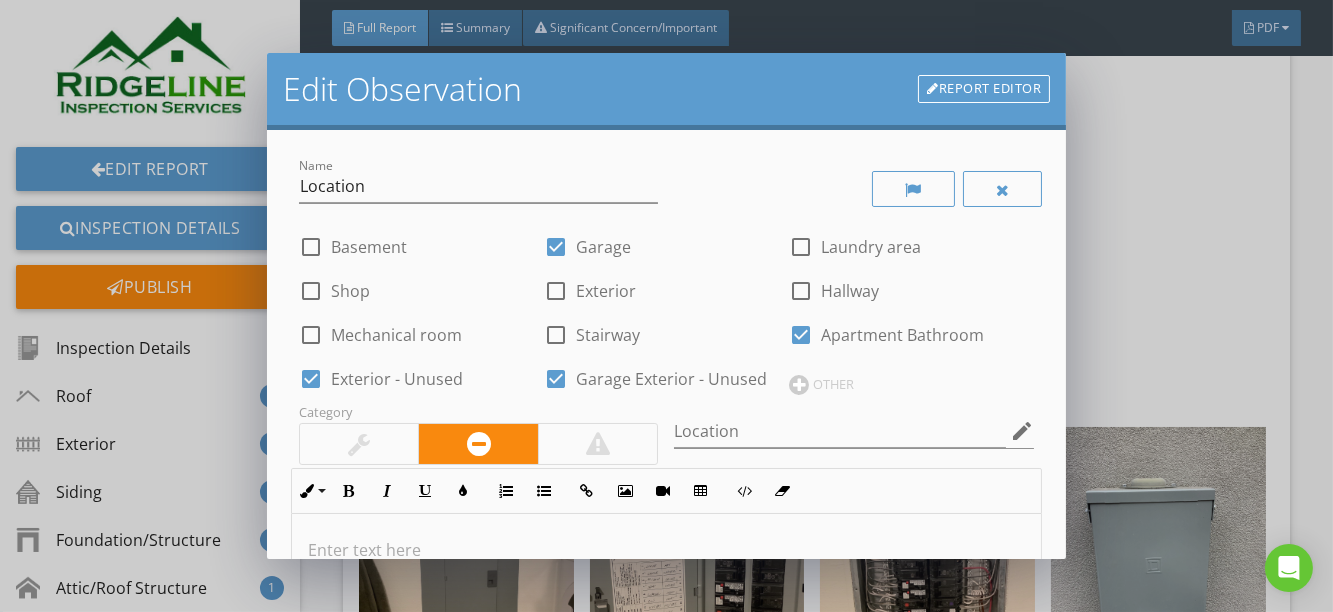 click at bounding box center (311, 379) 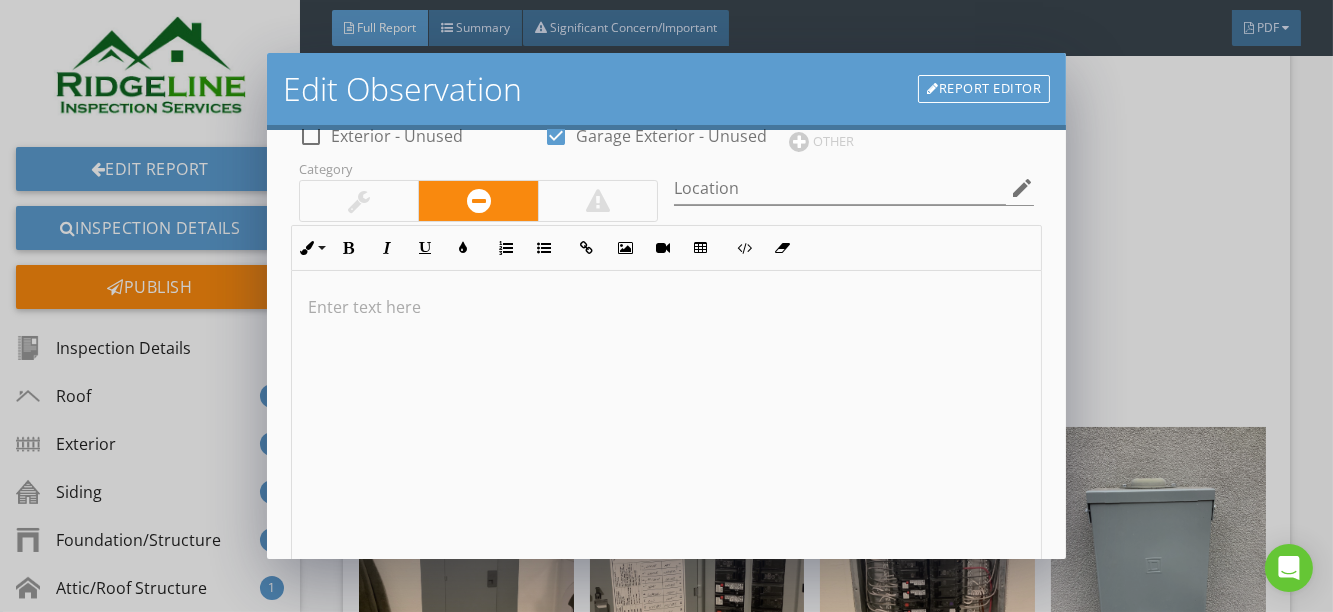 scroll, scrollTop: 0, scrollLeft: 0, axis: both 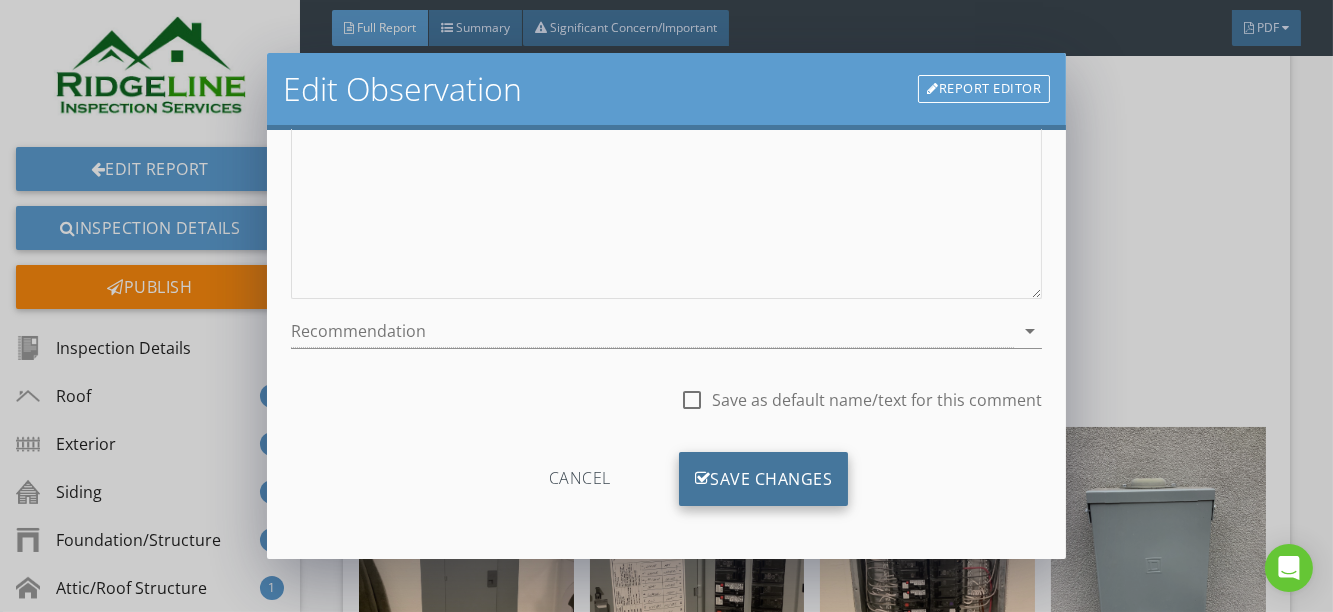 click on "Save Changes" at bounding box center (764, 479) 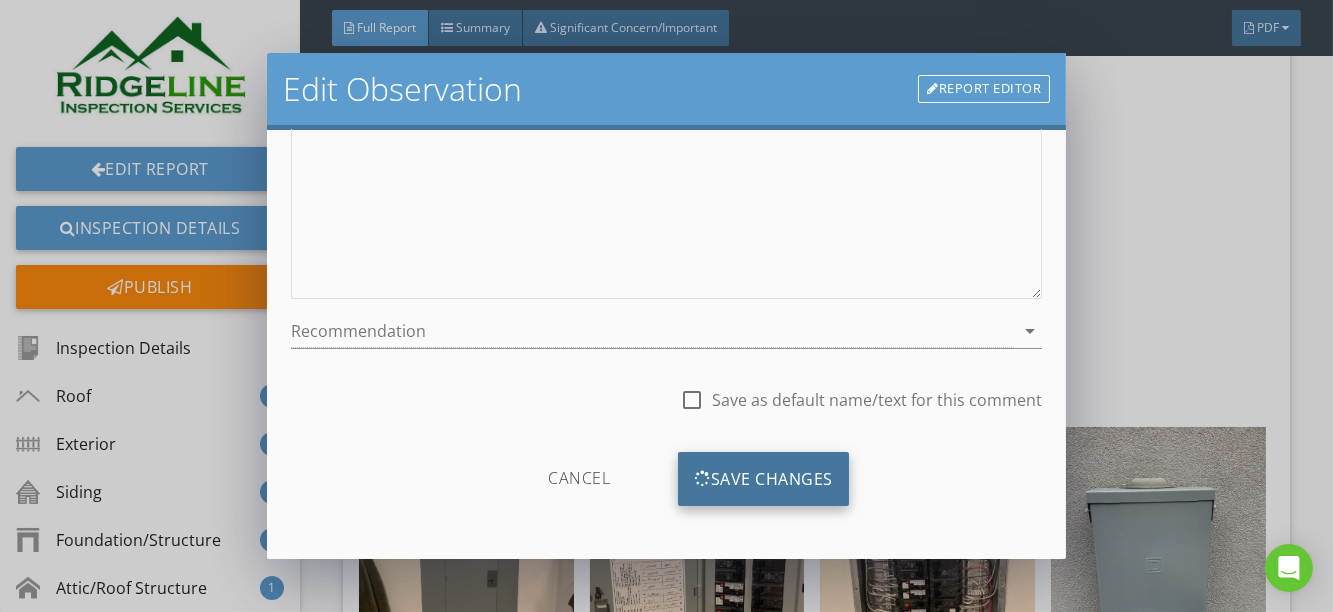 scroll, scrollTop: 296, scrollLeft: 0, axis: vertical 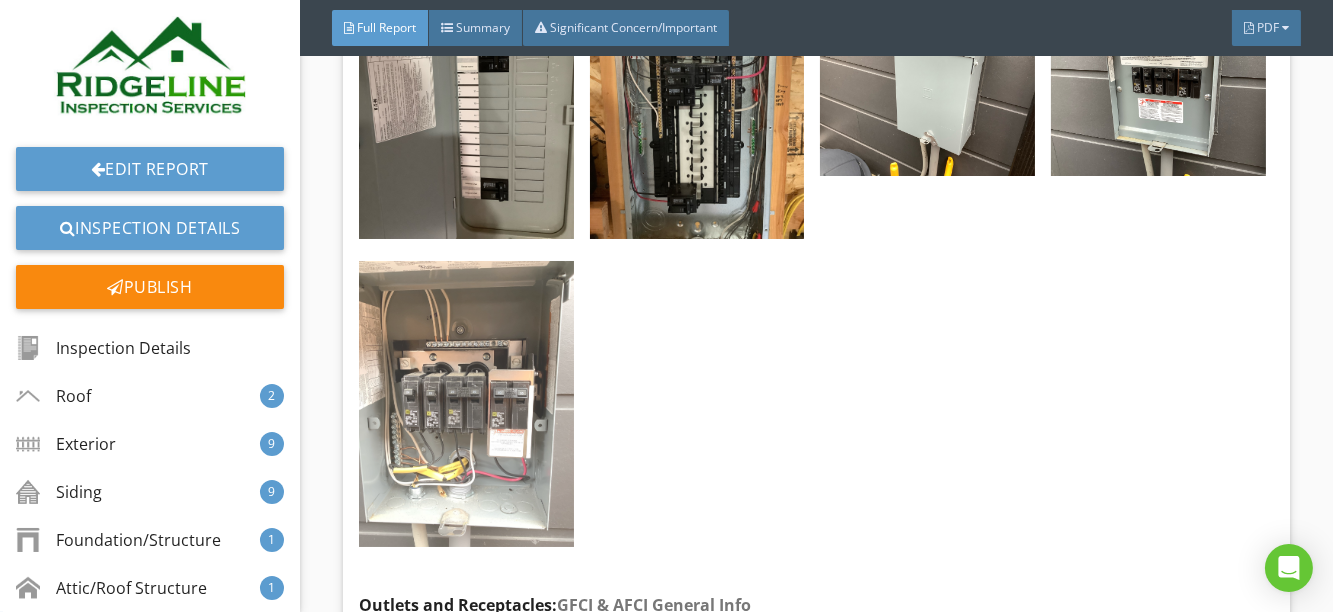 click at bounding box center [466, 404] 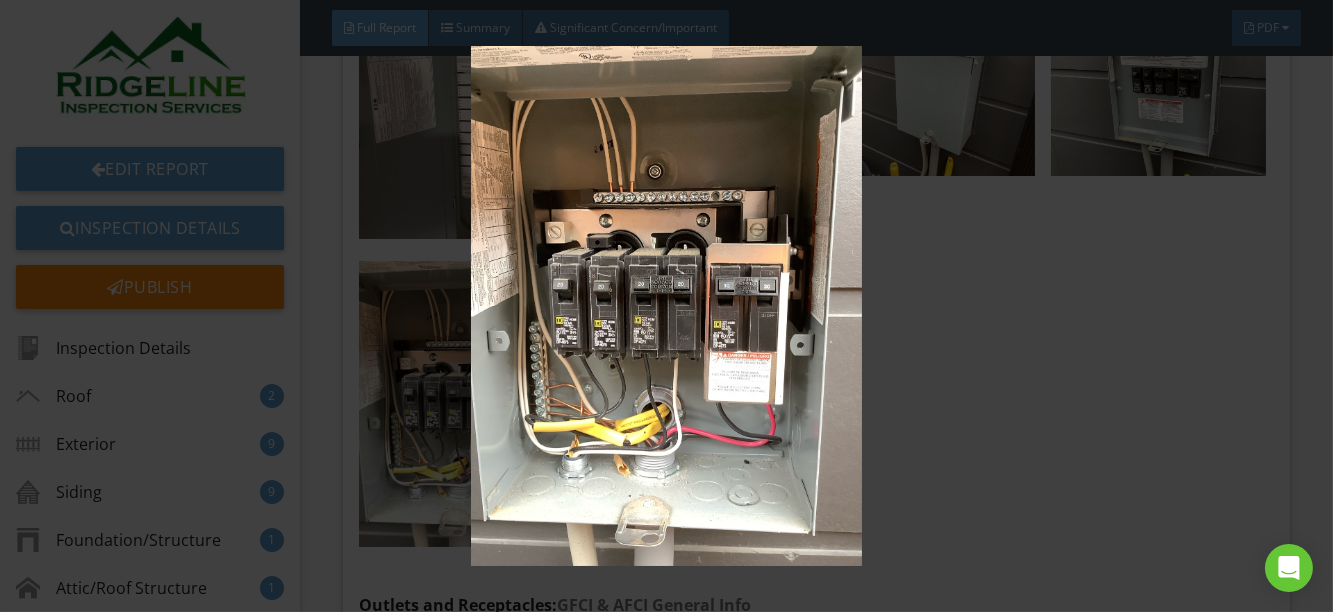 click at bounding box center (667, 306) 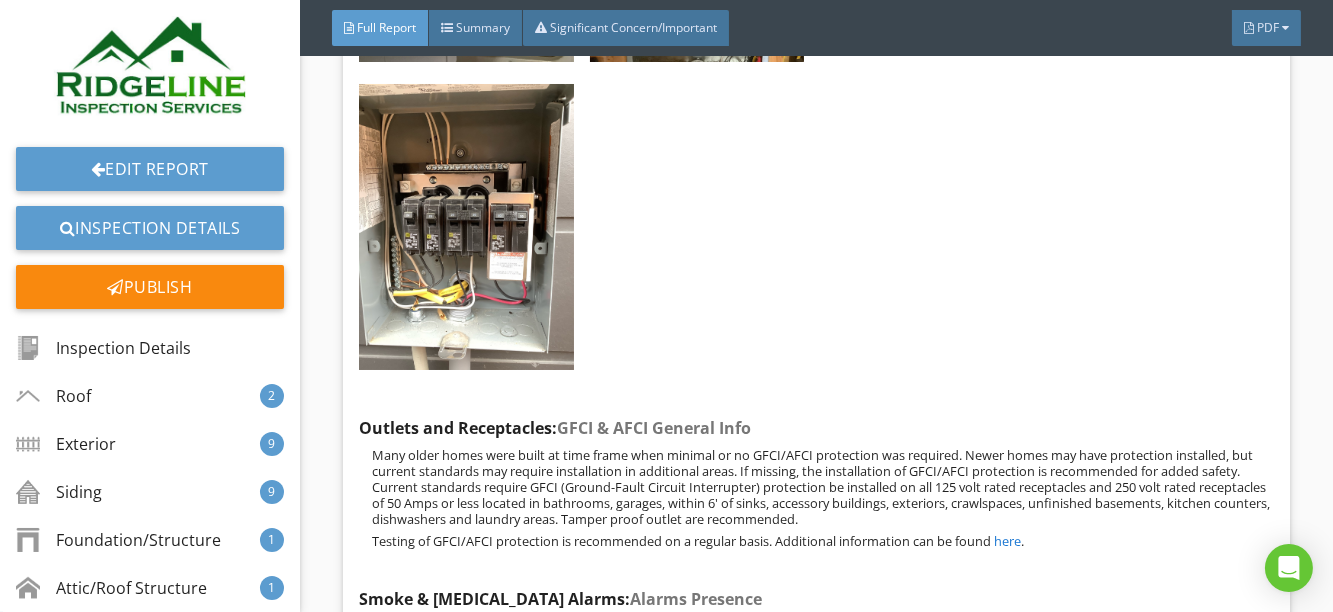 scroll, scrollTop: 14454, scrollLeft: 0, axis: vertical 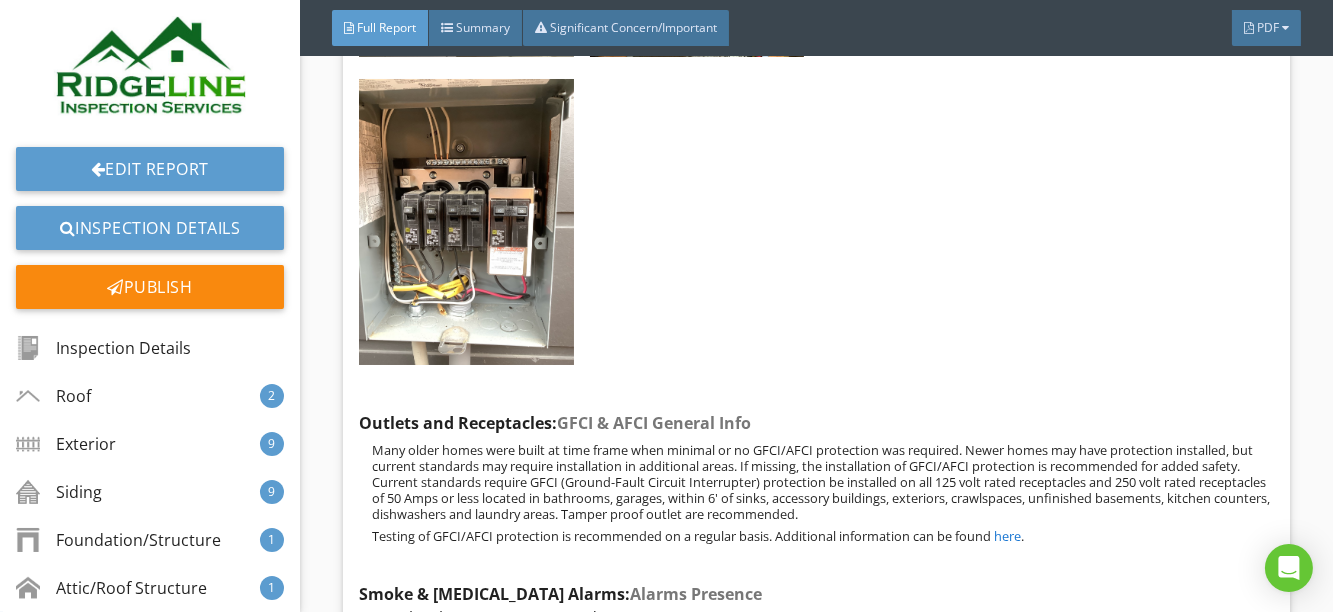 click on "Report Tools
121 North Ave W
Missoula, MT 59801
07/10/2025  8:00 am     Inspector   Jeff Watkins         Agent   Chay Hughes   Keller Williams             Full Report     Summary     Significant Concern/Important     PDF
1 -
Inspection Details
Edit Section
Information
Type of Building
Single Family, Basement Apartment
Edit
Occupancy
Occupied, Furnished
Edit
Weather Conditions
Clear
Edit
Inspection Attendance
Agent walk through, Home Owner, Client relative walk through
Edit
Ancillary Services
Radon Testing
Edit
Additional Structures Inspected
Detached Garage, Studio
Edit
House Conditions Upon Arrival
Locked, Lights off" at bounding box center (816, -241) 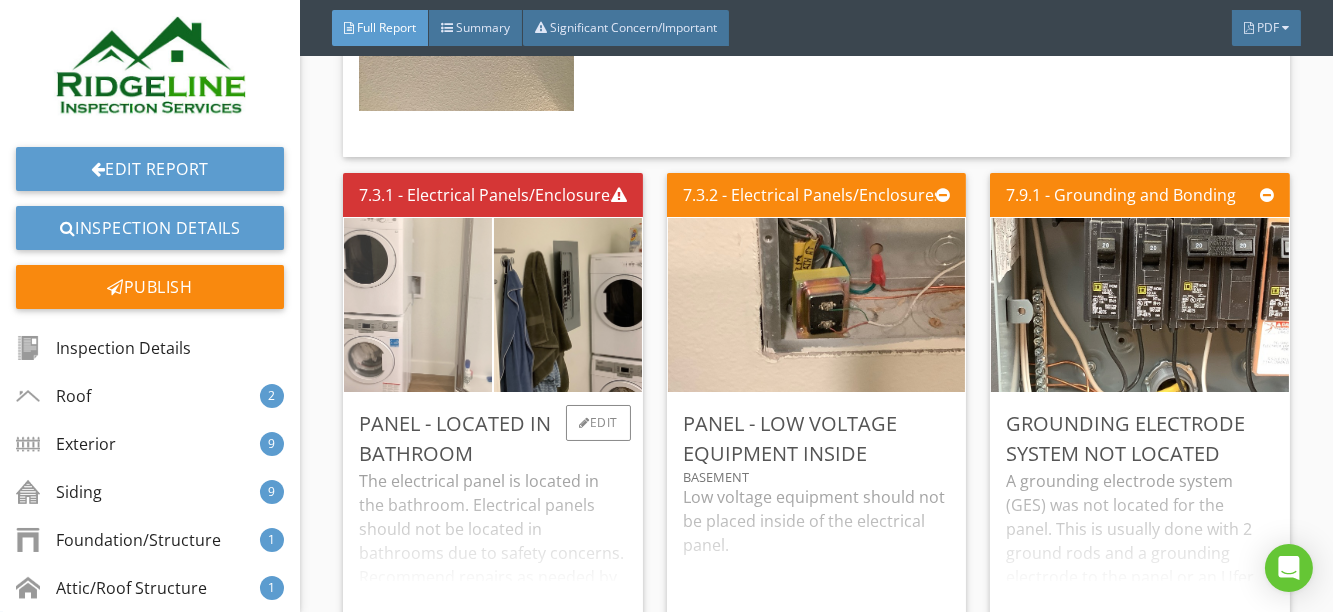 scroll, scrollTop: 15272, scrollLeft: 0, axis: vertical 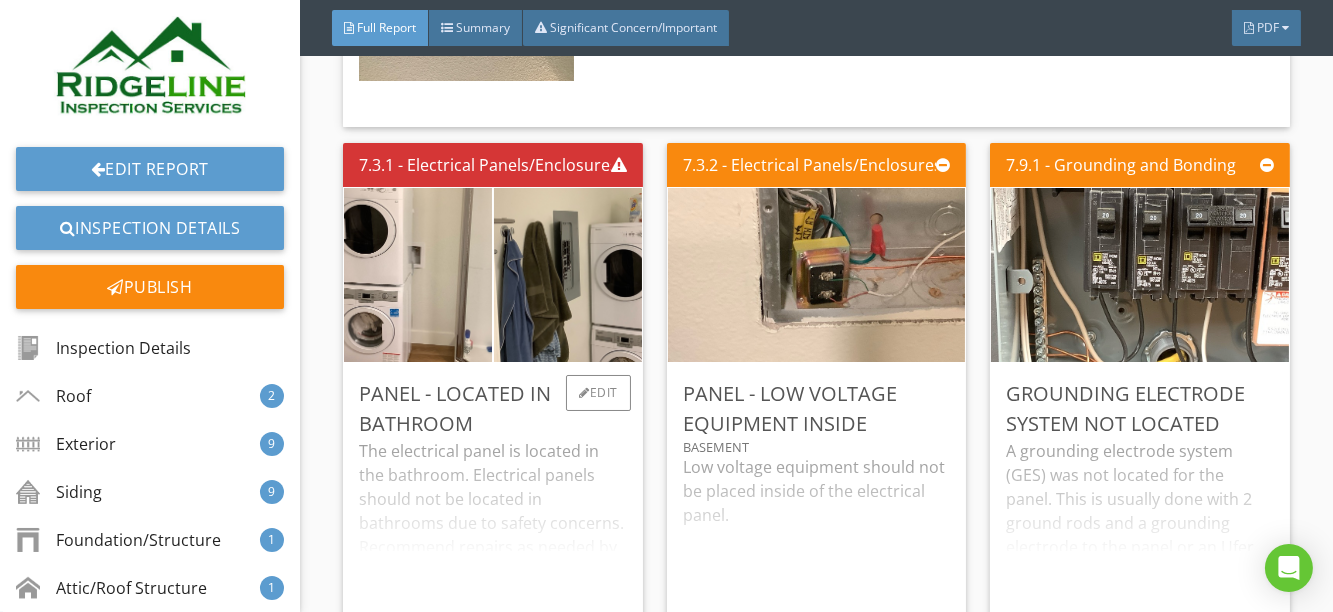 click on "The electrical panel is located in the bathroom. Electrical panels should not be located in bathrooms due to safety concerns. Recommend repairs as needed by a qualified contractor. This typically involves moving the panel." at bounding box center [493, 523] 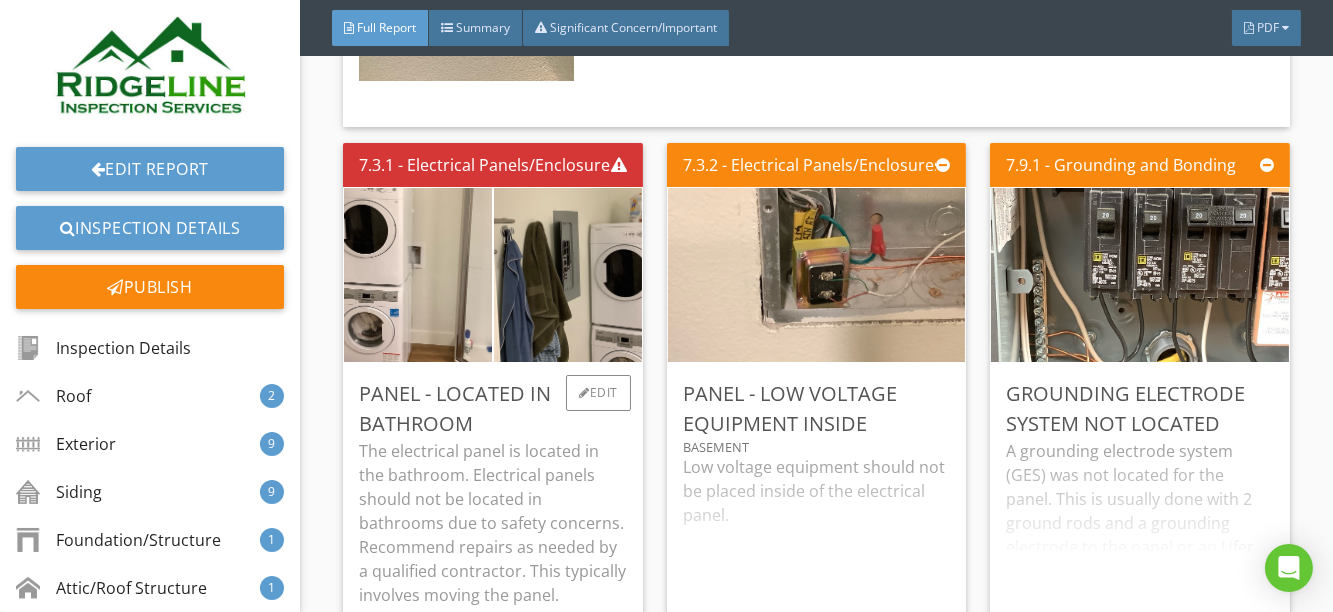 click on "The electrical panel is located in the bathroom. Electrical panels should not be located in bathrooms due to safety concerns. Recommend repairs as needed by a qualified contractor. This typically involves moving the panel." at bounding box center [493, 523] 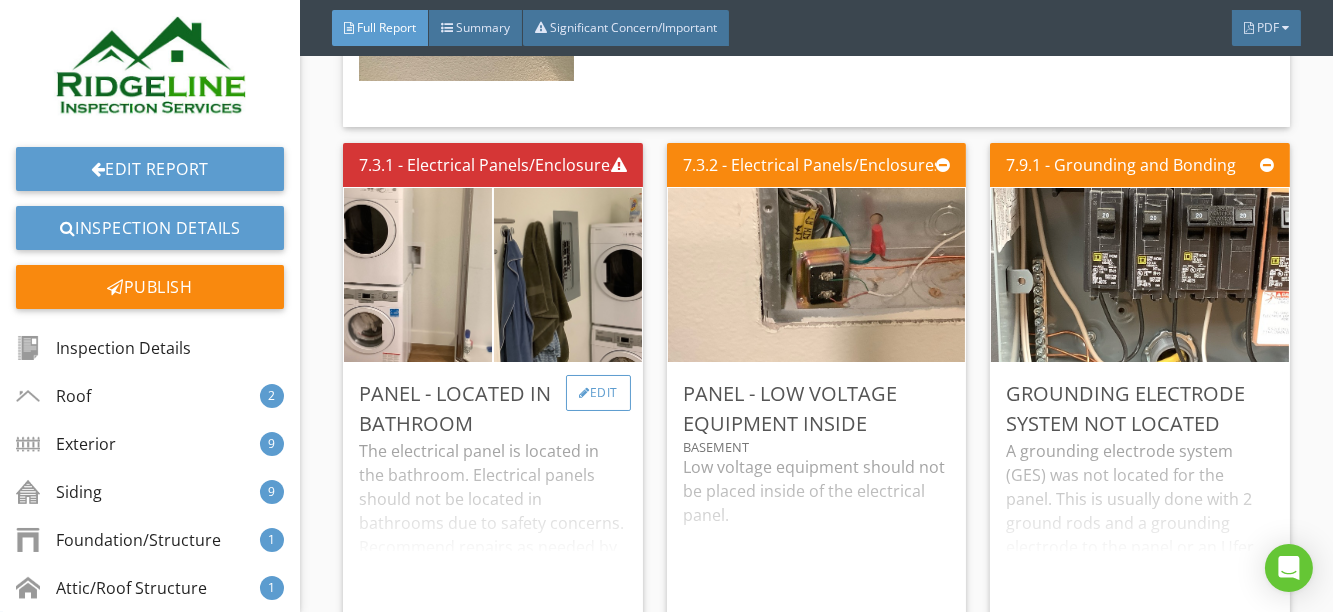 click at bounding box center [584, 393] 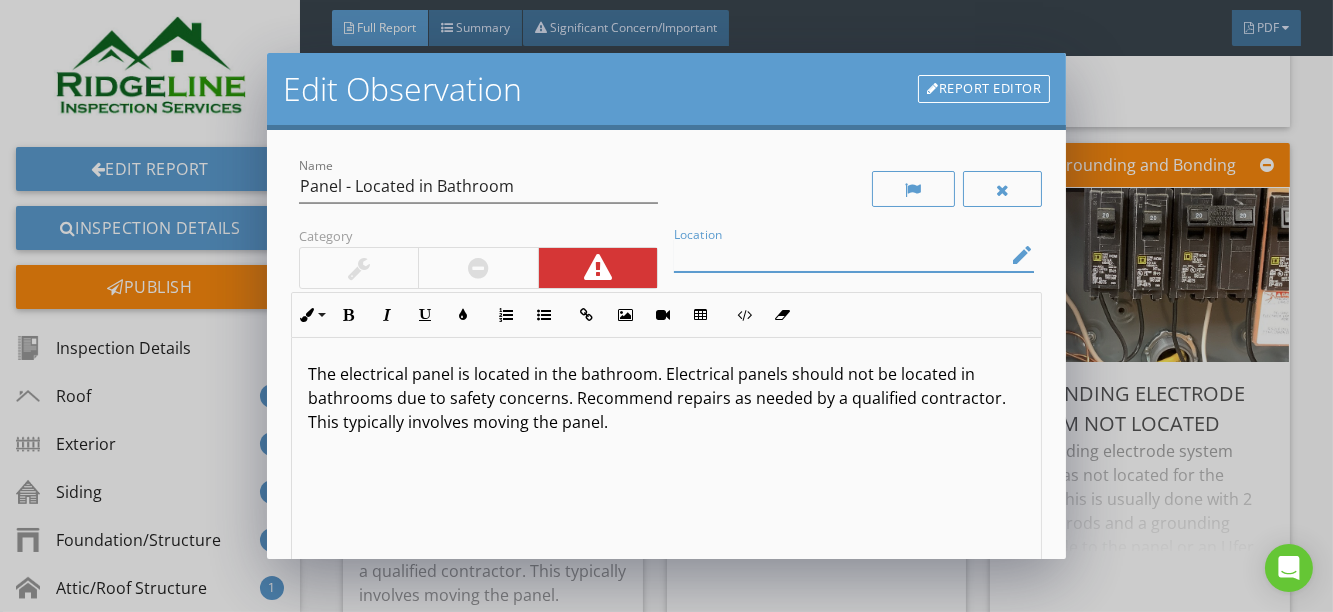 click at bounding box center [840, 255] 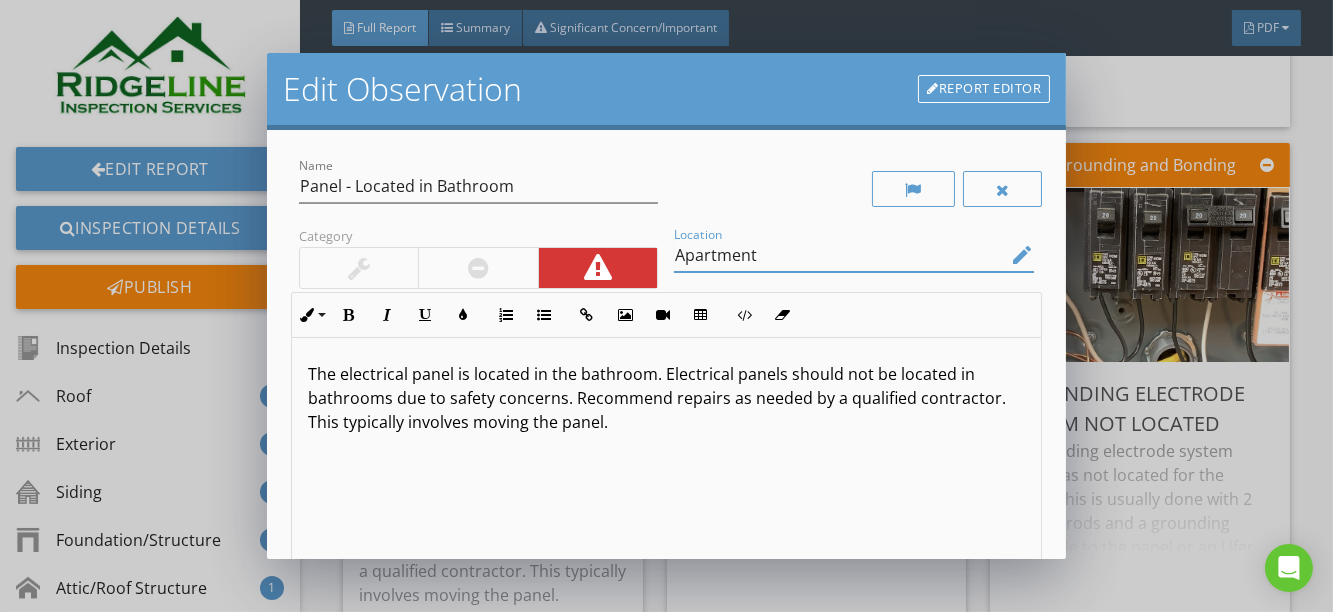 scroll, scrollTop: 356, scrollLeft: 0, axis: vertical 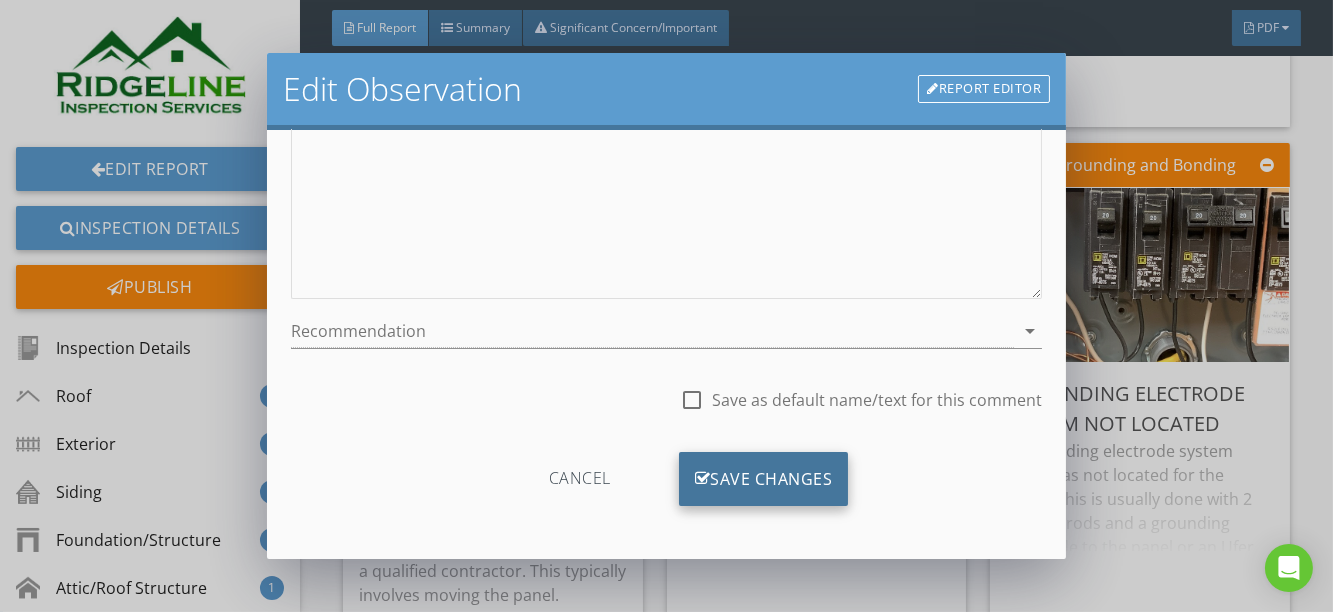 type on "Apartment" 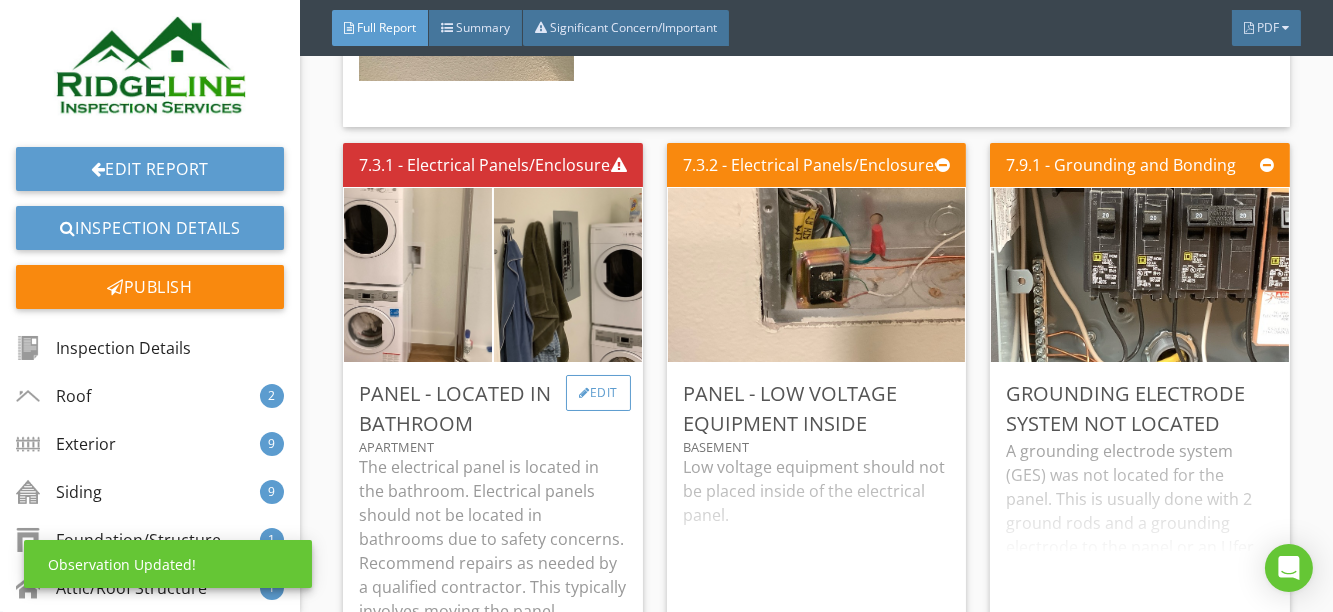 scroll, scrollTop: 120, scrollLeft: 0, axis: vertical 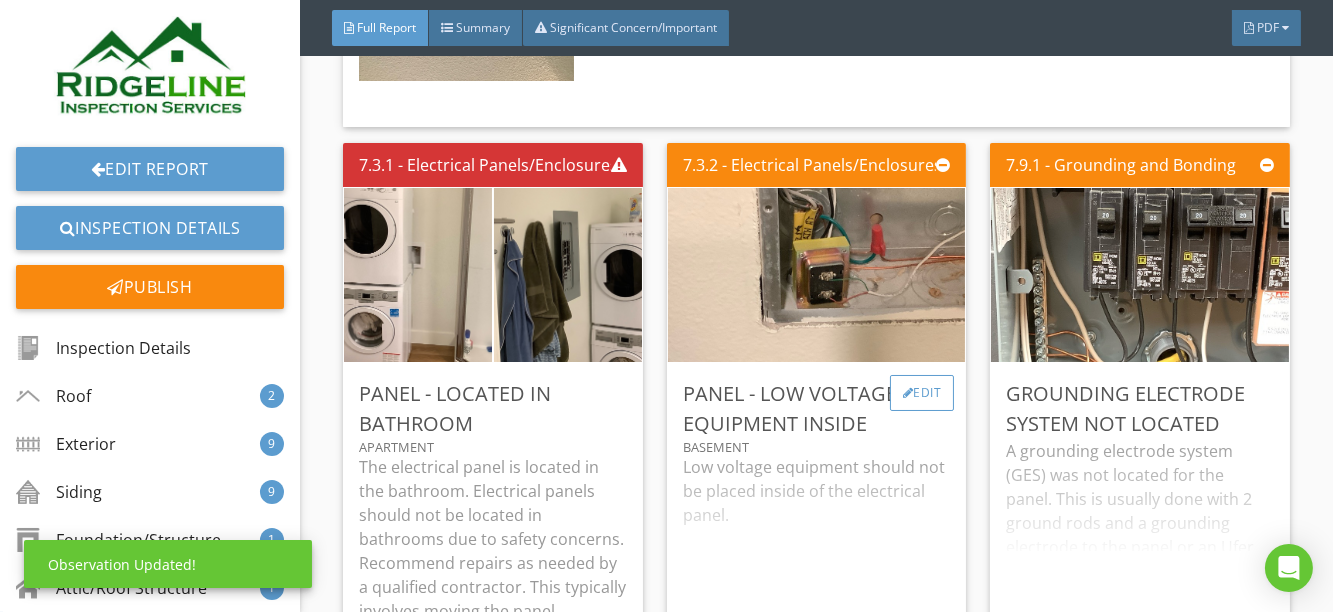 click on "Edit" at bounding box center (922, 393) 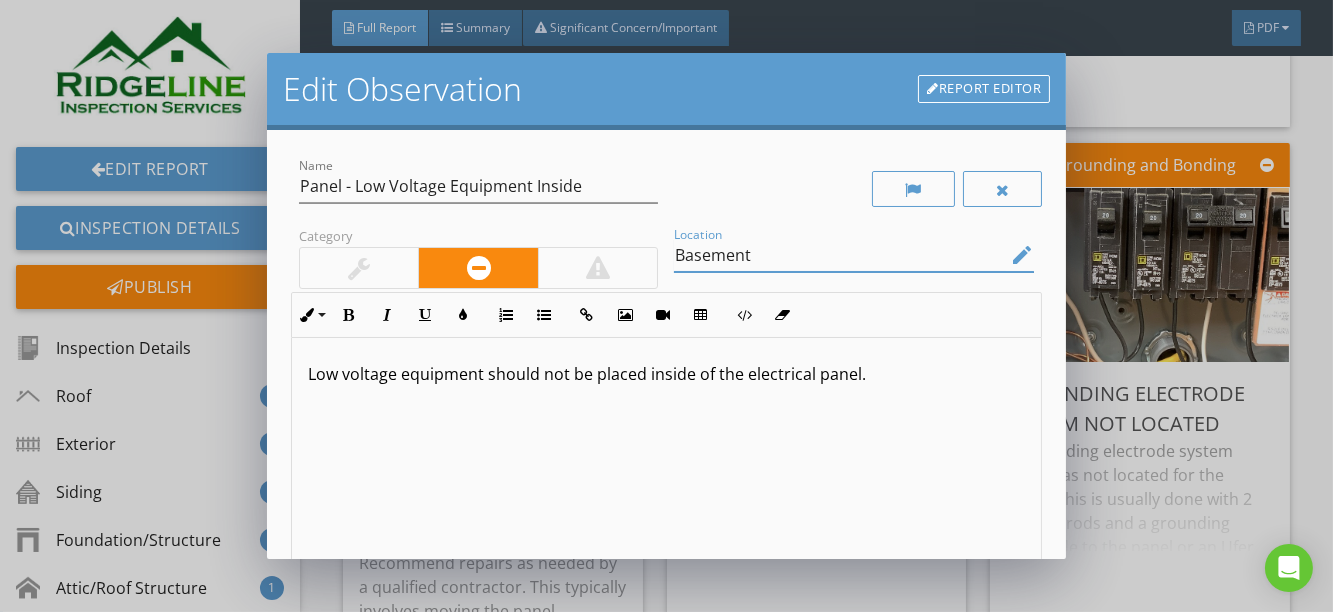 drag, startPoint x: 770, startPoint y: 259, endPoint x: 668, endPoint y: 253, distance: 102.176315 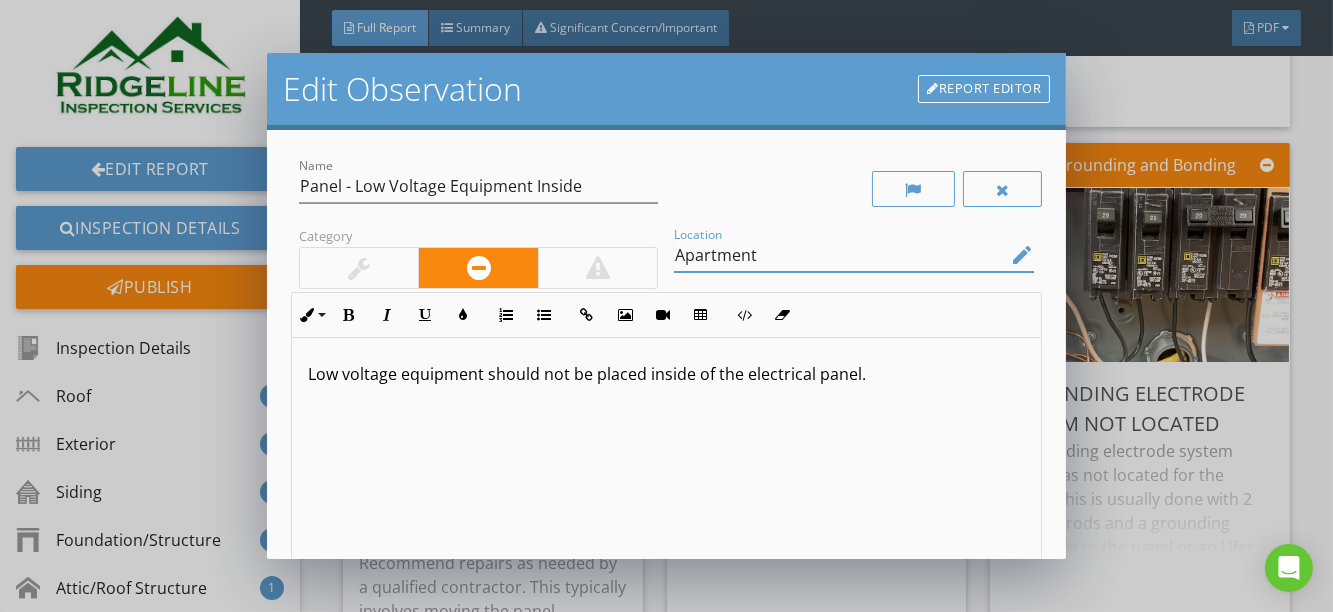 type on "Apartment" 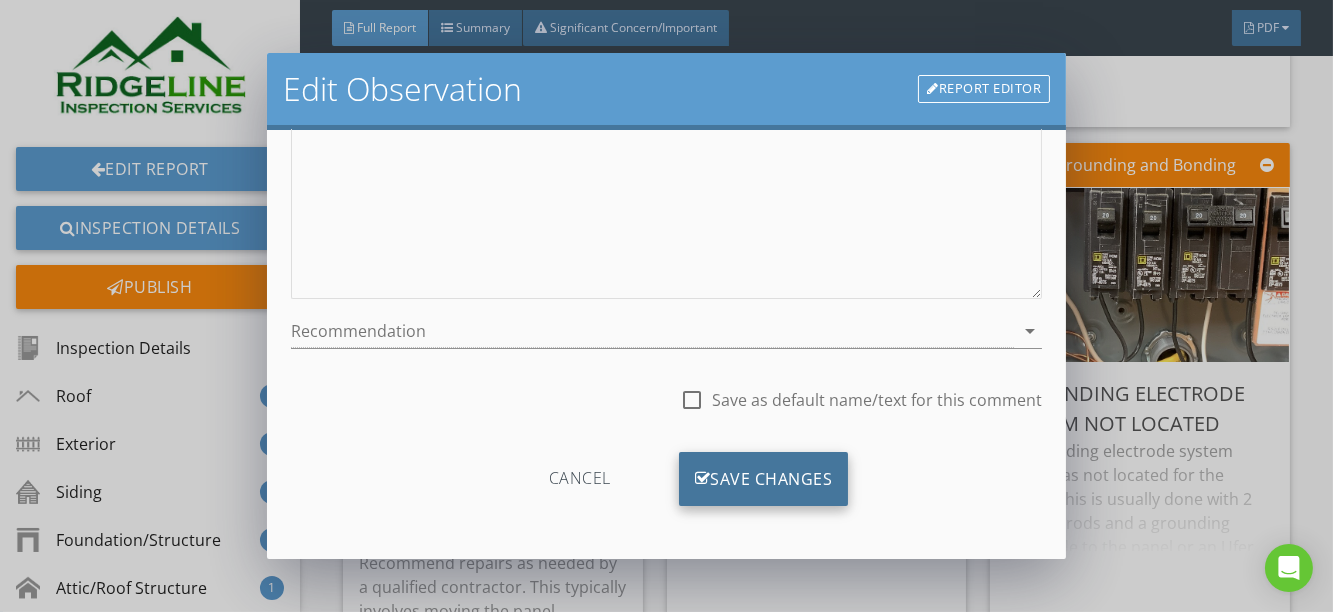 click on "Save Changes" at bounding box center [764, 479] 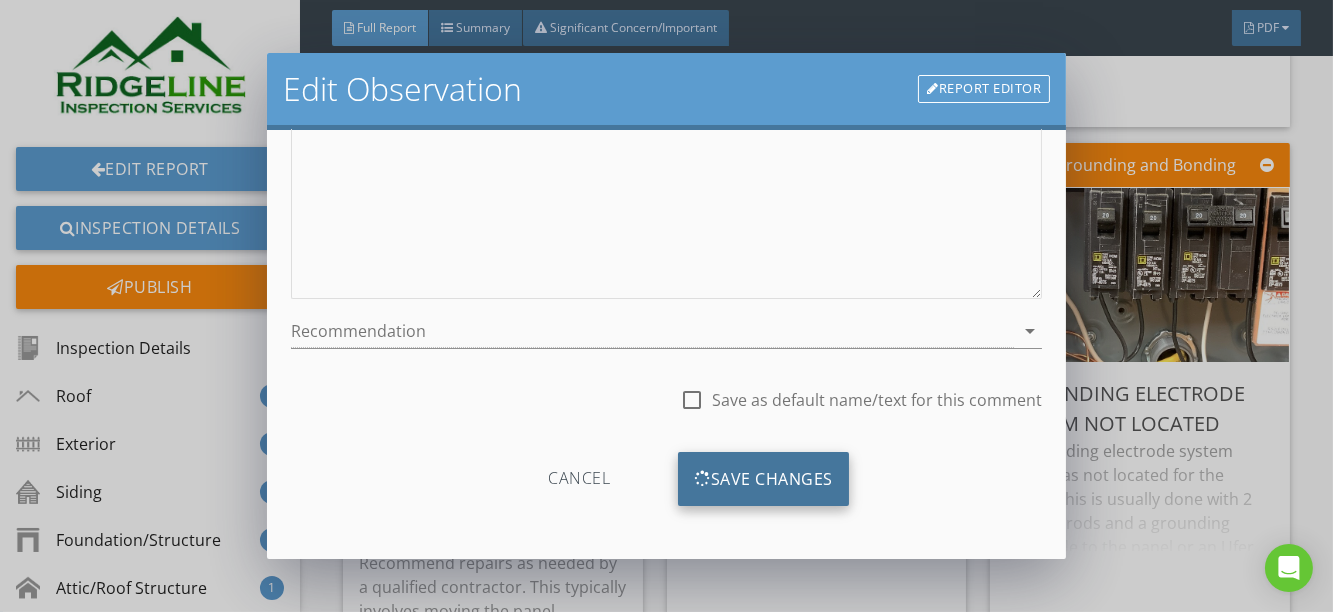 scroll, scrollTop: 120, scrollLeft: 0, axis: vertical 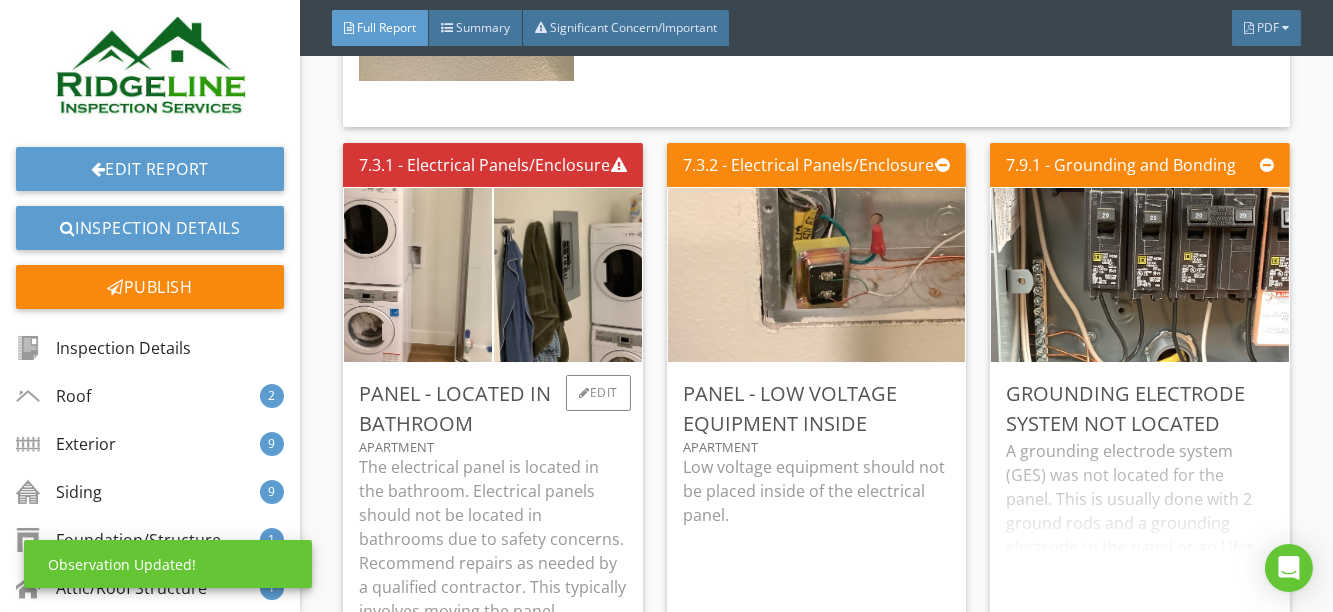 click on "The electrical panel is located in the bathroom. Electrical panels should not be located in bathrooms due to safety concerns. Recommend repairs as needed by a qualified contractor. This typically involves moving the panel." at bounding box center [493, 539] 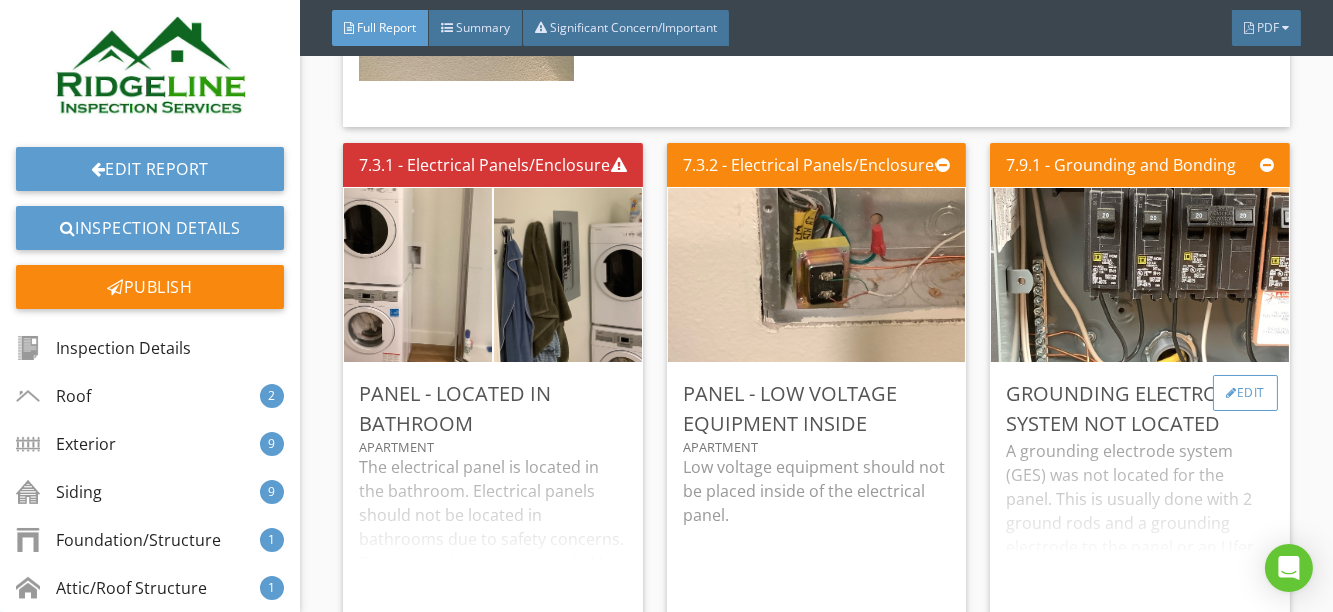 click on "Edit" at bounding box center (1245, 393) 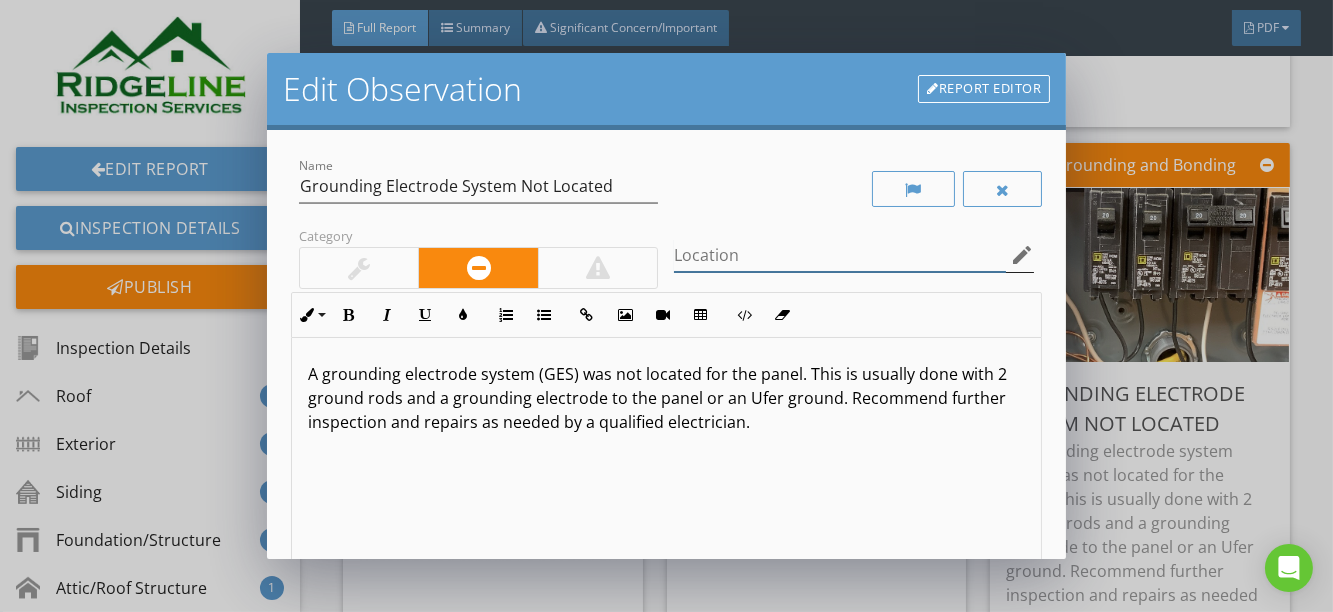 click at bounding box center [840, 255] 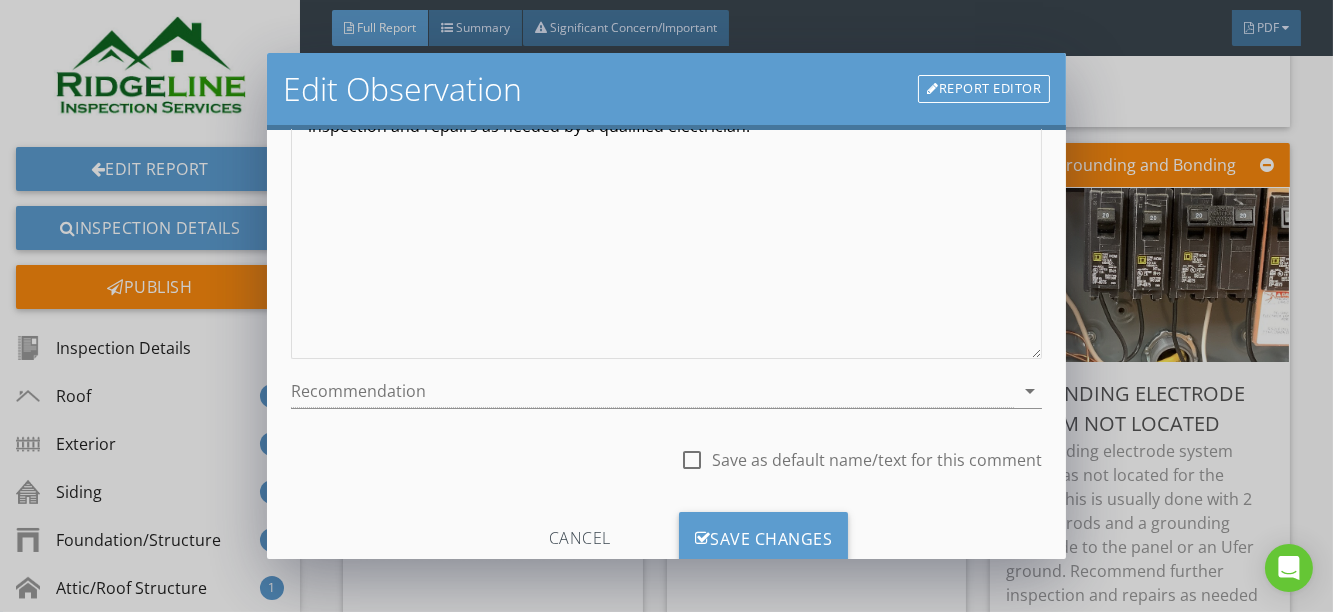 scroll, scrollTop: 265, scrollLeft: 0, axis: vertical 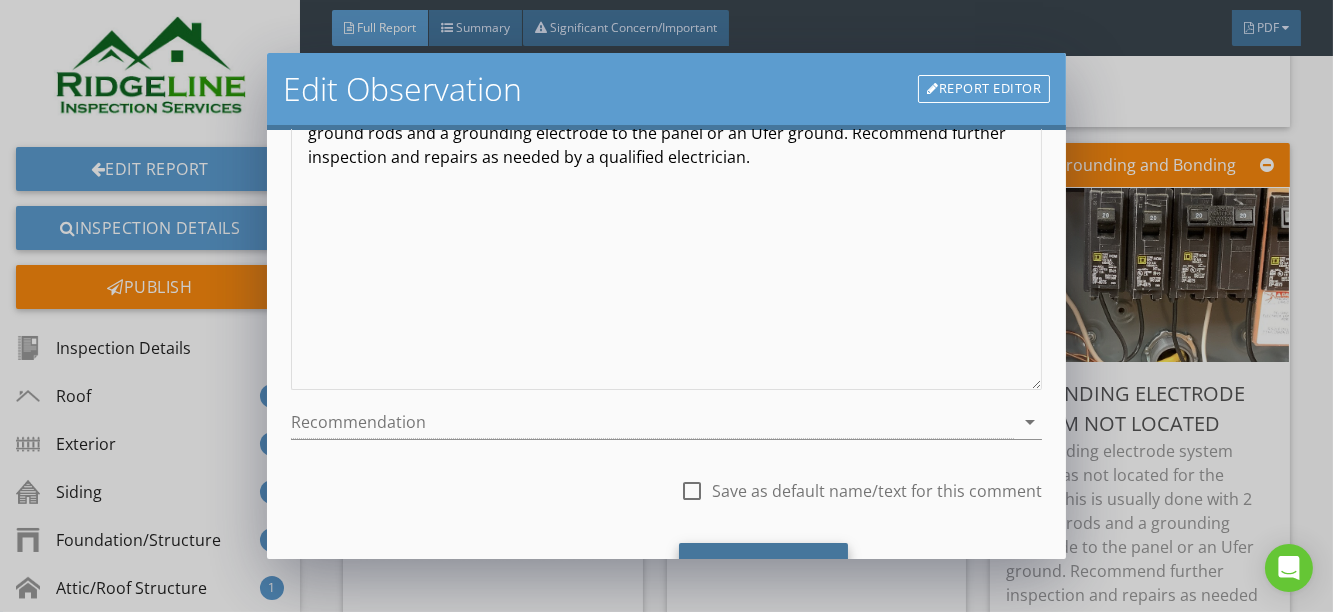 type on "Studio panel" 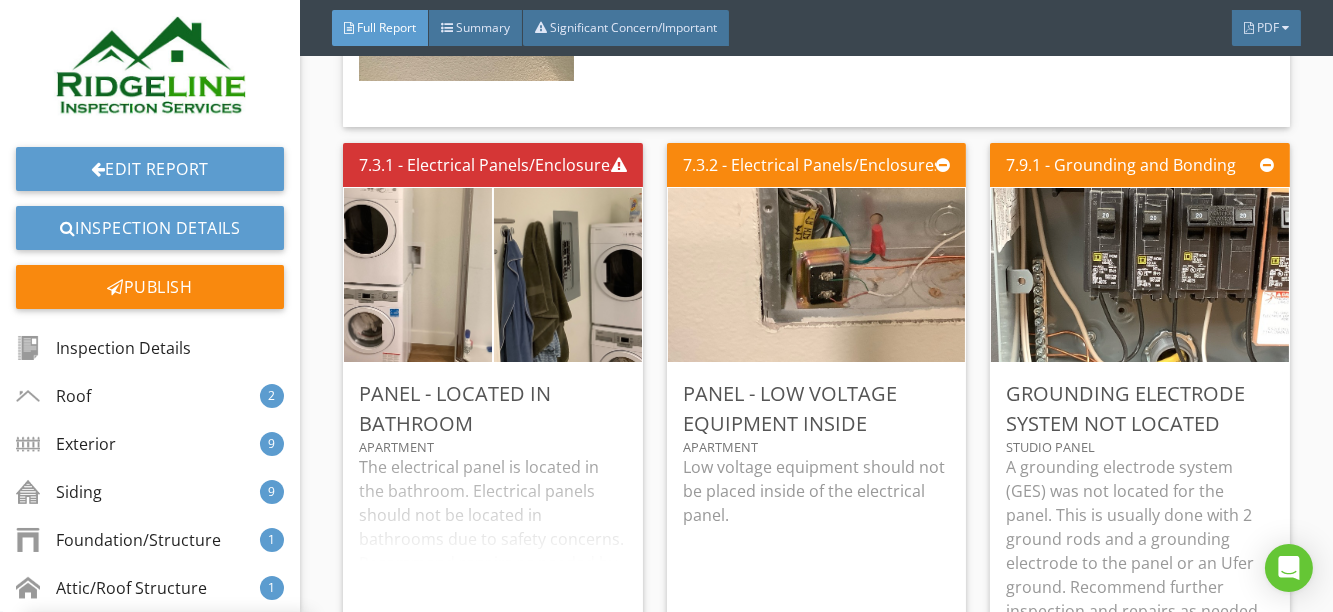 scroll, scrollTop: 120, scrollLeft: 0, axis: vertical 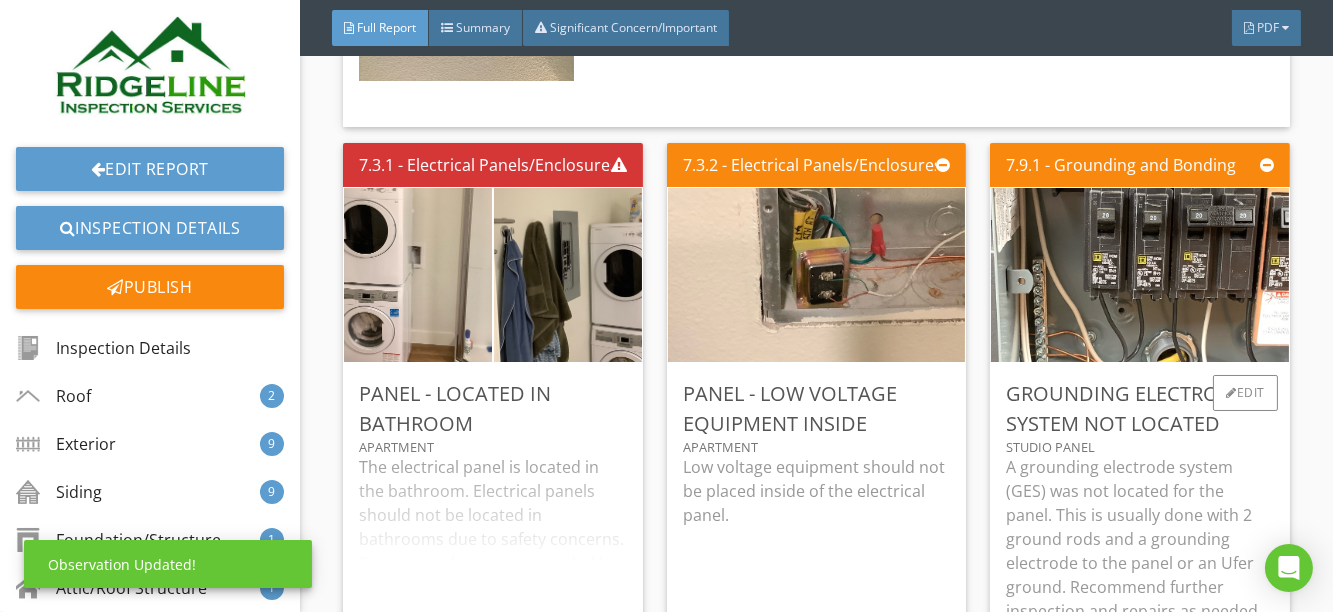 click on "A grounding electrode system (GES) was not located for the panel. This is usually done with 2 ground rods and a grounding electrode to the panel or an Ufer ground. Recommend further inspection and repairs as needed by a qualified electrician." at bounding box center (1140, 551) 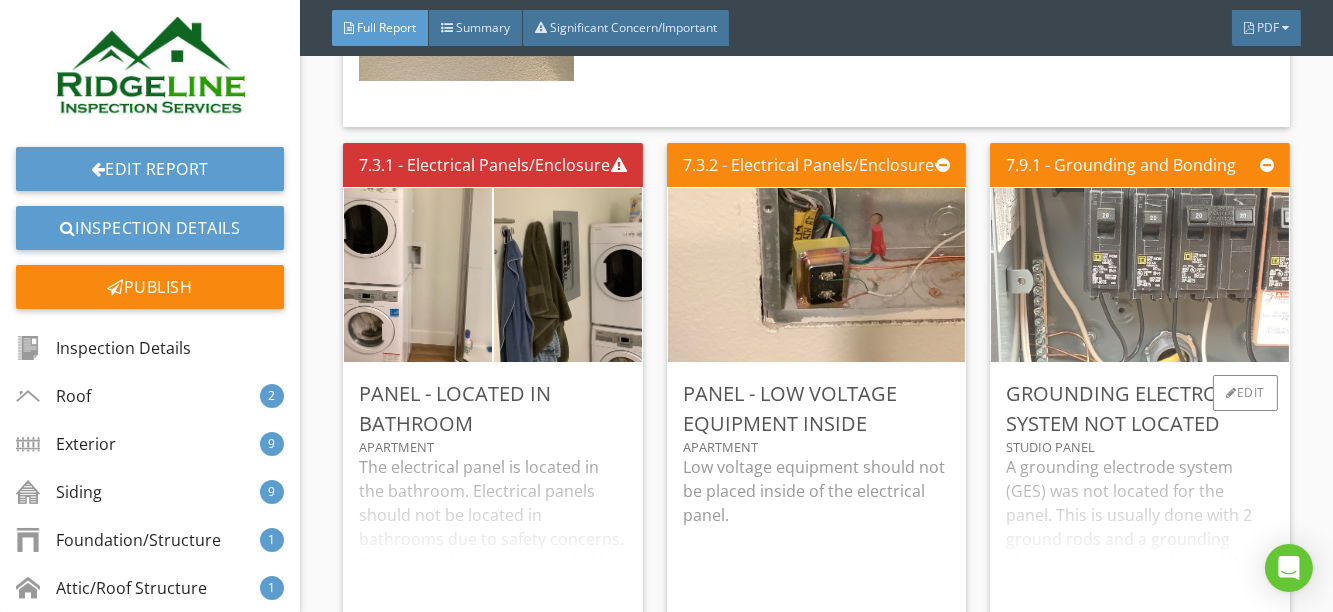 click at bounding box center [1140, 274] 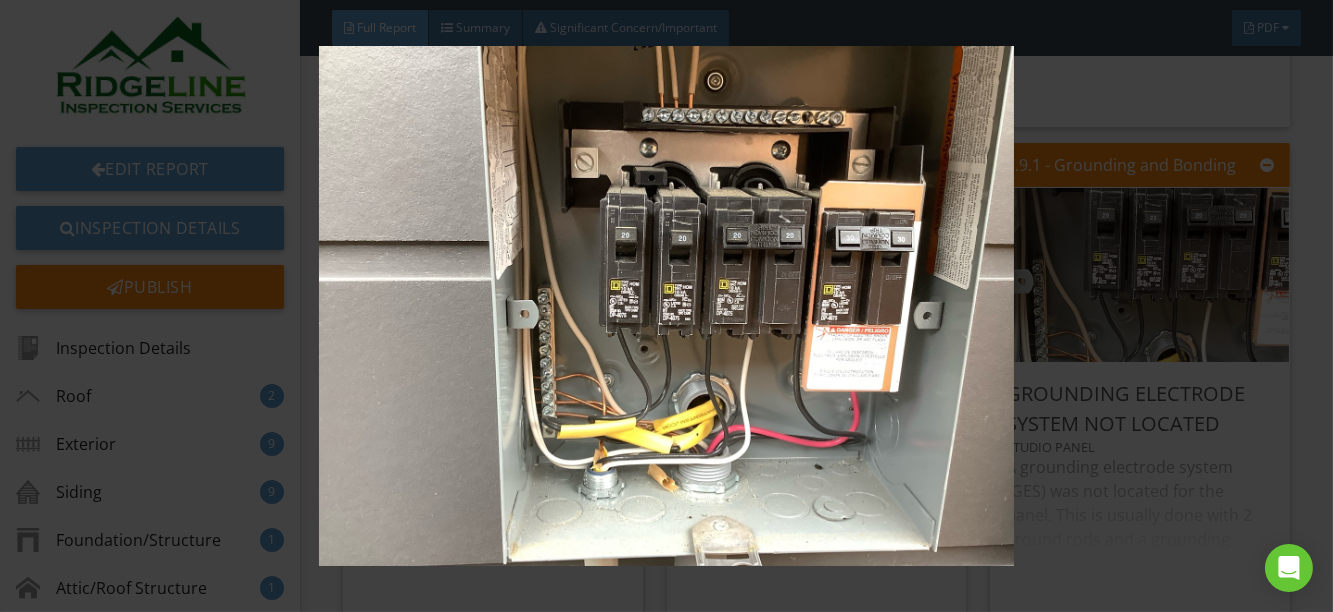 click at bounding box center (666, 306) 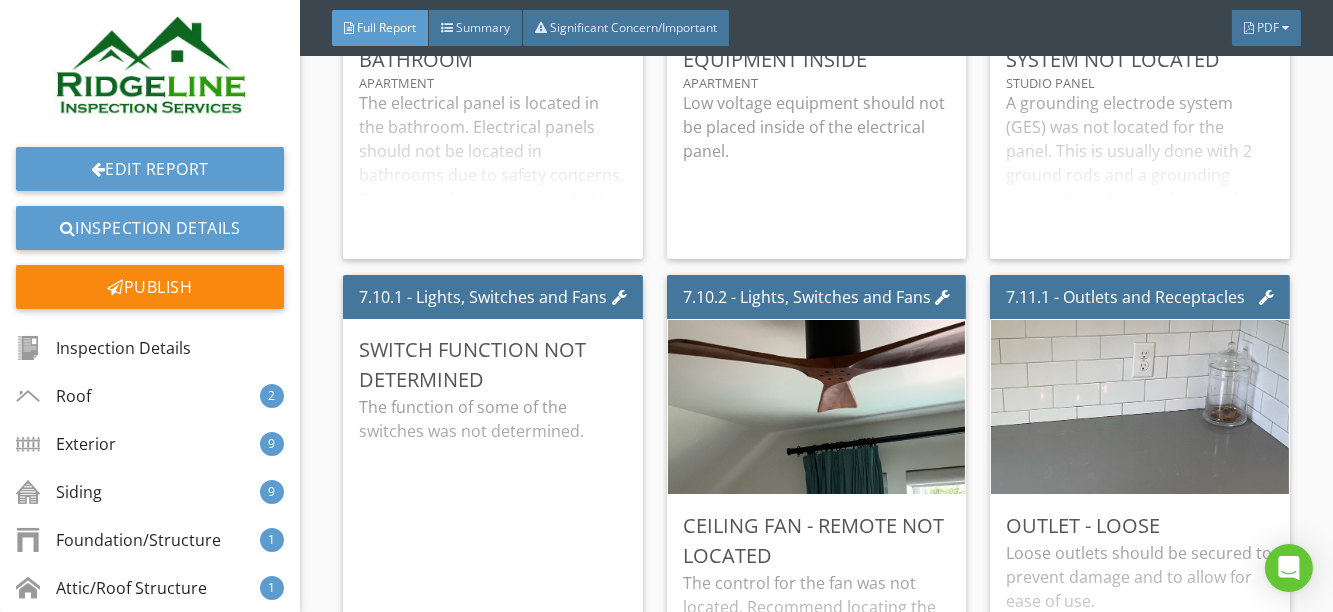 scroll, scrollTop: 15727, scrollLeft: 0, axis: vertical 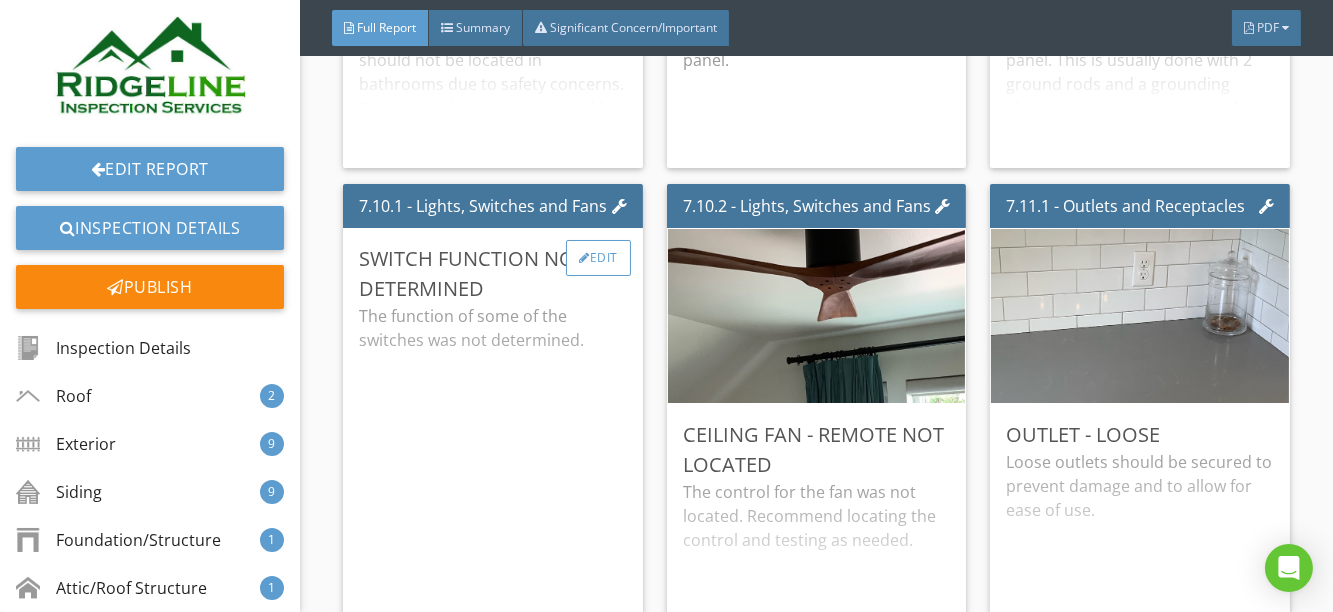 click on "Edit" at bounding box center [598, 258] 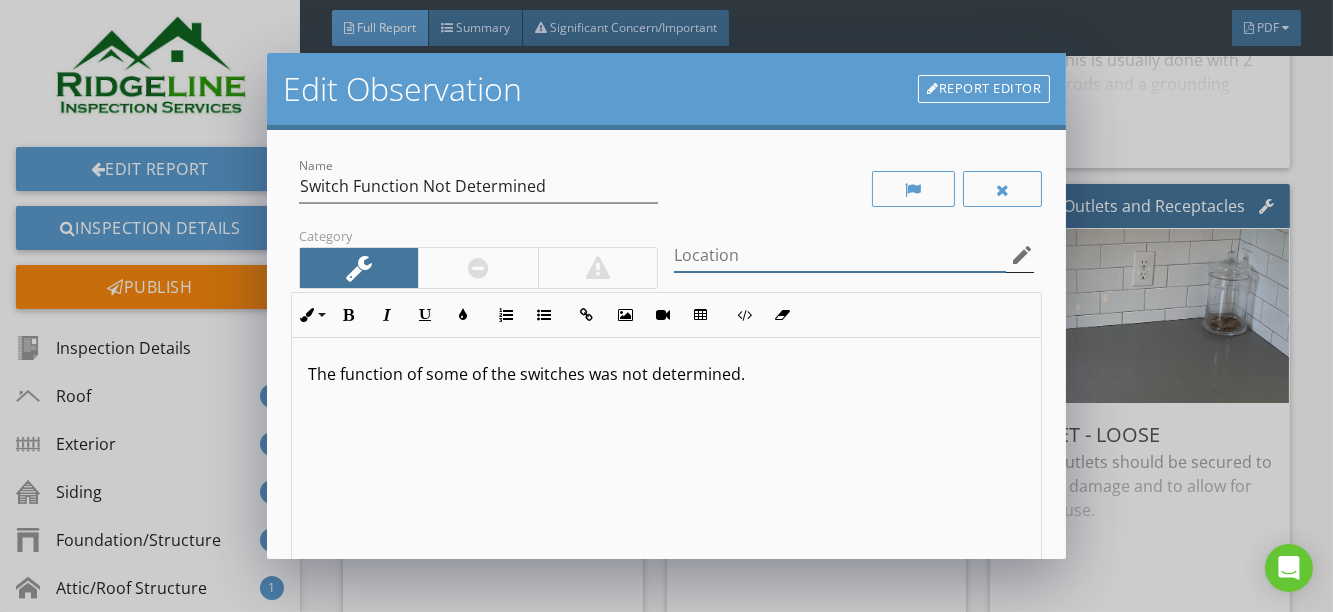 click at bounding box center [840, 255] 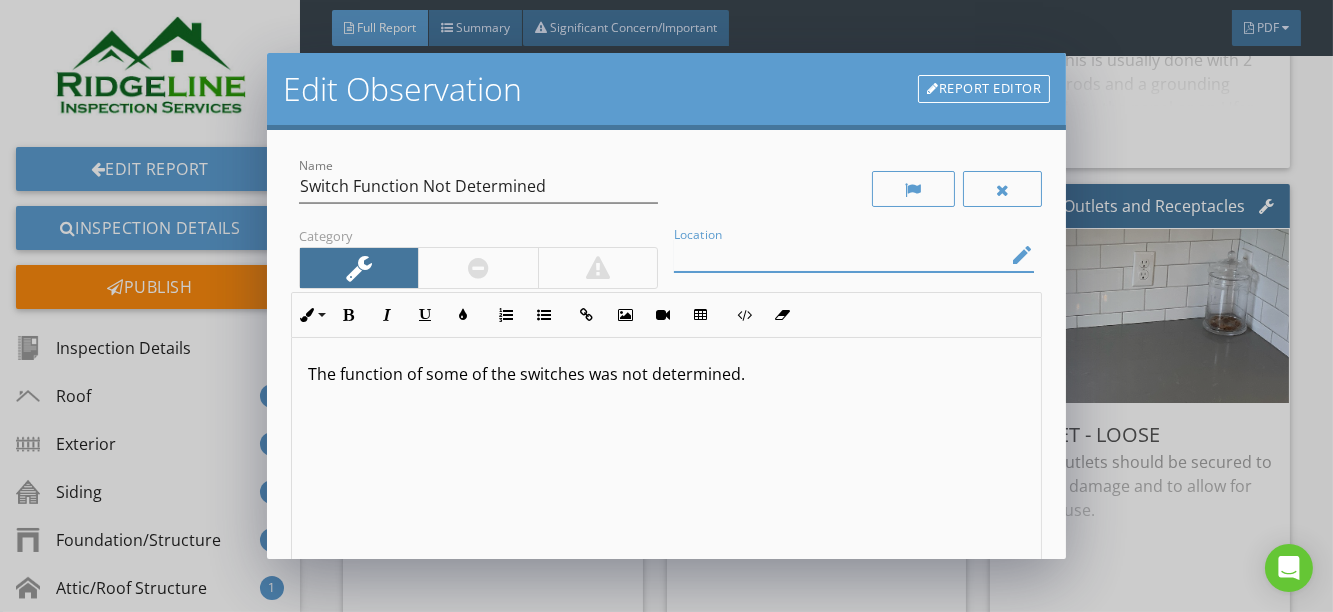 click on "edit" at bounding box center (1022, 255) 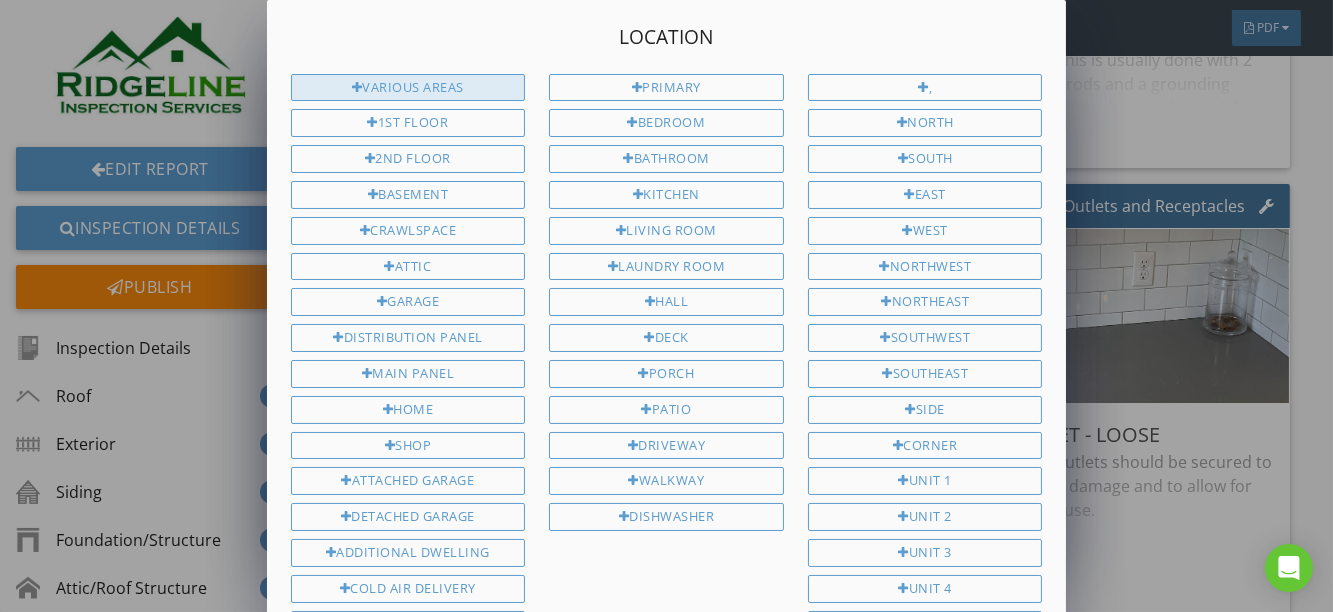 click on "Various areas" at bounding box center [408, 88] 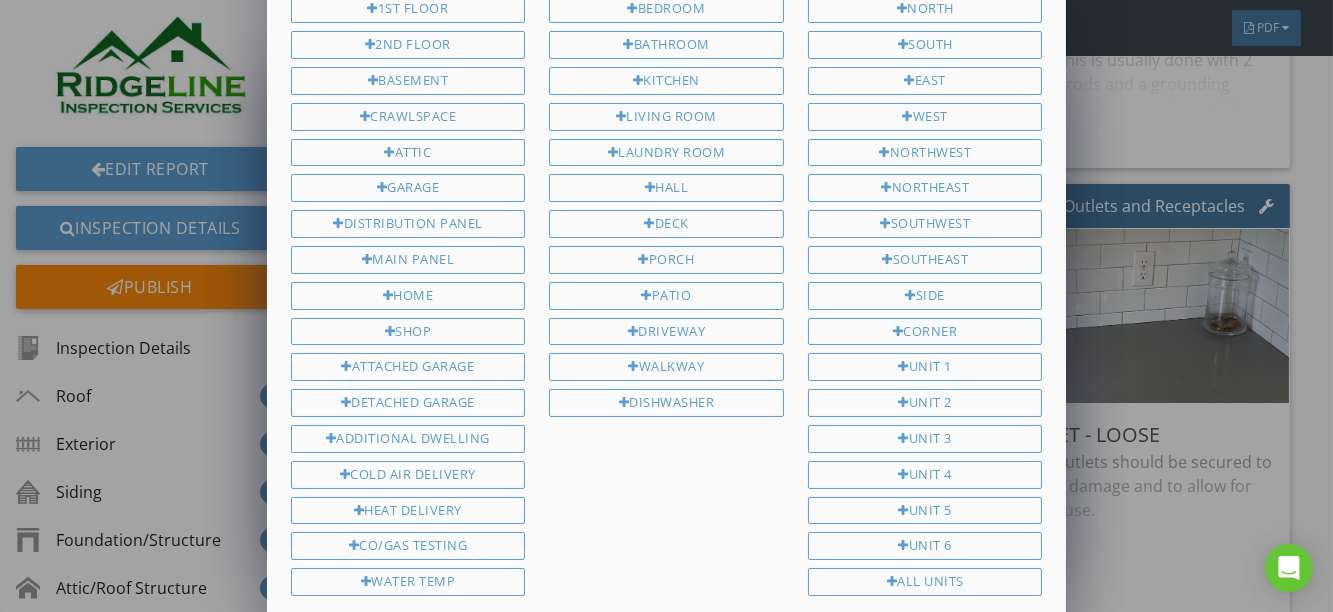 scroll, scrollTop: 301, scrollLeft: 0, axis: vertical 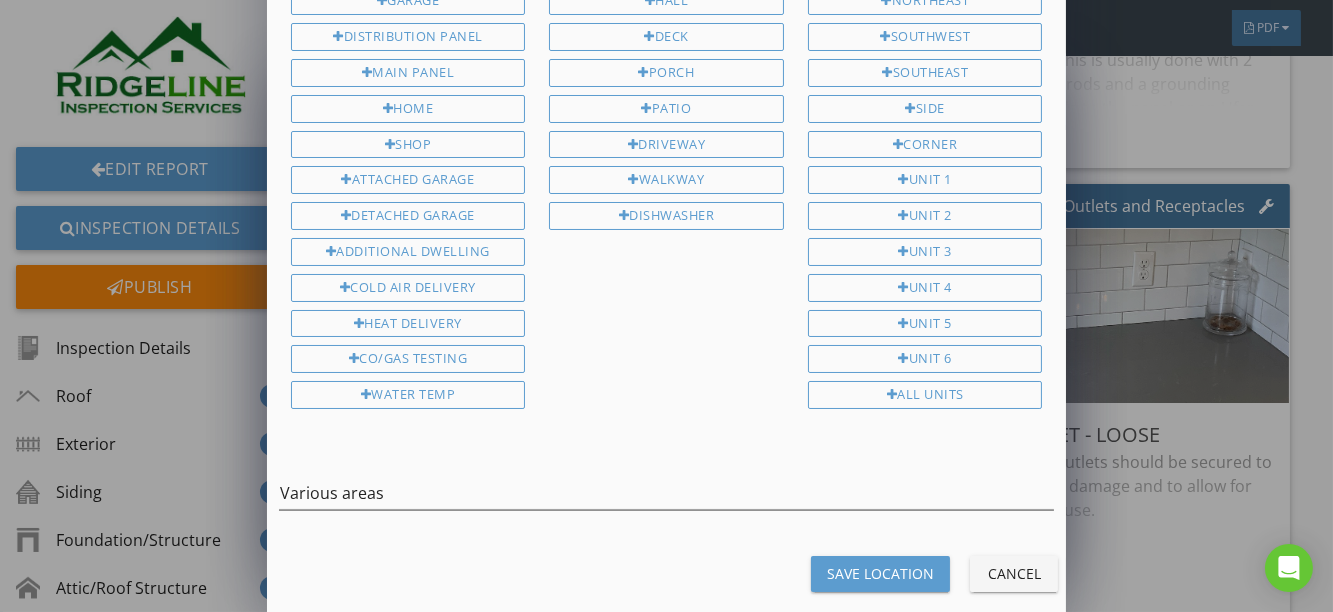 click on "Save Location" at bounding box center [880, 573] 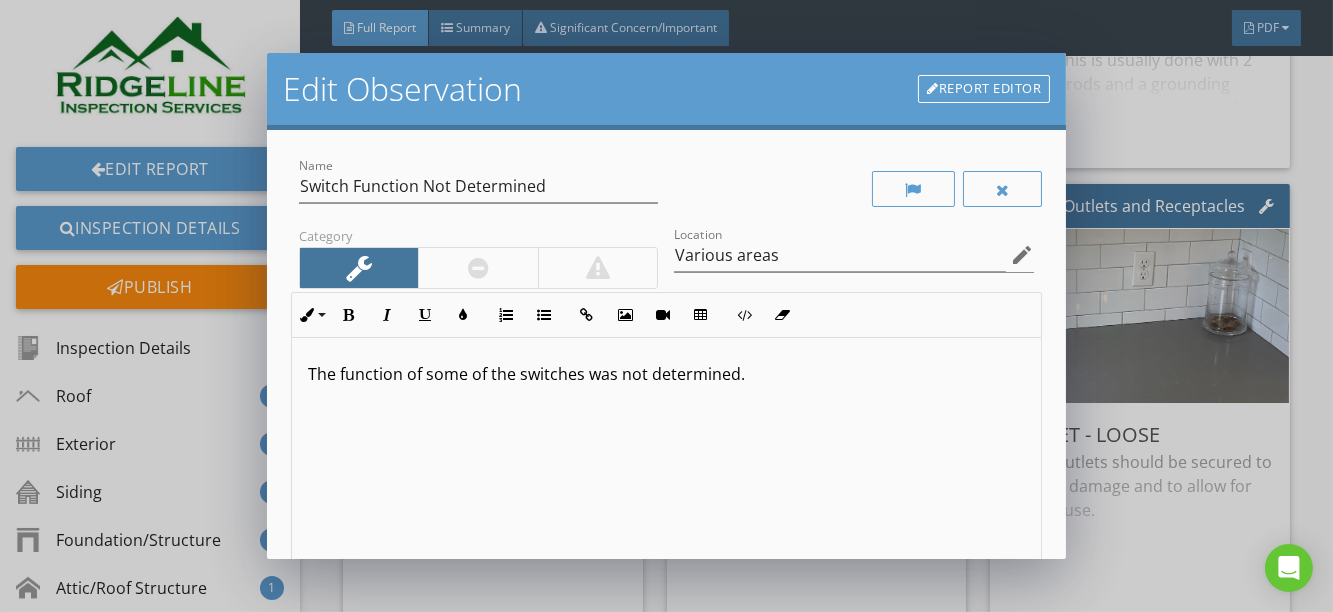 scroll, scrollTop: 0, scrollLeft: 0, axis: both 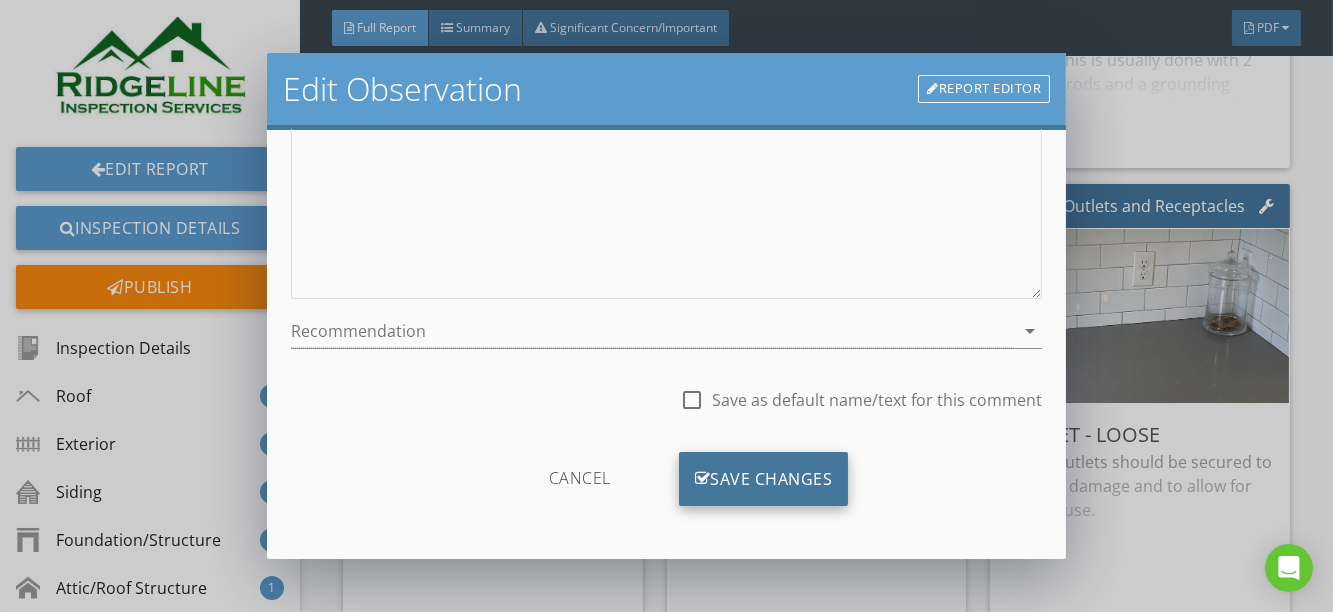 click on "Save Changes" at bounding box center [764, 479] 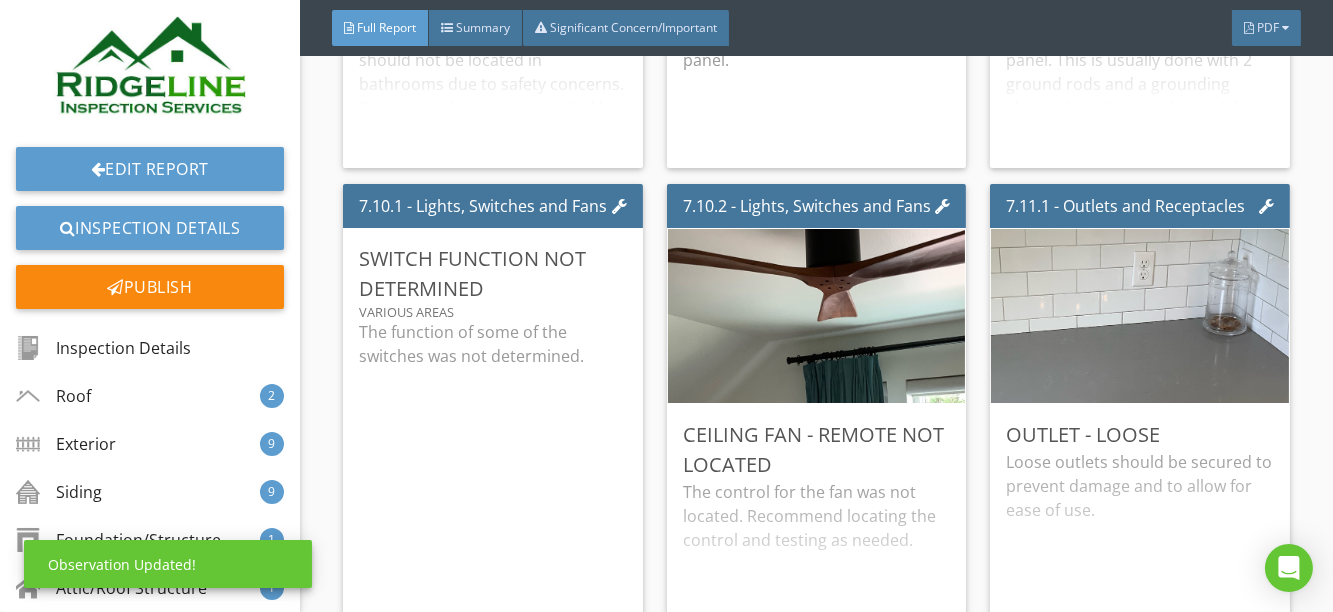 scroll, scrollTop: 120, scrollLeft: 0, axis: vertical 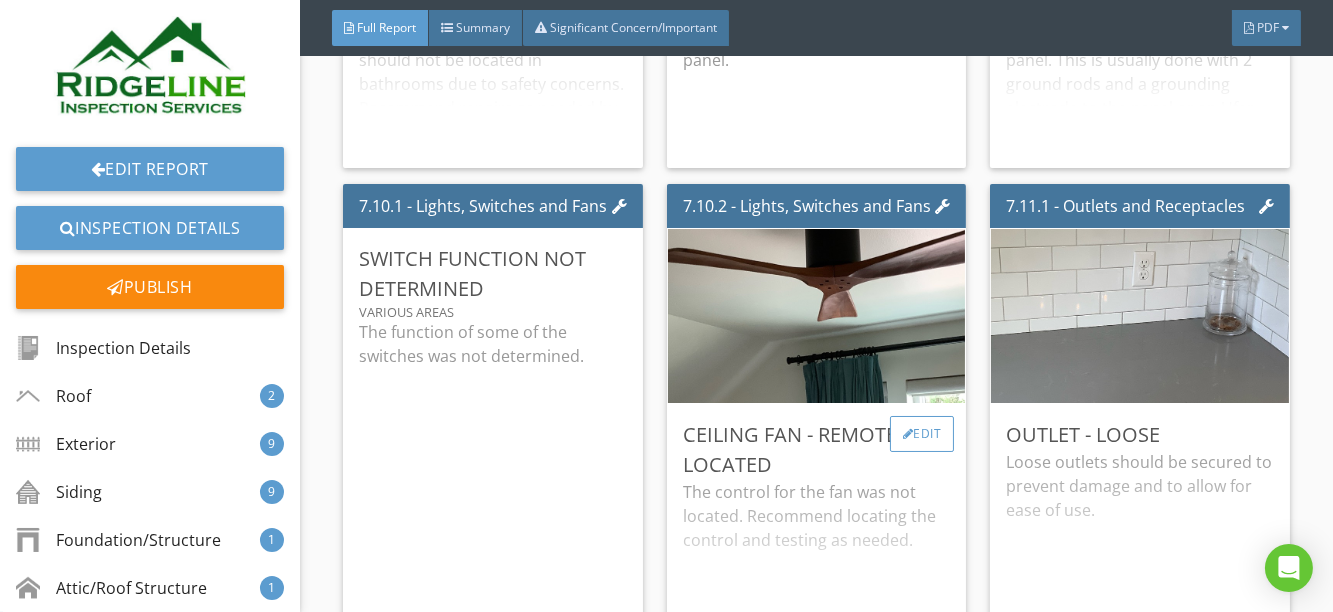 click on "Edit" at bounding box center [922, 434] 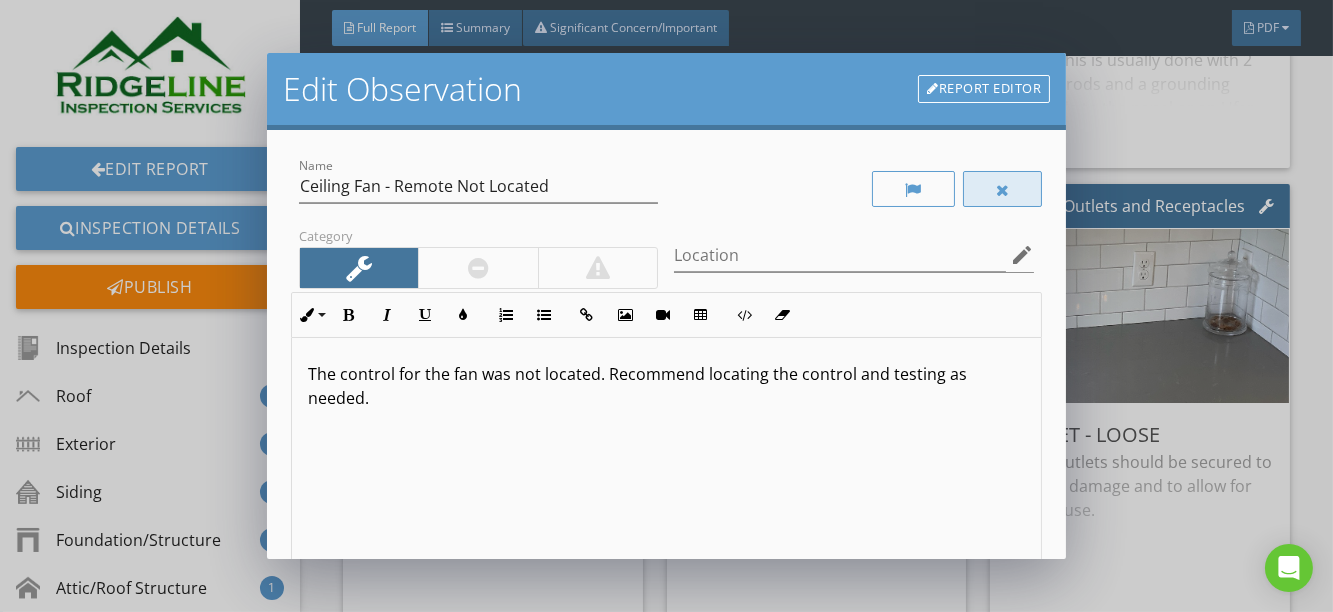 click at bounding box center (1003, 189) 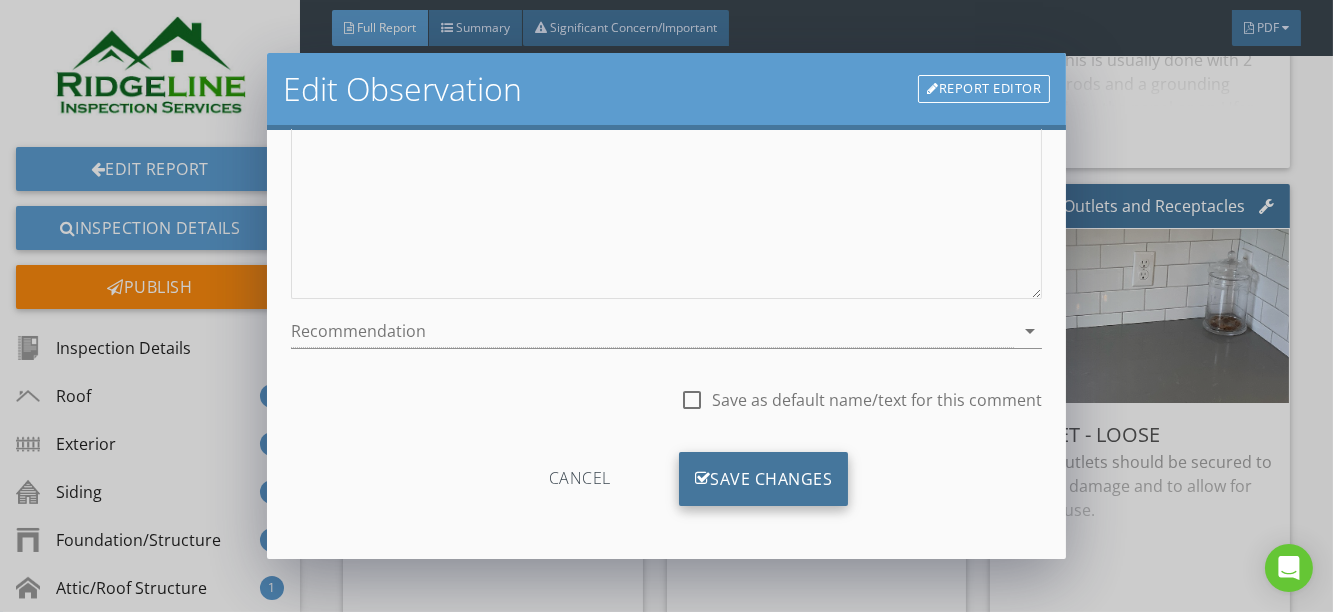 click on "Save Changes" at bounding box center [764, 479] 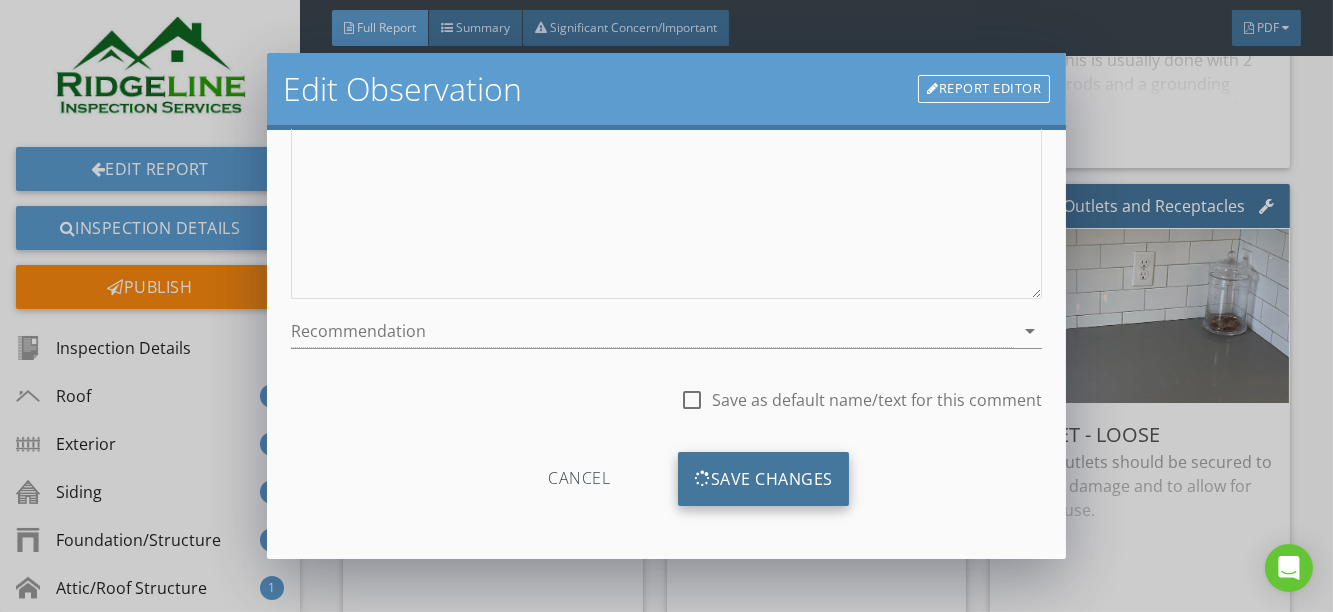 scroll, scrollTop: 120, scrollLeft: 0, axis: vertical 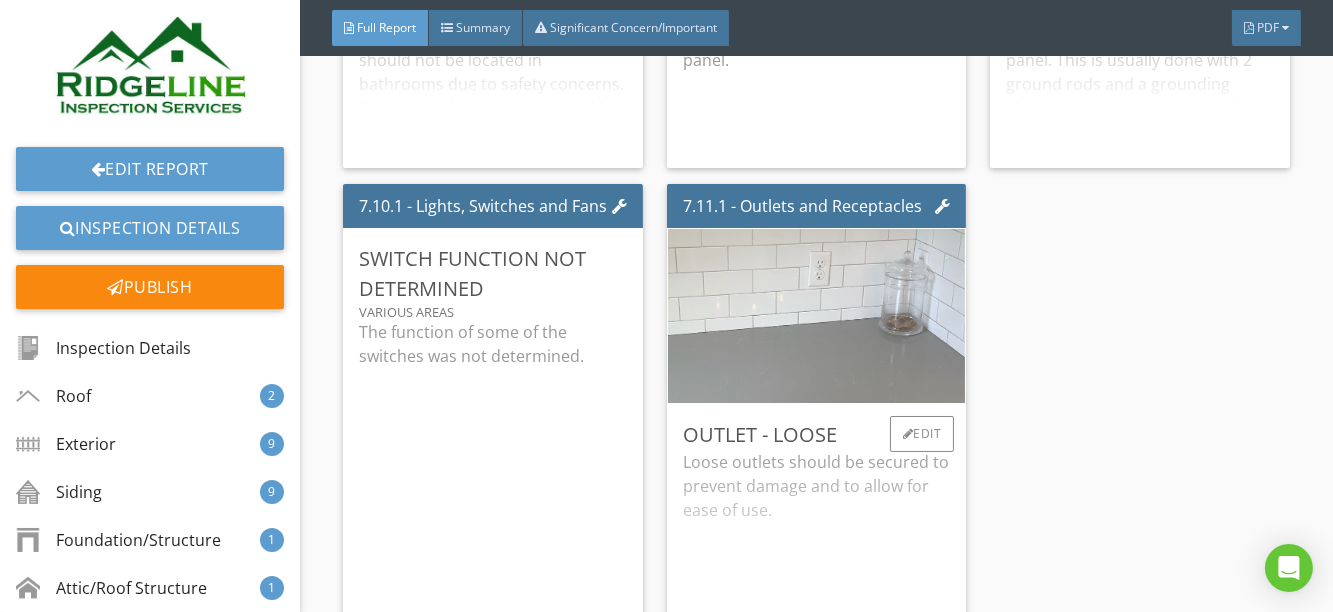 click at bounding box center (816, 315) 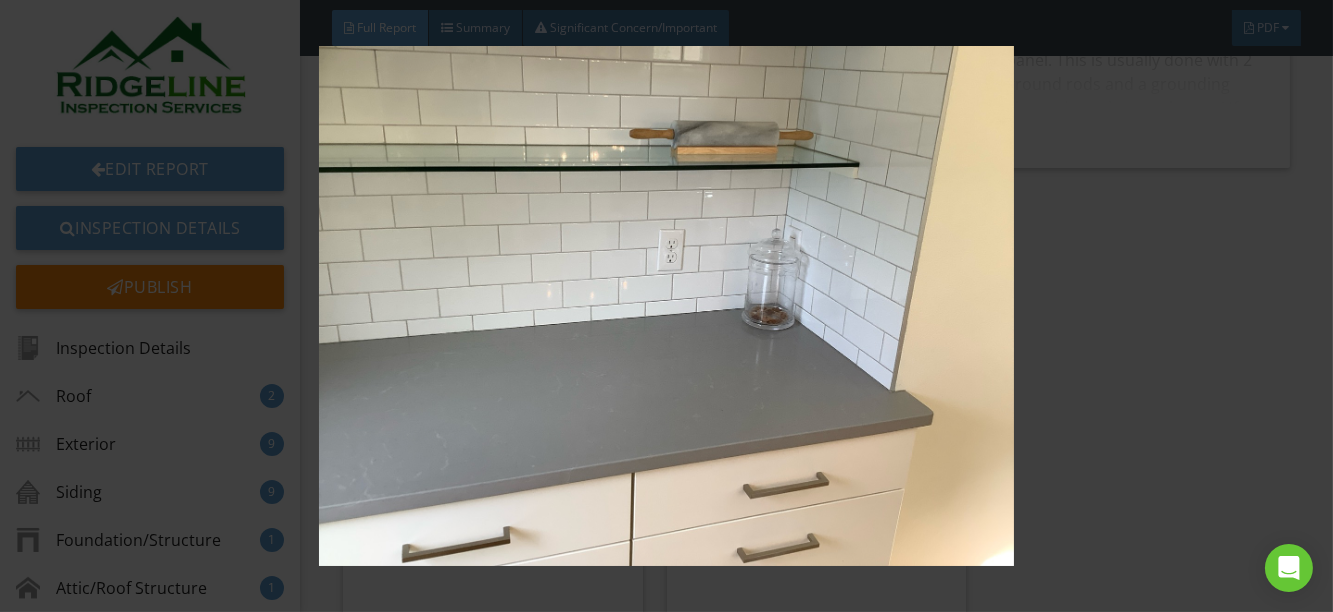 click at bounding box center (667, 306) 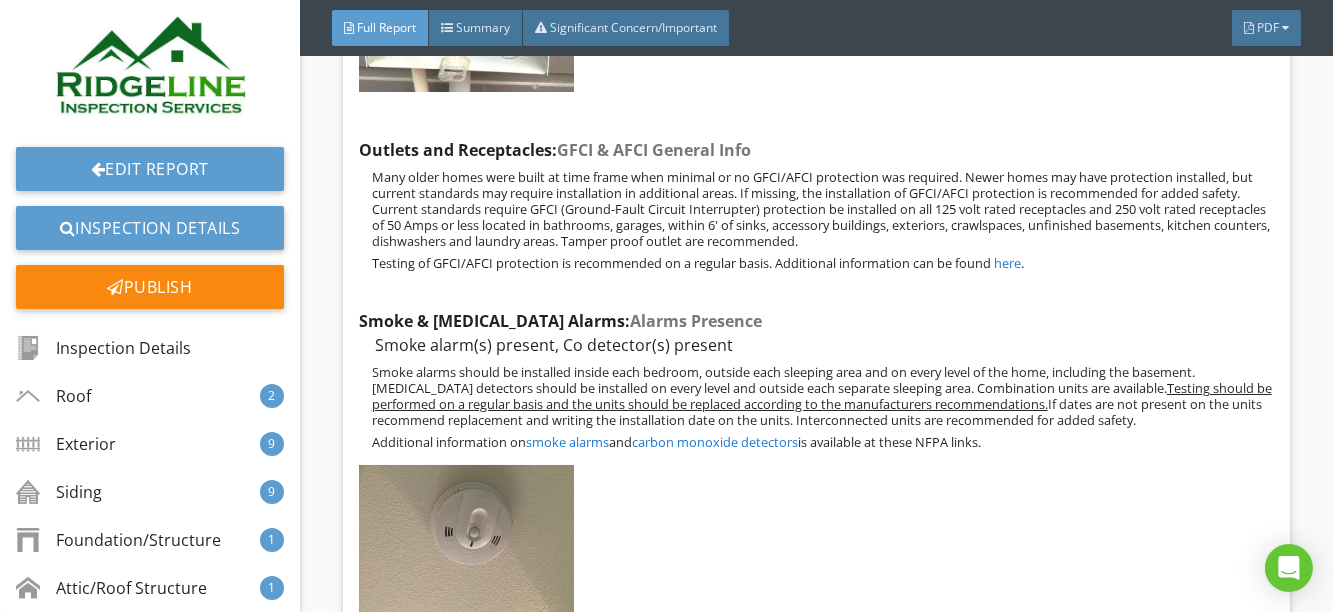 scroll, scrollTop: 15272, scrollLeft: 0, axis: vertical 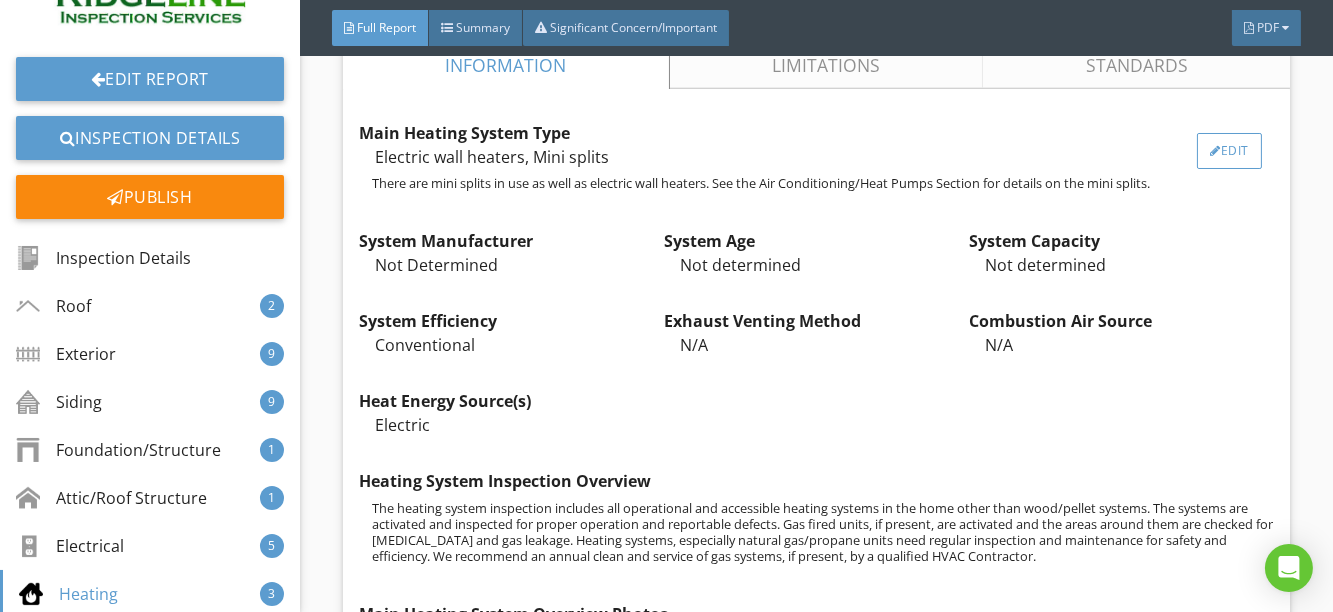click at bounding box center (1215, 151) 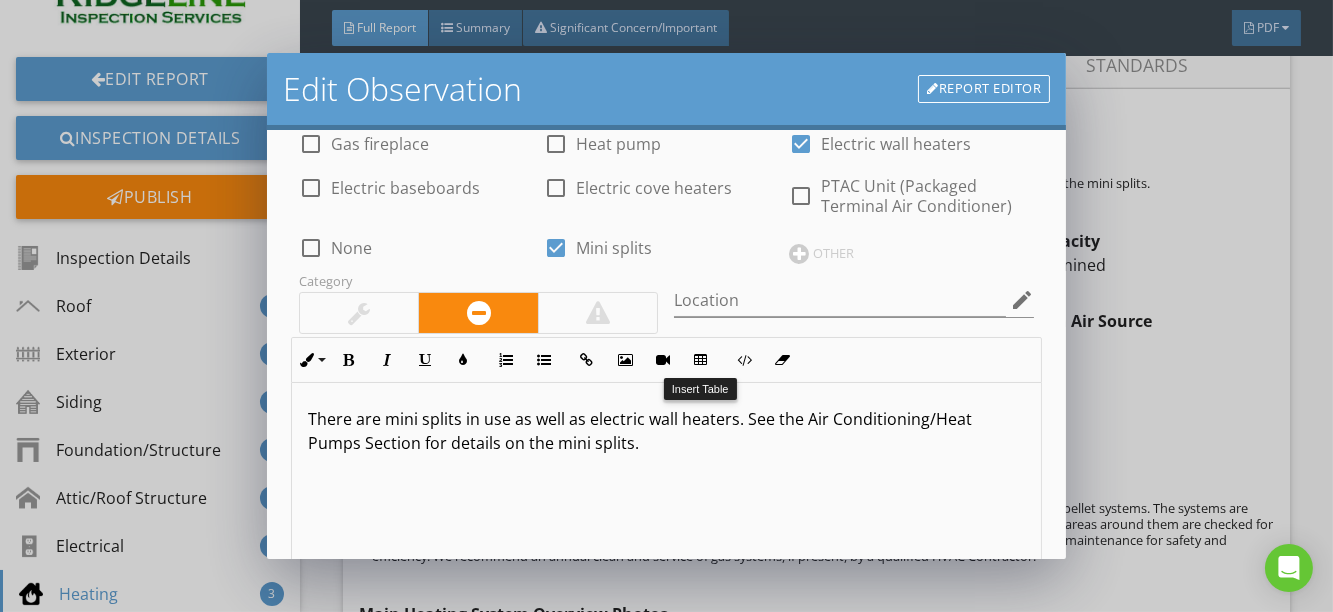 scroll, scrollTop: 363, scrollLeft: 0, axis: vertical 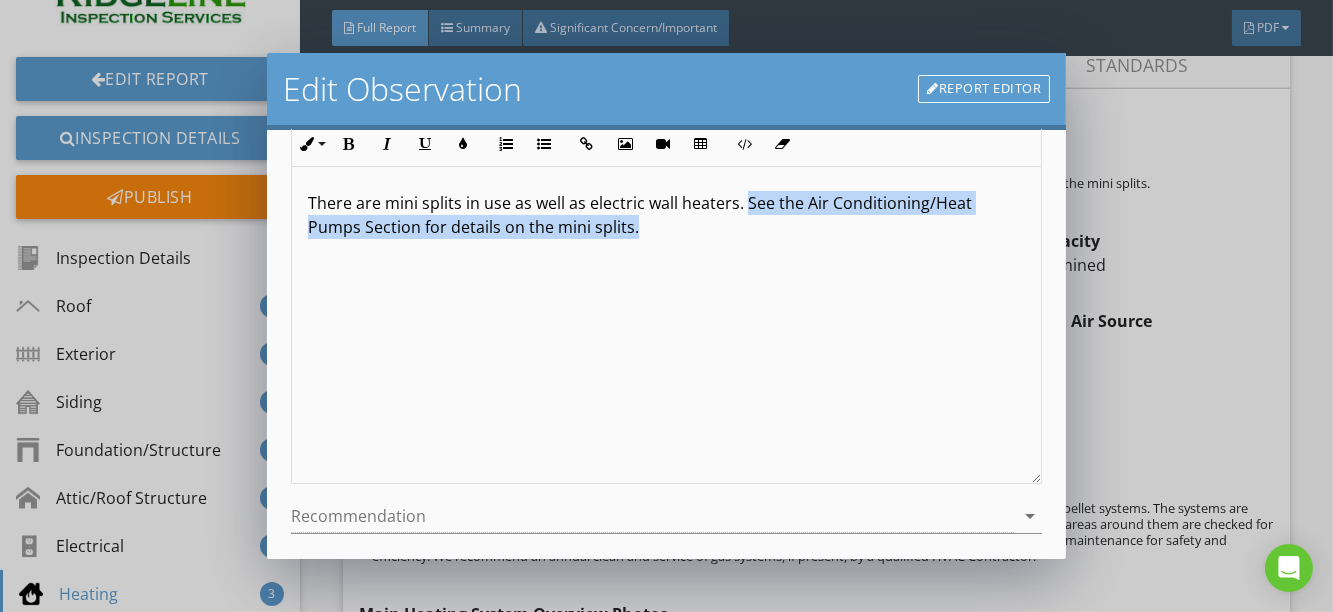 drag, startPoint x: 743, startPoint y: 202, endPoint x: 634, endPoint y: 235, distance: 113.88591 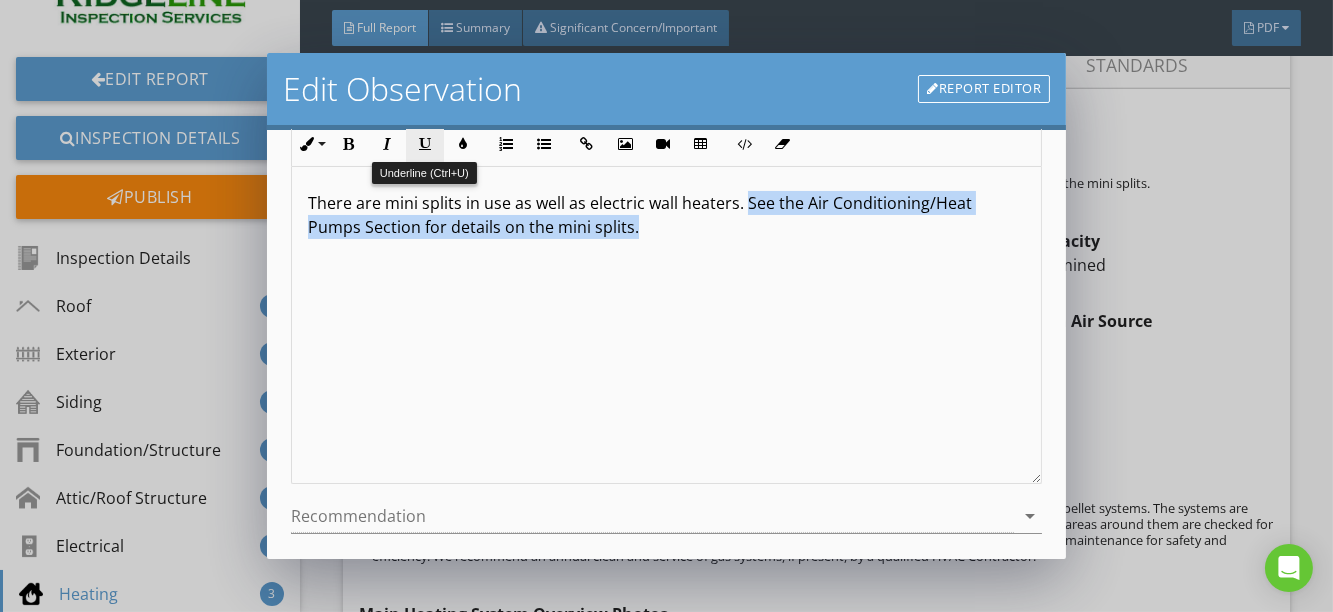 click on "Underline" at bounding box center (425, 144) 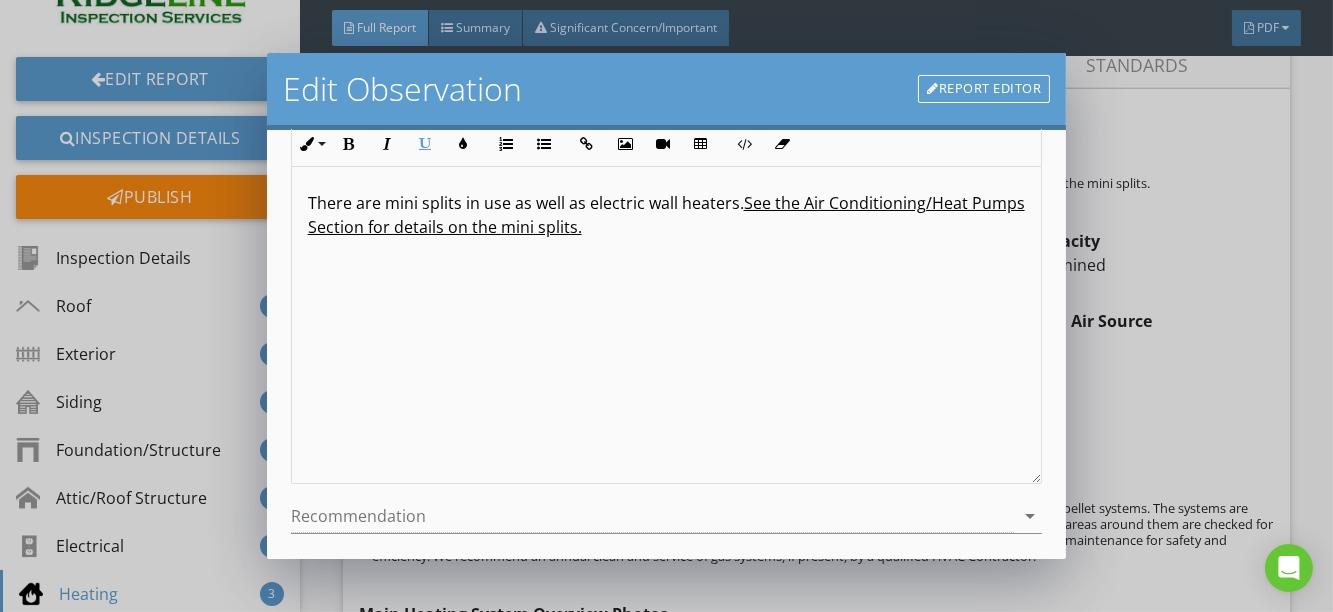 scroll, scrollTop: 0, scrollLeft: 0, axis: both 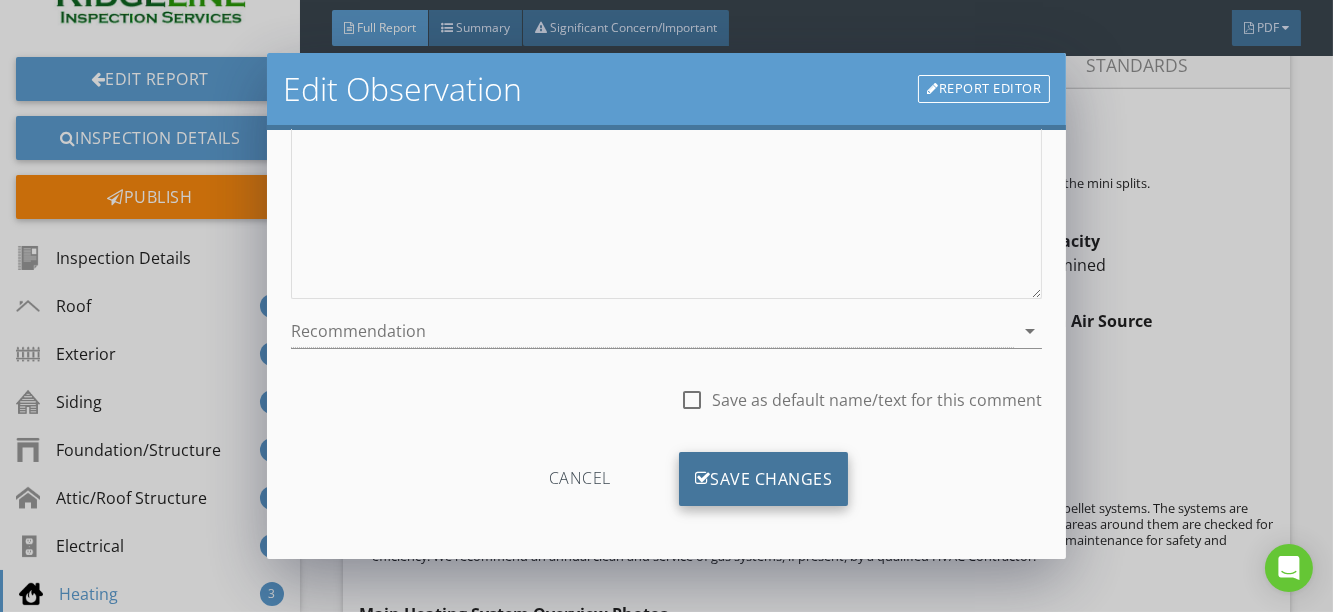 click on "Save Changes" at bounding box center (764, 479) 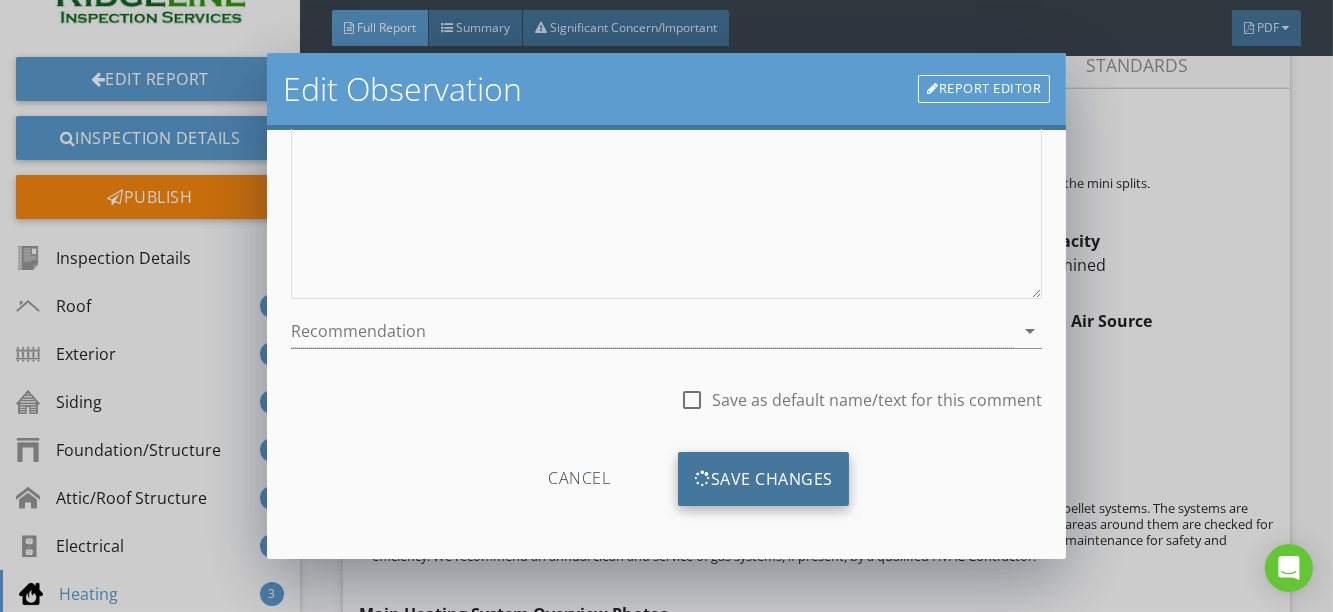 scroll, scrollTop: 312, scrollLeft: 0, axis: vertical 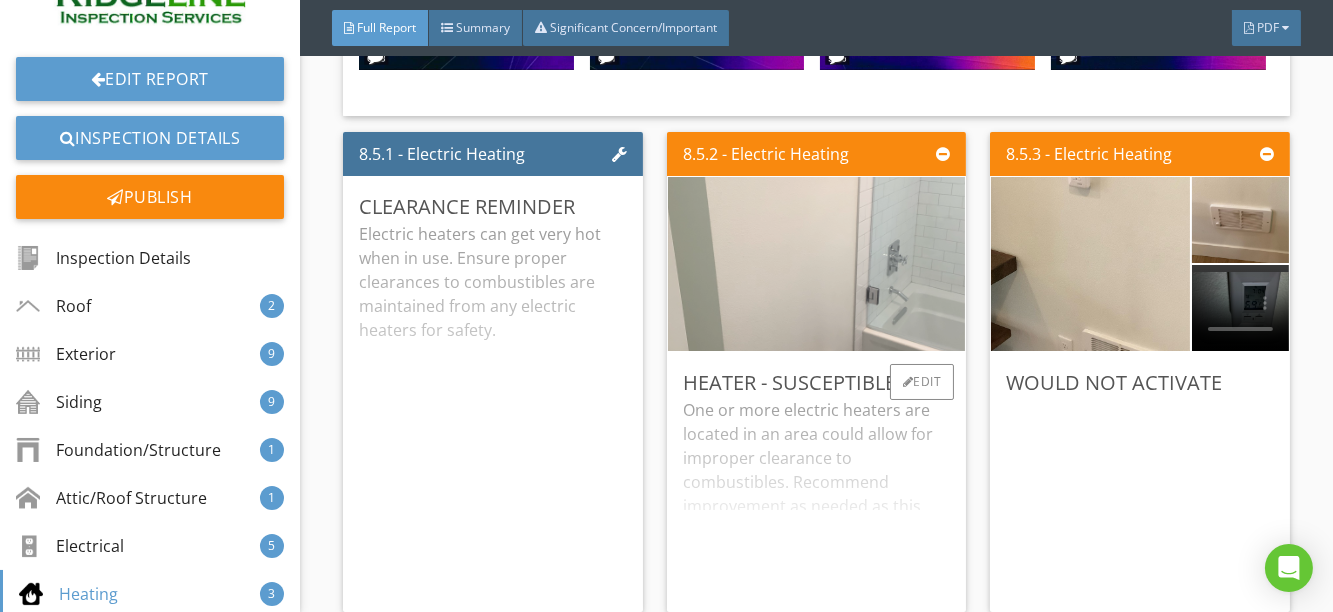 click at bounding box center [816, 264] 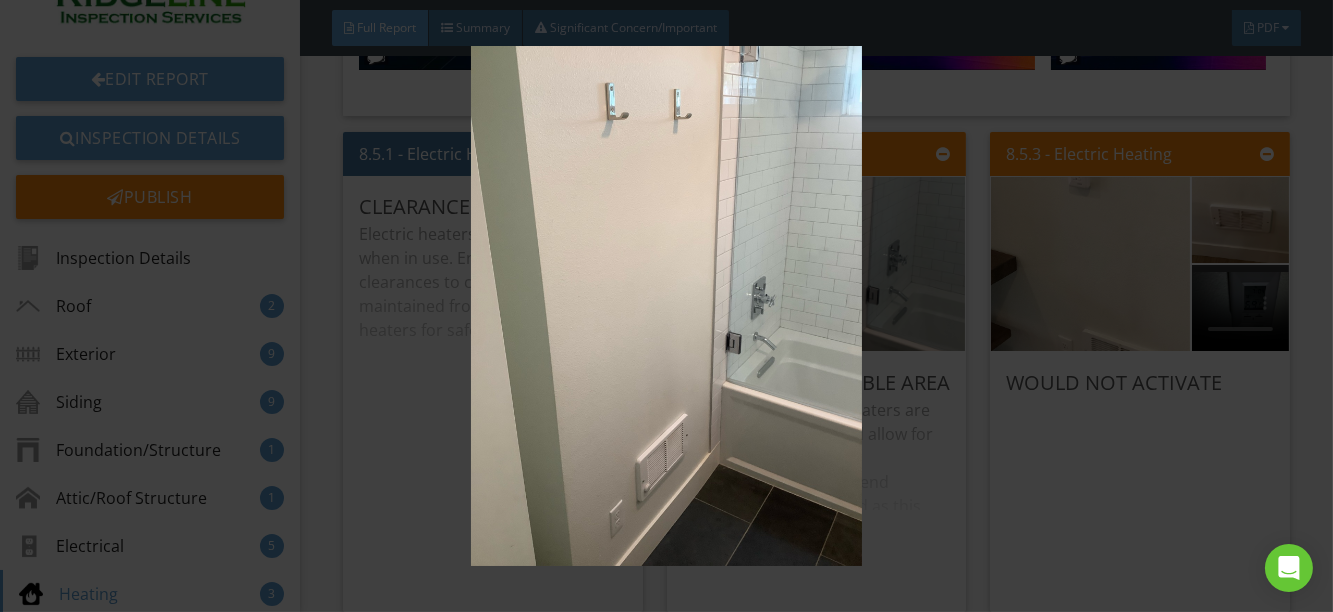click at bounding box center (666, 306) 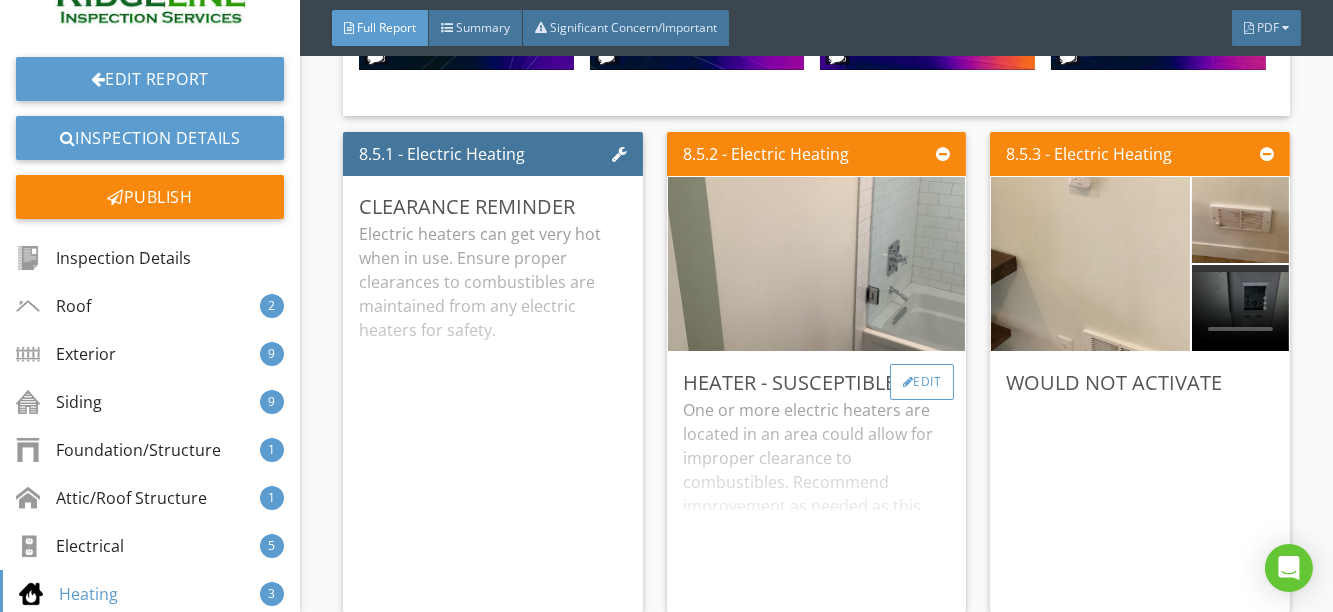 click on "Edit" at bounding box center [922, 382] 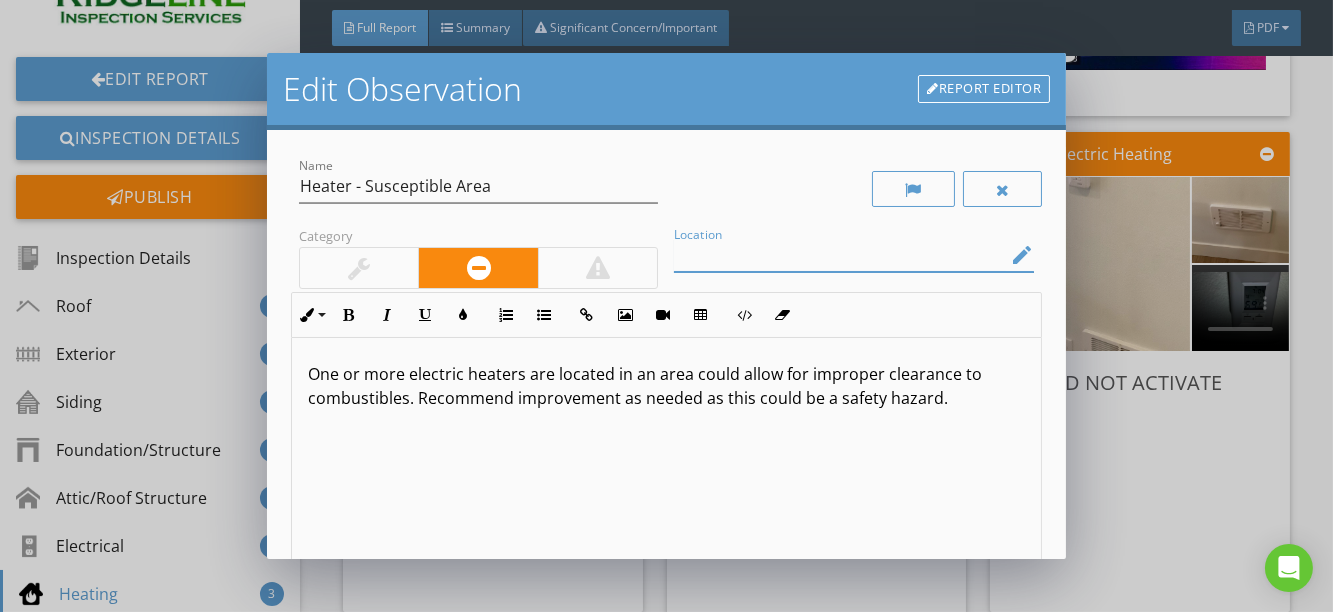 click at bounding box center (840, 255) 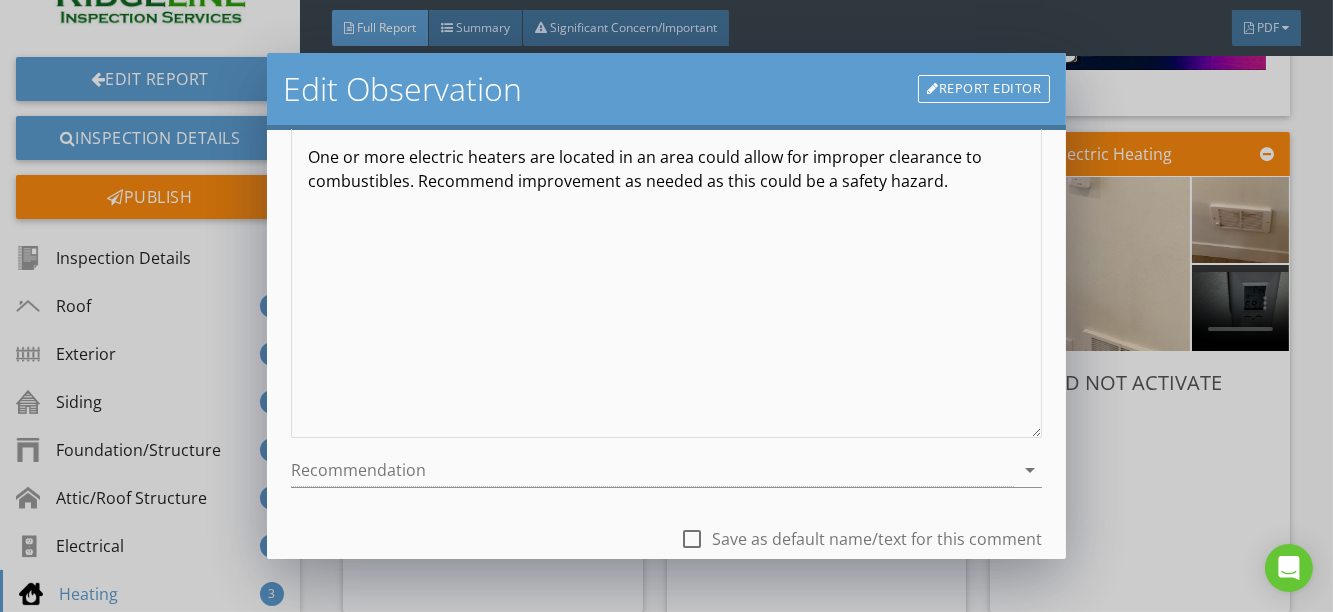 scroll, scrollTop: 83, scrollLeft: 0, axis: vertical 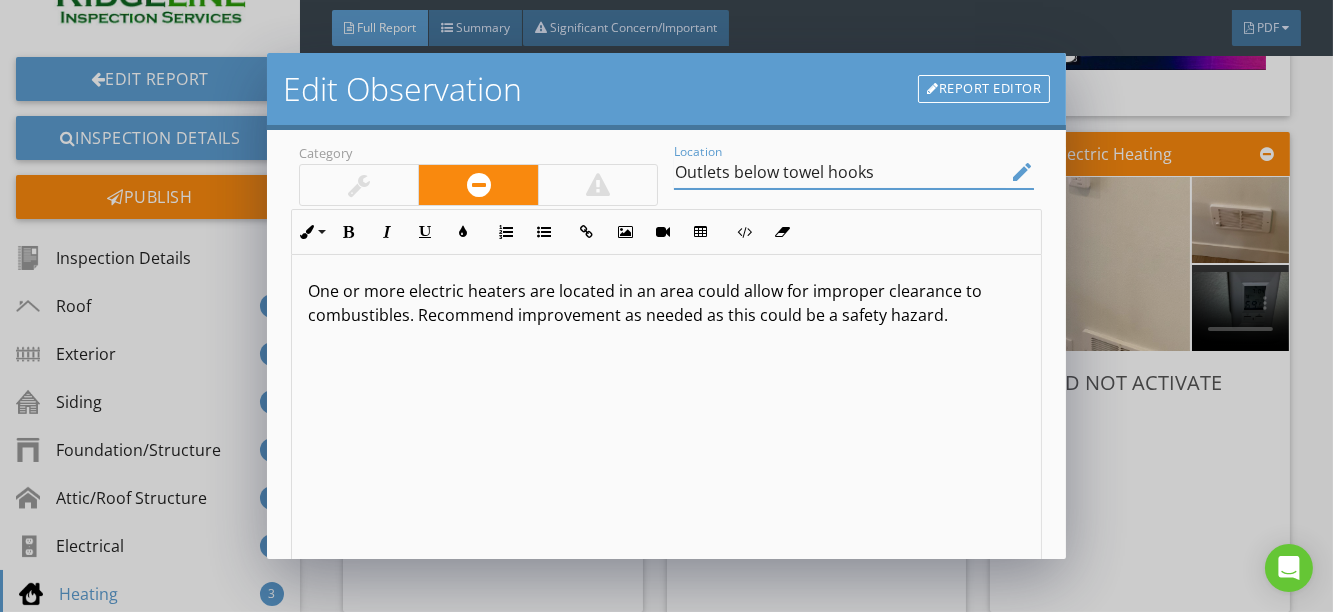 drag, startPoint x: 722, startPoint y: 168, endPoint x: 659, endPoint y: 173, distance: 63.1981 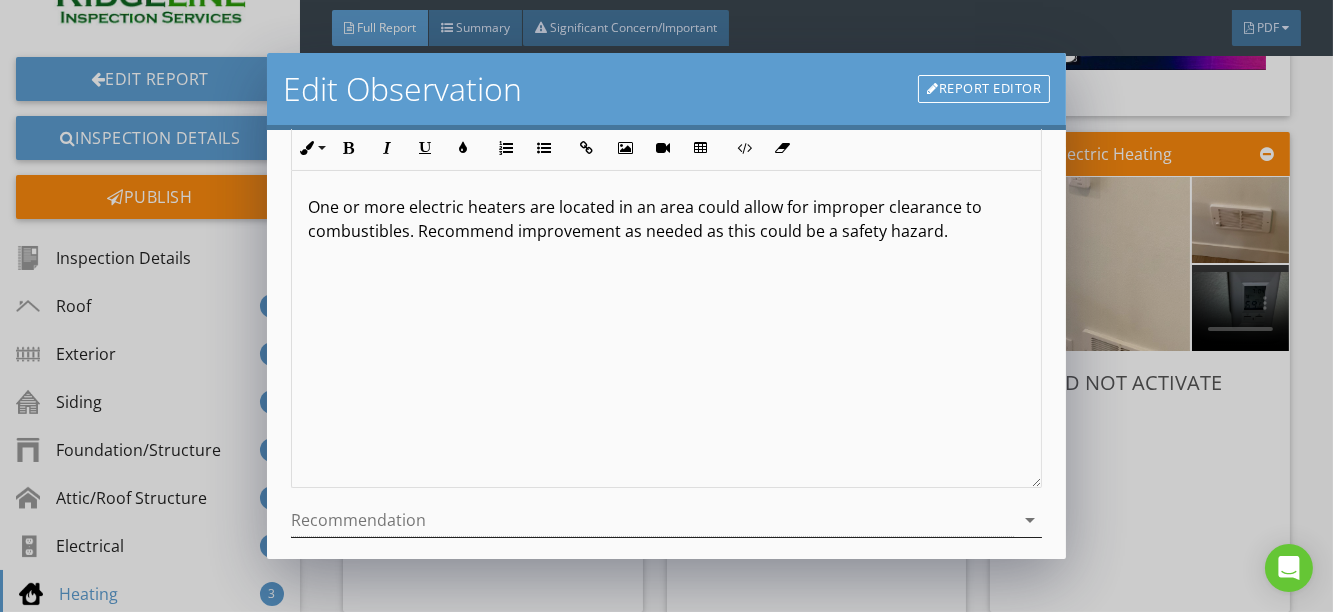 scroll, scrollTop: 356, scrollLeft: 0, axis: vertical 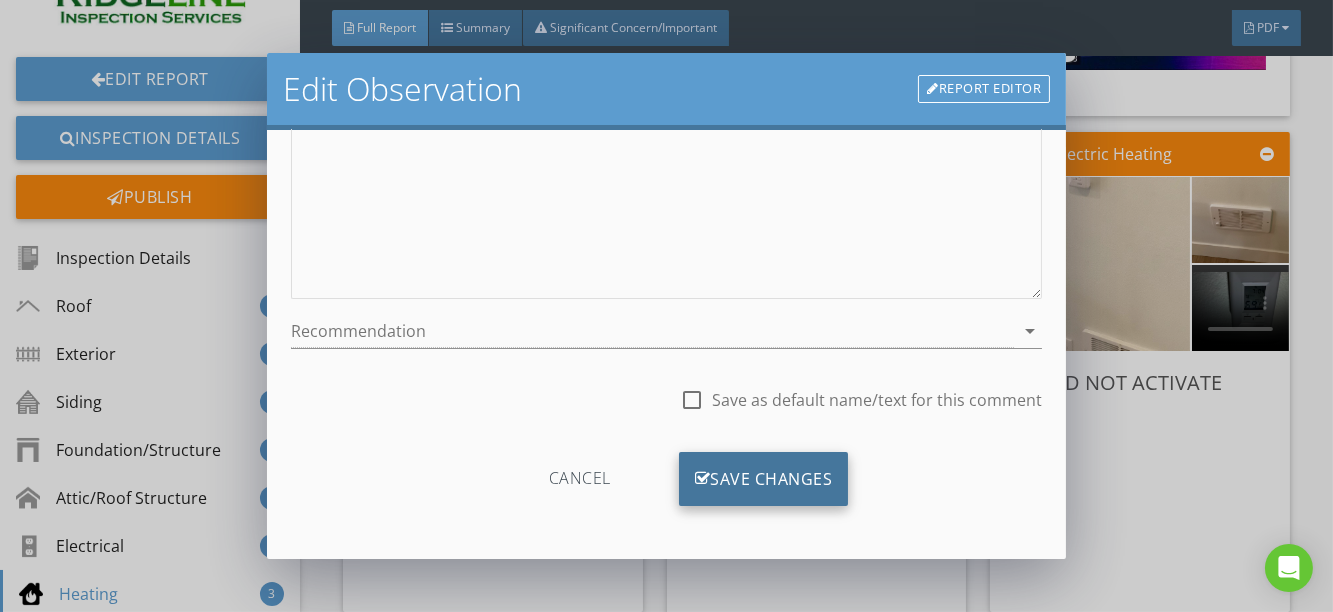 type on "Heaters below towel hooks" 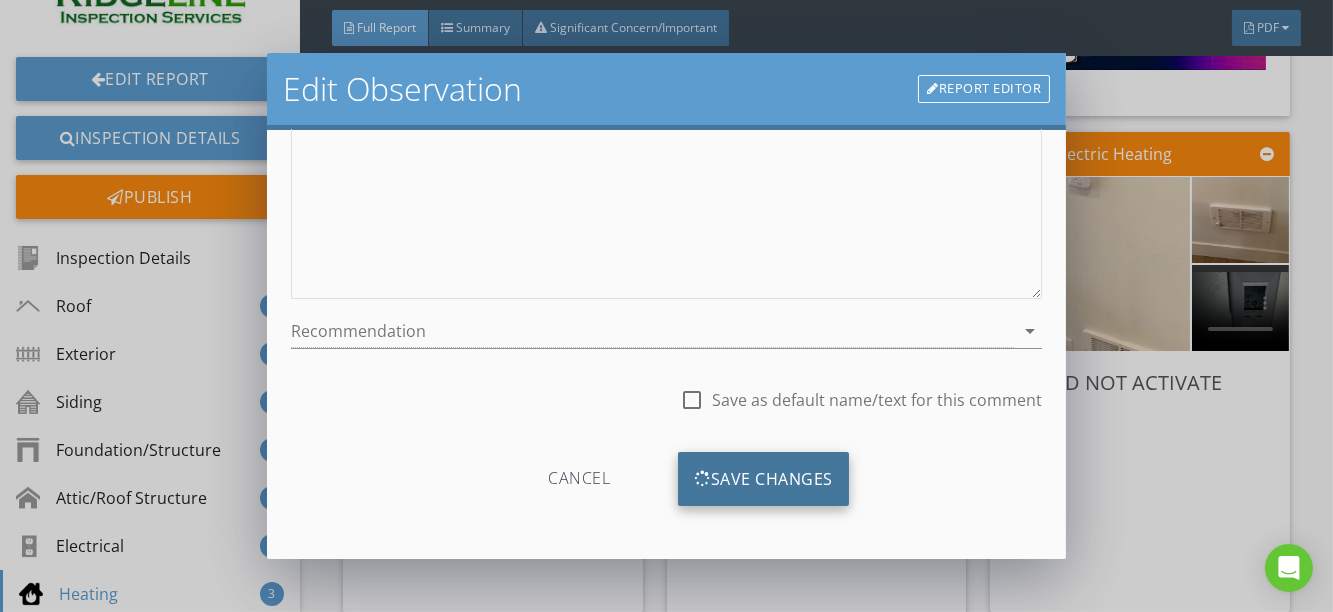 scroll, scrollTop: 120, scrollLeft: 0, axis: vertical 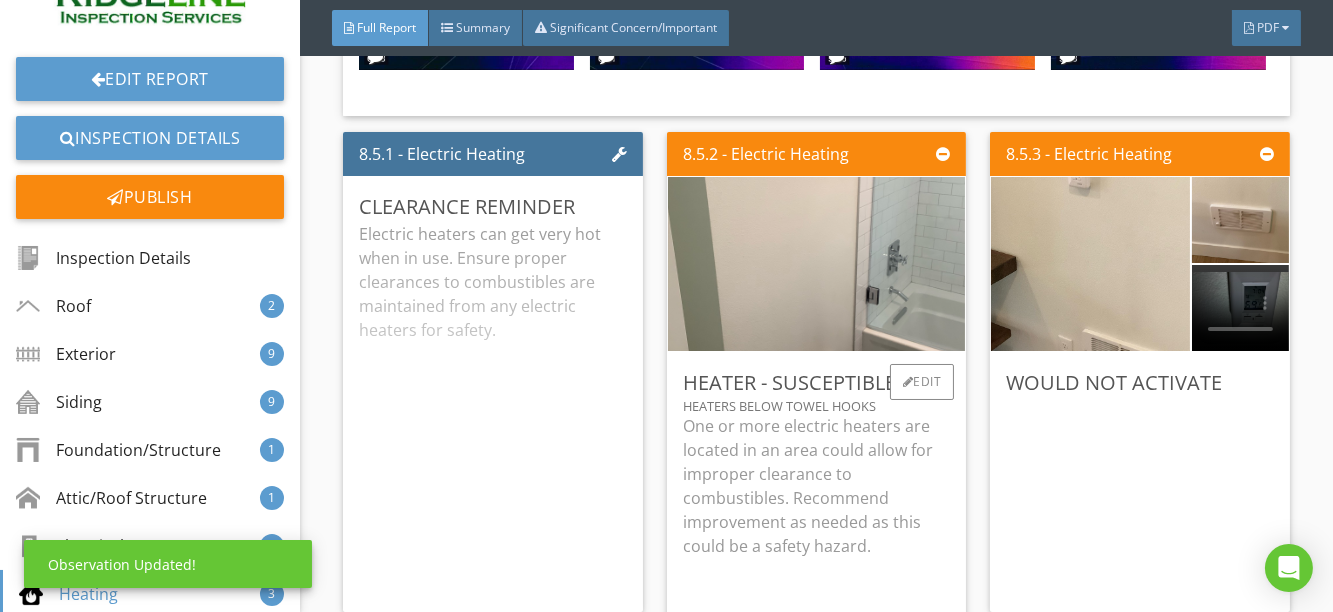 click on "One or more electric heaters are located in an area could allow for improper clearance to combustibles. Recommend improvement as needed as this could be a safety hazard." at bounding box center (817, 486) 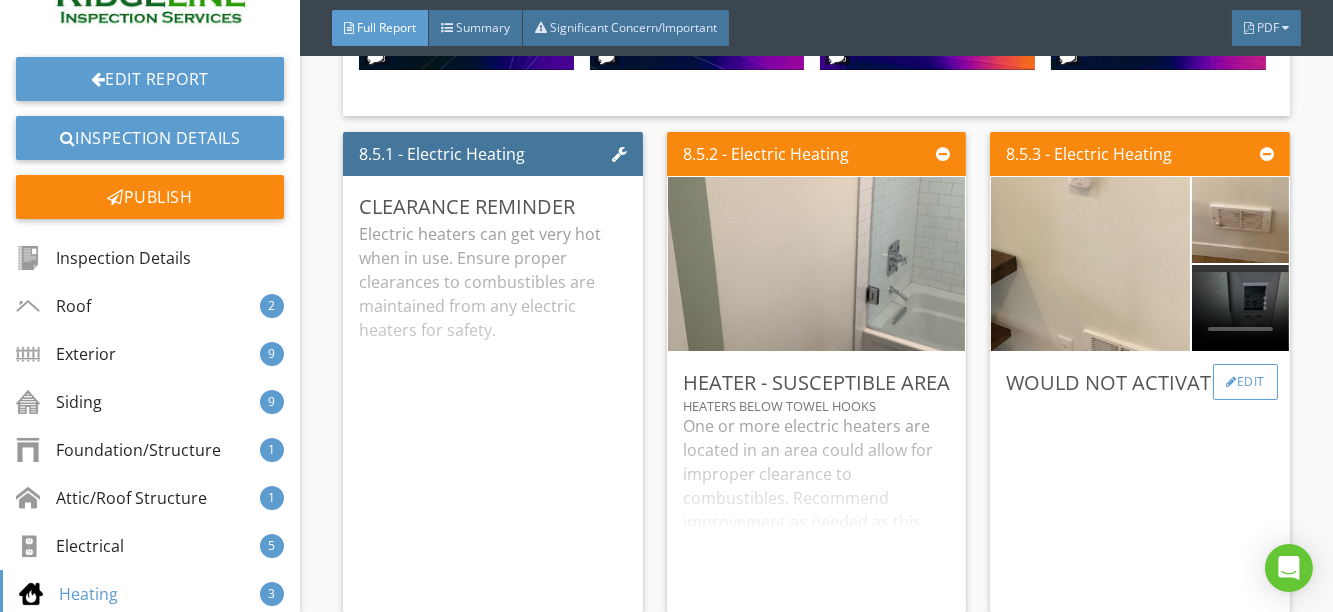 click on "Edit" at bounding box center [1245, 382] 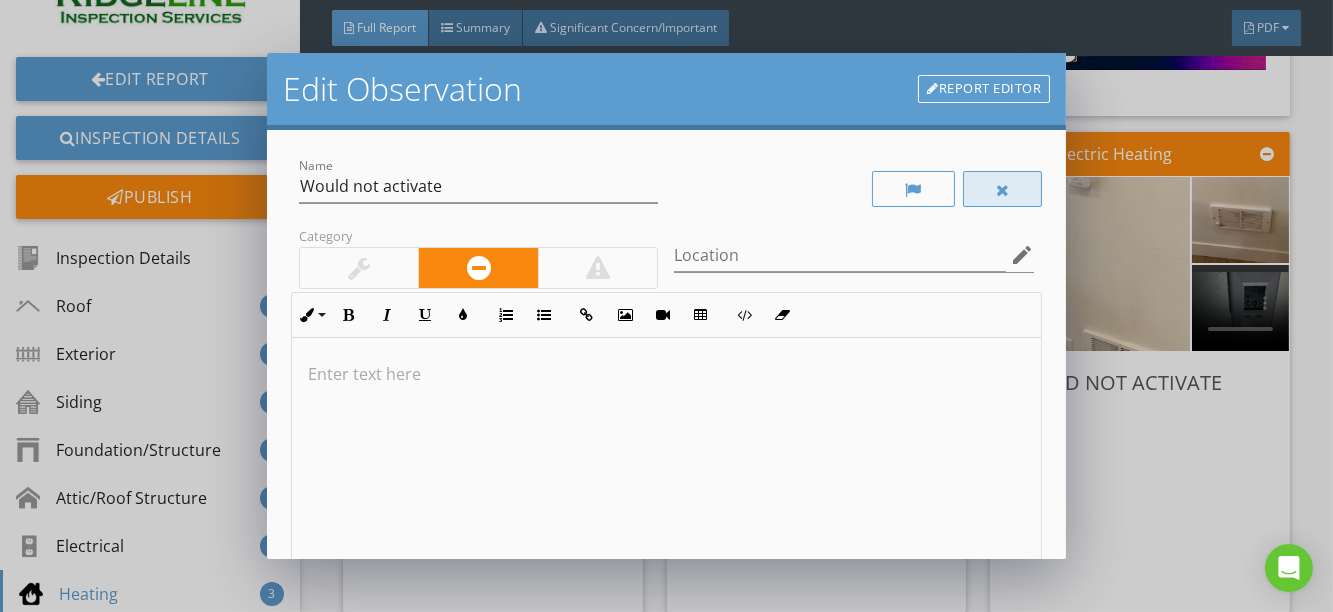 click at bounding box center [1003, 189] 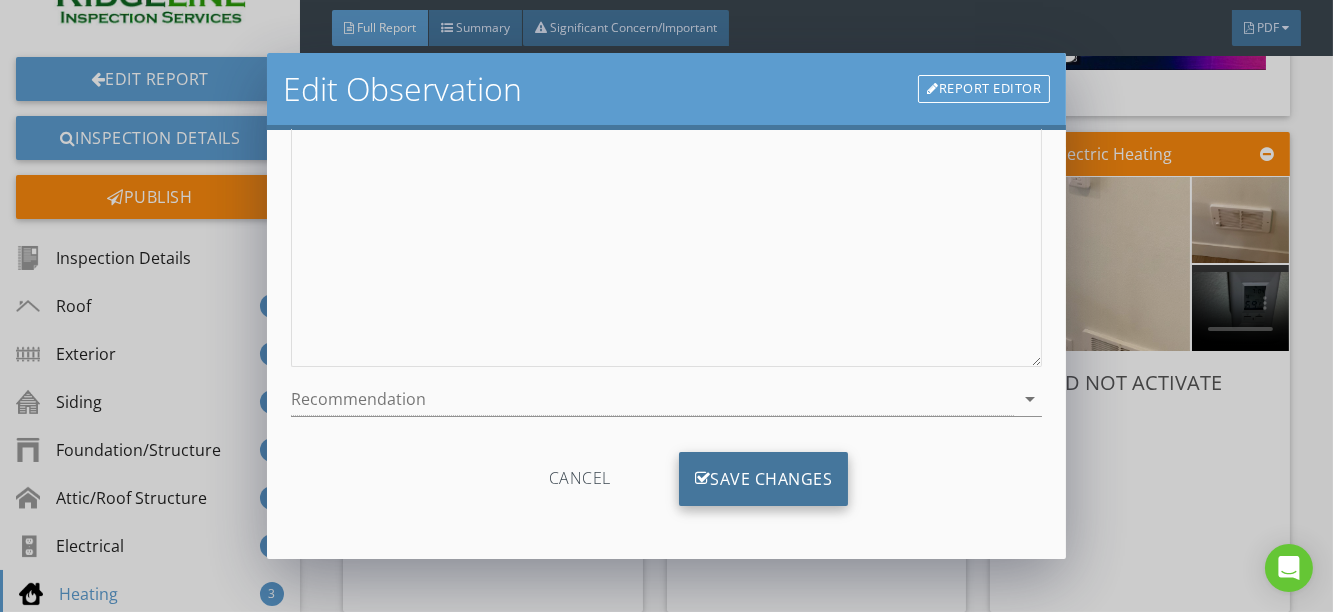 click on "Save Changes" at bounding box center (764, 479) 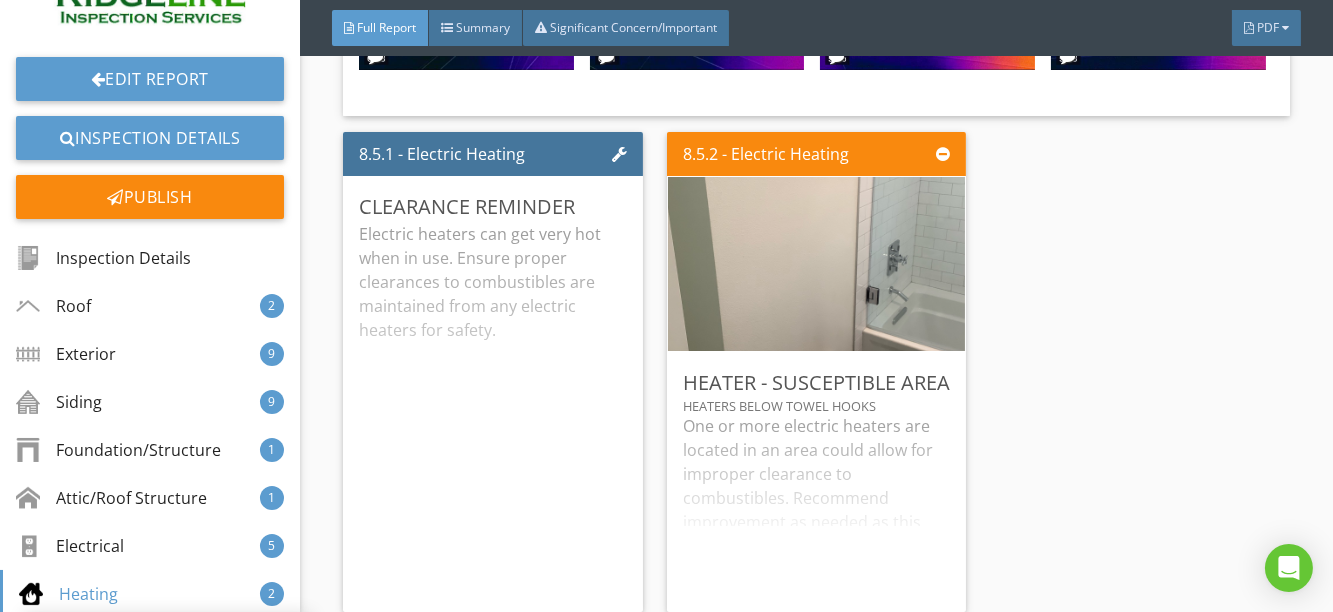 scroll, scrollTop: 52, scrollLeft: 0, axis: vertical 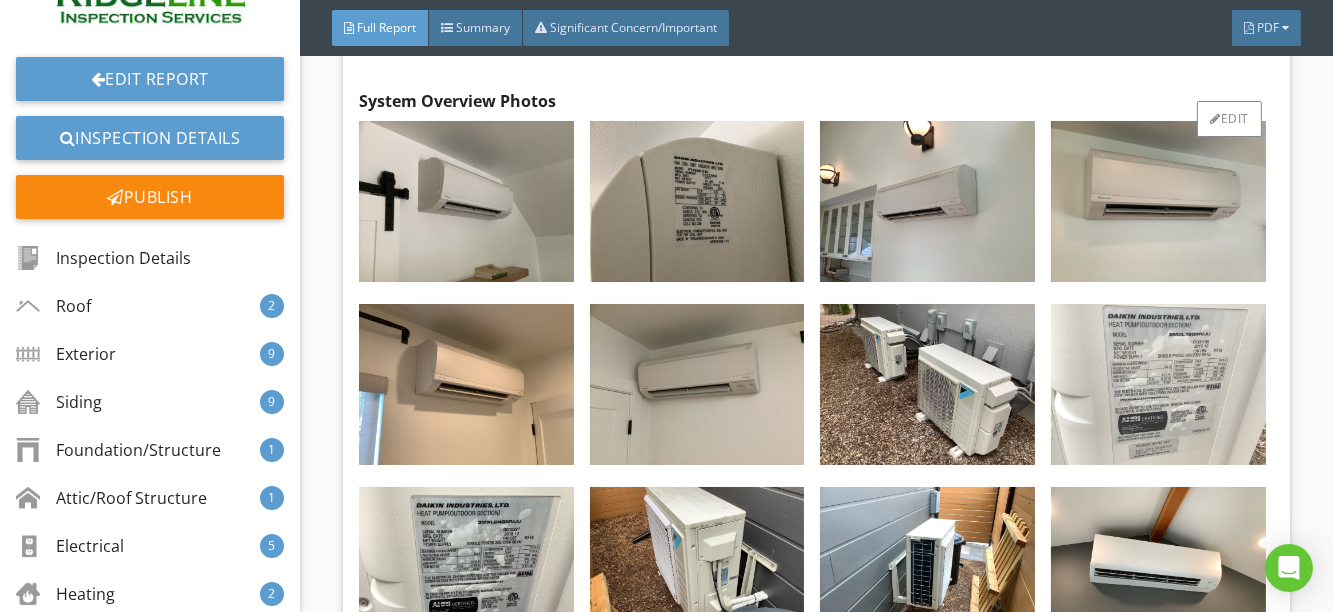 click at bounding box center [1158, 384] 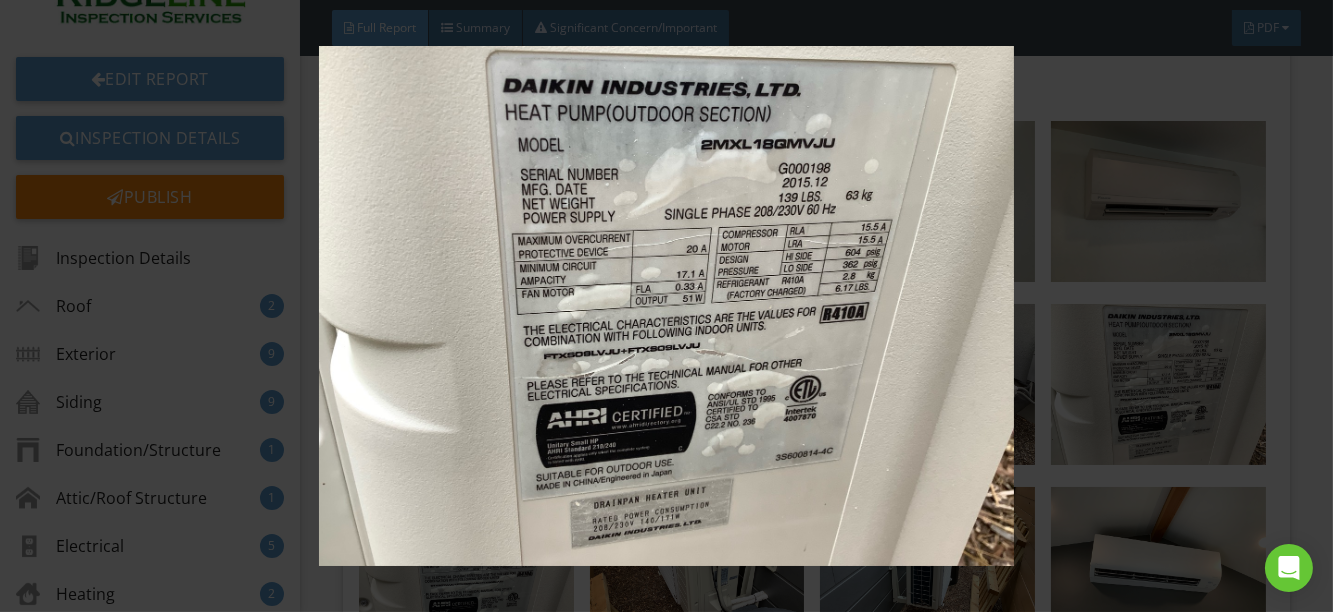 click at bounding box center [666, 306] 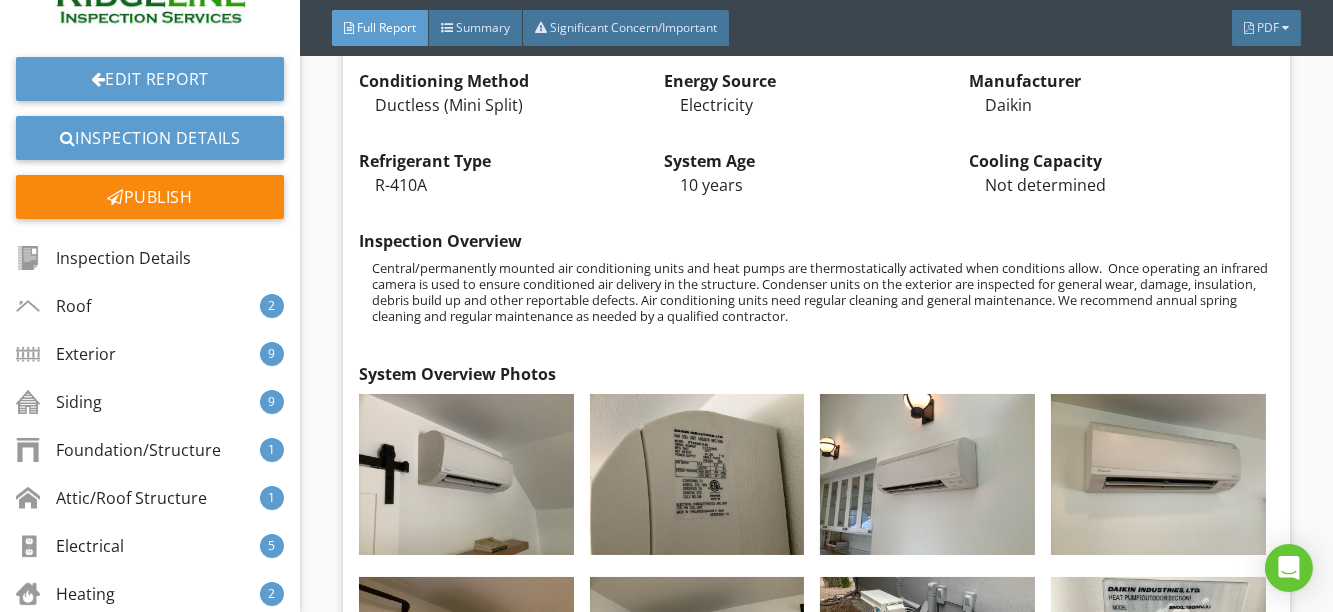 scroll, scrollTop: 17909, scrollLeft: 0, axis: vertical 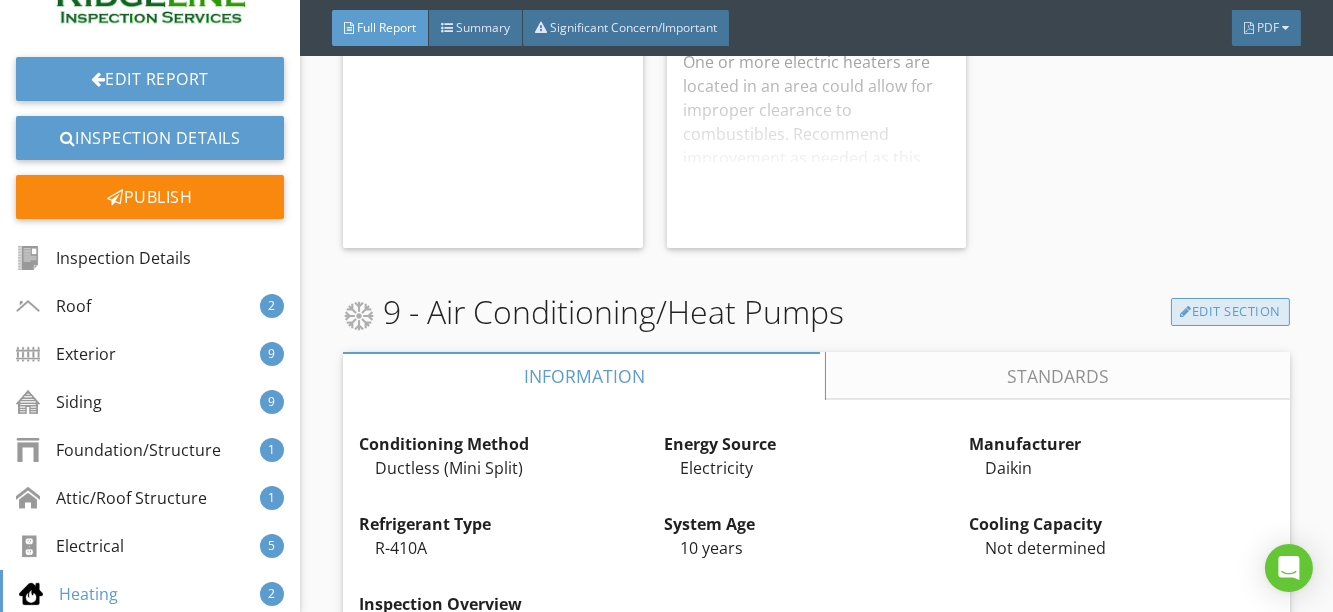 click on "Edit Section" at bounding box center (1230, 312) 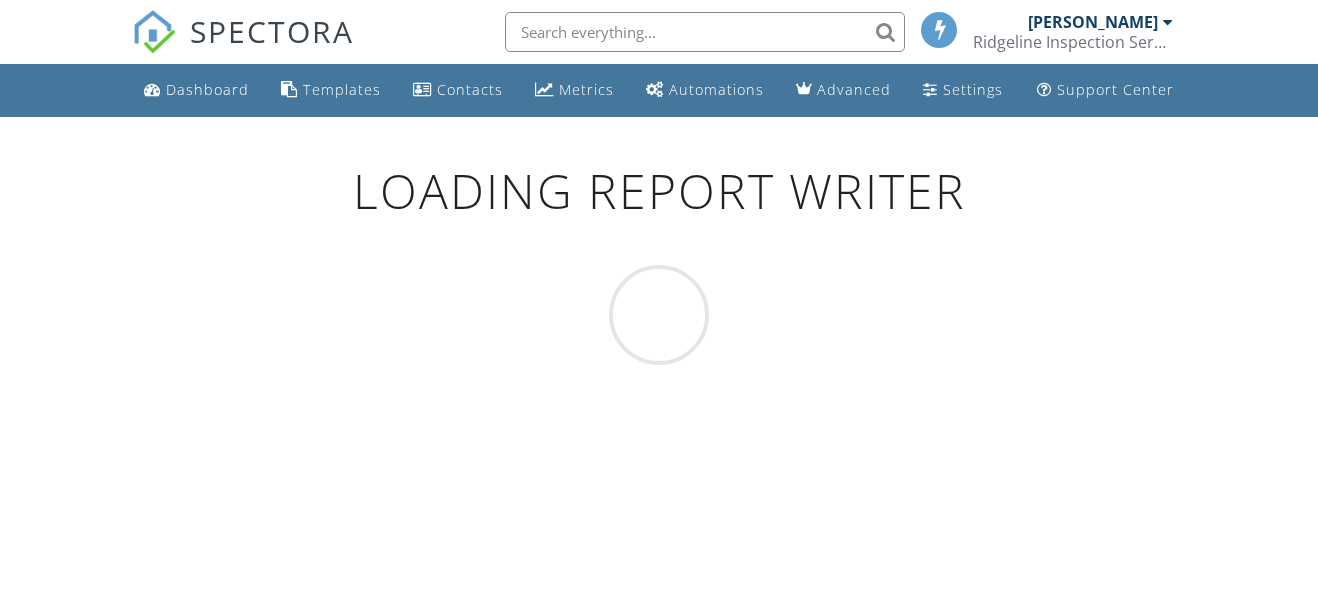 scroll, scrollTop: 0, scrollLeft: 0, axis: both 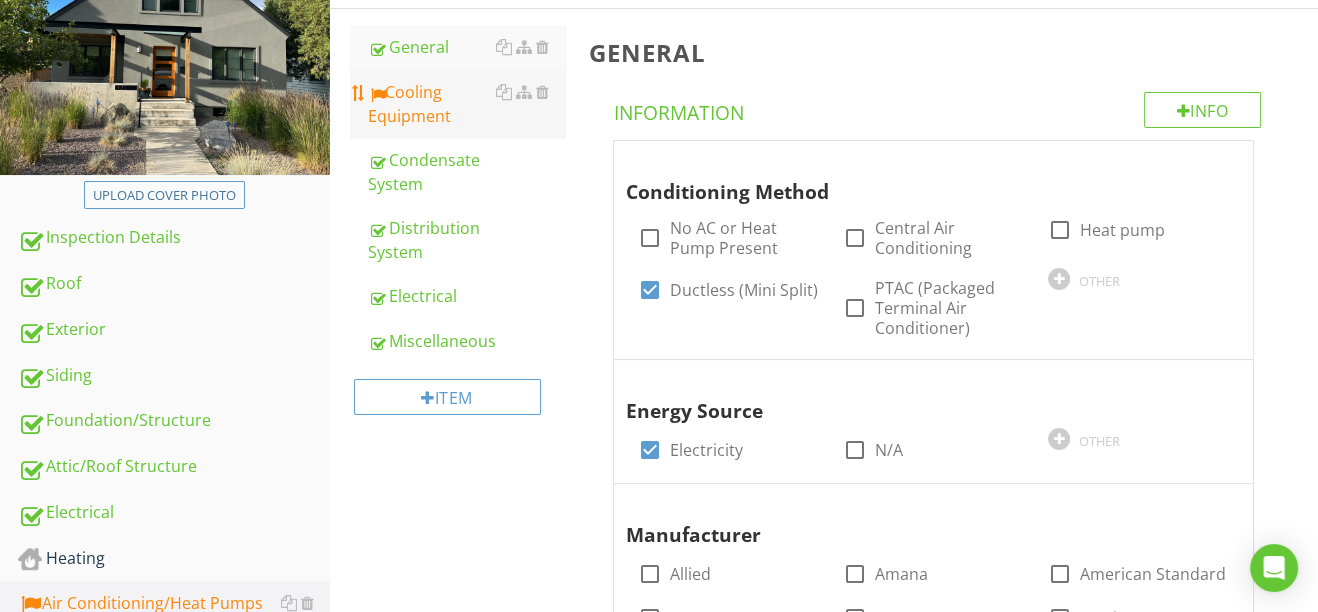 click on "Cooling Equipment" at bounding box center [466, 104] 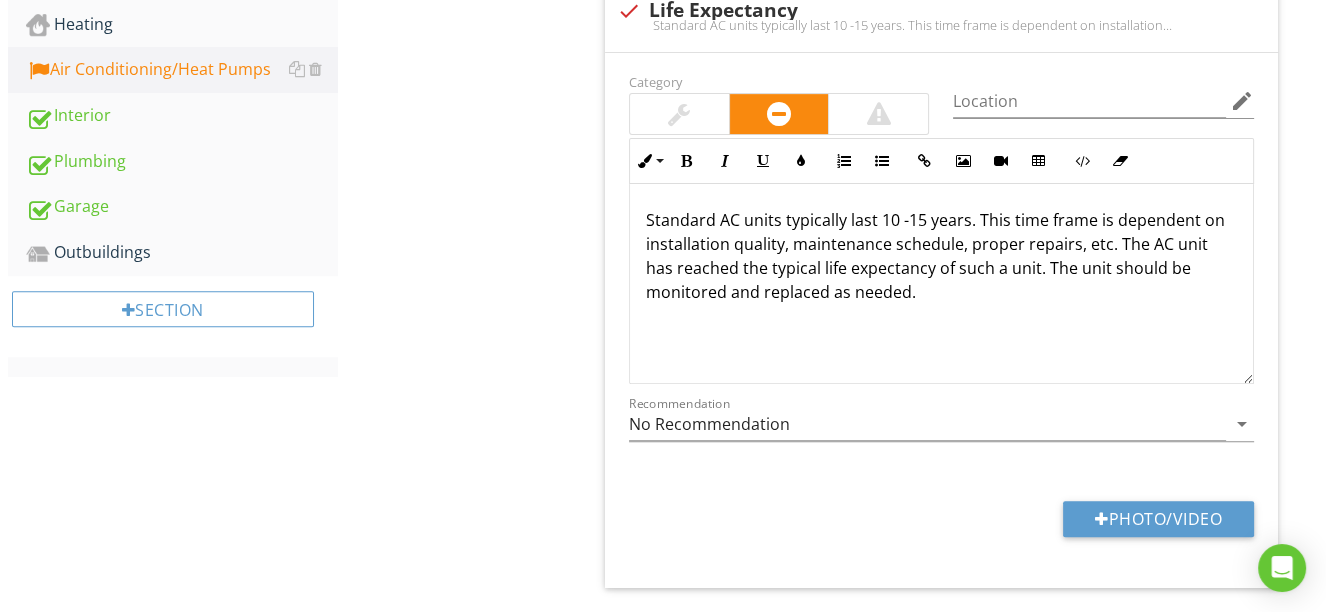 scroll, scrollTop: 642, scrollLeft: 0, axis: vertical 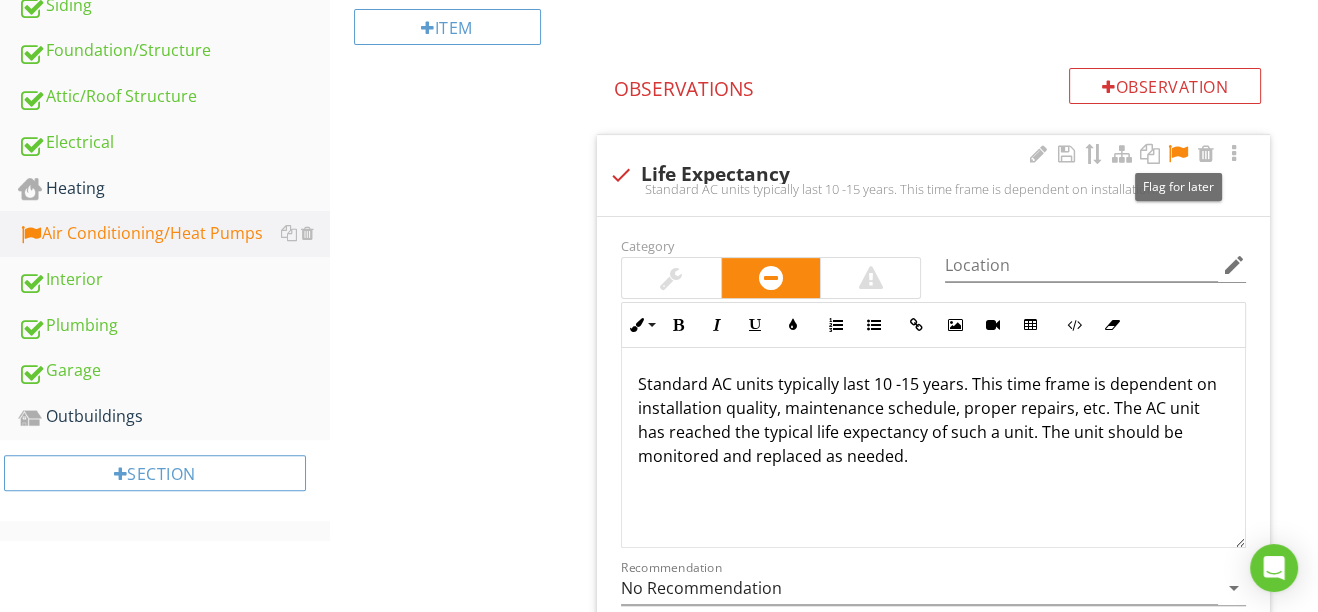 click at bounding box center (1178, 154) 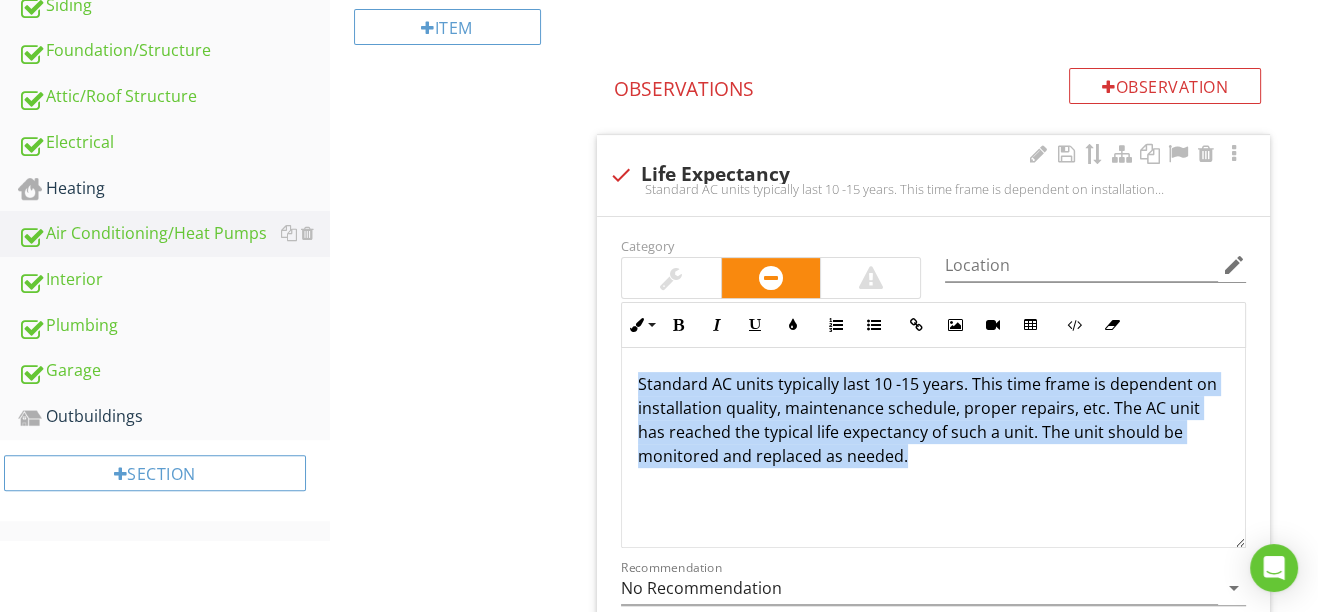 drag, startPoint x: 637, startPoint y: 377, endPoint x: 919, endPoint y: 451, distance: 291.5476 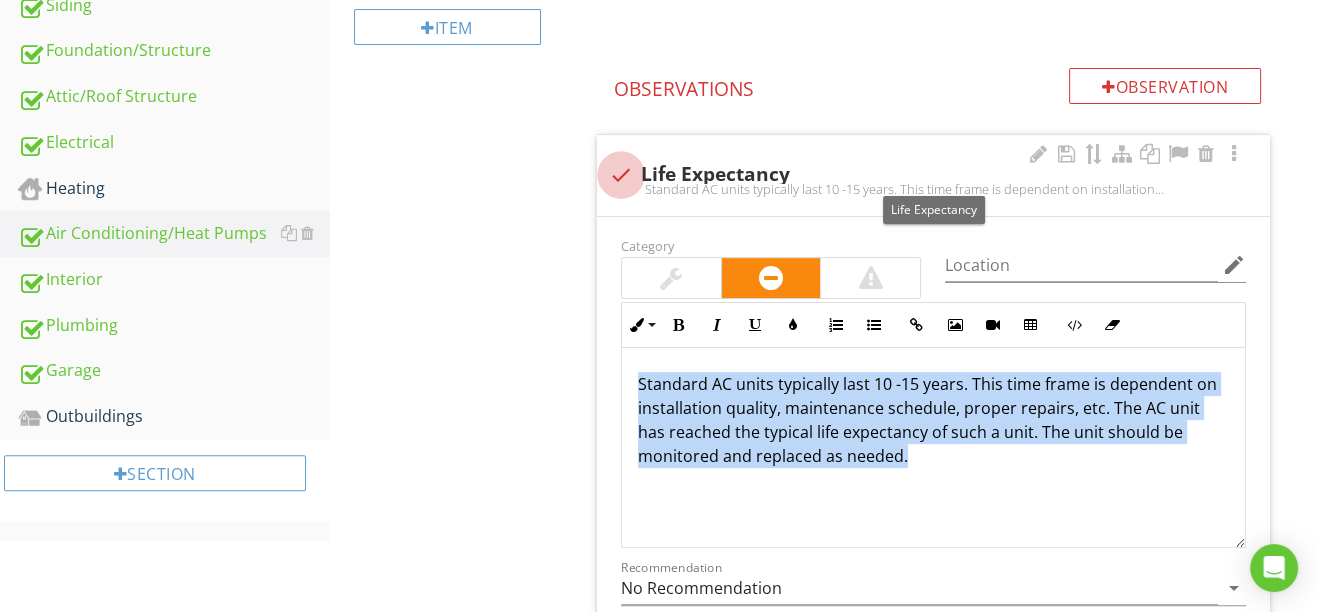 click at bounding box center (621, 175) 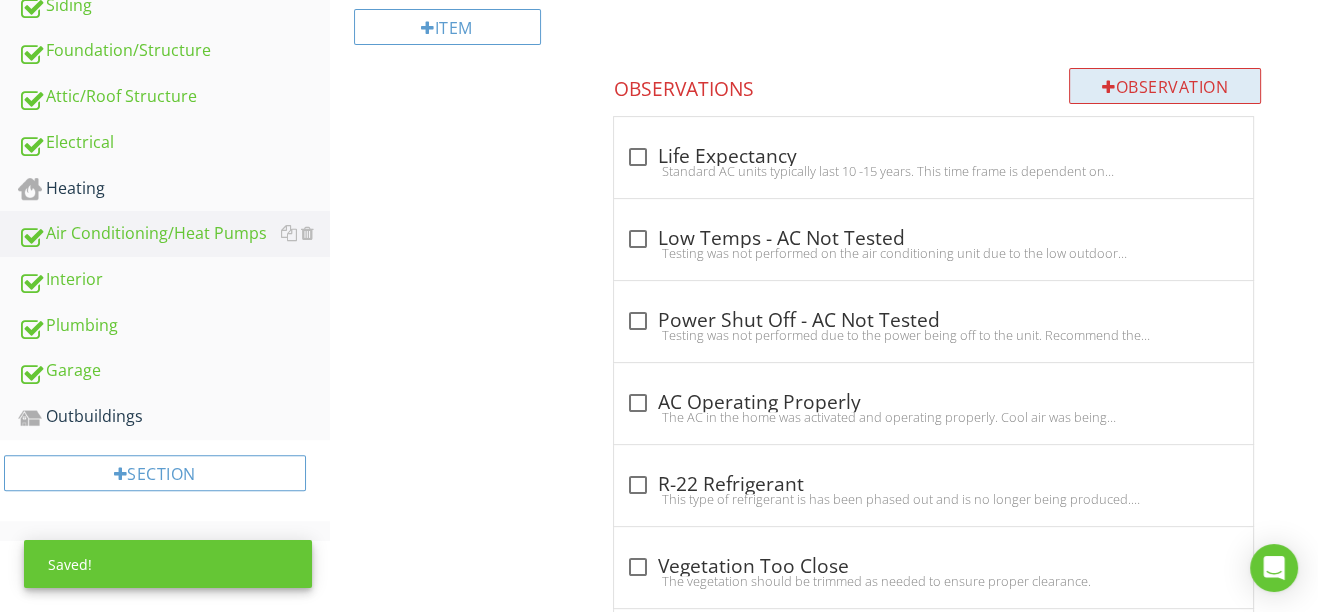 click at bounding box center [1109, 87] 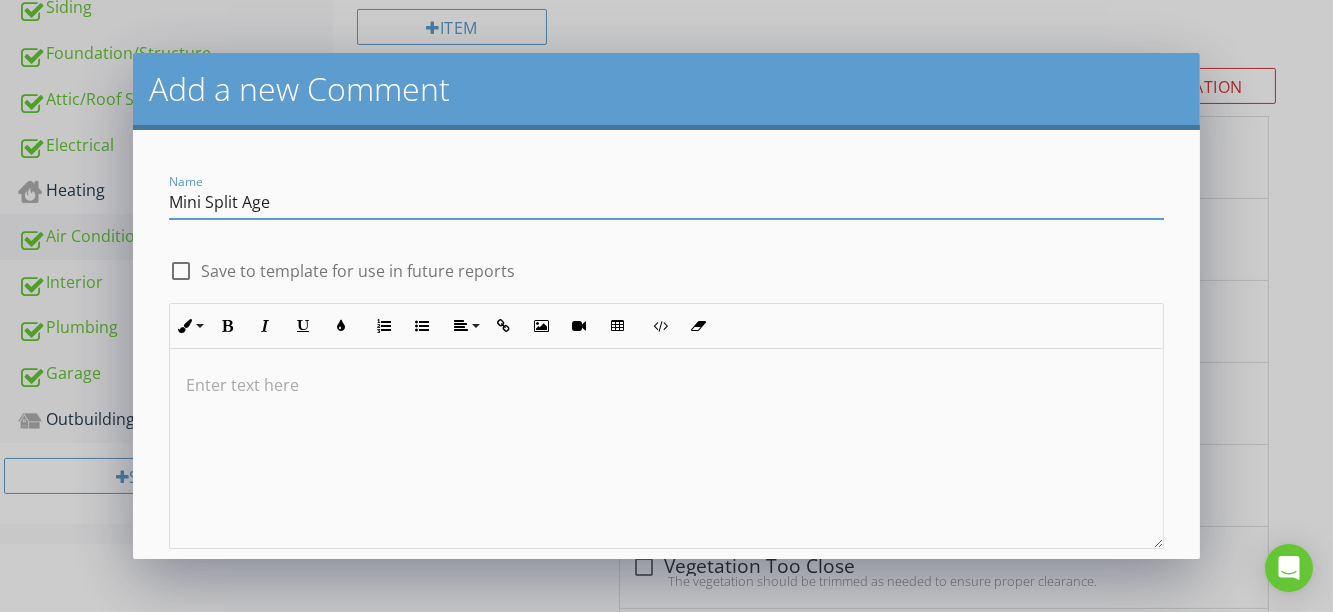 type on "Mini Split Age" 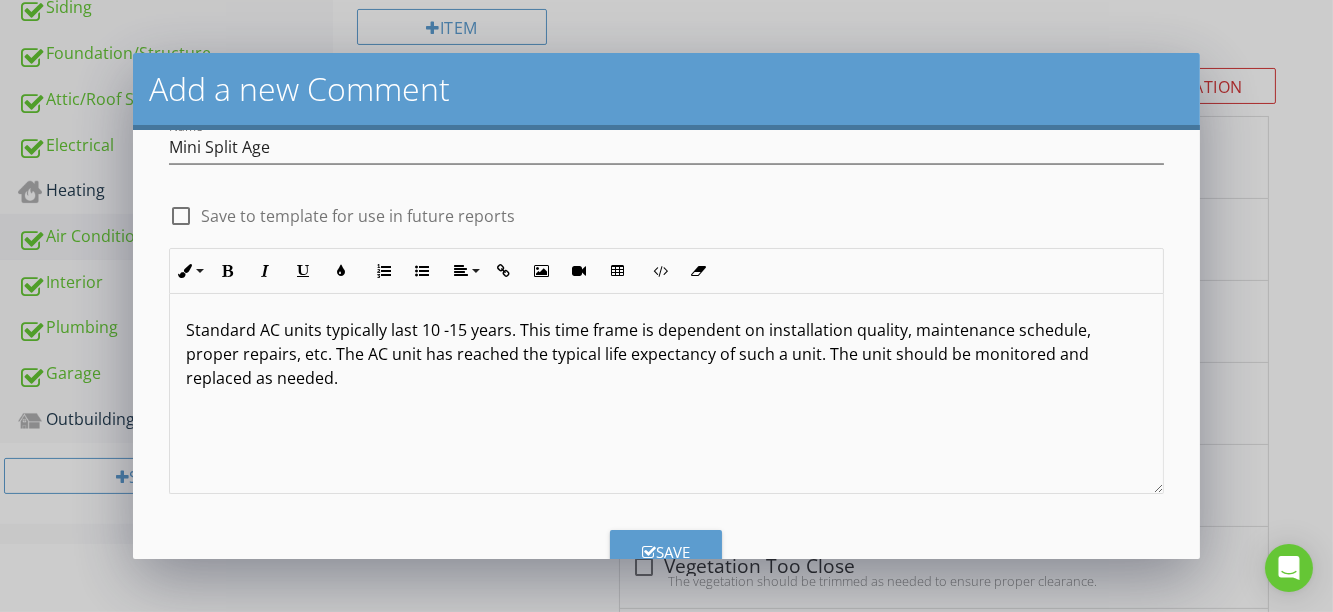 scroll, scrollTop: 113, scrollLeft: 0, axis: vertical 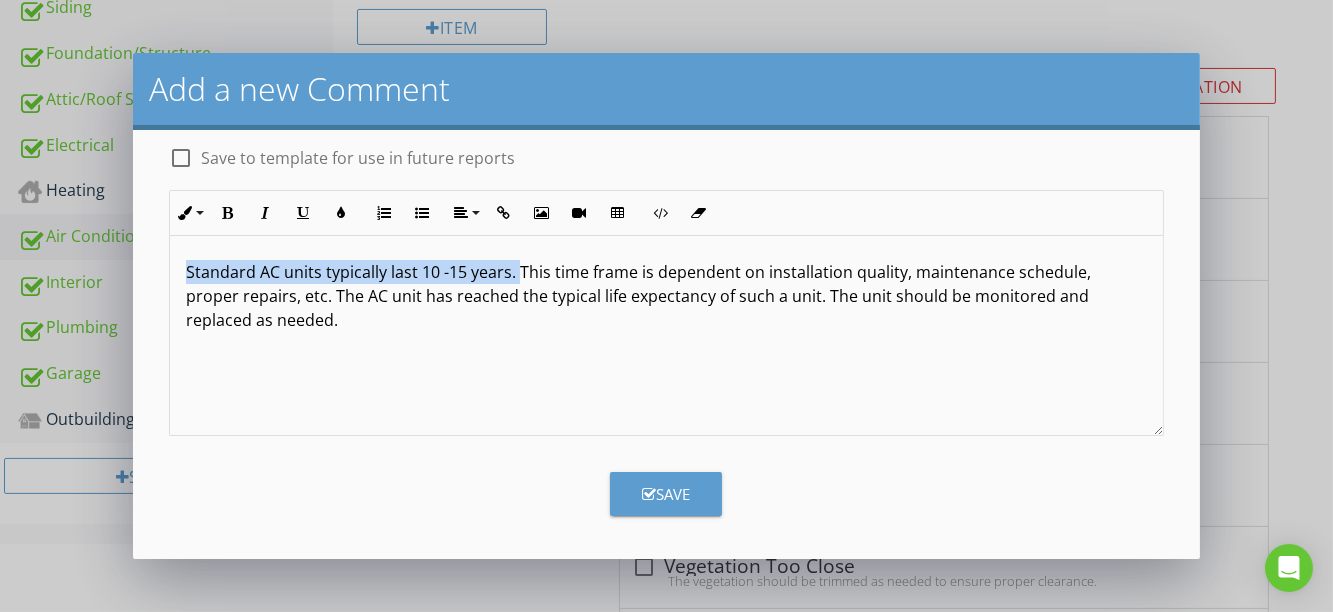 drag, startPoint x: 519, startPoint y: 272, endPoint x: 187, endPoint y: 272, distance: 332 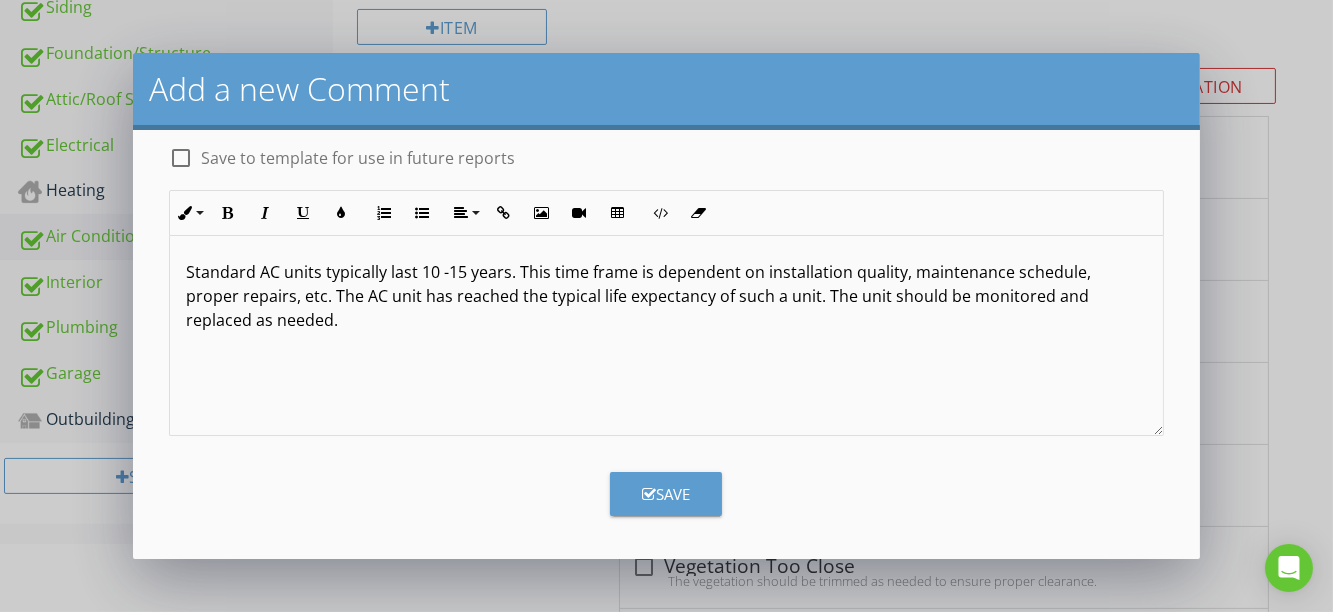 click on "Standard AC units typically last 10 -15 years. This time frame is dependent on installation quality, maintenance schedule, proper repairs, etc. The AC unit has reached the typical life expectancy of such a unit. The unit should be monitored and replaced as needed." at bounding box center [666, 296] 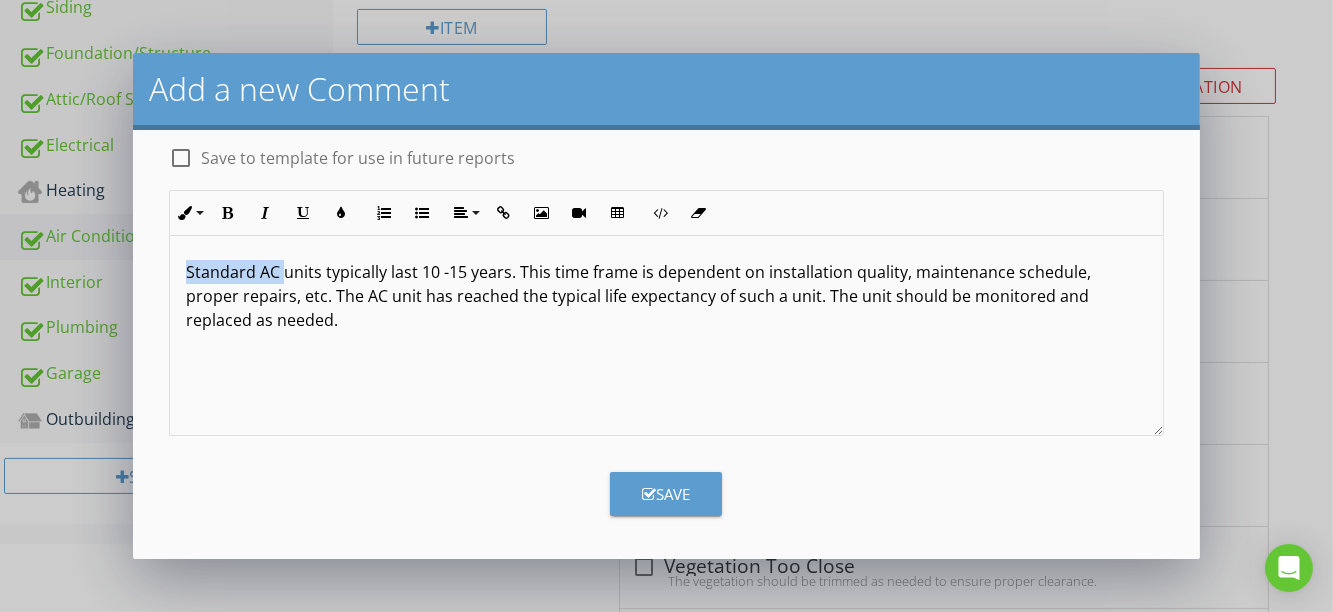 drag, startPoint x: 189, startPoint y: 270, endPoint x: 282, endPoint y: 272, distance: 93.0215 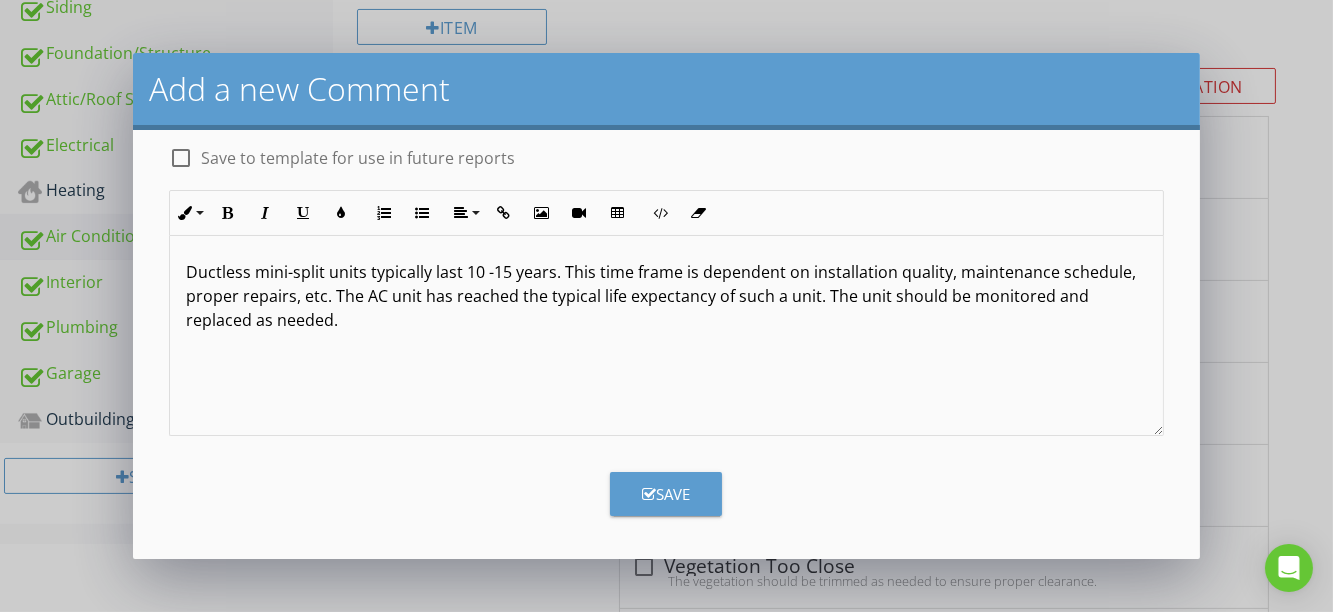 click on "Ductless mini-split units typically last 10 -15 years. This time frame is dependent on installation quality, maintenance schedule, proper repairs, etc. The AC unit has reached the typical life expectancy of such a unit. The unit should be monitored and replaced as needed." at bounding box center (666, 296) 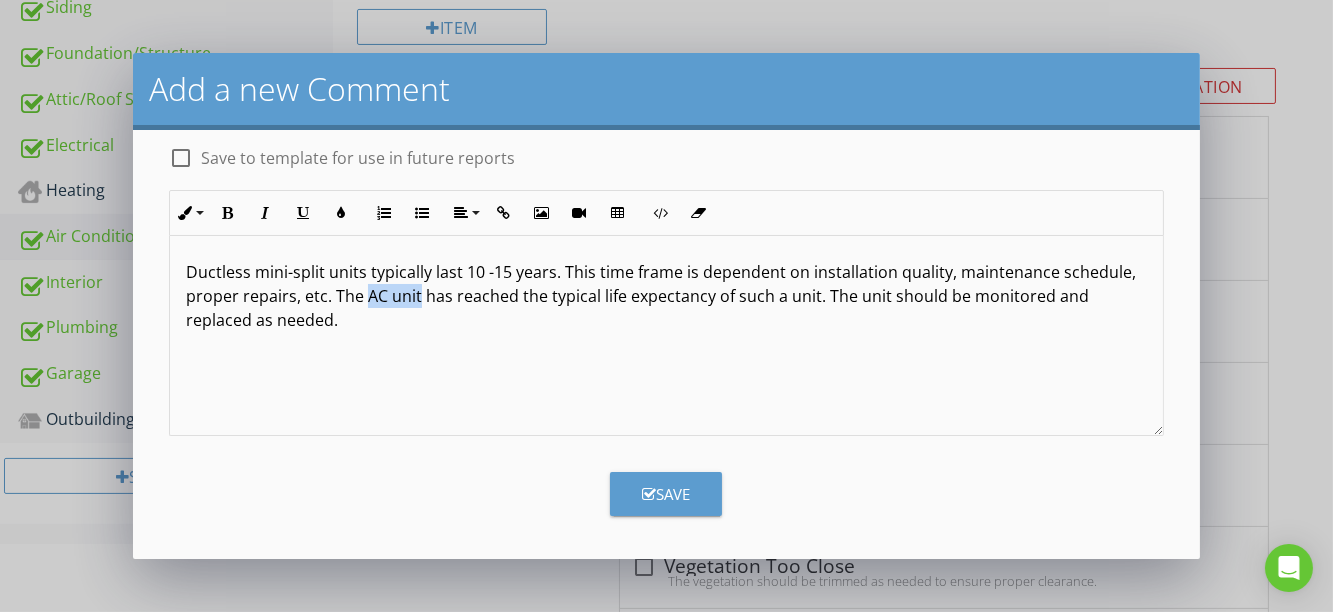 drag, startPoint x: 494, startPoint y: 299, endPoint x: 442, endPoint y: 298, distance: 52.009613 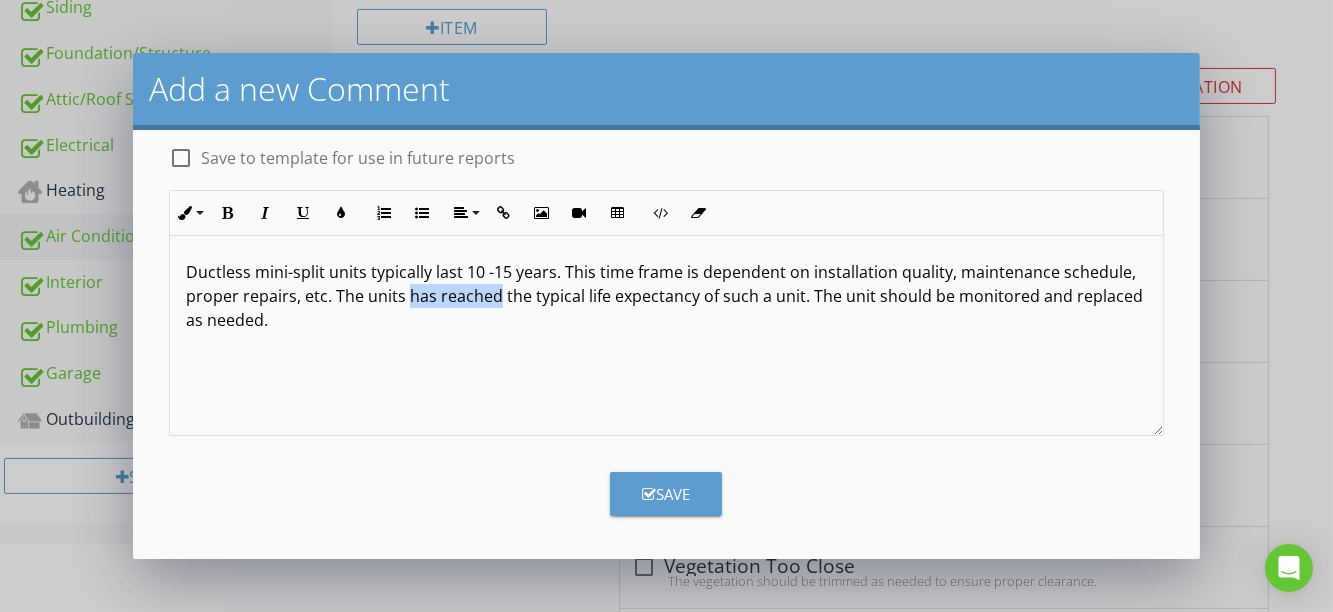 drag, startPoint x: 482, startPoint y: 299, endPoint x: 569, endPoint y: 298, distance: 87.005745 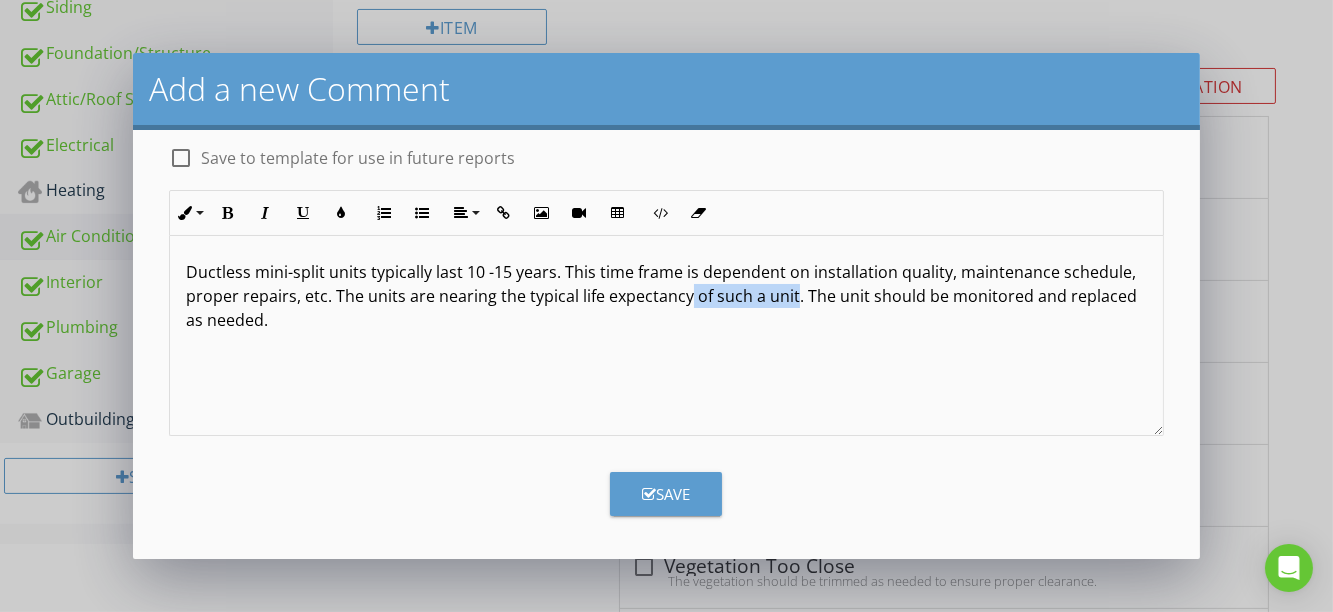 drag, startPoint x: 868, startPoint y: 297, endPoint x: 761, endPoint y: 300, distance: 107.042046 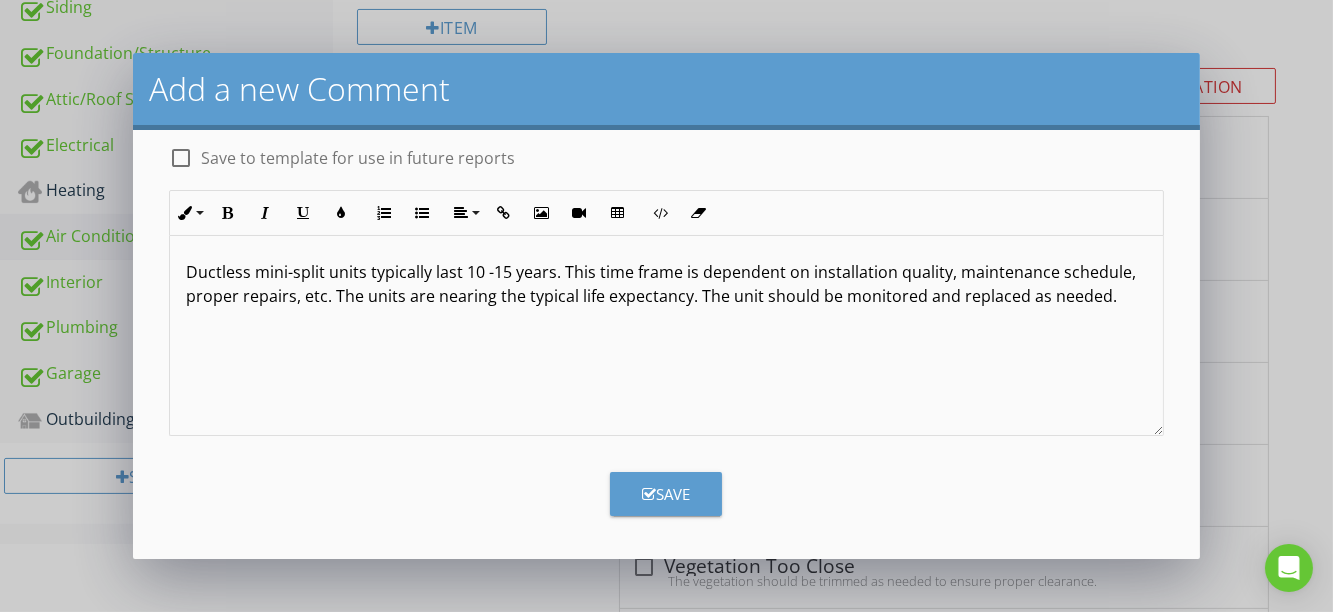 click on "Ductless mini-split units typically last 10 -15 years. This time frame is dependent on installation quality, maintenance schedule, proper repairs, etc. The units are nearing the typical life expectancy. The unit should be monitored and replaced as needed." at bounding box center [666, 284] 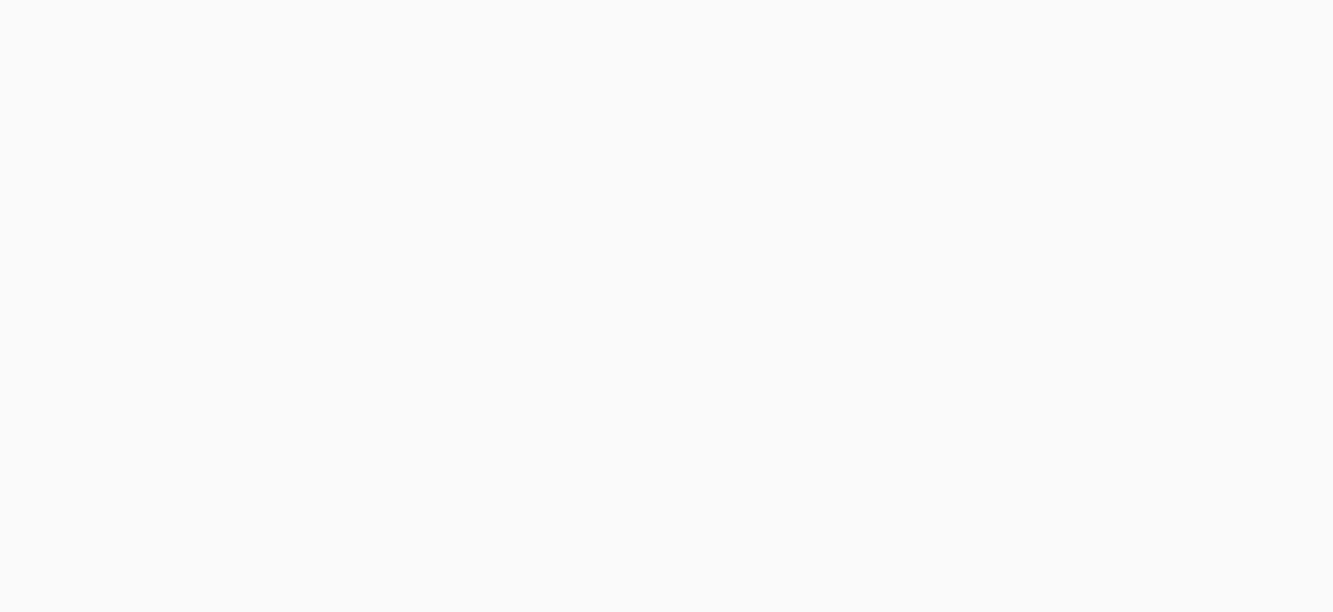 scroll, scrollTop: 0, scrollLeft: 0, axis: both 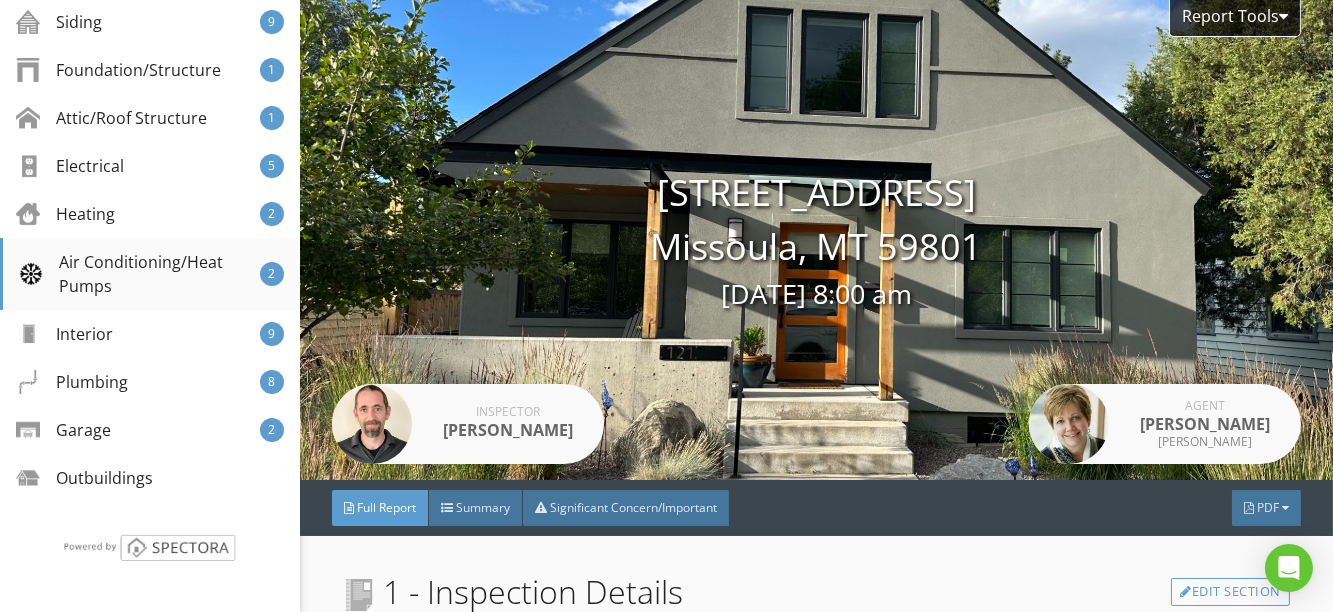 click on "Air Conditioning/Heat Pumps" at bounding box center (139, 274) 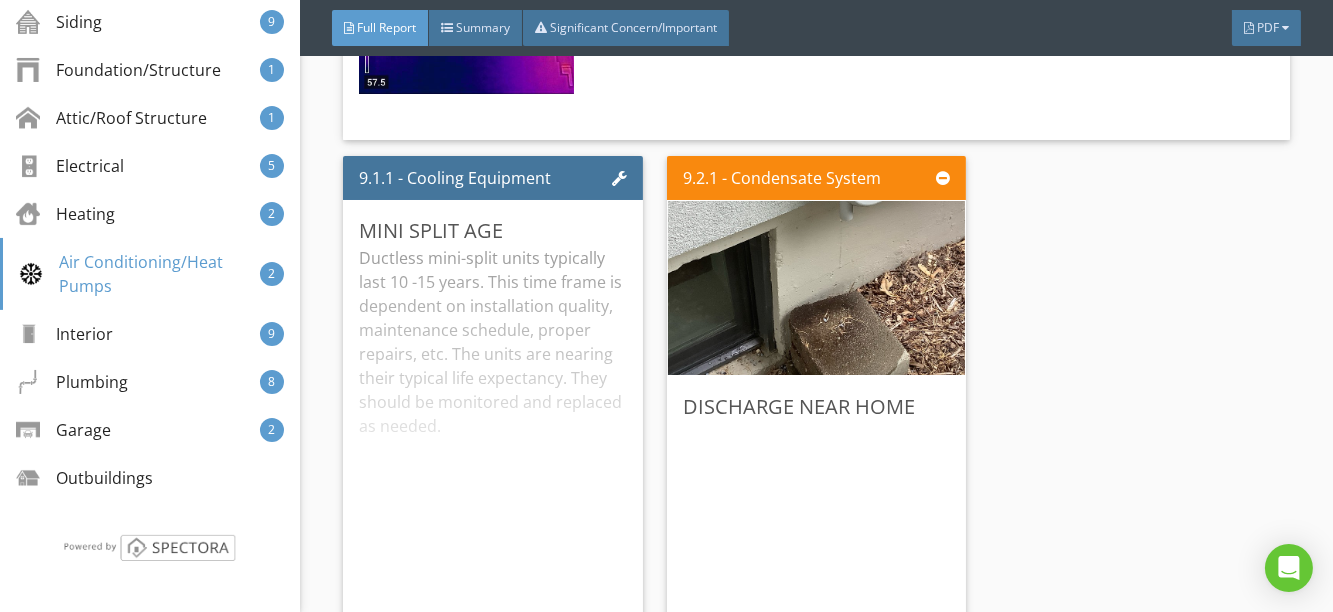 scroll, scrollTop: 19666, scrollLeft: 0, axis: vertical 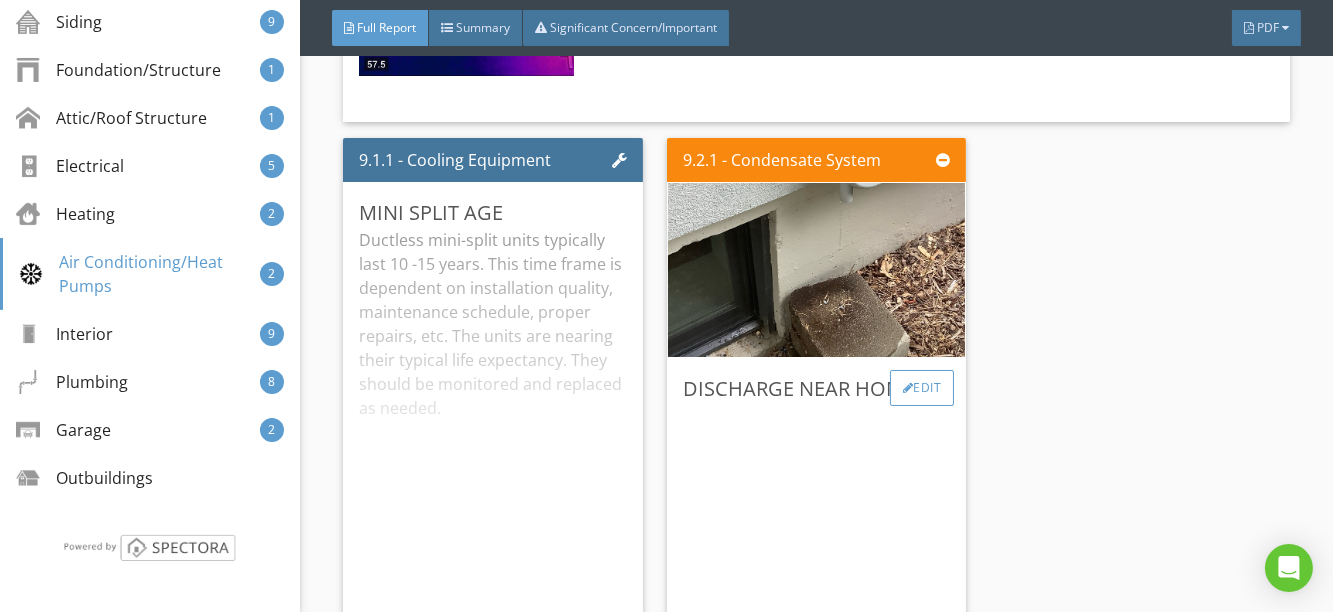 click on "Edit" at bounding box center [922, 388] 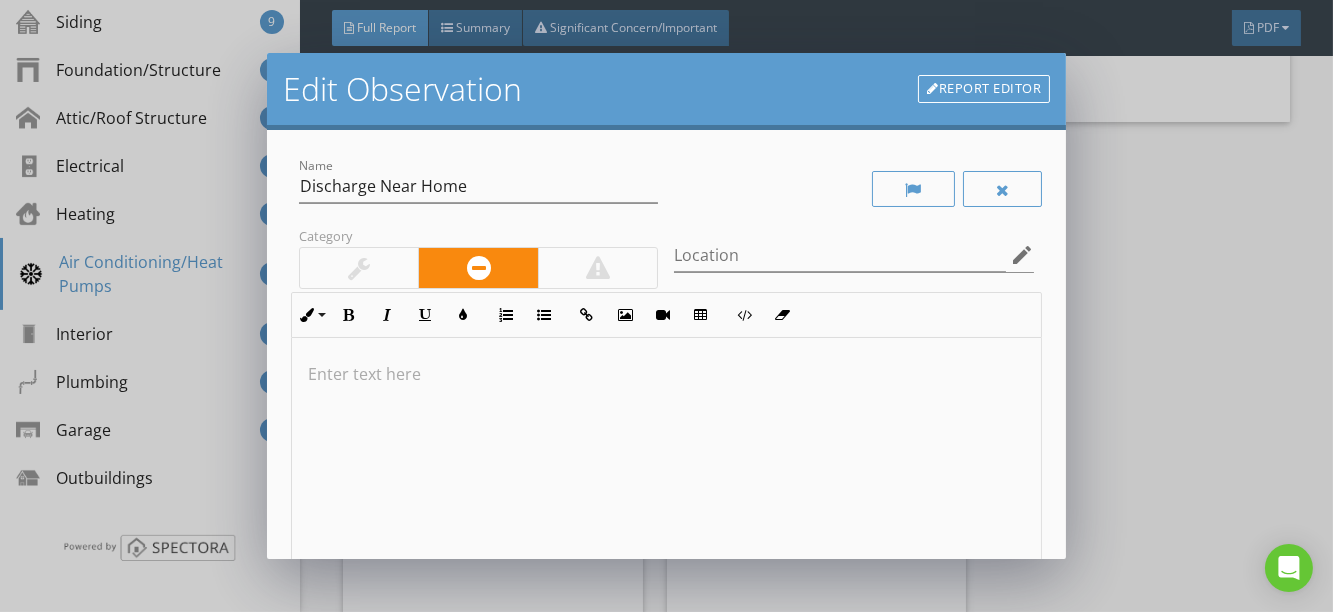 click at bounding box center (667, 496) 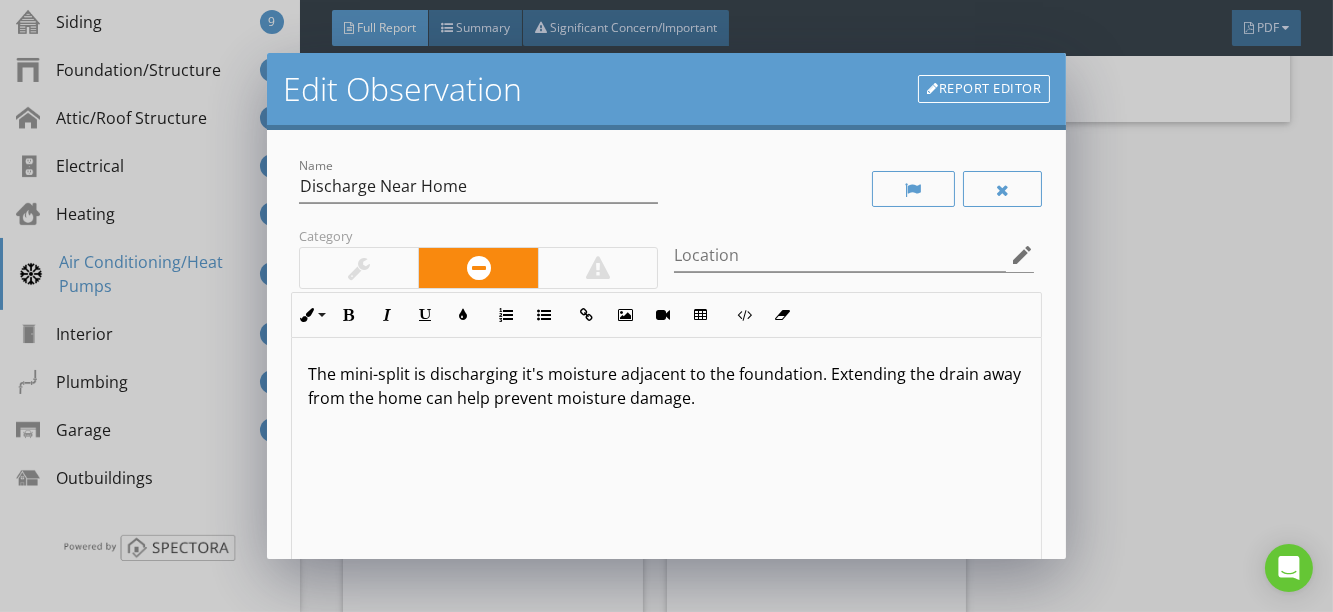 click at bounding box center [359, 268] 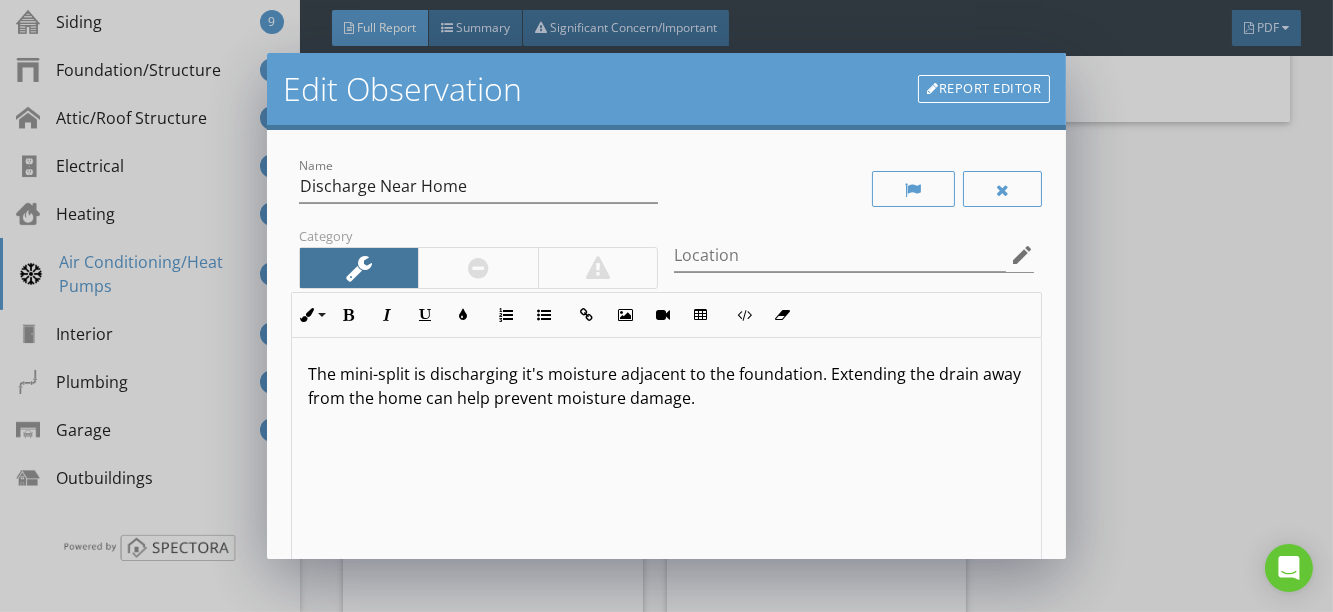 click at bounding box center [478, 268] 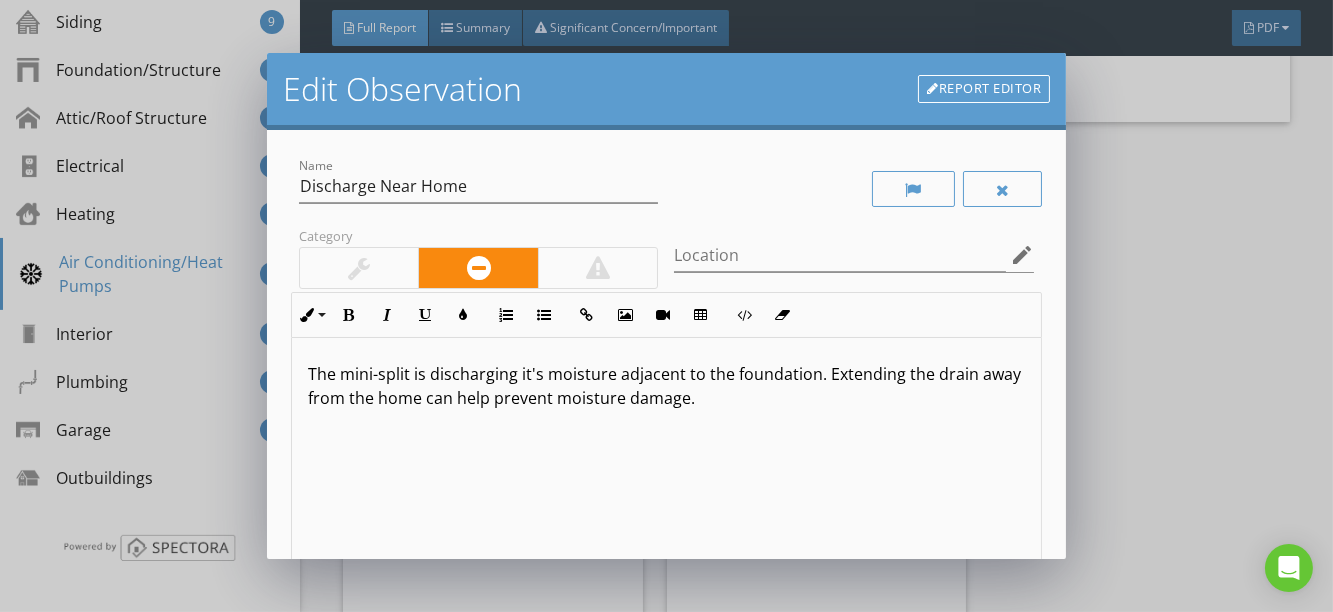 scroll, scrollTop: 0, scrollLeft: 0, axis: both 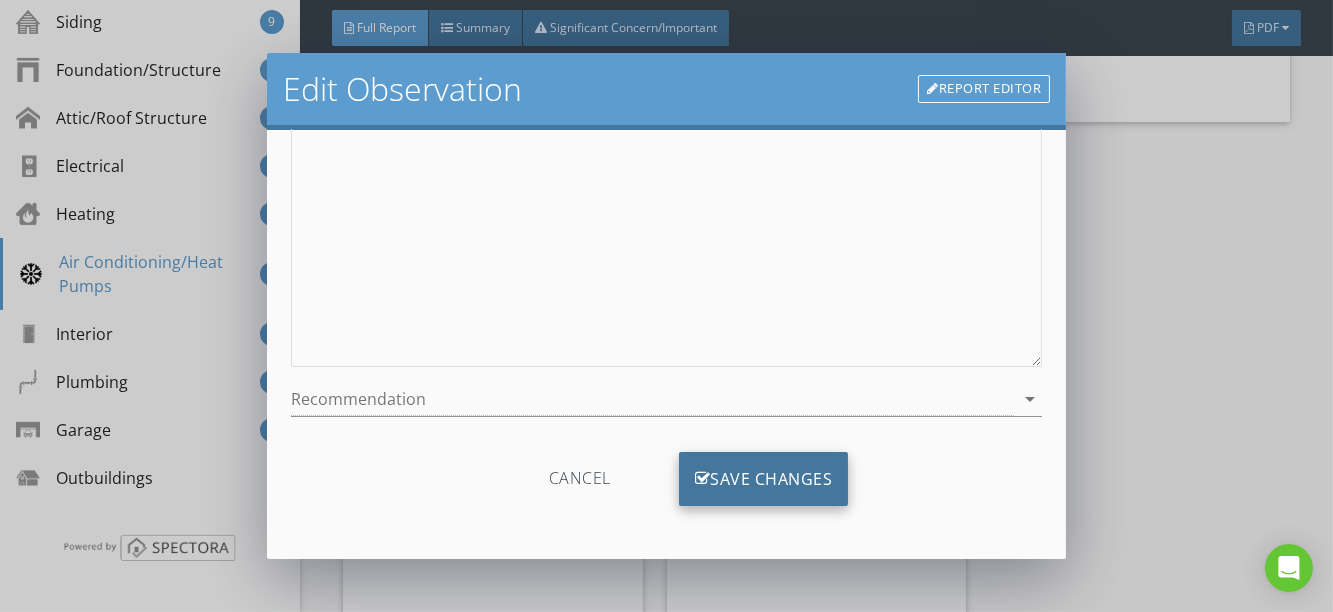 click on "Save Changes" at bounding box center (764, 479) 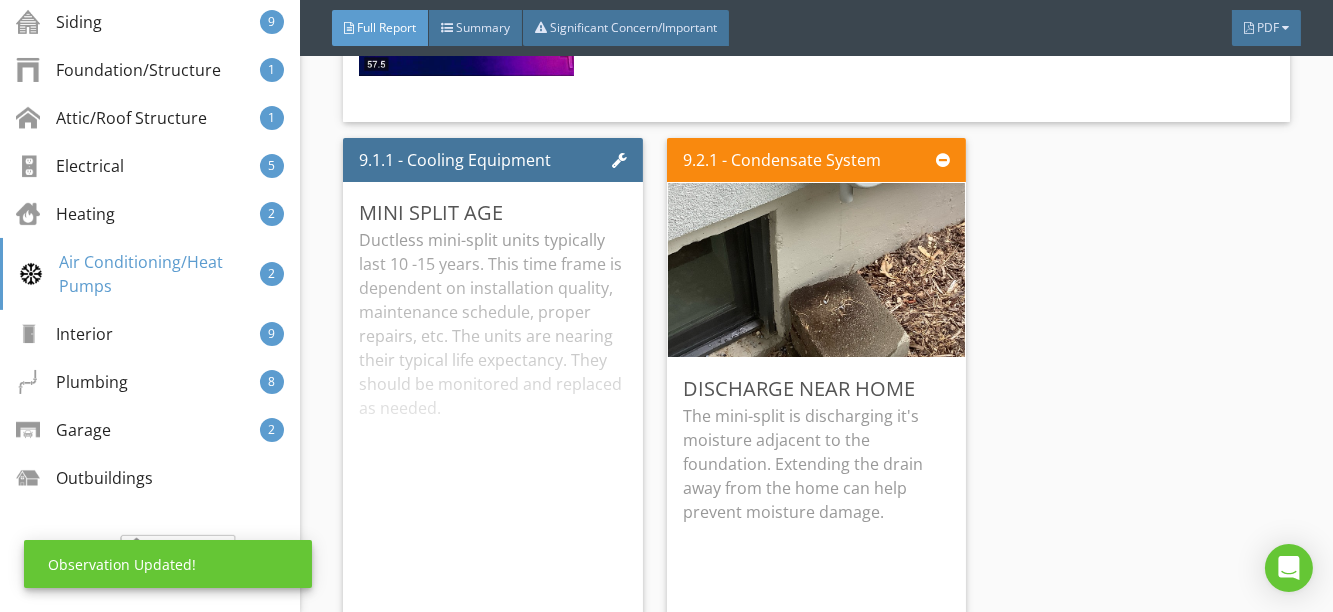 scroll, scrollTop: 52, scrollLeft: 0, axis: vertical 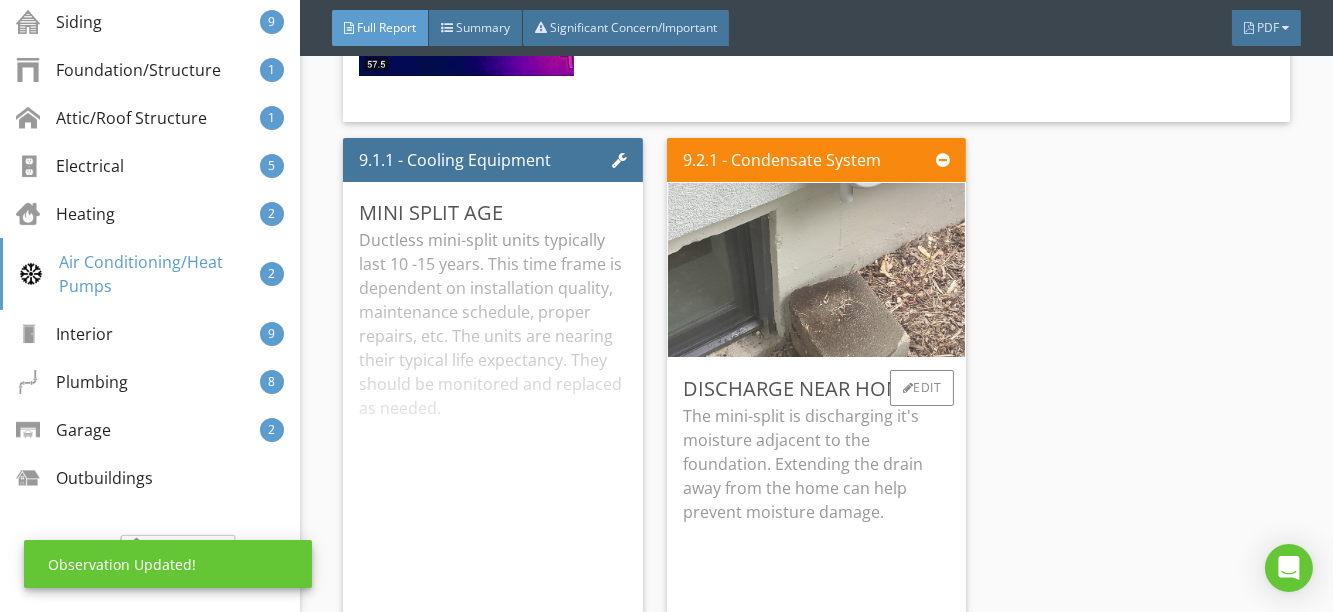 click at bounding box center [816, 270] 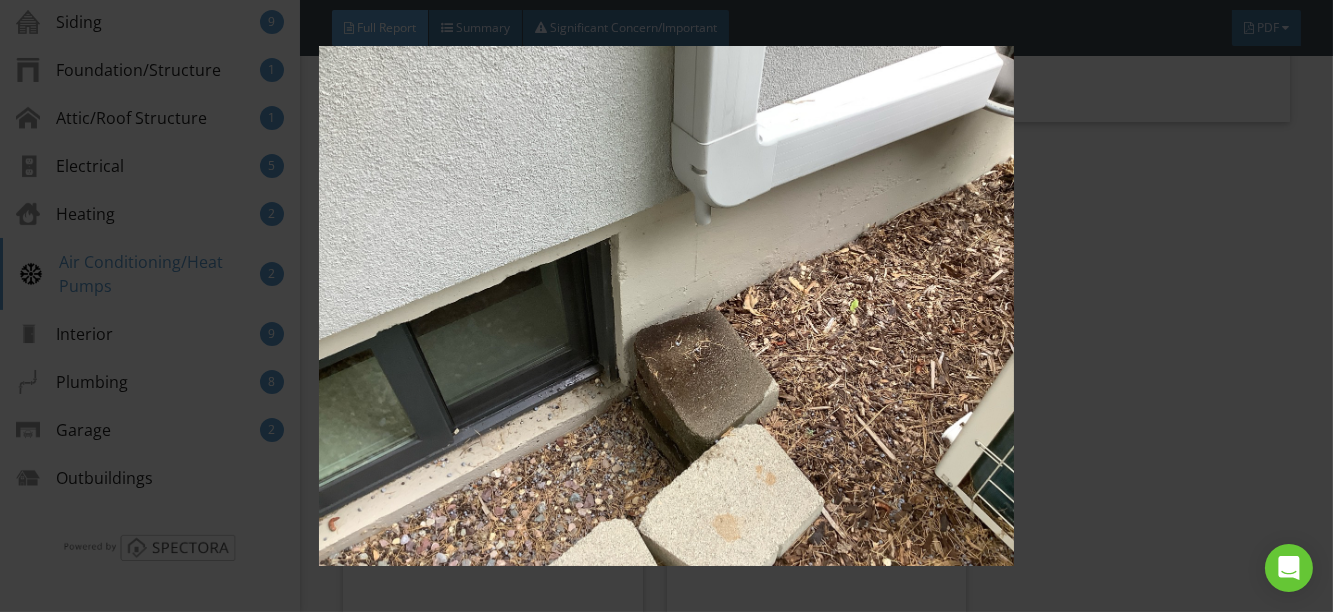 click at bounding box center (667, 306) 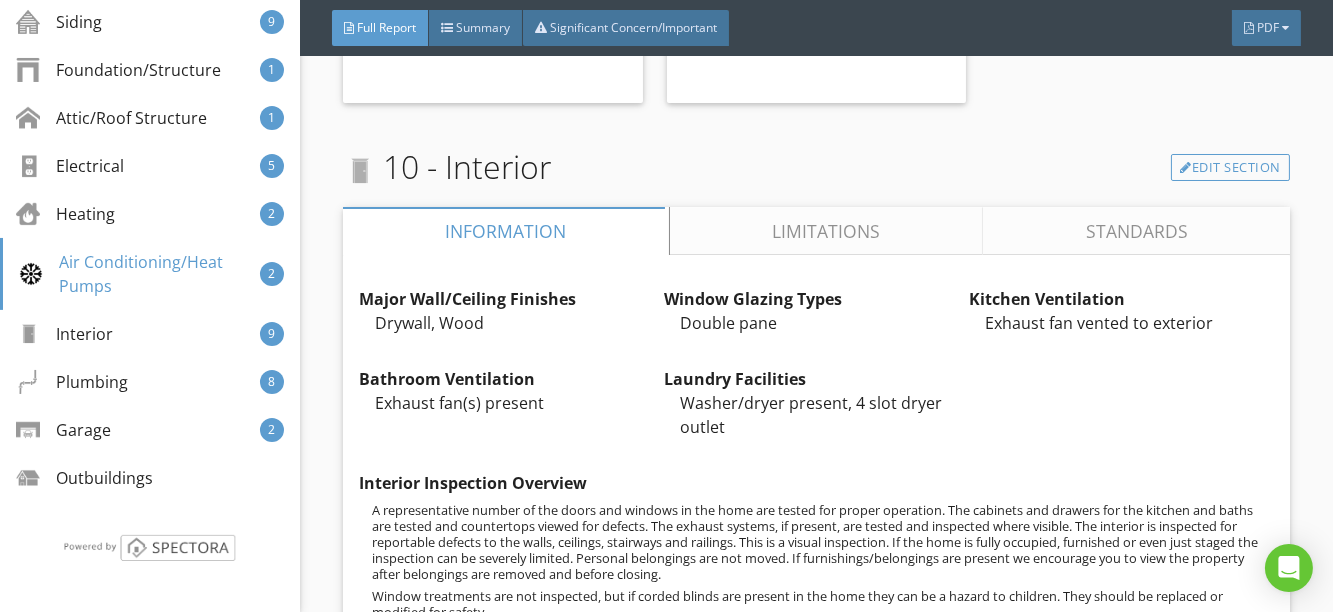 scroll, scrollTop: 20212, scrollLeft: 0, axis: vertical 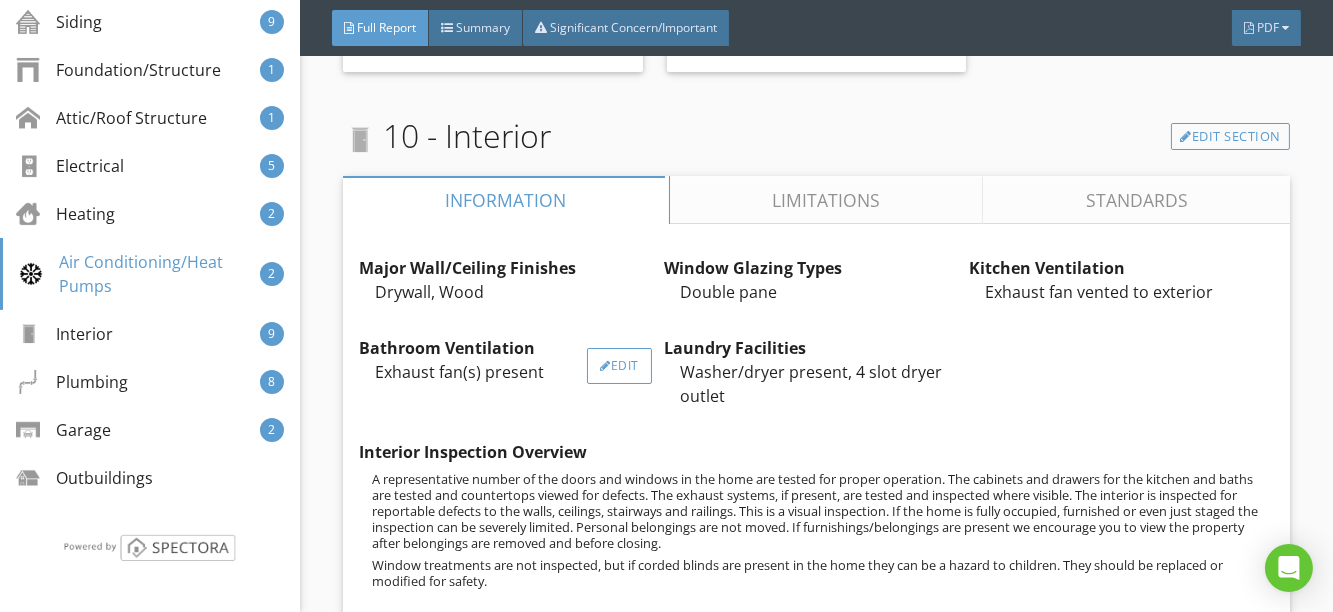 click at bounding box center [605, 366] 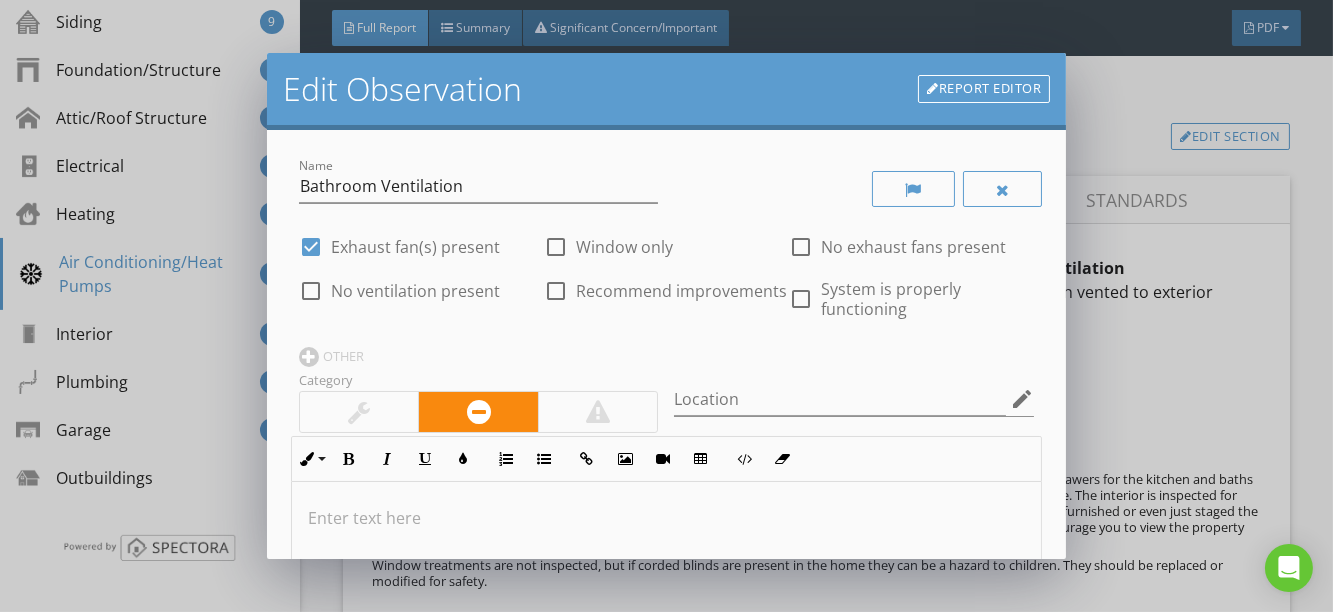 click at bounding box center (801, 299) 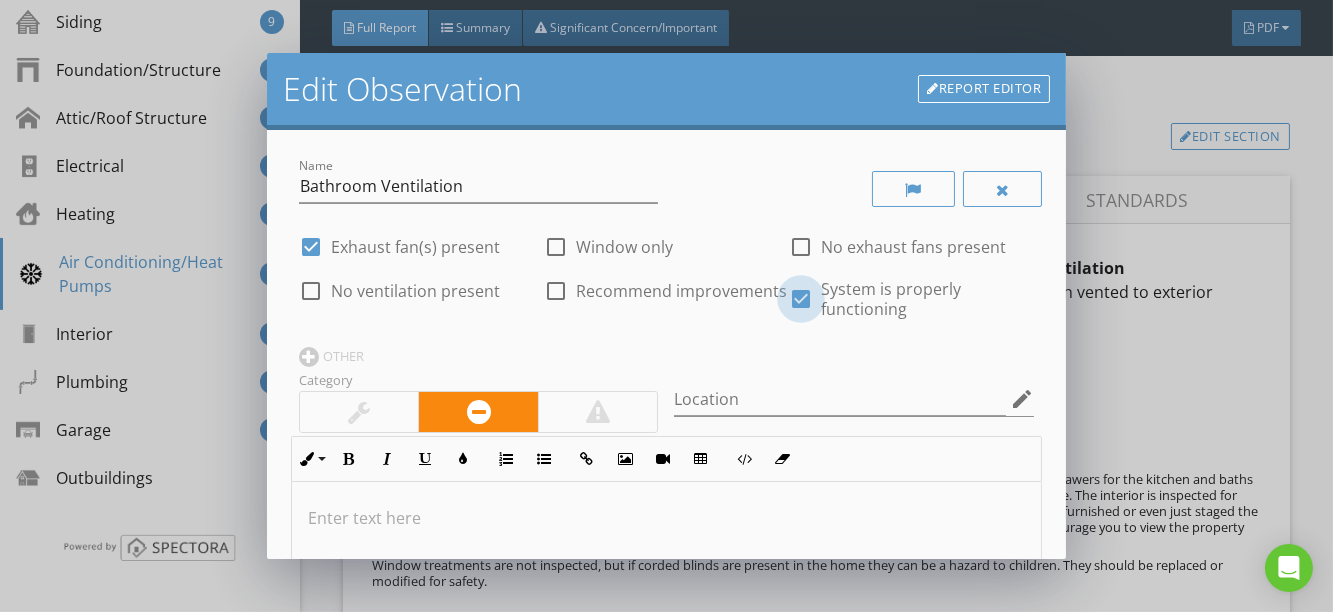 checkbox on "true" 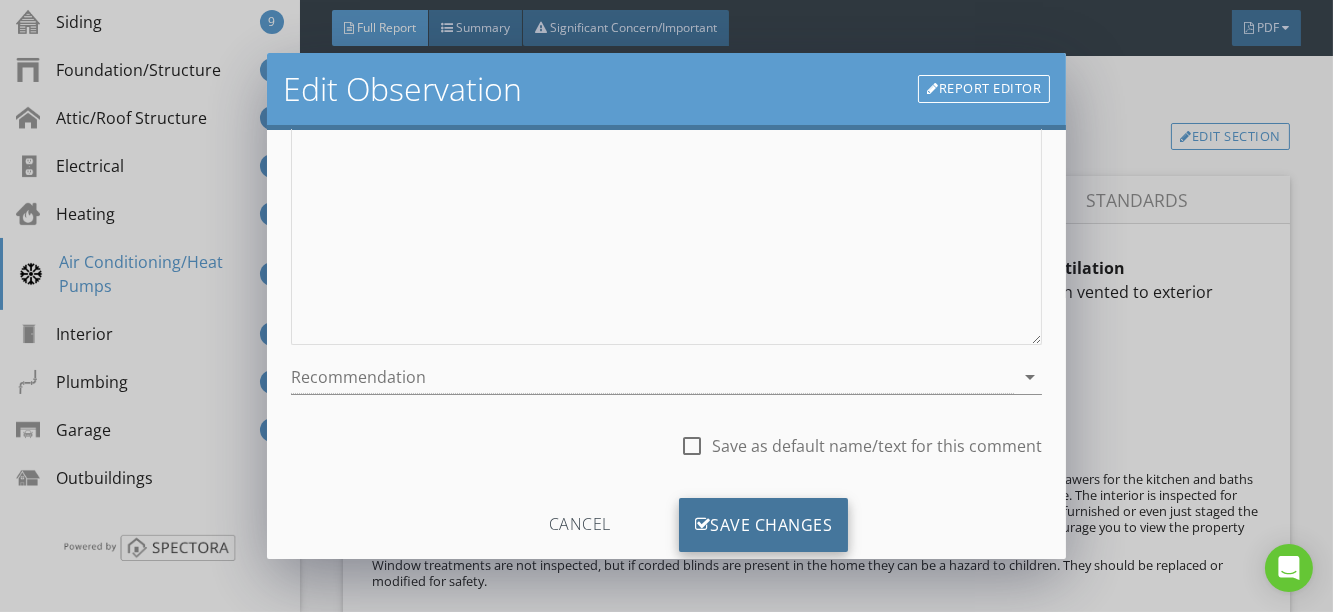 click on "Save Changes" at bounding box center (764, 525) 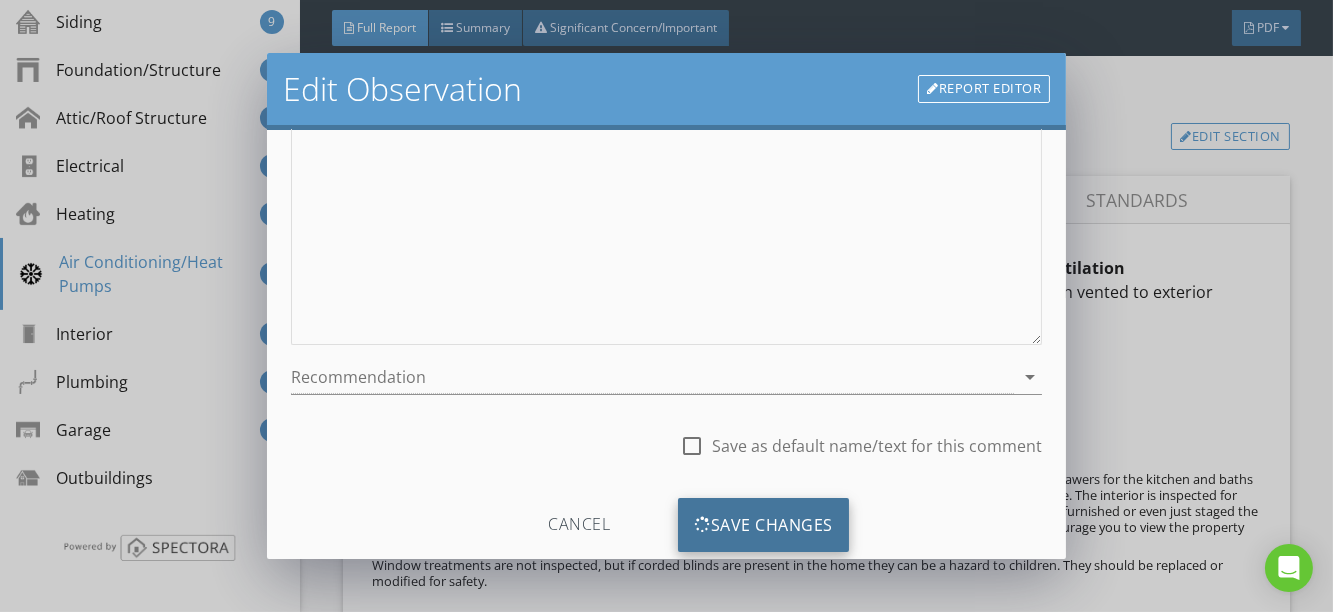 scroll, scrollTop: 264, scrollLeft: 0, axis: vertical 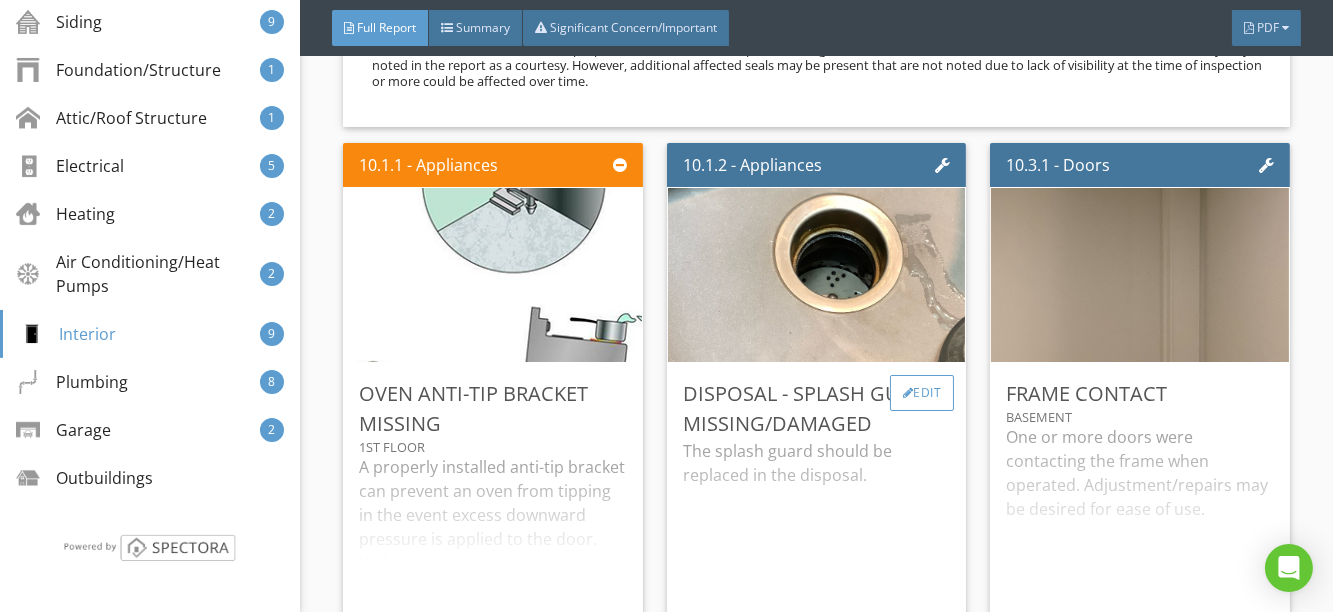 click on "Edit" at bounding box center (922, 393) 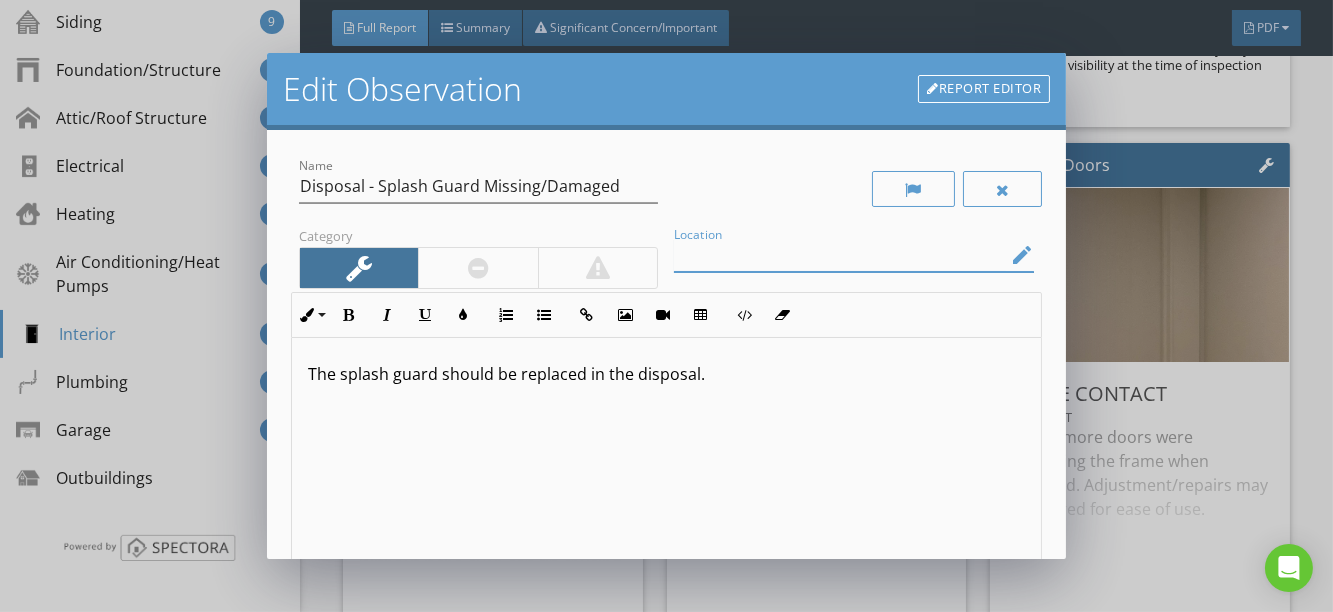 click at bounding box center [840, 255] 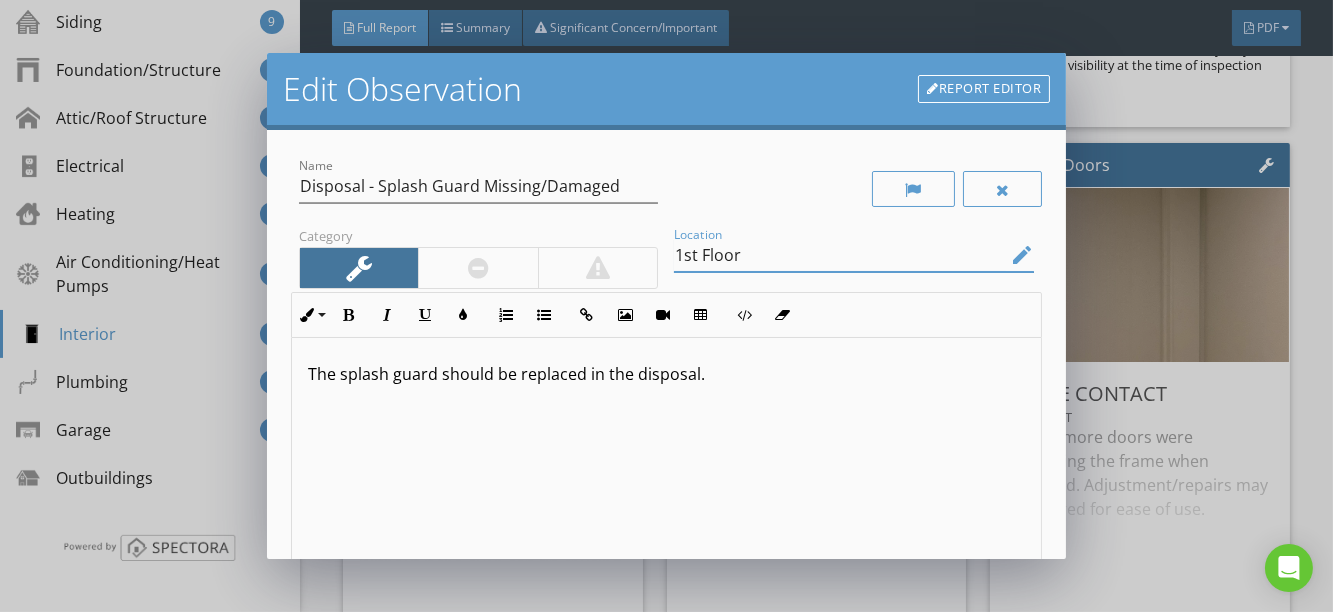 type on "1st Floor" 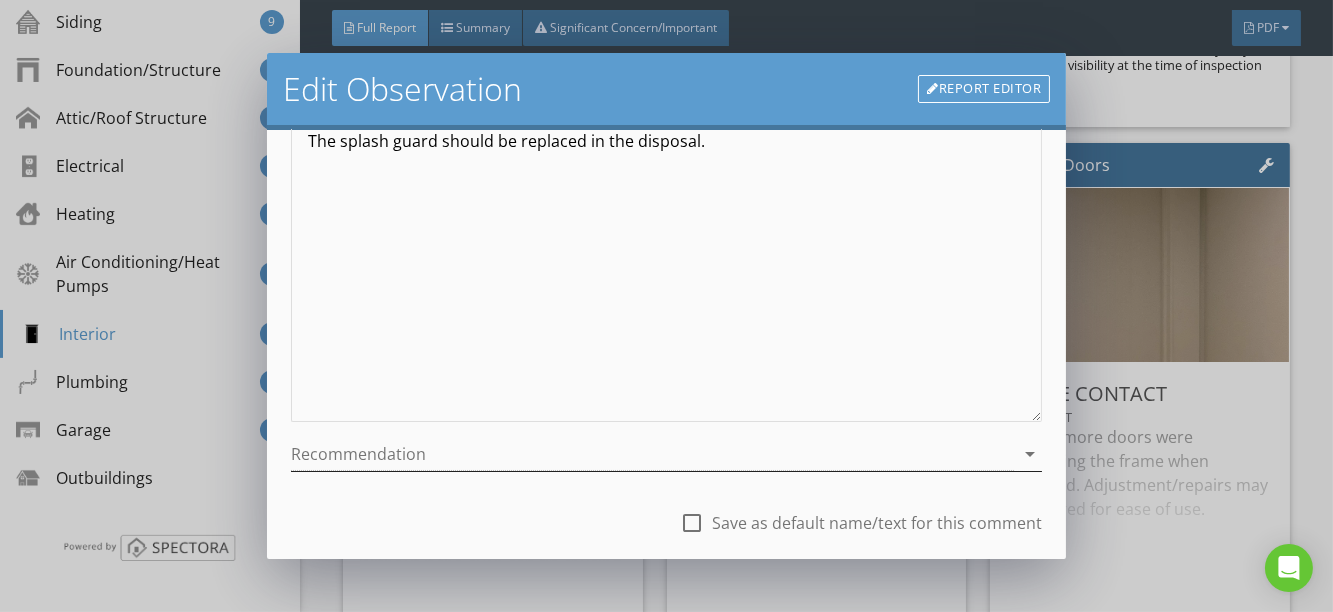 scroll, scrollTop: 356, scrollLeft: 0, axis: vertical 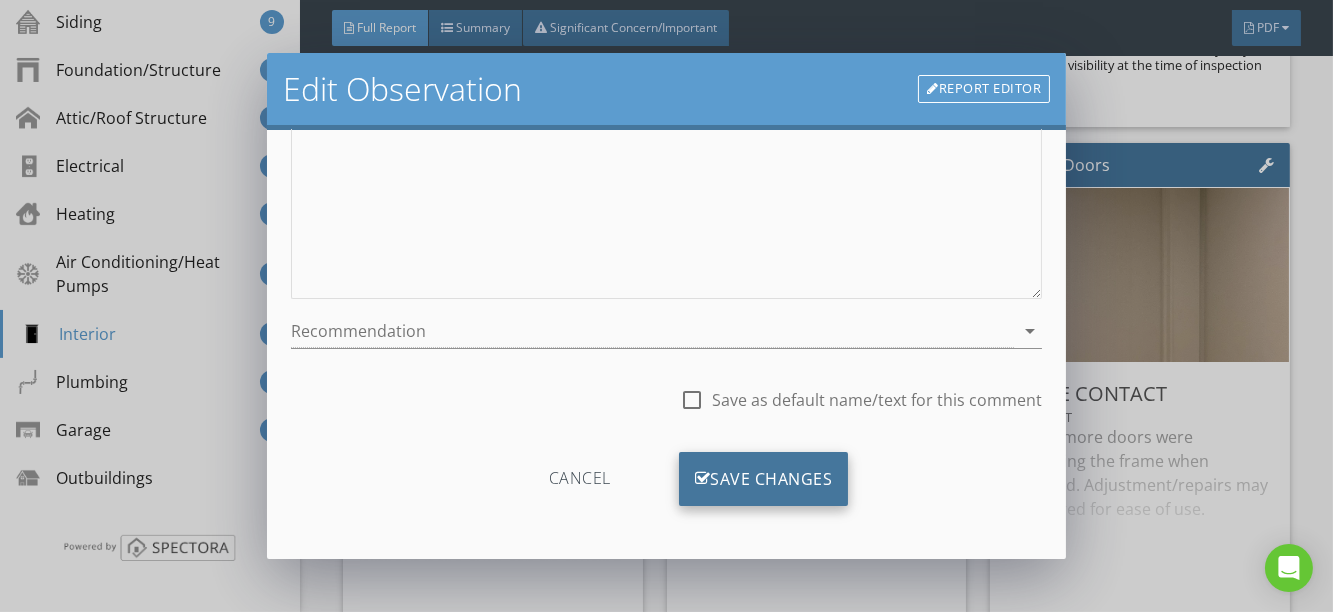 click on "Save Changes" at bounding box center [764, 479] 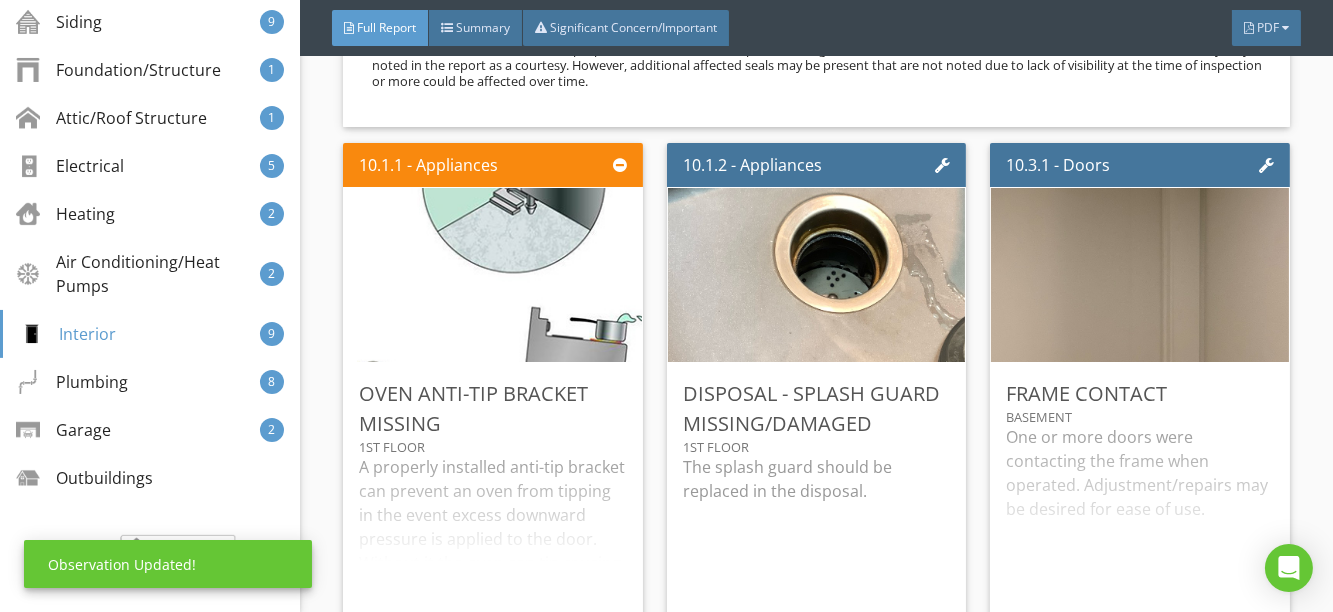 scroll, scrollTop: 120, scrollLeft: 0, axis: vertical 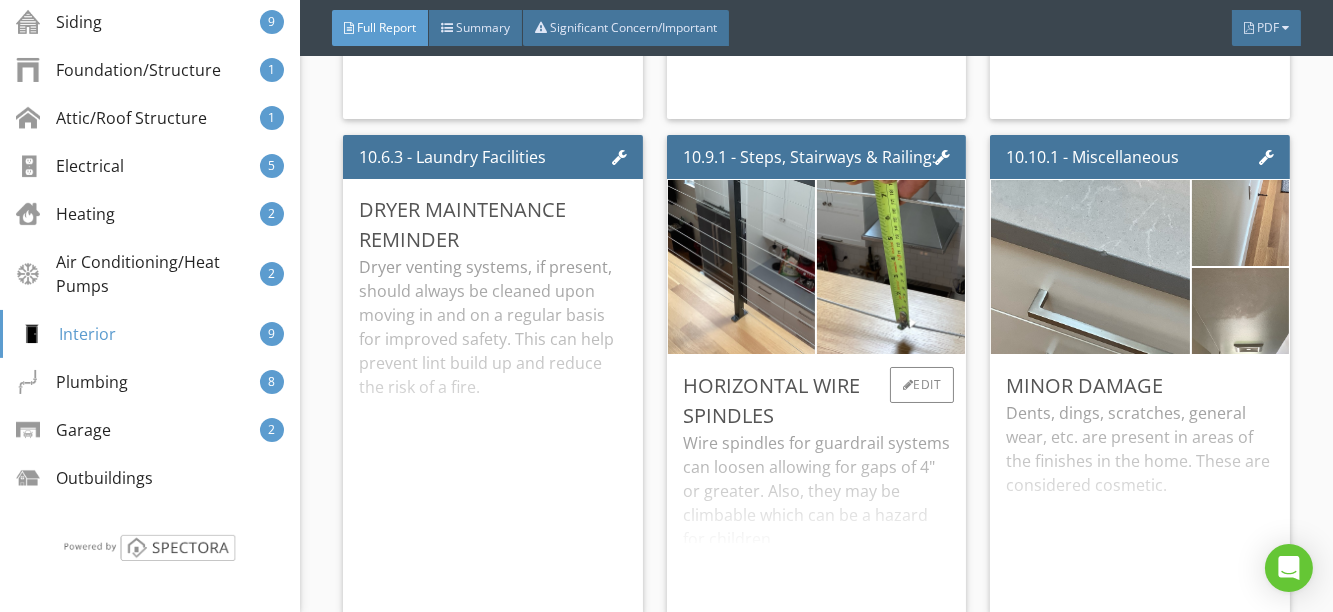 click on "Wire spindles for guardrail systems can loosen allowing for gaps of 4" or greater. Also, they may be climbable which can be a hazard for children." at bounding box center [817, 515] 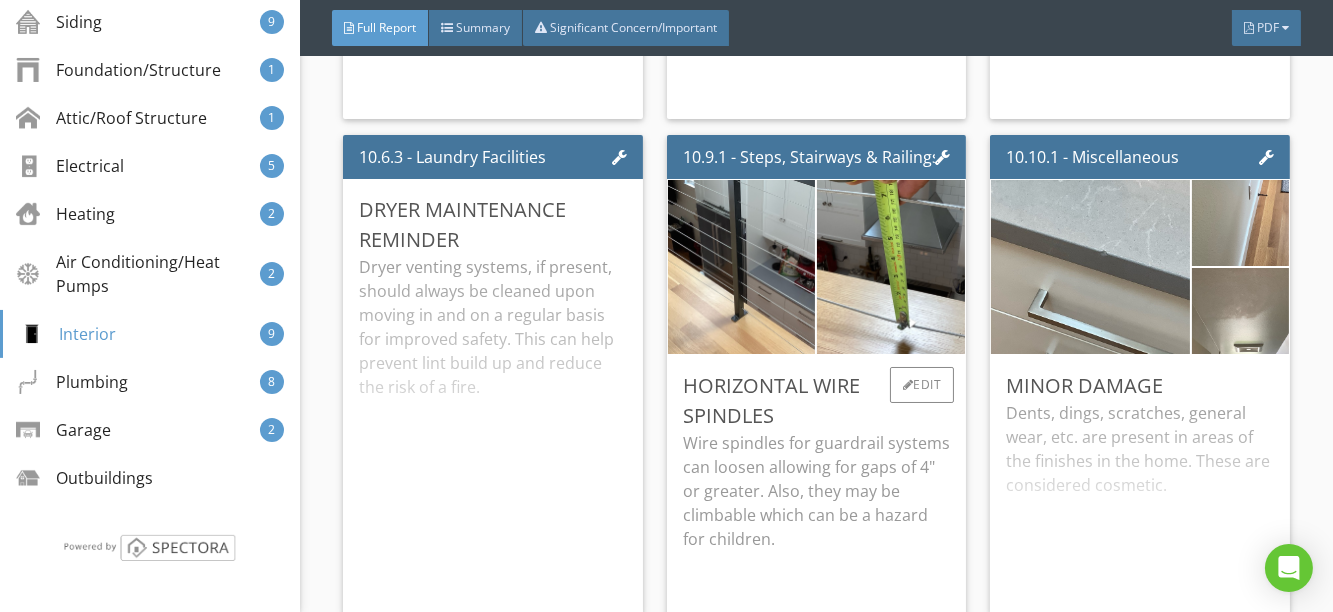 click on "Wire spindles for guardrail systems can loosen allowing for gaps of 4" or greater. Also, they may be climbable which can be a hazard for children." at bounding box center [817, 491] 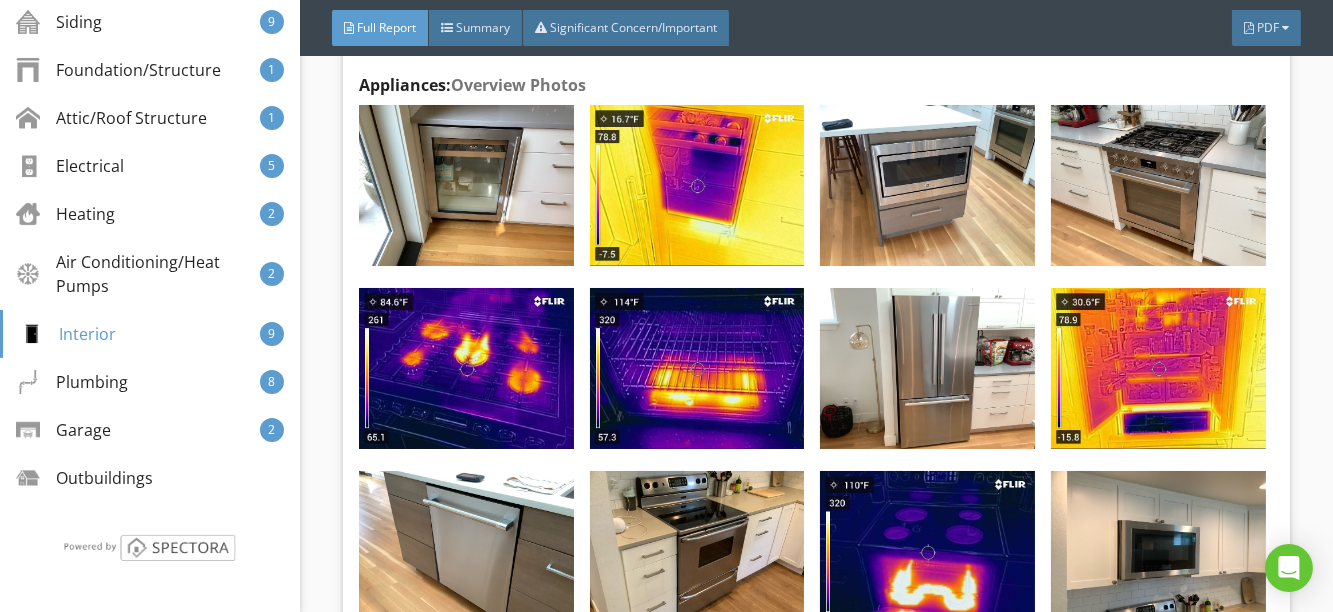 scroll, scrollTop: 20485, scrollLeft: 0, axis: vertical 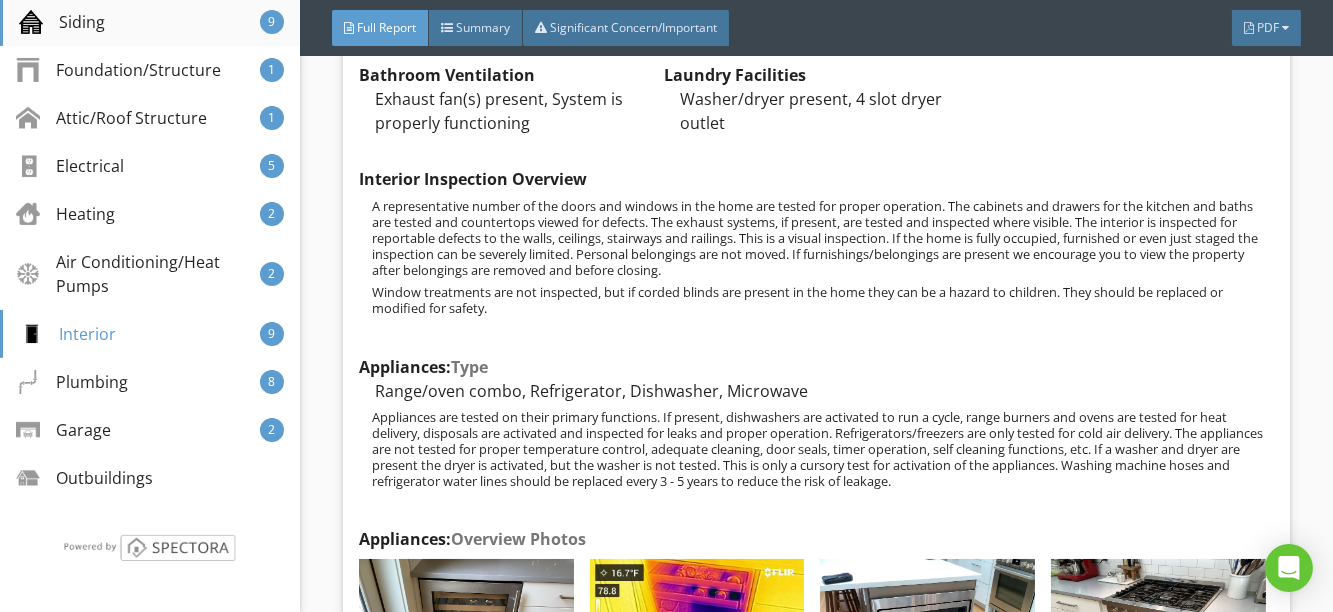click on "Siding
9" at bounding box center [150, 22] 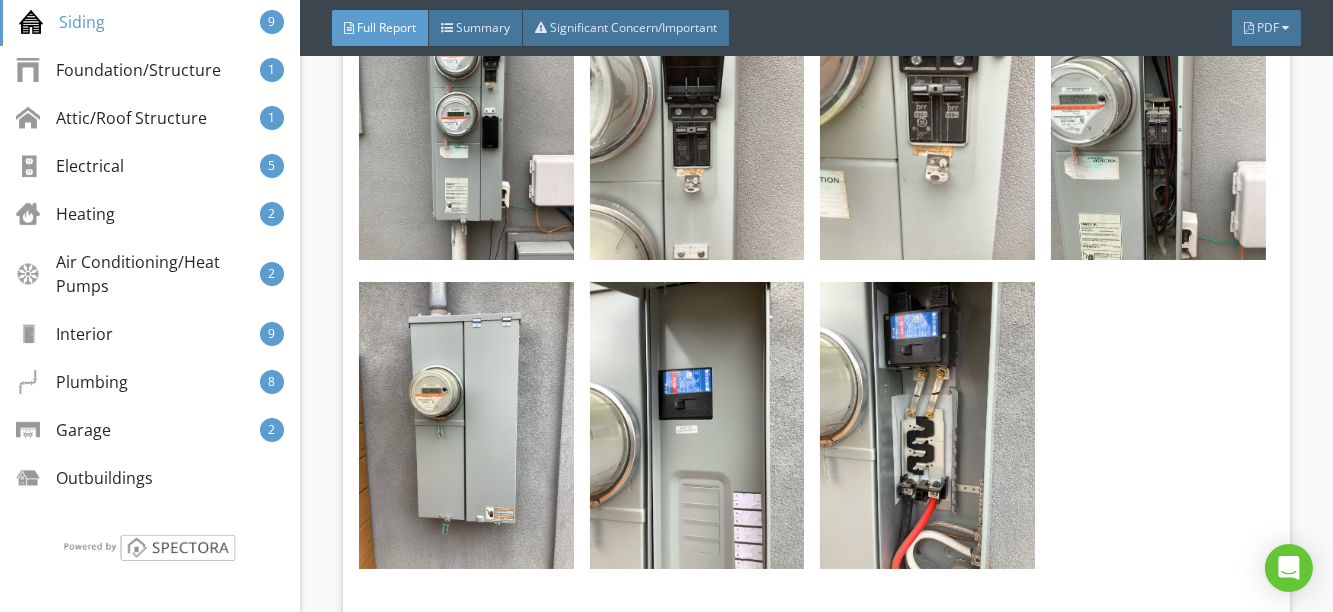 scroll, scrollTop: 6390, scrollLeft: 0, axis: vertical 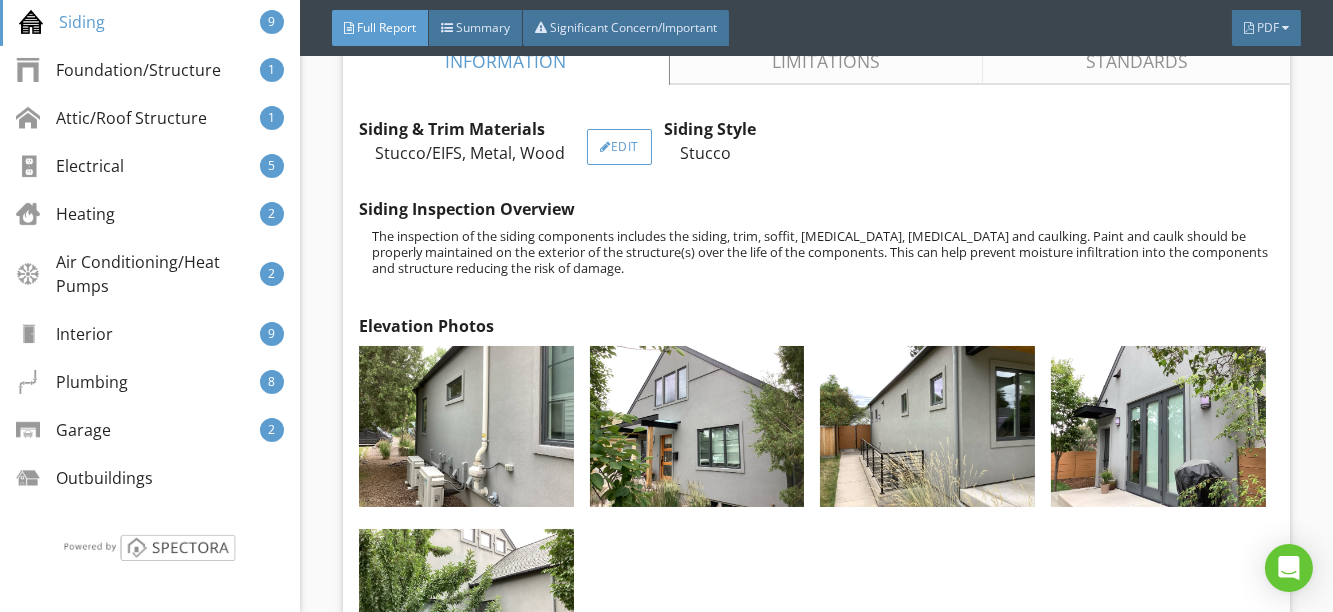 click on "Edit" at bounding box center [619, 147] 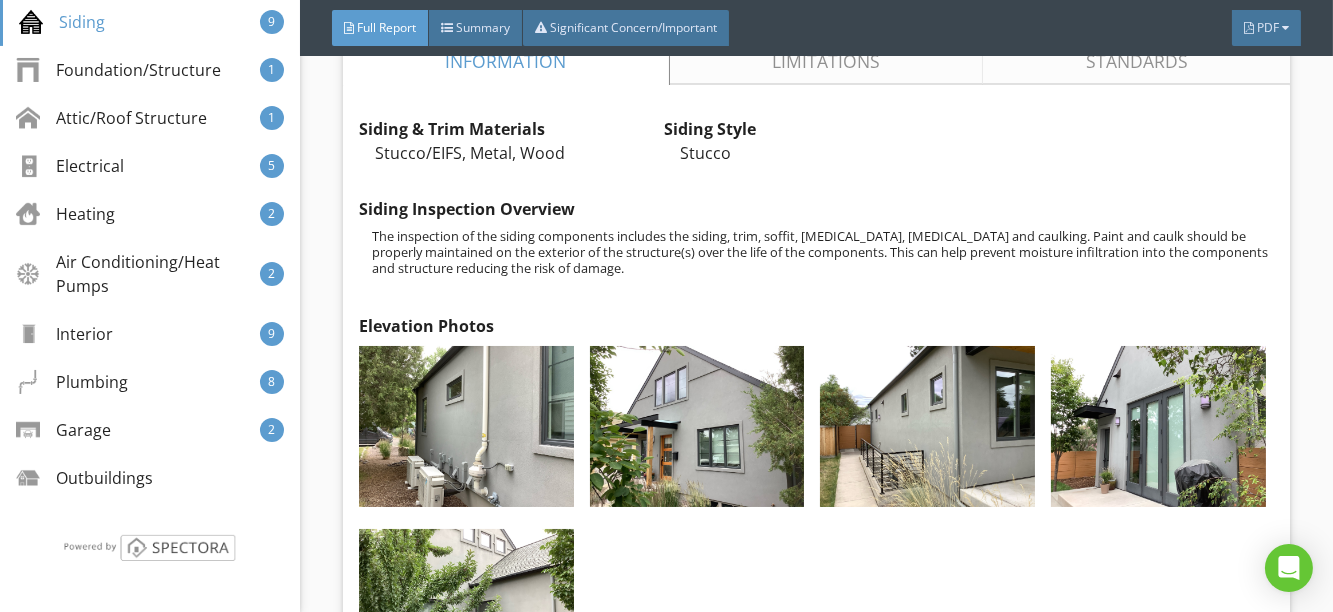 click at bounding box center [666, 306] 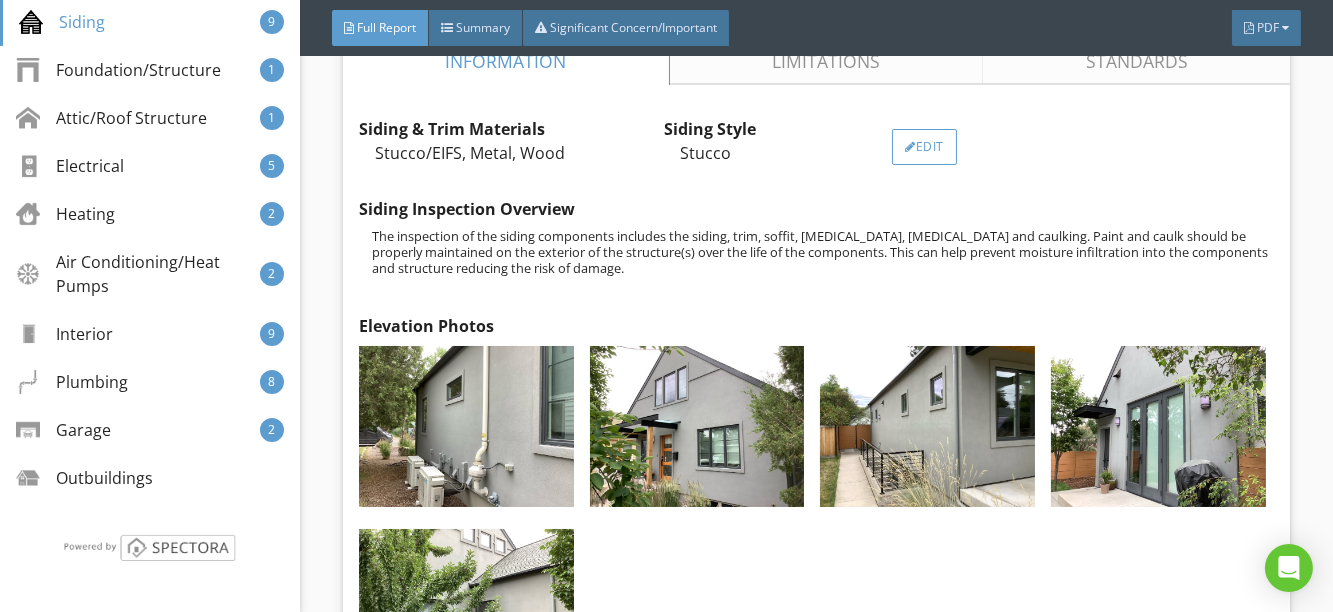 click on "Edit" at bounding box center [924, 147] 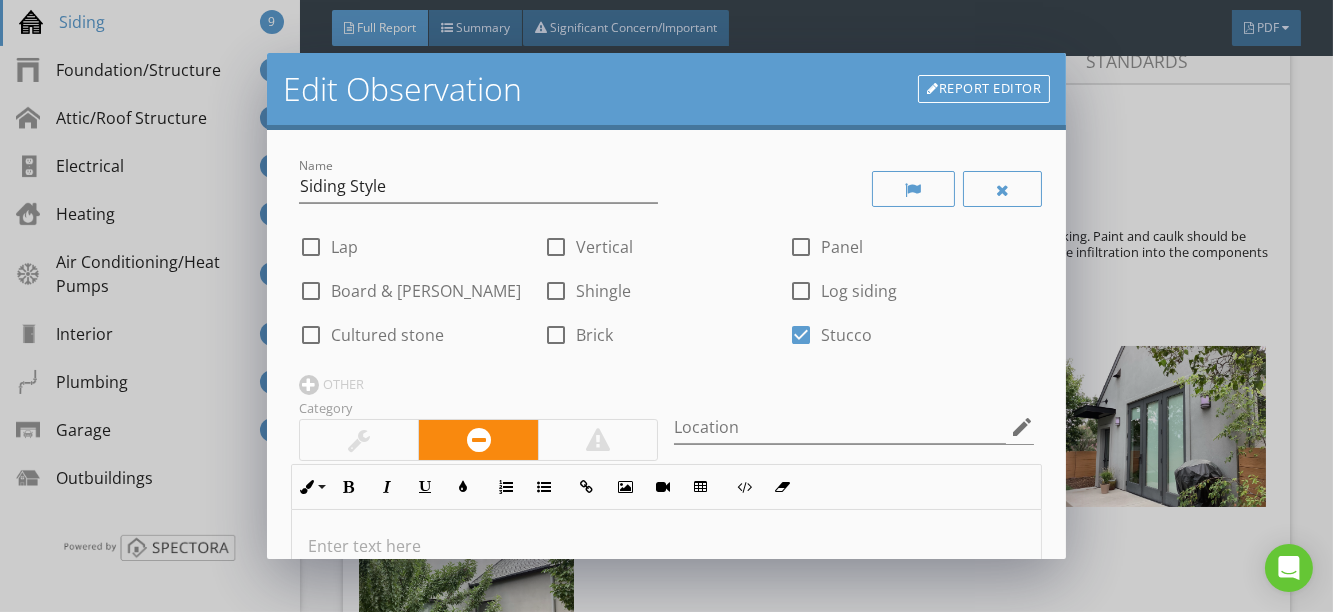 click at bounding box center [801, 335] 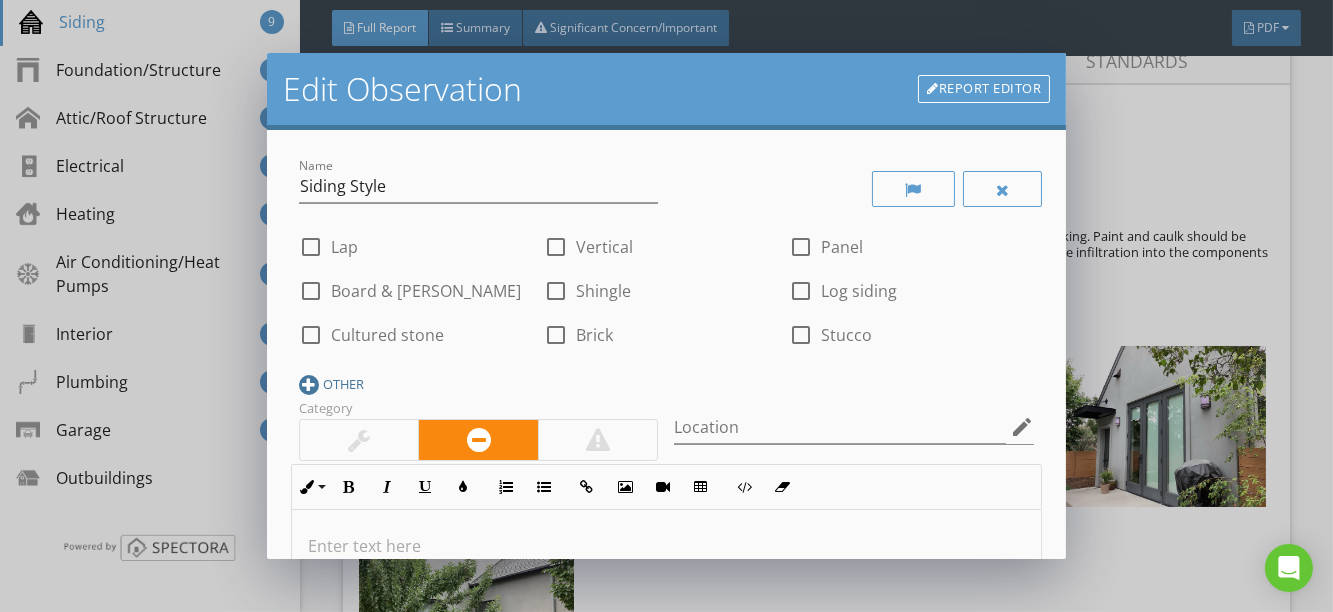 click at bounding box center [309, 385] 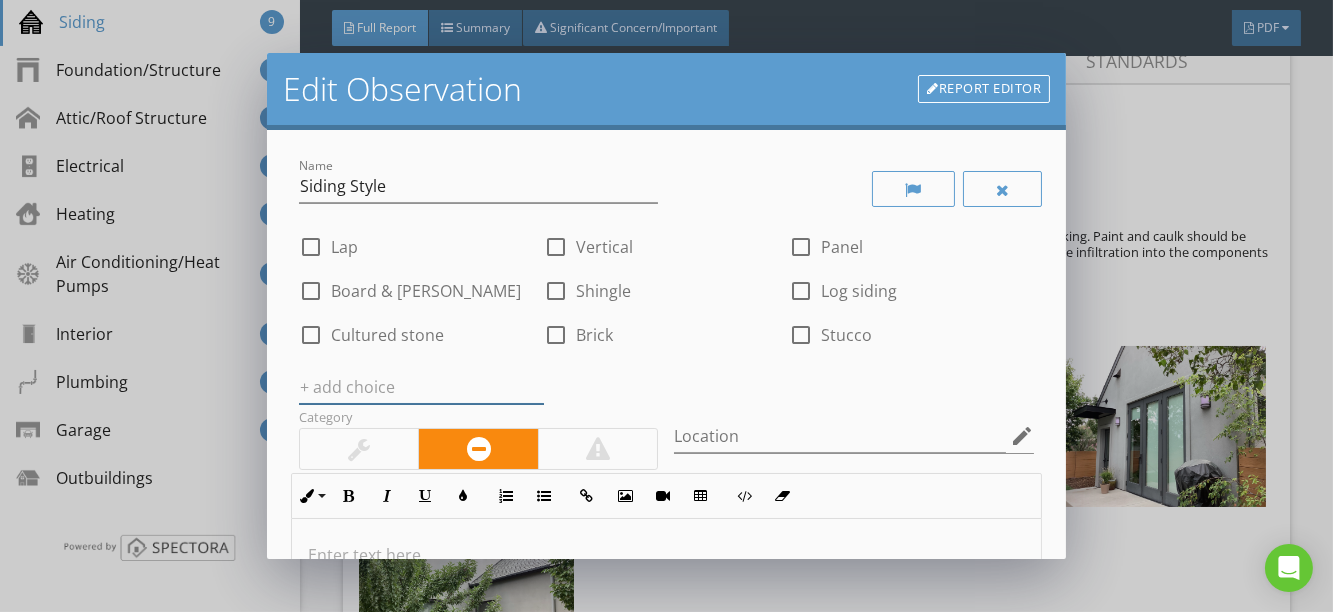 click at bounding box center (421, 387) 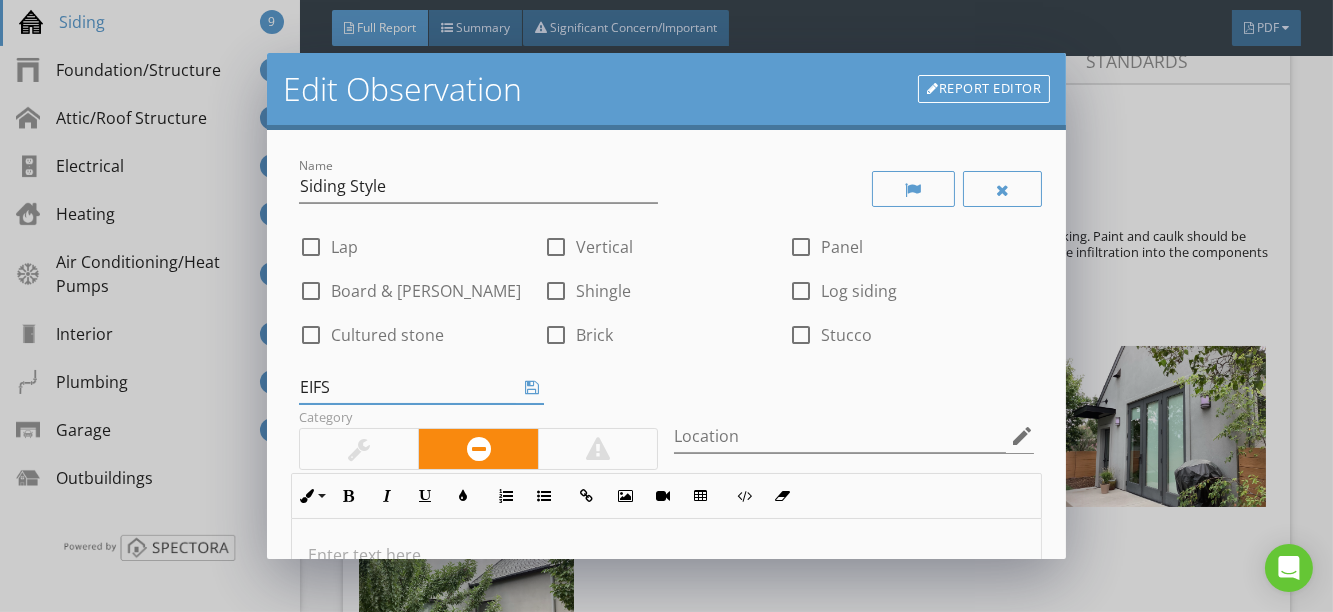 type on "EIFS" 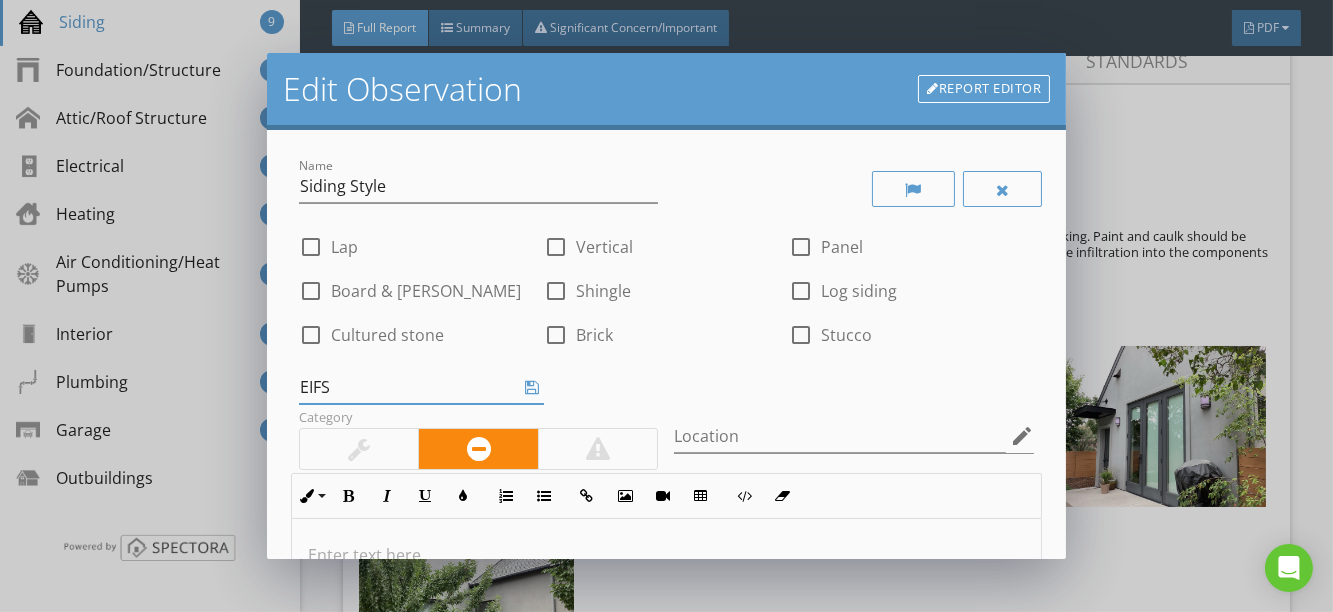 checkbox on "true" 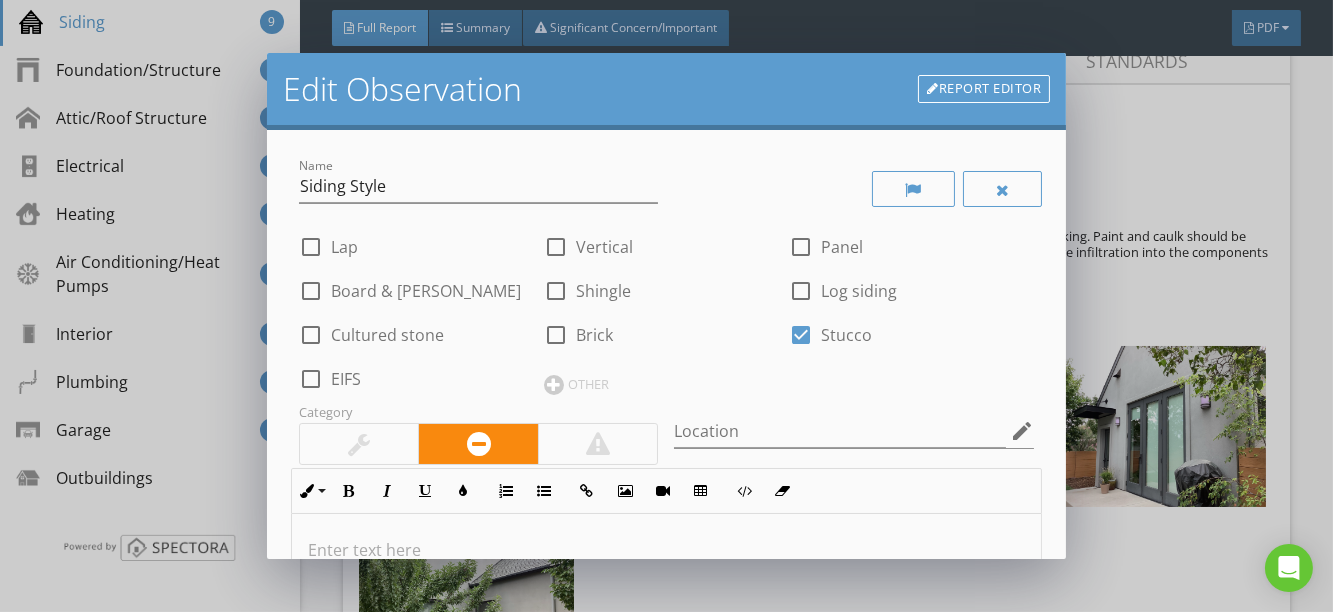 click at bounding box center (311, 379) 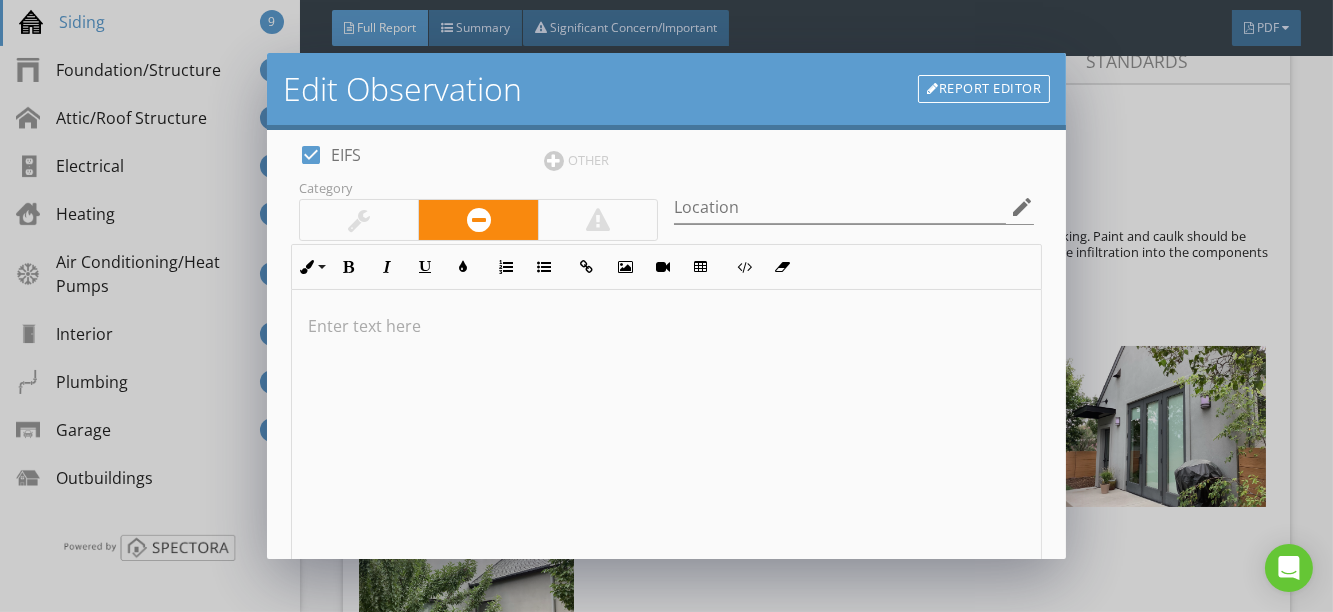 scroll, scrollTop: 363, scrollLeft: 0, axis: vertical 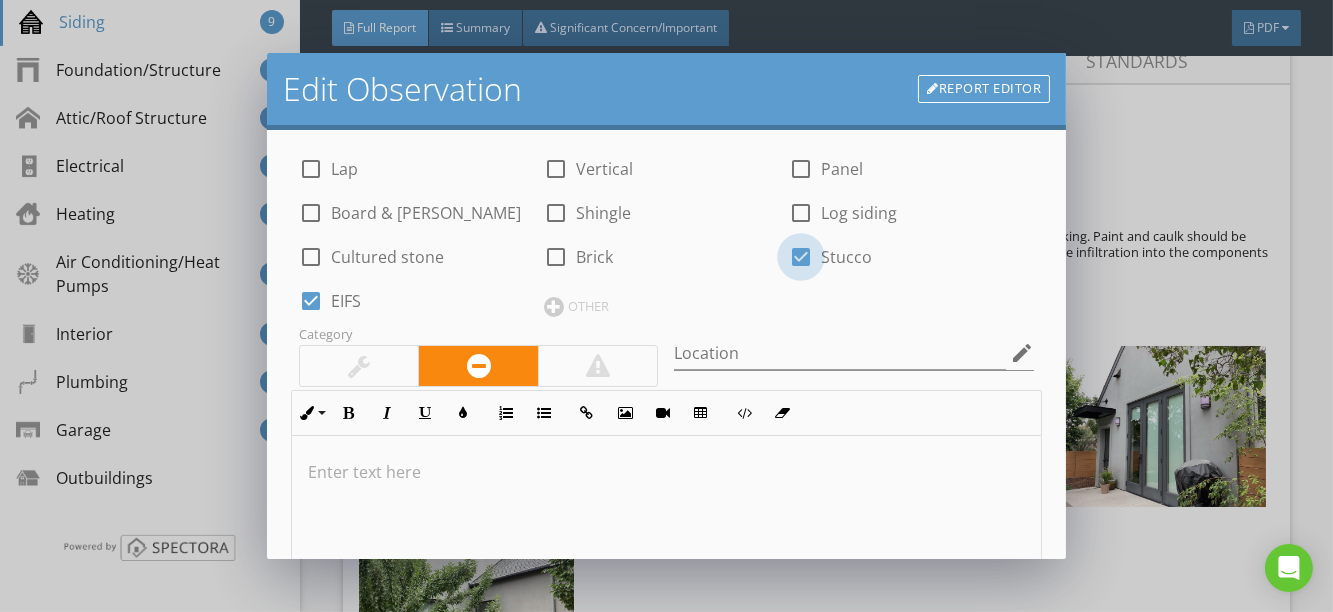 click at bounding box center (801, 257) 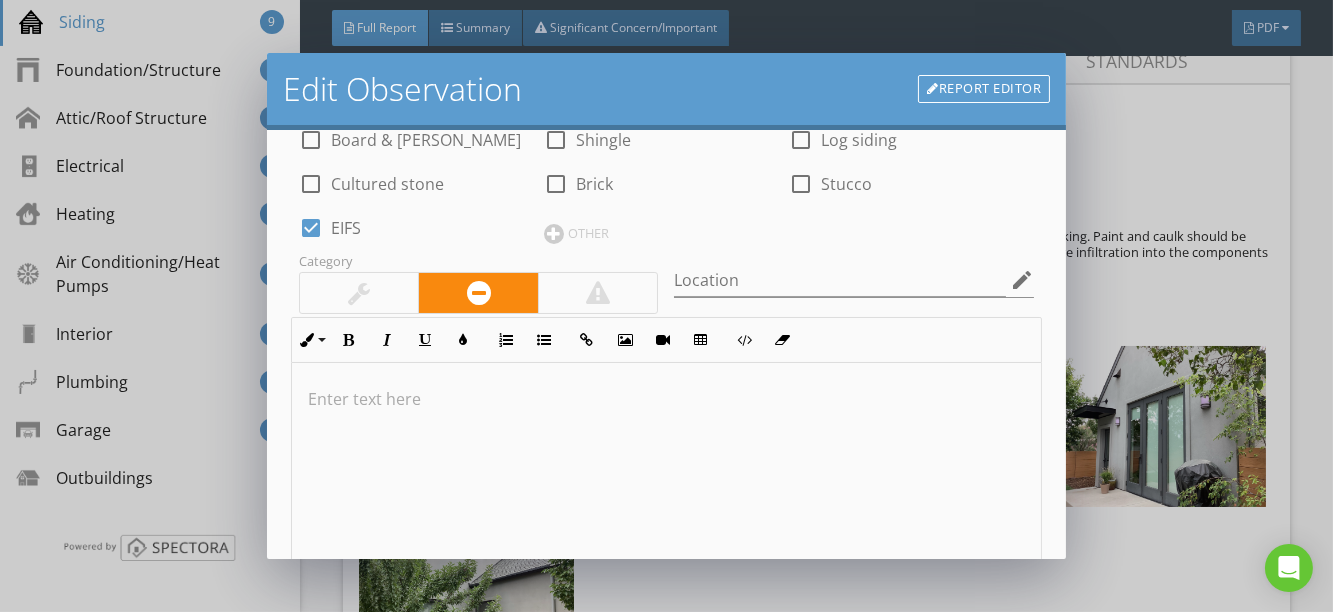 scroll, scrollTop: 532, scrollLeft: 0, axis: vertical 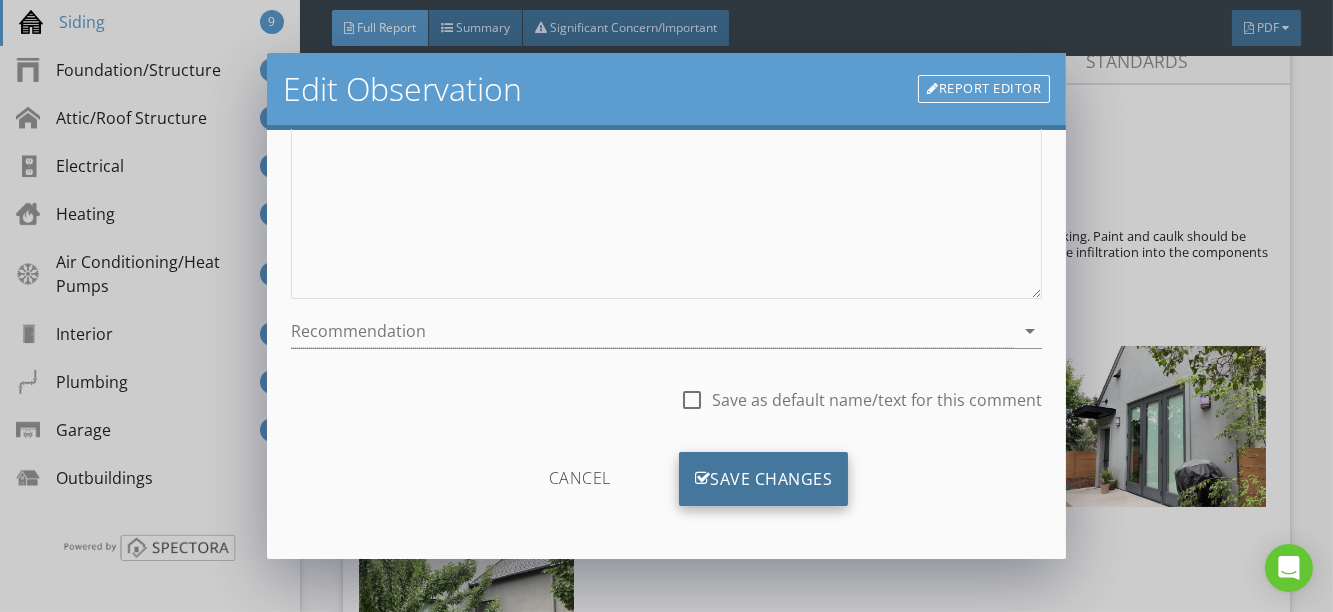 click on "Save Changes" at bounding box center (764, 479) 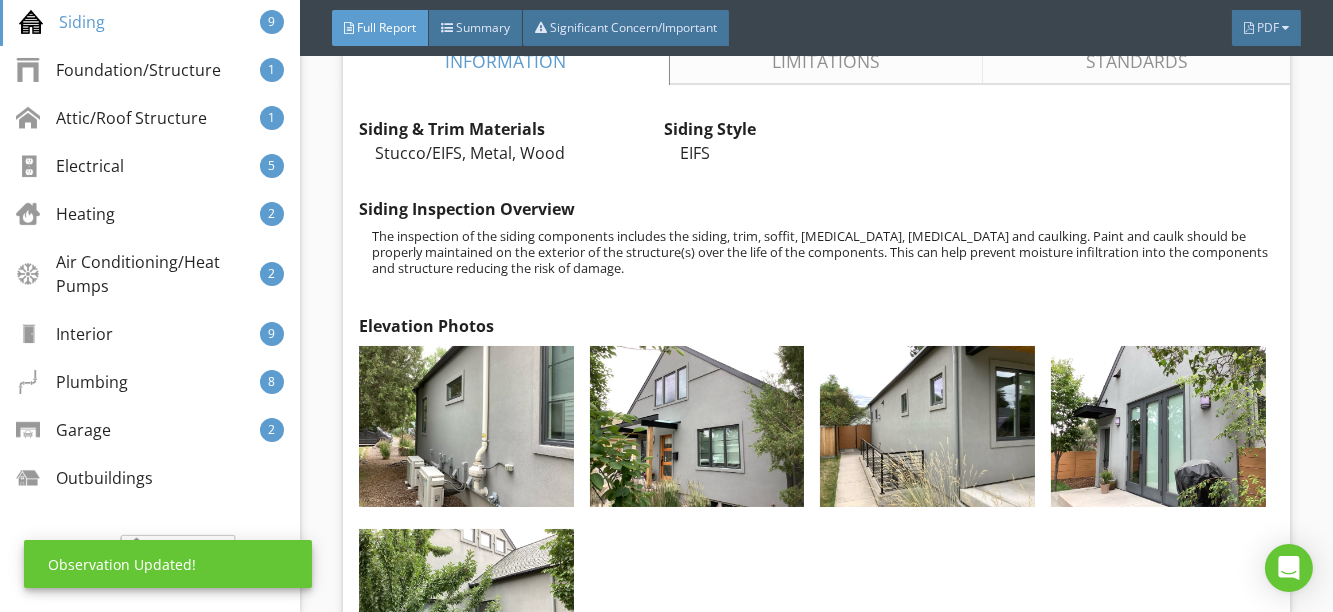 scroll, scrollTop: 296, scrollLeft: 0, axis: vertical 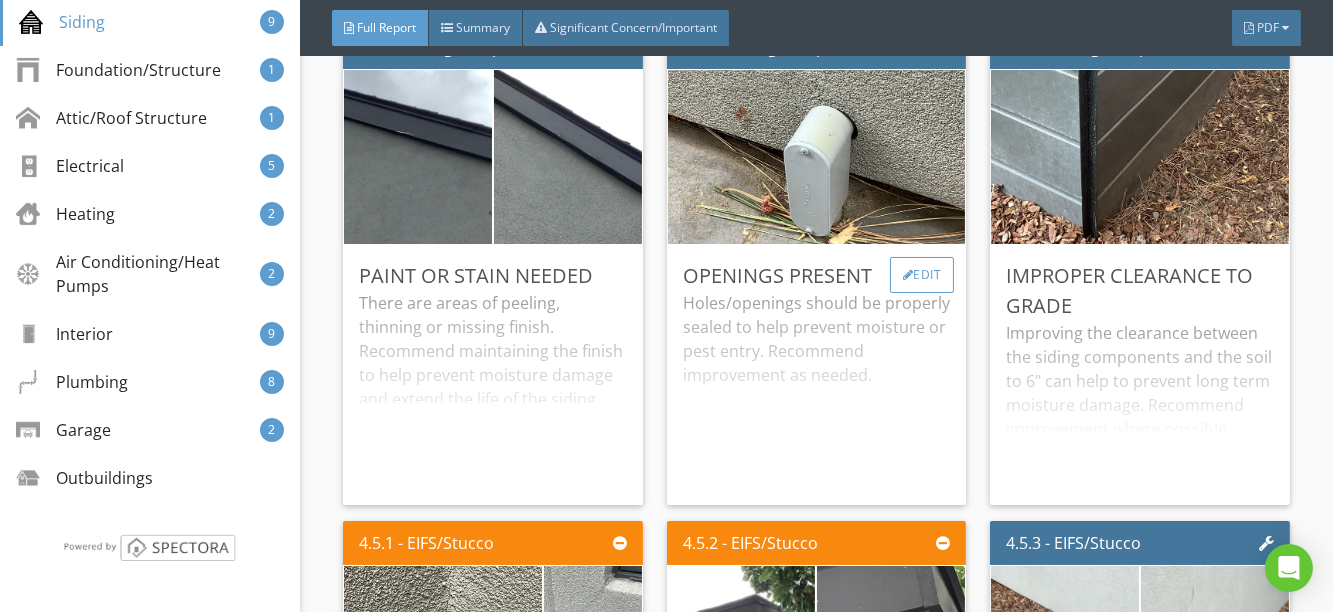click at bounding box center (908, 275) 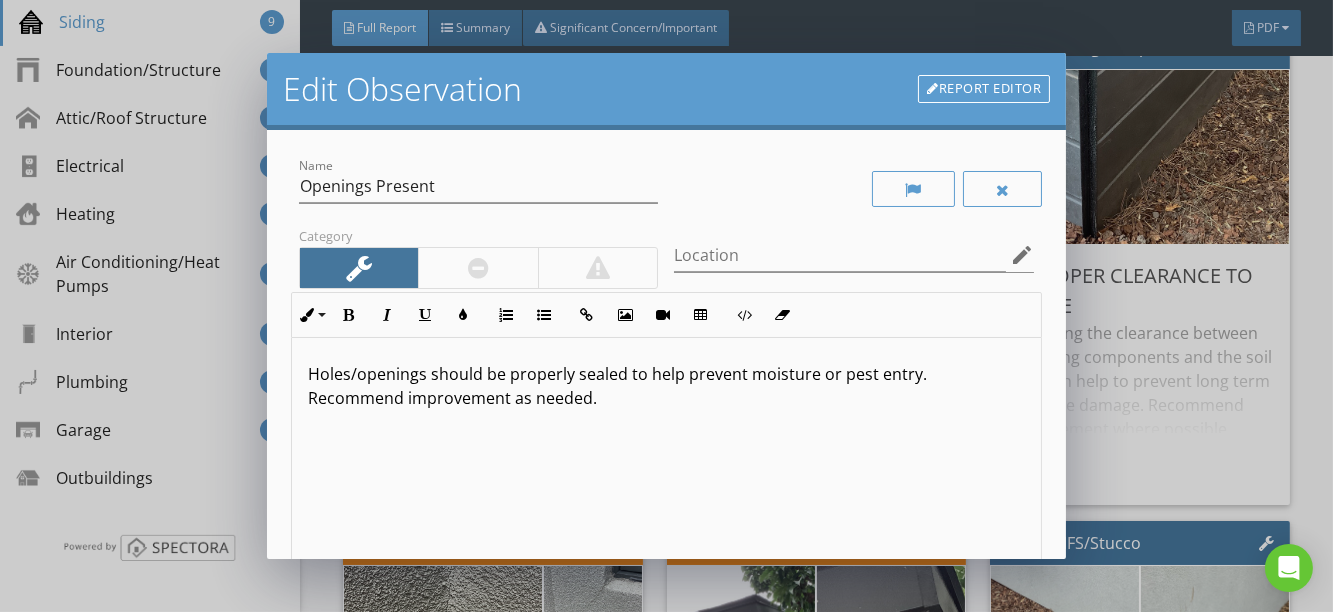 click at bounding box center (478, 268) 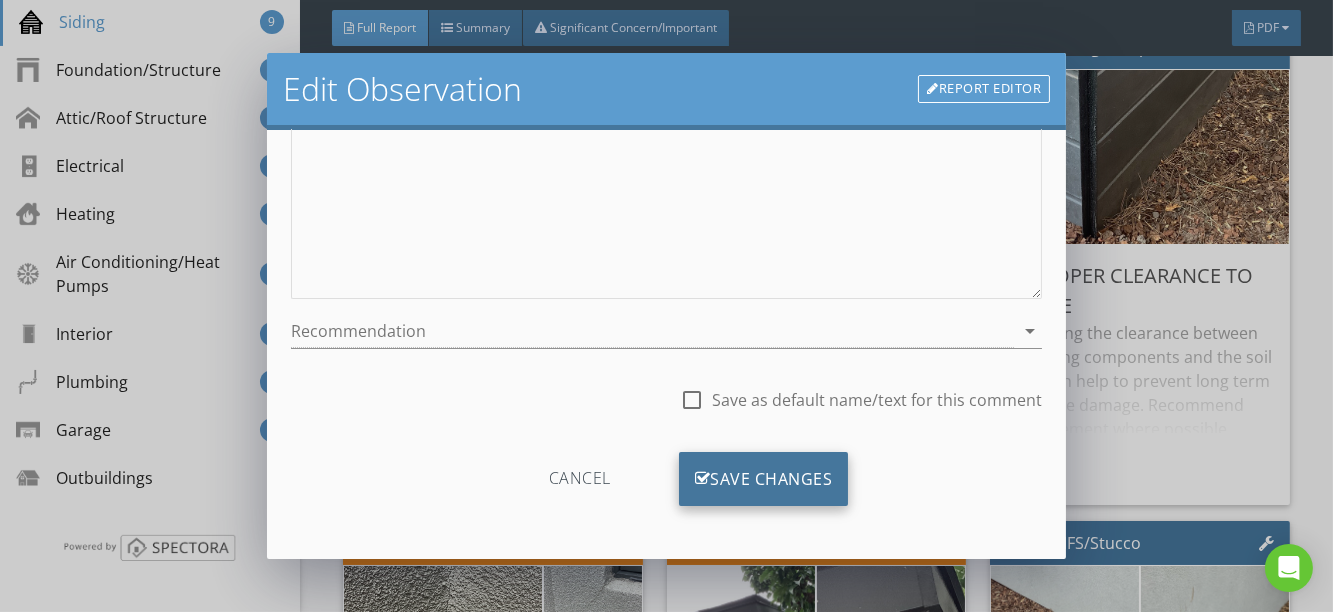 click on "Save Changes" at bounding box center (764, 479) 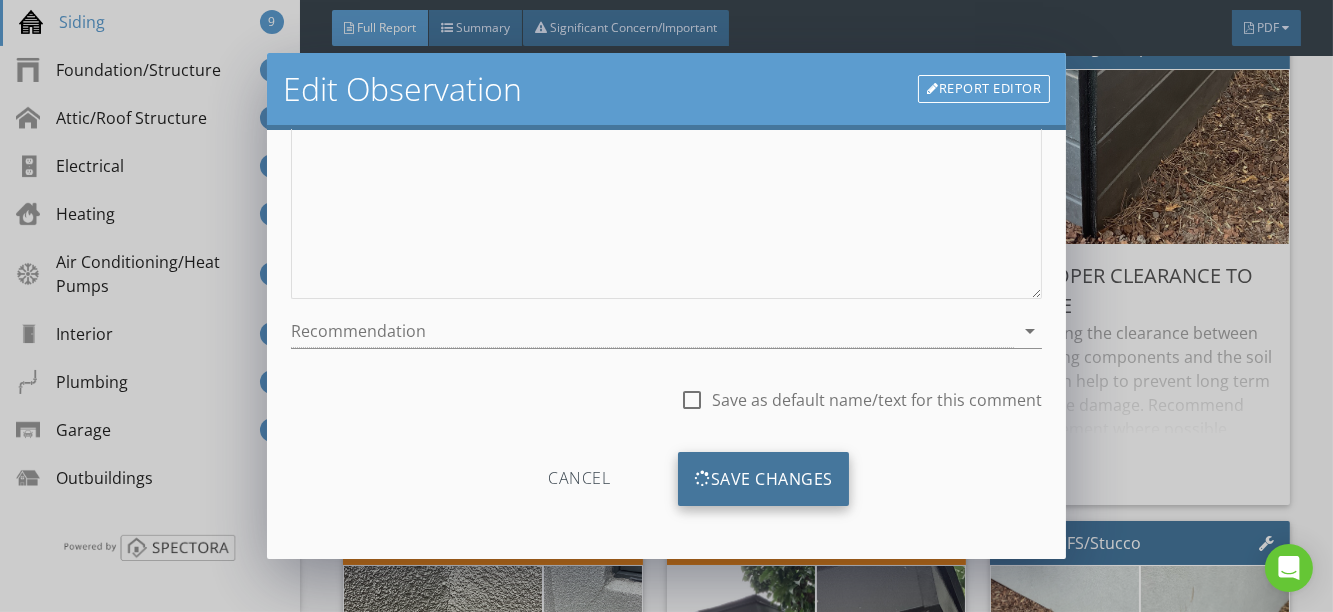 scroll, scrollTop: 120, scrollLeft: 0, axis: vertical 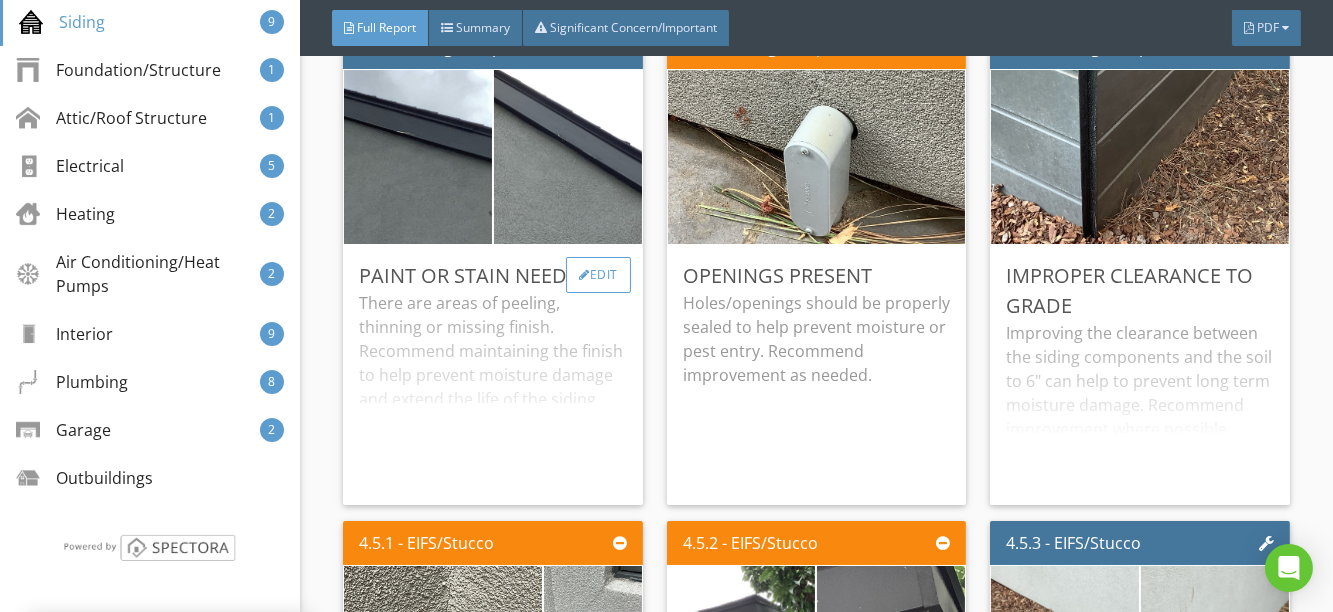 click at bounding box center (584, 275) 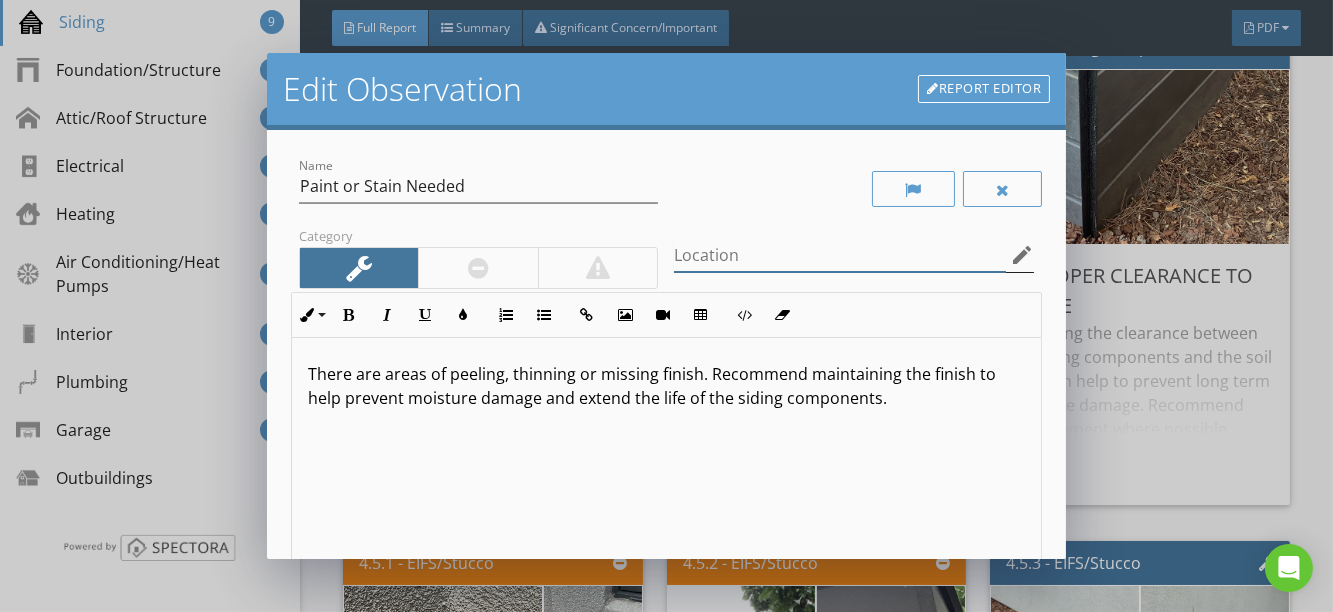 click at bounding box center (840, 255) 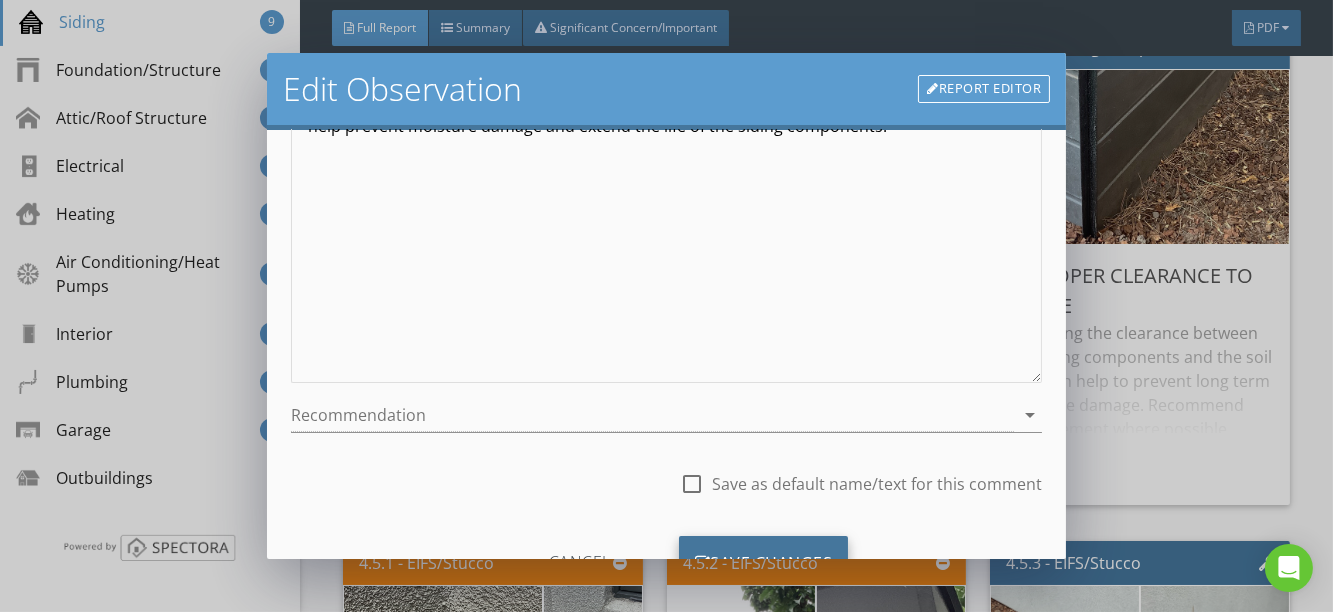 type on "Areas of trim" 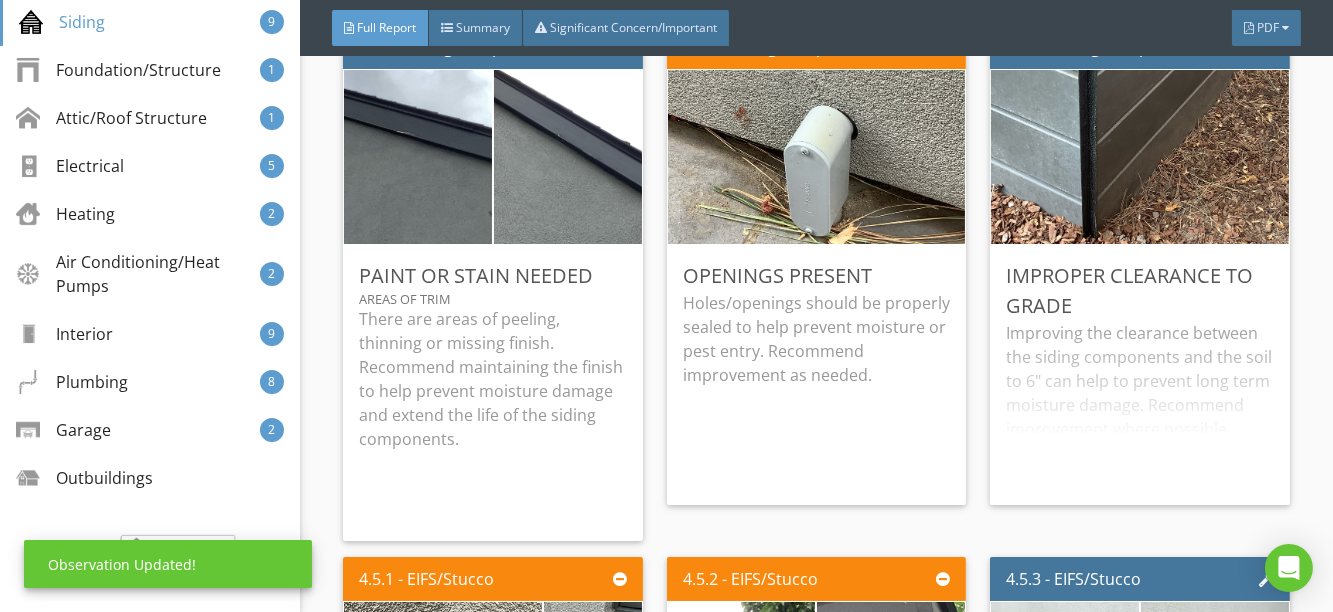 scroll, scrollTop: 120, scrollLeft: 0, axis: vertical 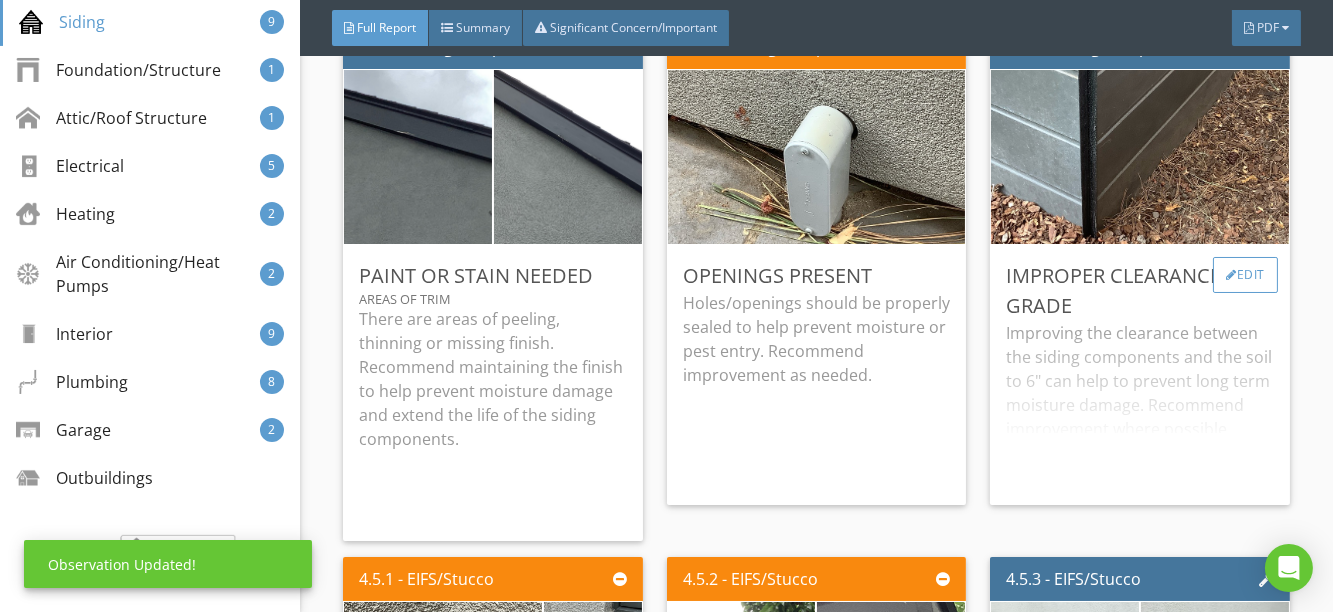 click on "Edit" at bounding box center [1245, 275] 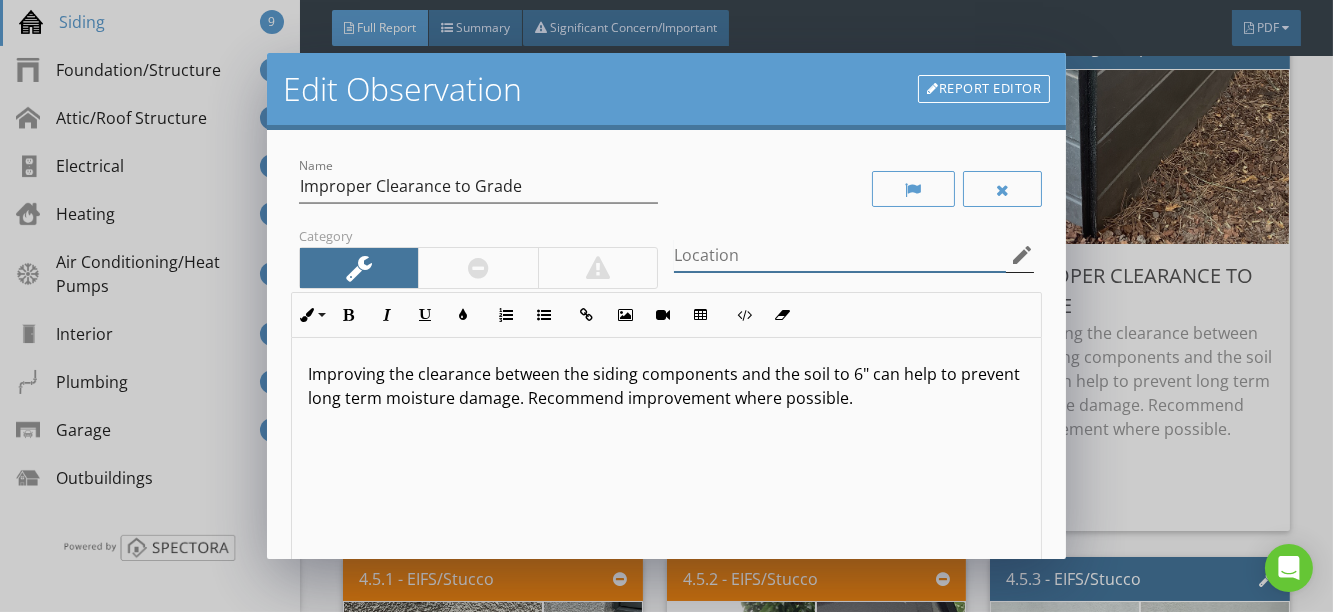 click at bounding box center [840, 255] 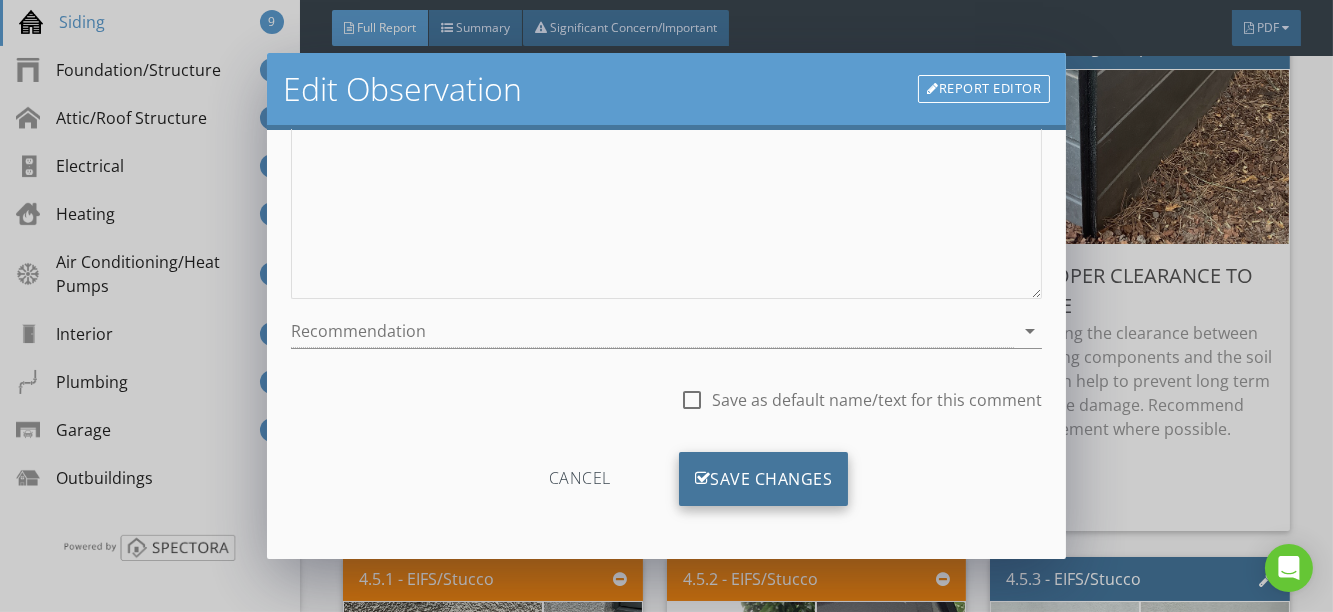 type on "Studio" 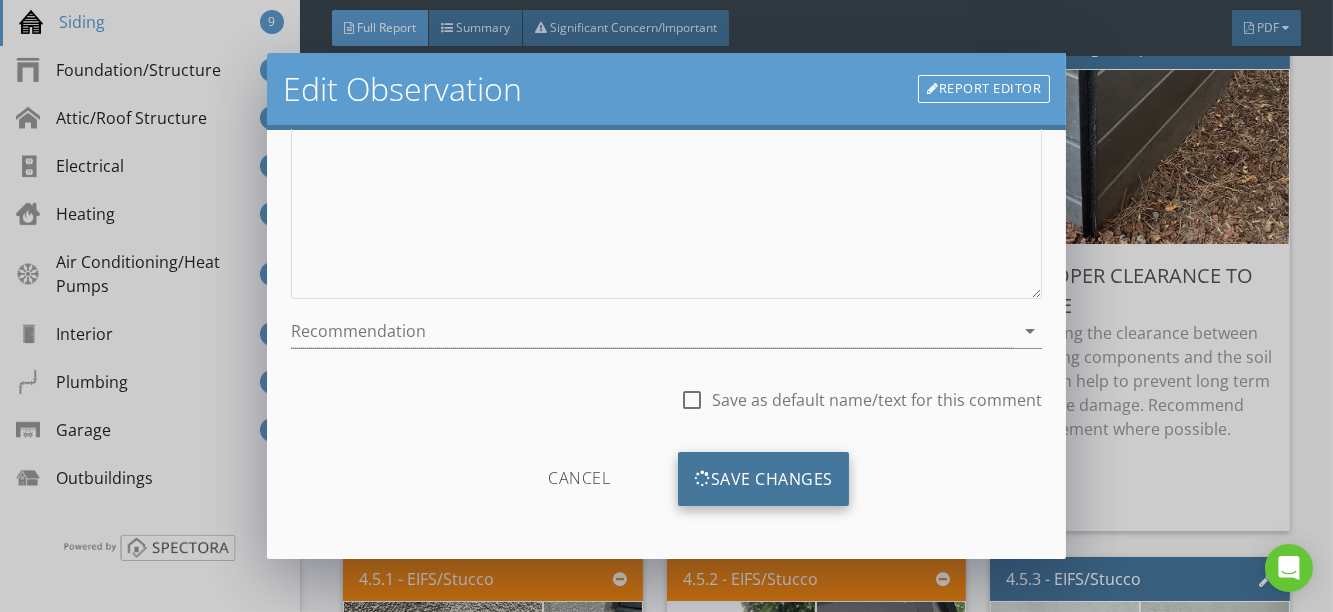 scroll, scrollTop: 120, scrollLeft: 0, axis: vertical 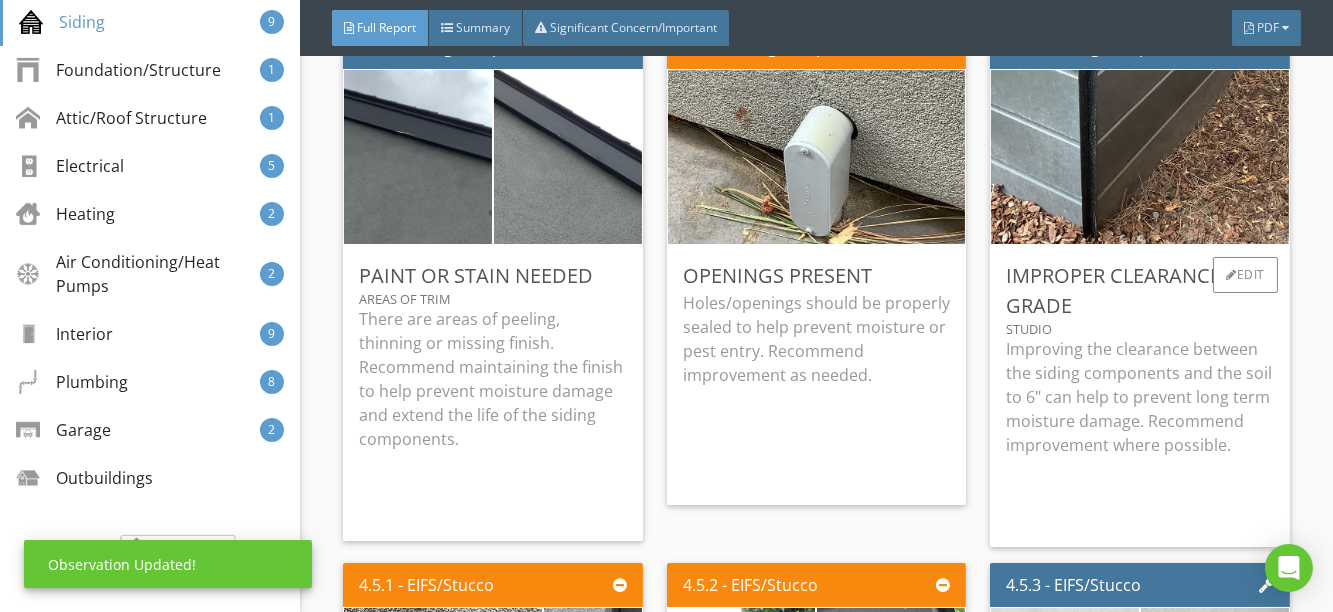 click on "Improving the clearance between the siding components and the soil to 6" can help to prevent long term moisture damage. Recommend improvement where possible." at bounding box center (1140, 397) 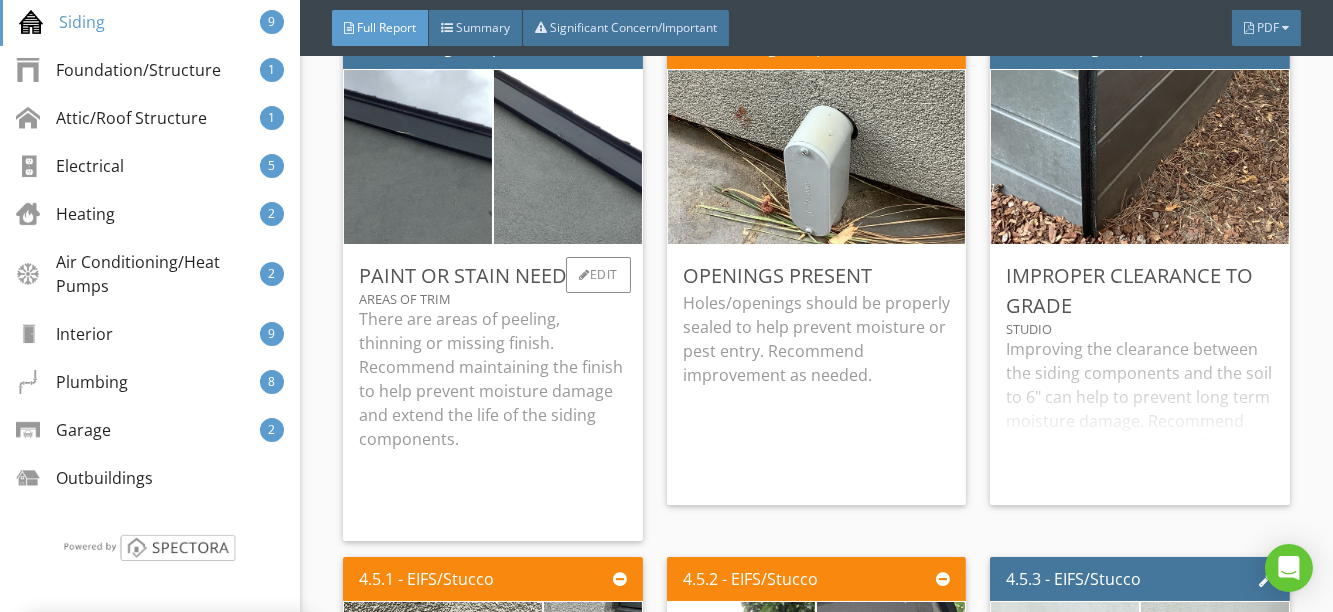 click on "There are areas of peeling, thinning or missing finish. Recommend maintaining the finish to help prevent moisture damage and extend the life of the siding components." at bounding box center [493, 379] 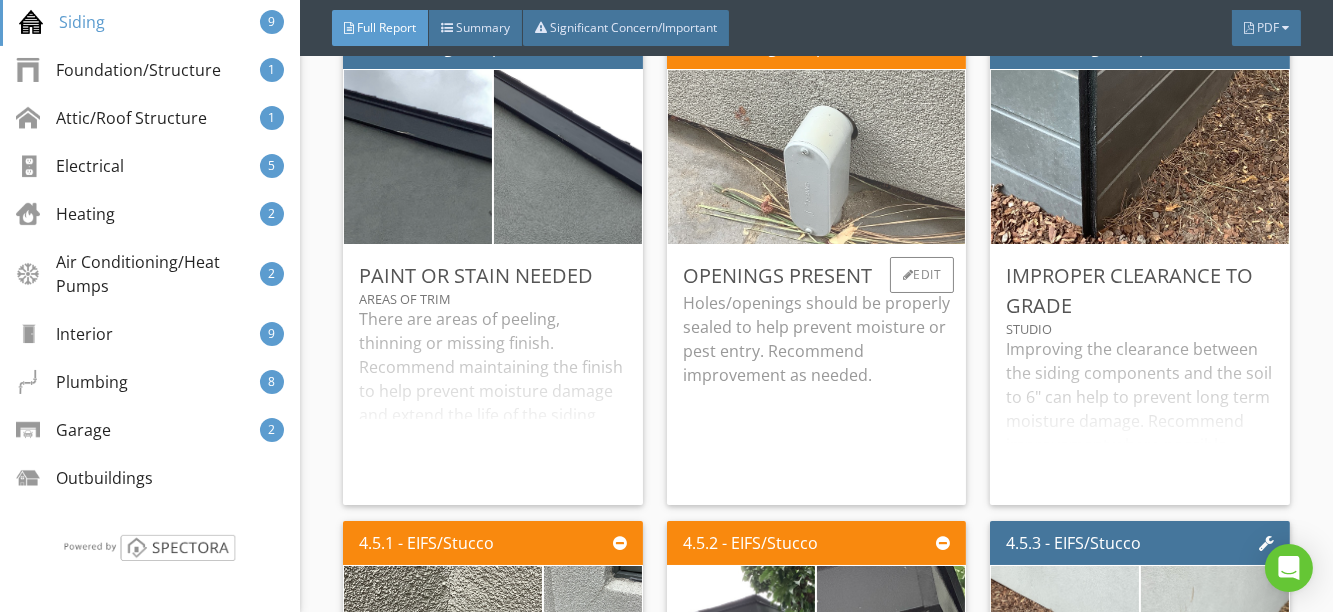 click at bounding box center (816, 157) 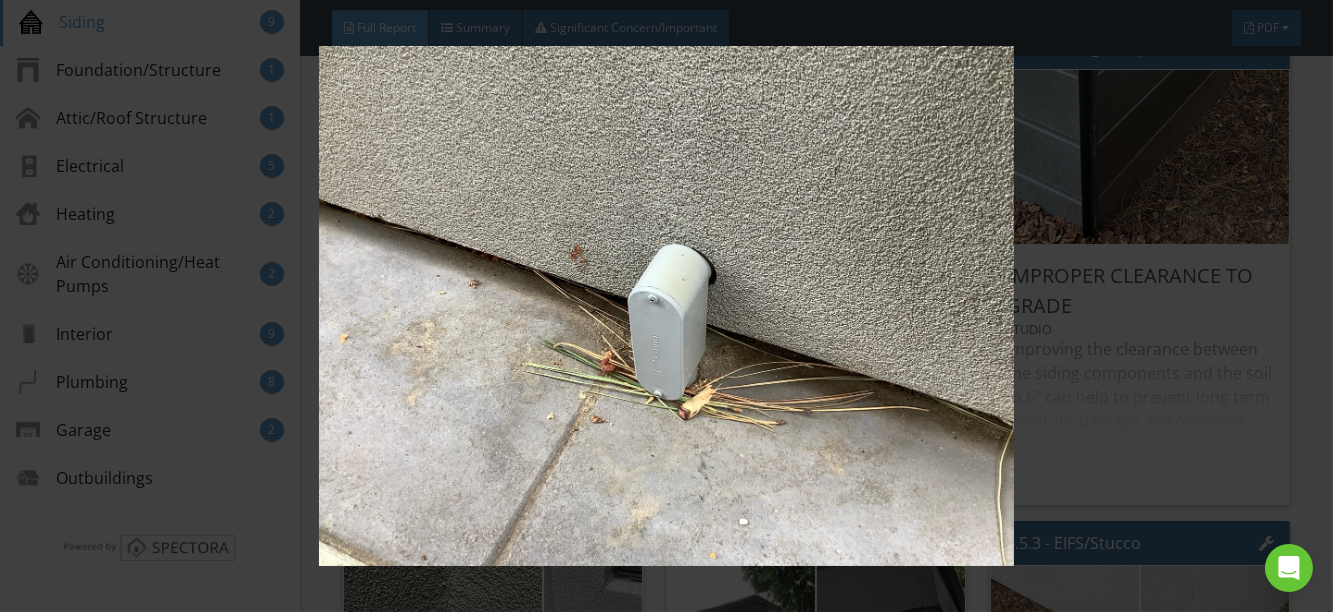 click at bounding box center [666, 306] 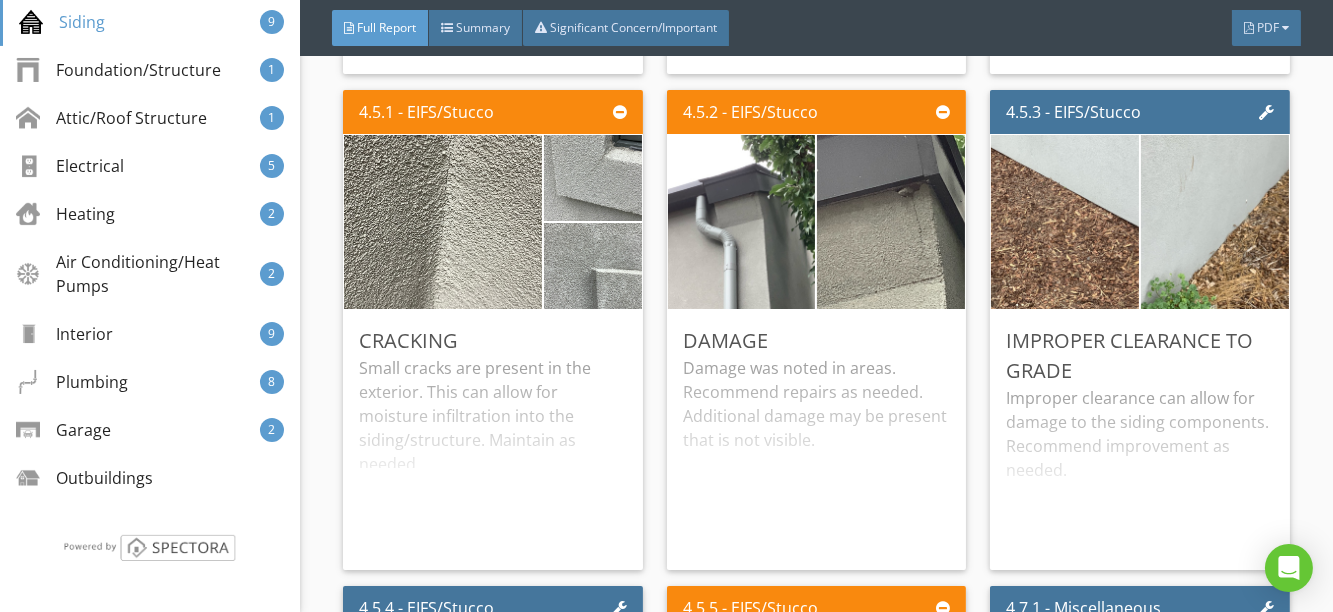 scroll, scrollTop: 7572, scrollLeft: 0, axis: vertical 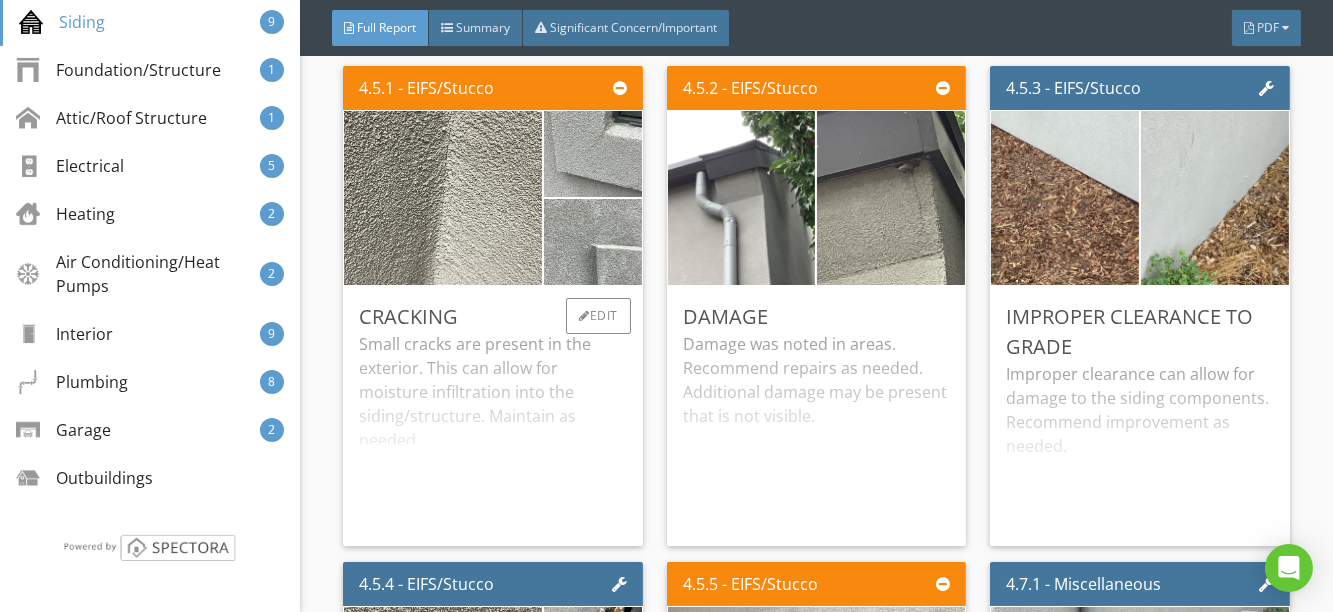 click on "Small cracks are present in the exterior. This can allow for moisture infiltration into the siding/structure. Maintain as needed." at bounding box center [493, 431] 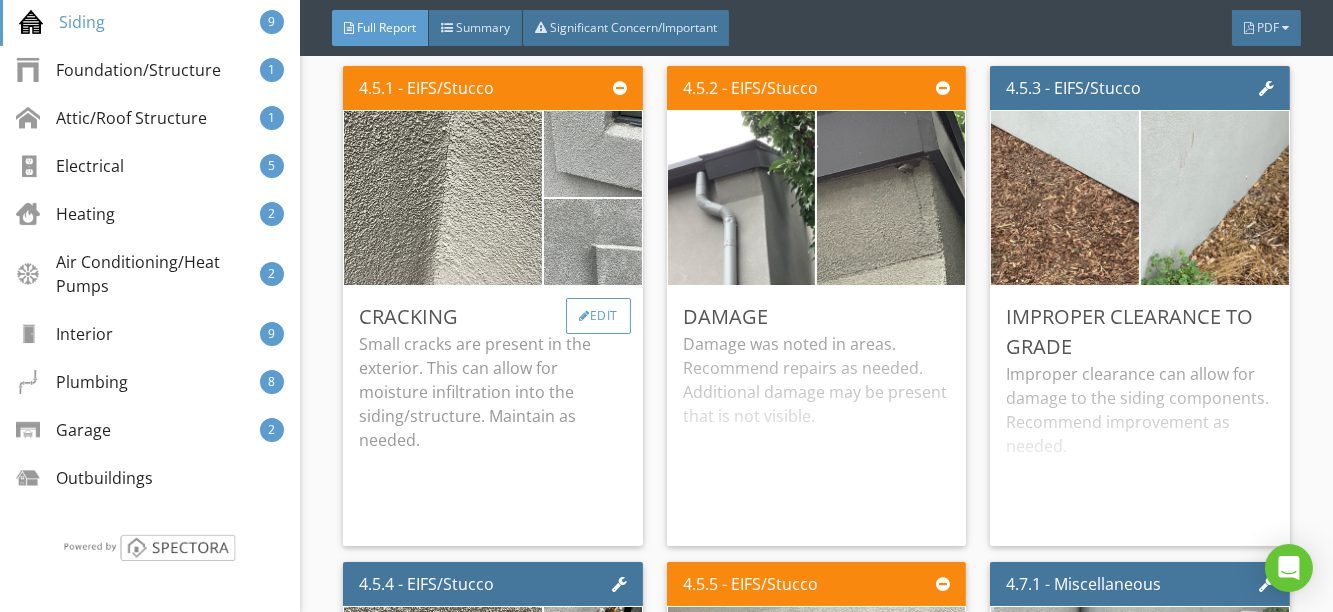 click at bounding box center [584, 316] 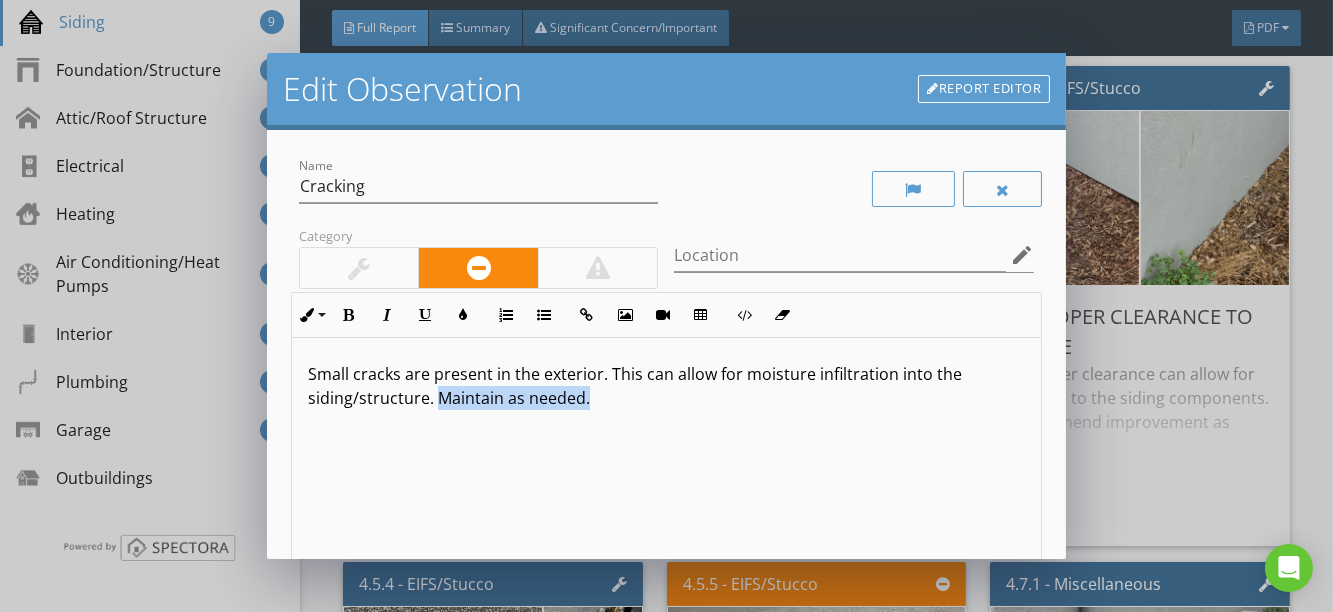 drag, startPoint x: 435, startPoint y: 400, endPoint x: 583, endPoint y: 403, distance: 148.0304 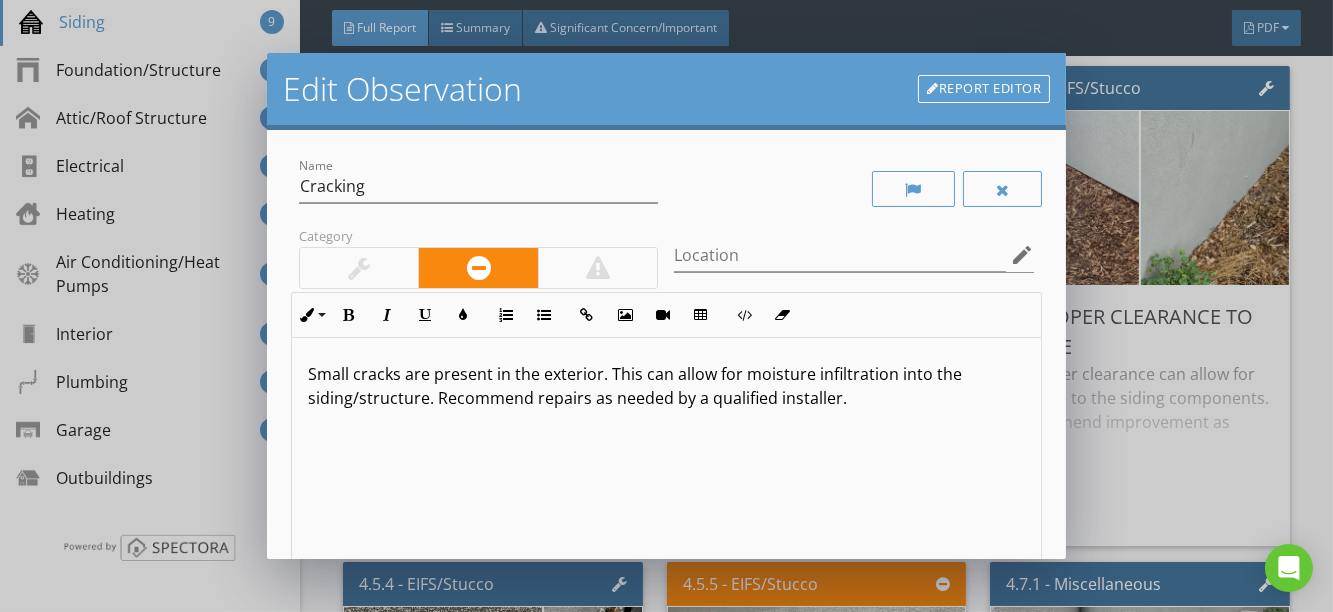 scroll, scrollTop: 0, scrollLeft: 0, axis: both 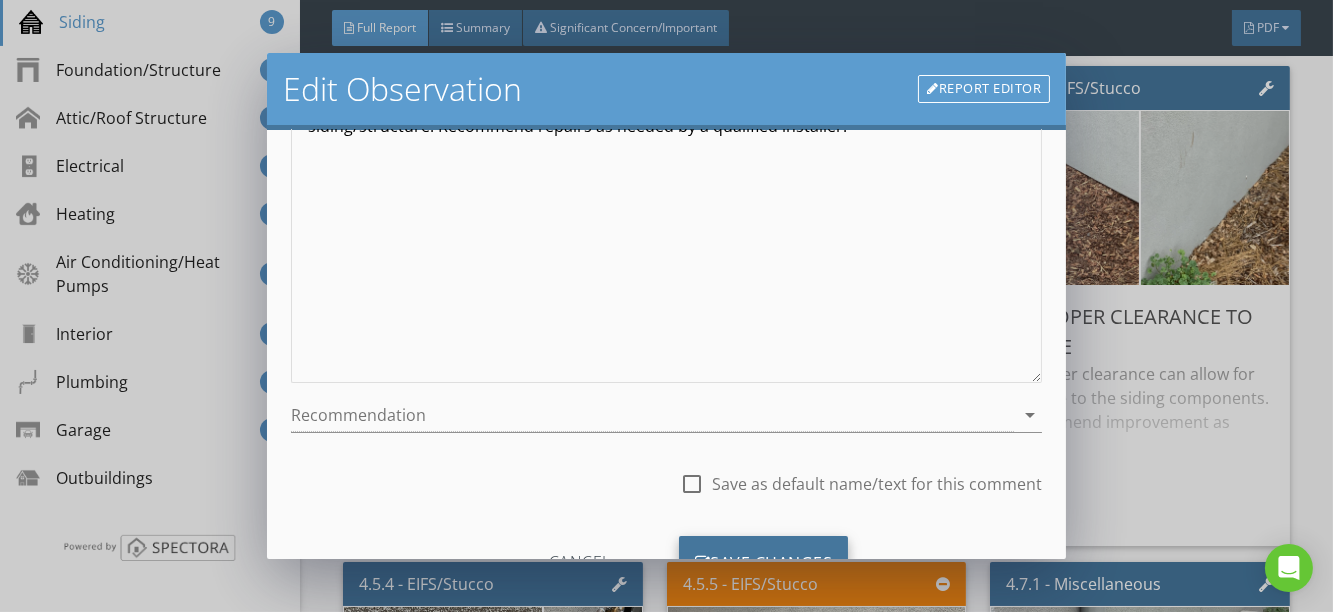 click on "Save Changes" at bounding box center [764, 563] 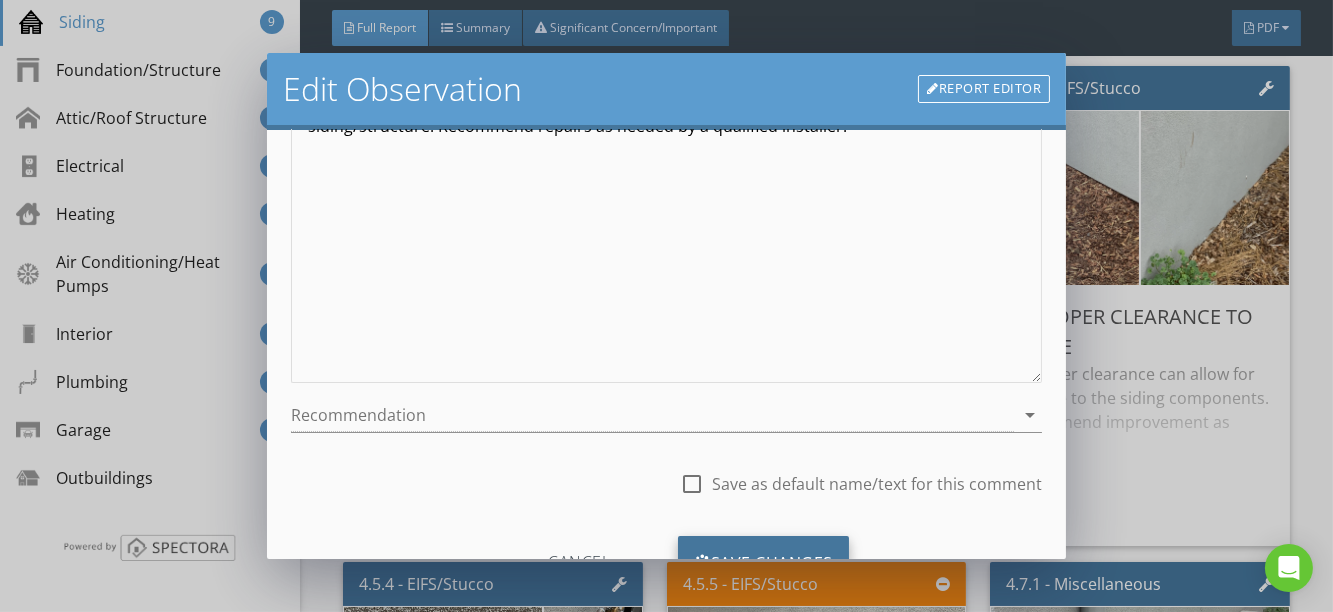 scroll, scrollTop: 120, scrollLeft: 0, axis: vertical 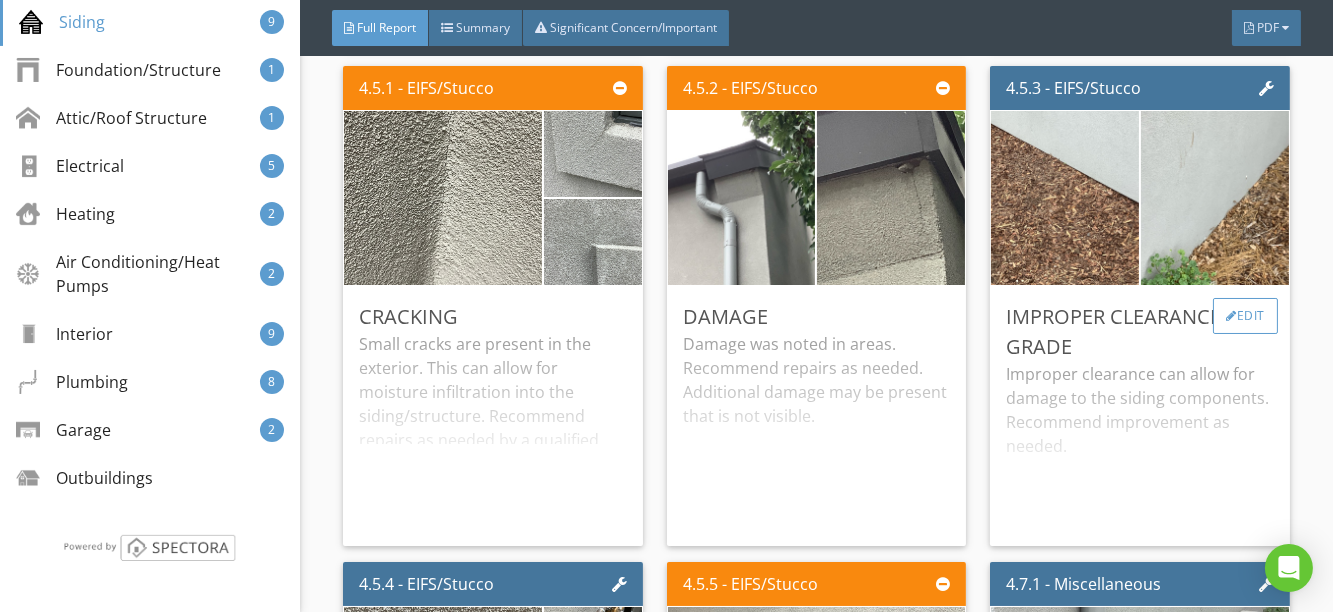 click on "Edit" at bounding box center [1245, 316] 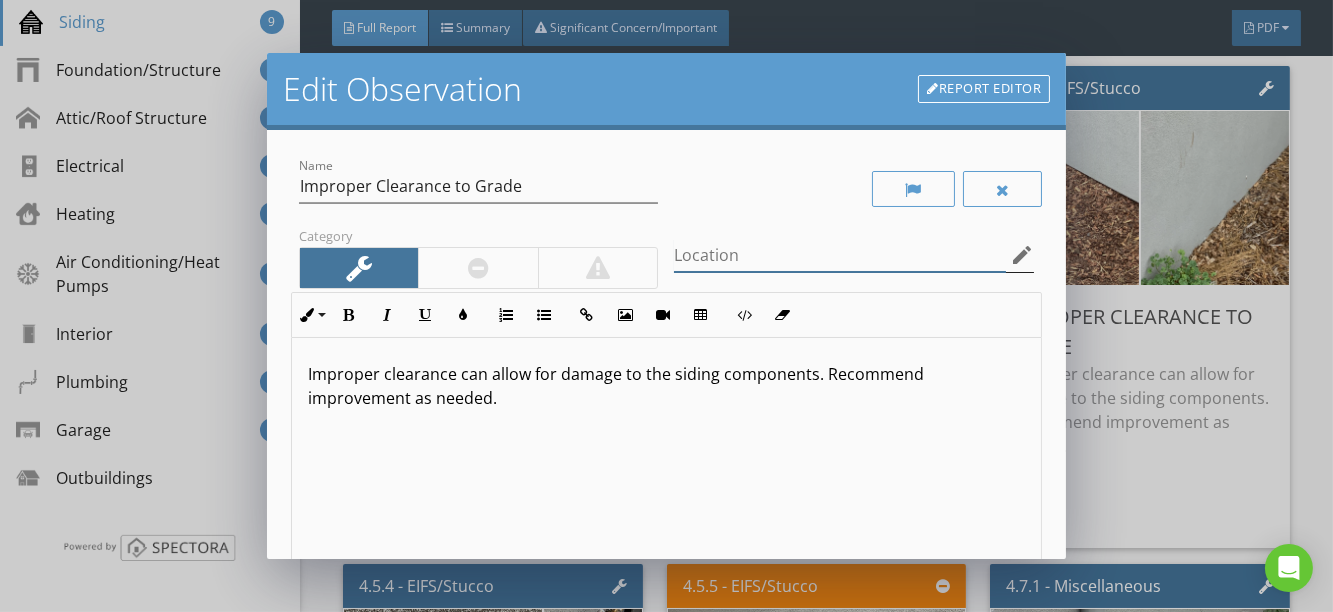 click at bounding box center (840, 255) 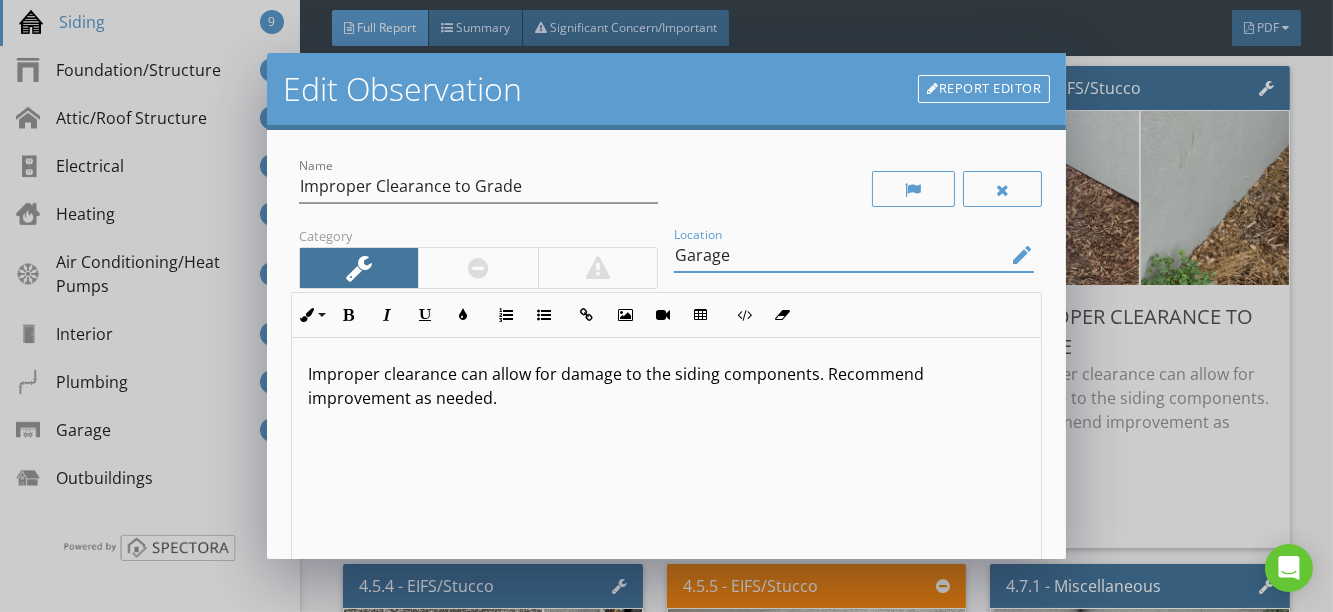 type on "Garage" 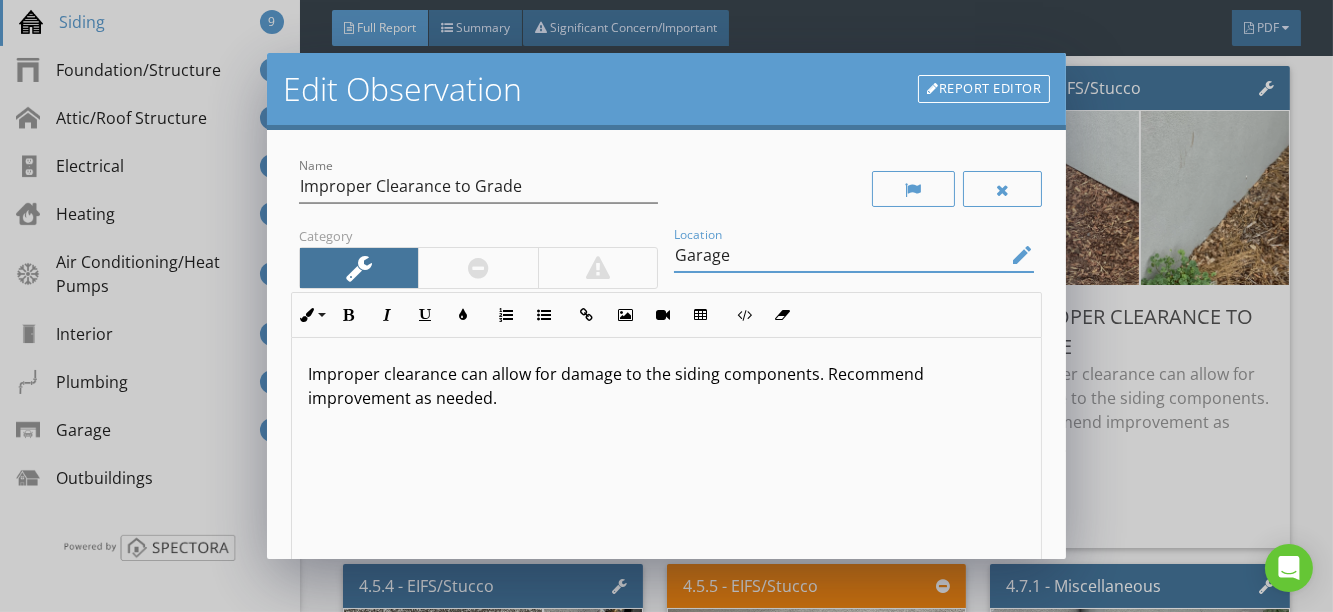 click on "Improper clearance can allow for damage to the siding components. Recommend improvement as needed." at bounding box center (667, 386) 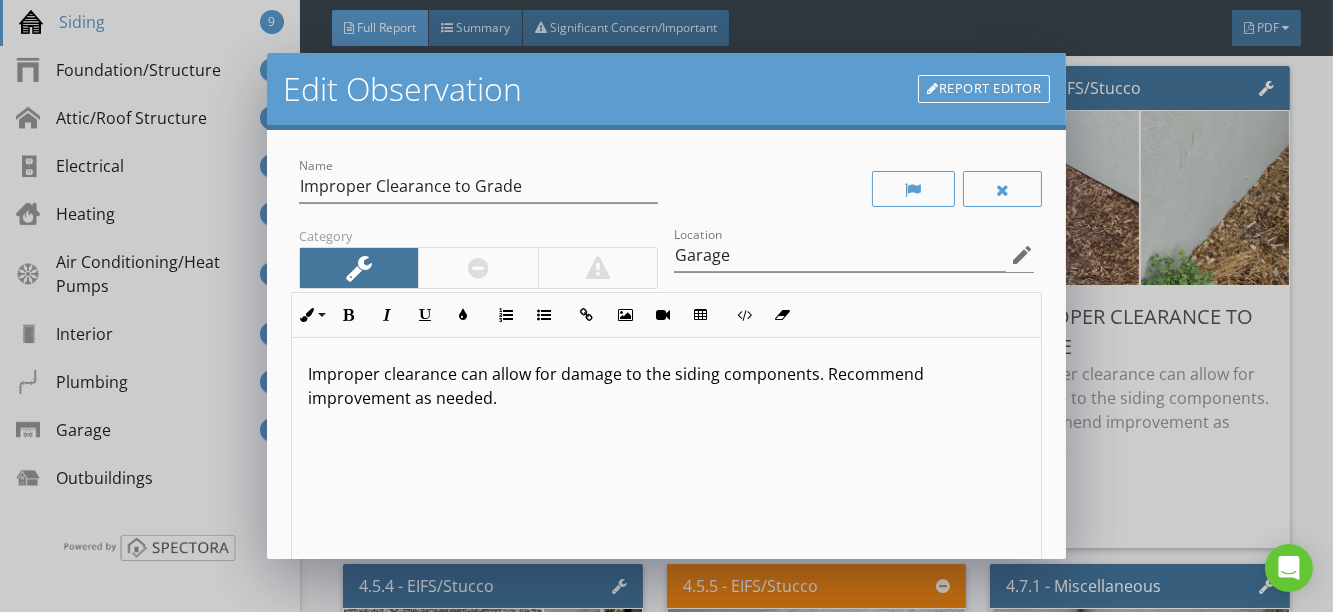 scroll, scrollTop: 0, scrollLeft: 0, axis: both 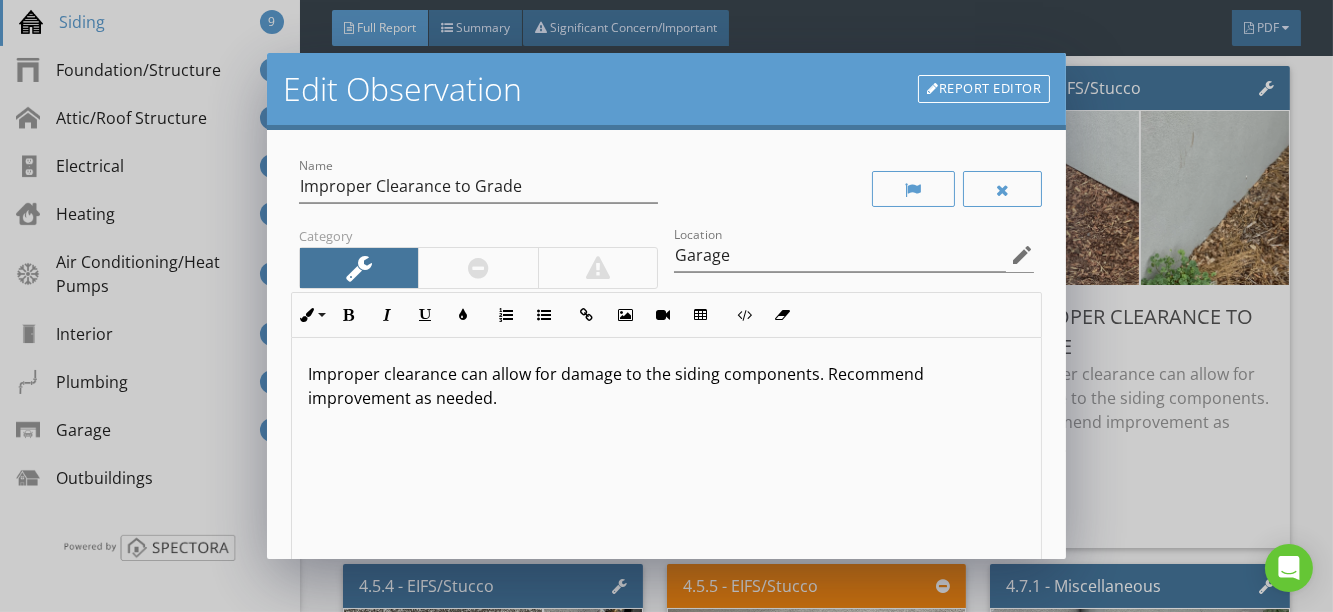 type 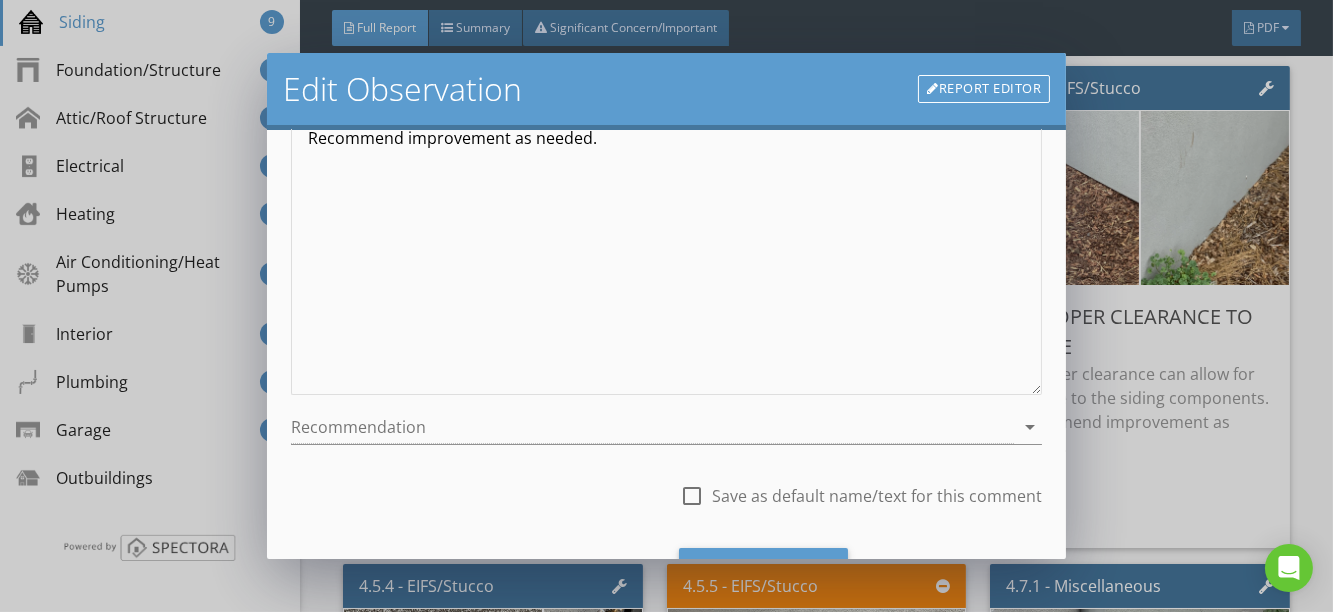scroll, scrollTop: 174, scrollLeft: 0, axis: vertical 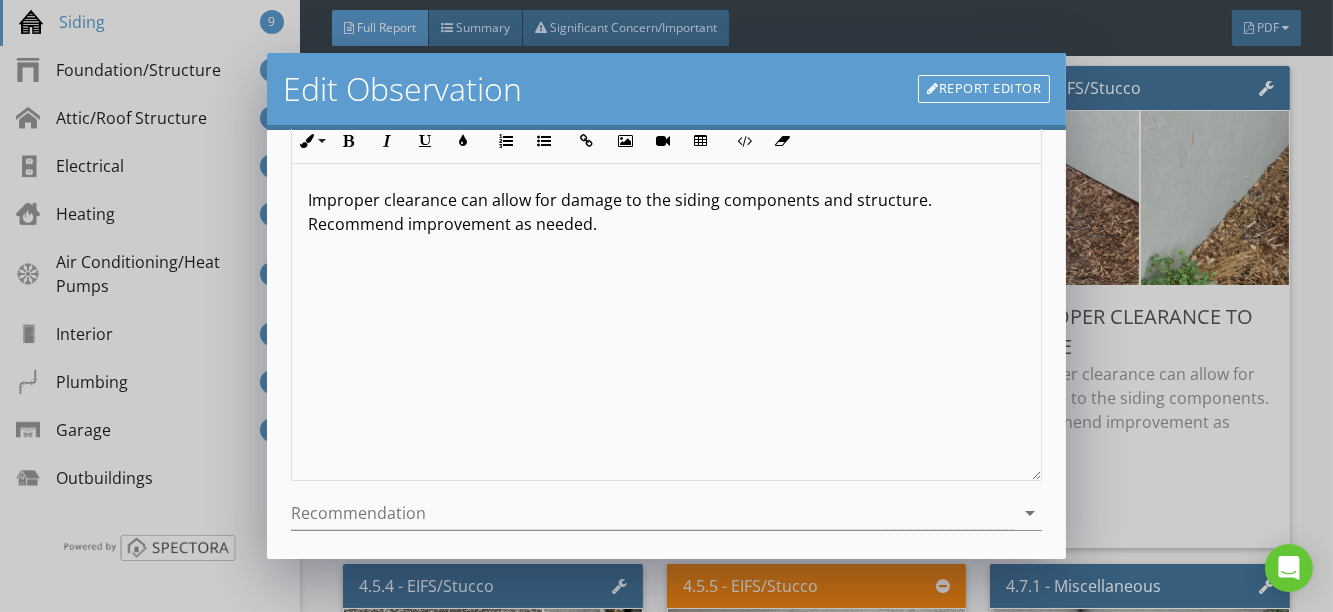 click on "Improper clearance can allow for damage to the siding components and structure. Recommend improvement as needed." at bounding box center (667, 212) 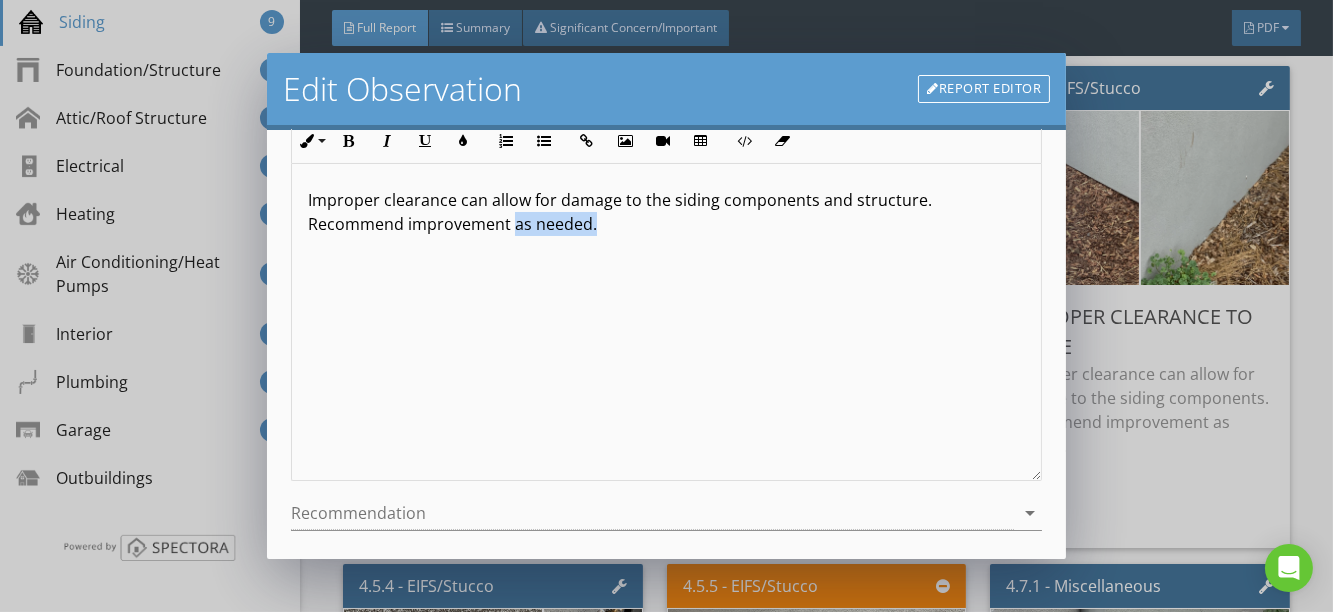 drag, startPoint x: 597, startPoint y: 225, endPoint x: 514, endPoint y: 227, distance: 83.02409 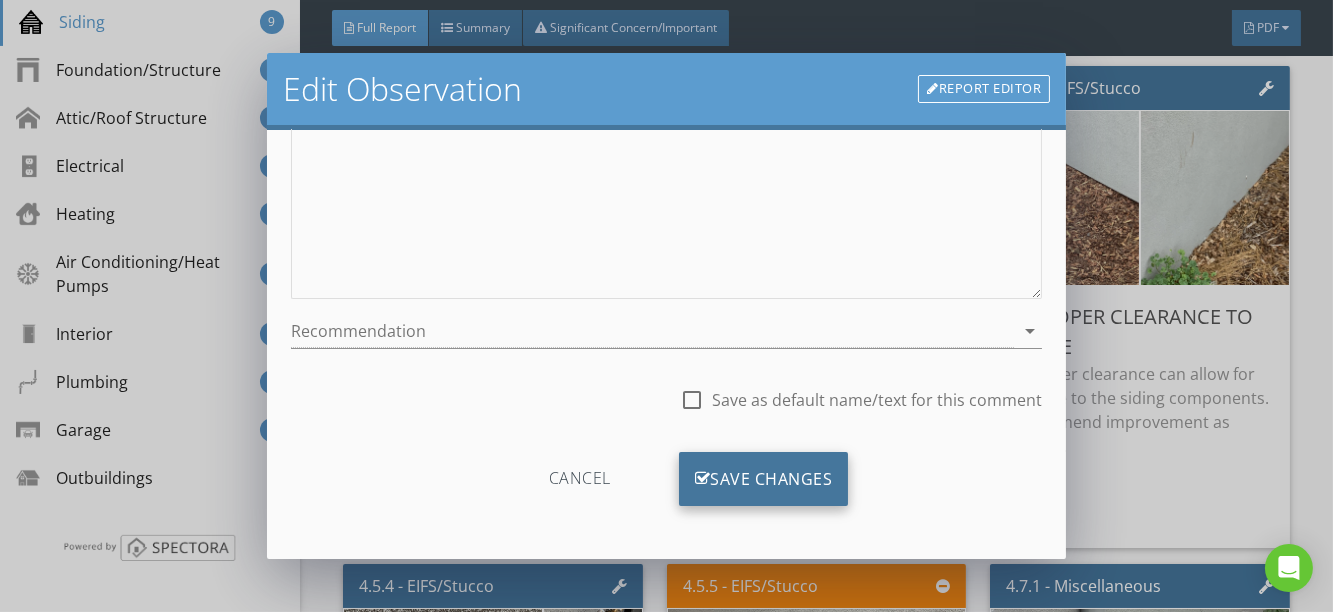 click on "Save Changes" at bounding box center [764, 479] 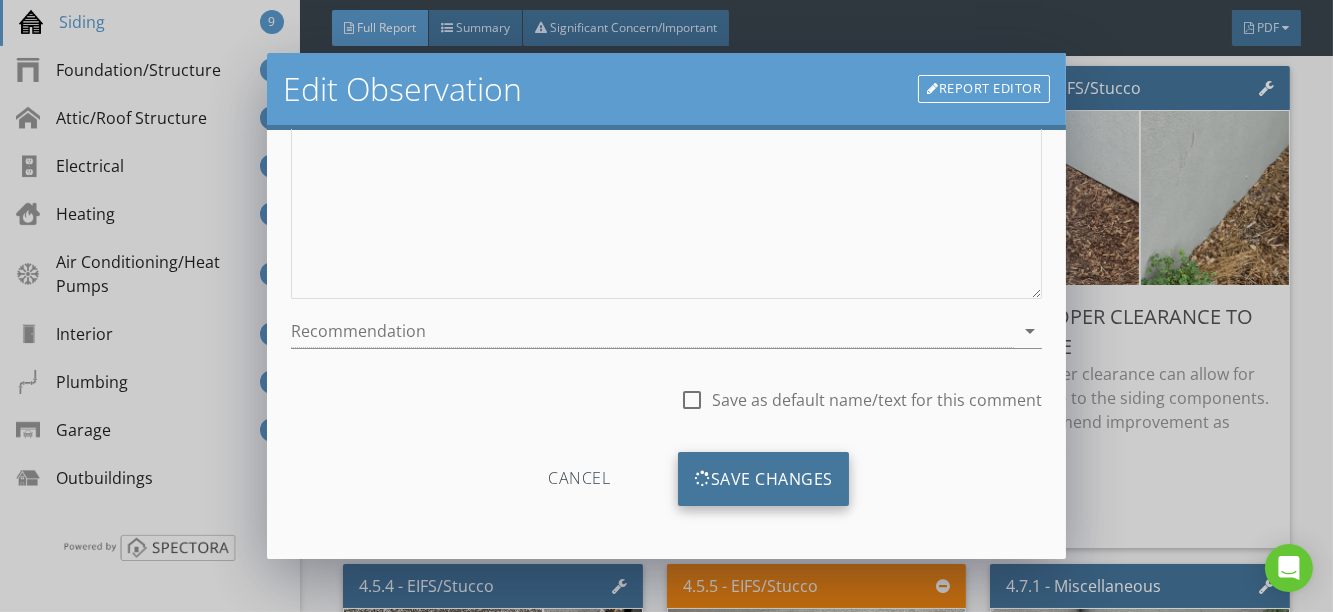 scroll, scrollTop: 120, scrollLeft: 0, axis: vertical 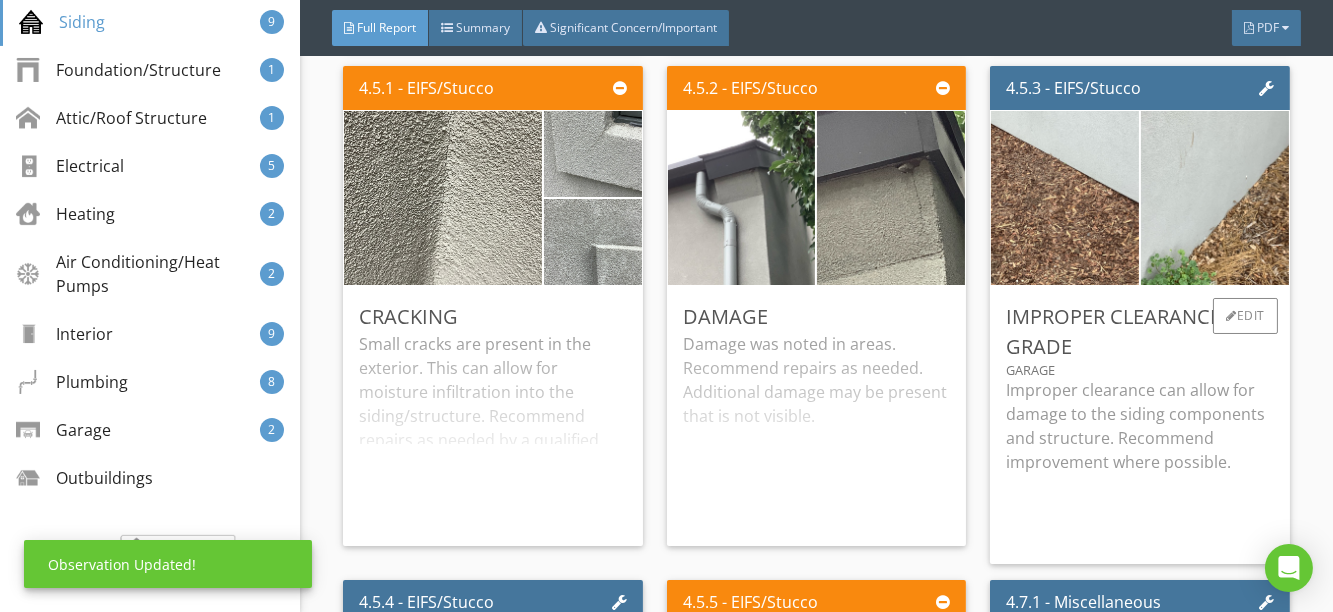 click on "Improper clearance can allow for damage to the siding components and structure. Recommend improvement where possible." at bounding box center (1140, 426) 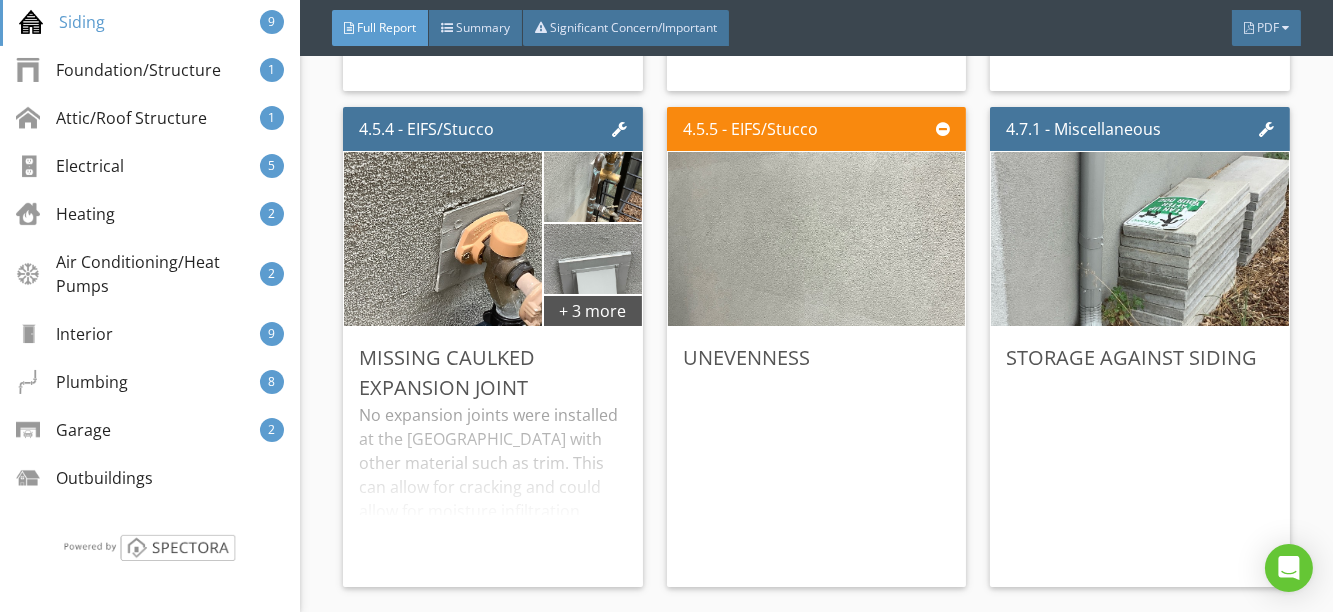 scroll, scrollTop: 8117, scrollLeft: 0, axis: vertical 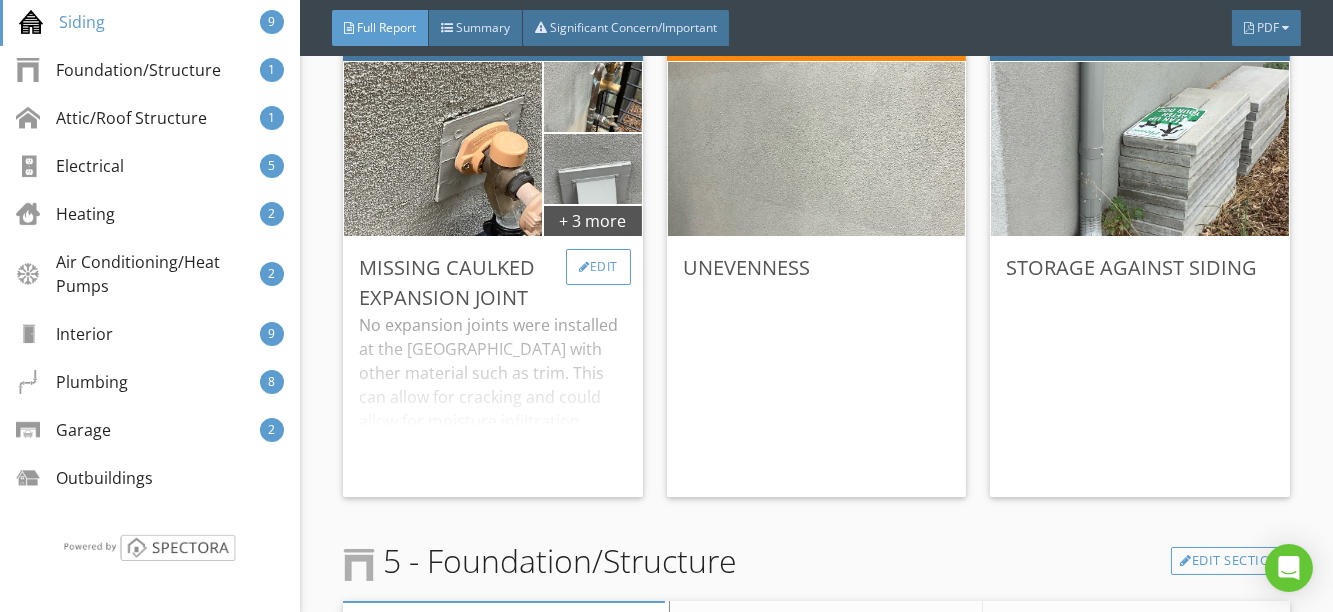 click on "Edit" at bounding box center (598, 267) 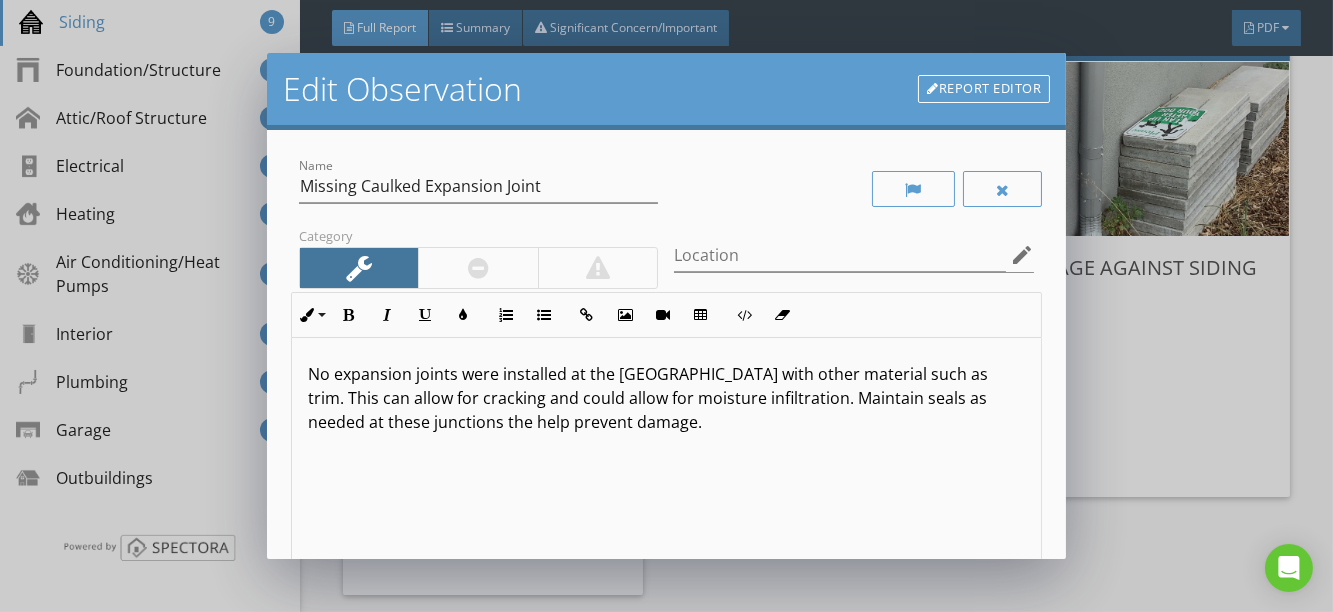 click at bounding box center (478, 268) 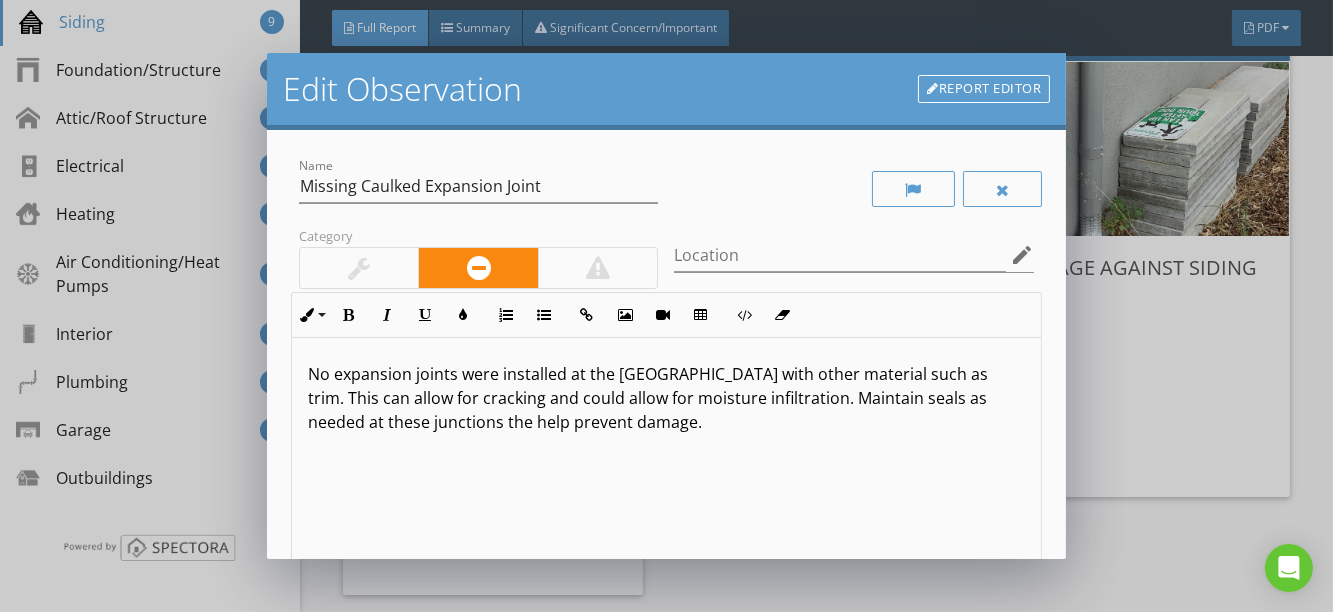 click on "No expansion joints were installed at the [GEOGRAPHIC_DATA] with other material such as trim. This can allow for cracking and could allow for moisture infiltration. Maintain seals as needed at these junctions the help prevent damage." at bounding box center (667, 398) 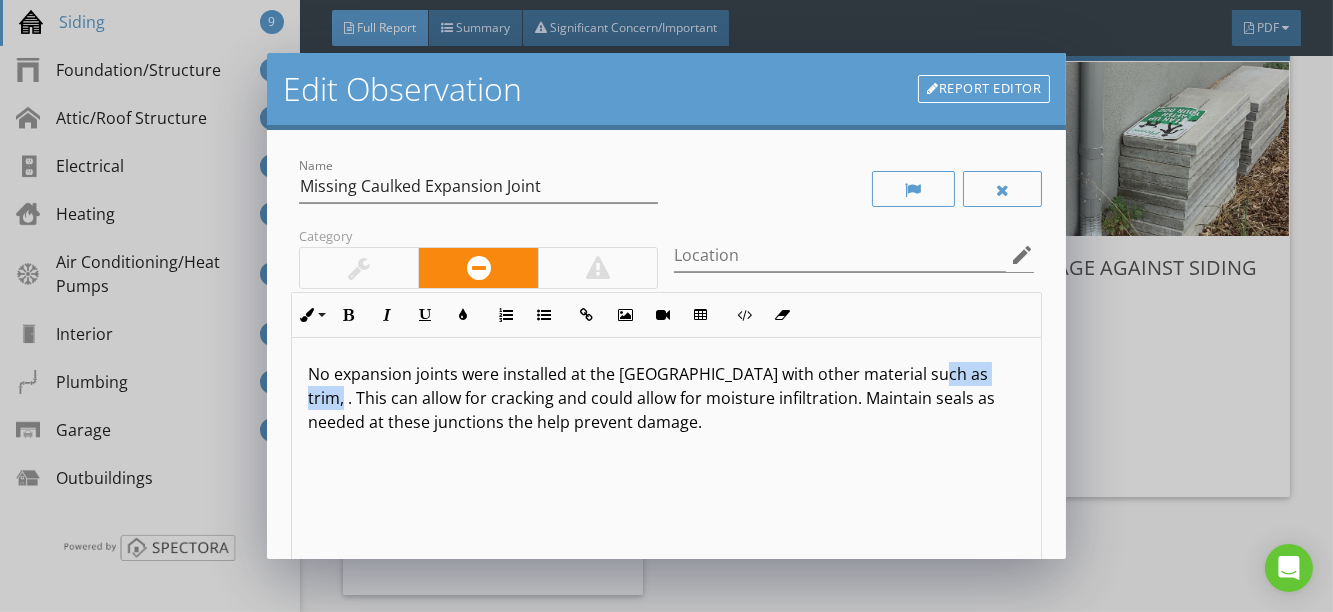 drag, startPoint x: 985, startPoint y: 377, endPoint x: 913, endPoint y: 378, distance: 72.00694 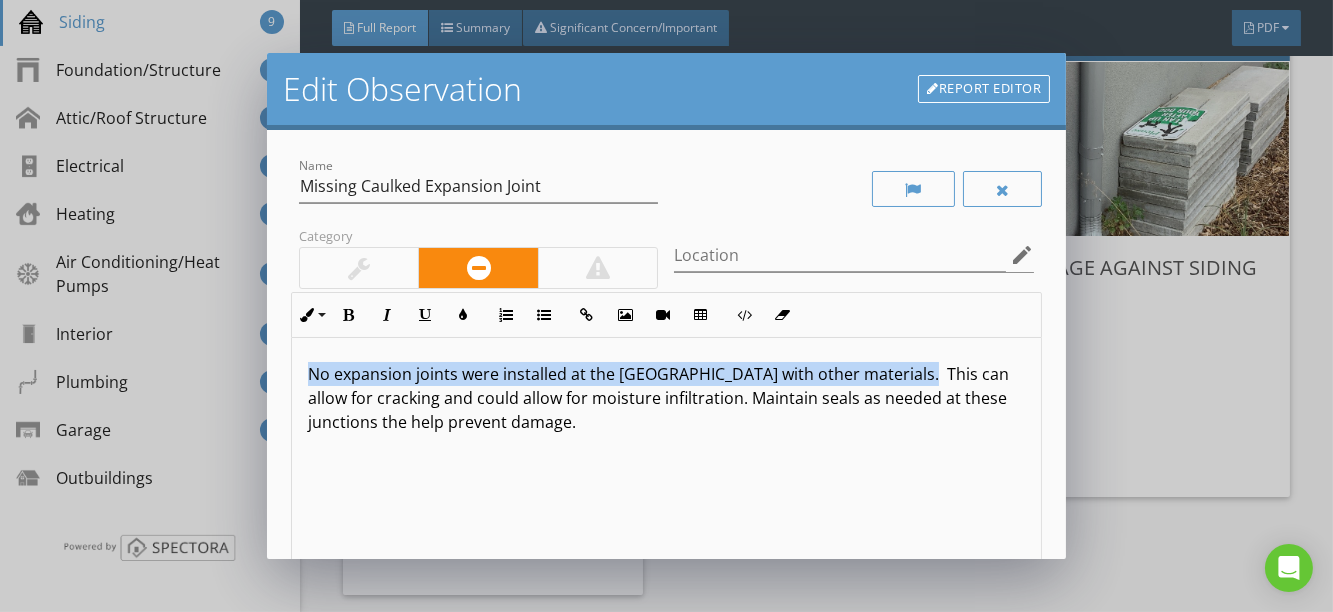 drag, startPoint x: 308, startPoint y: 376, endPoint x: 896, endPoint y: 383, distance: 588.0417 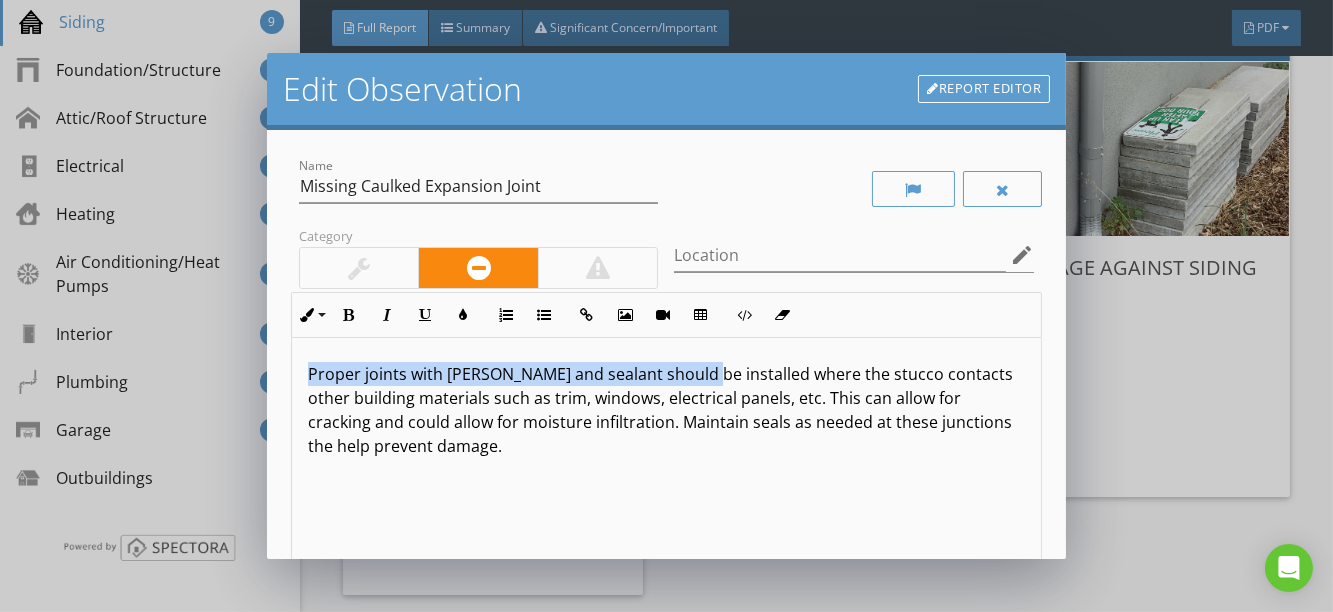 drag, startPoint x: 308, startPoint y: 377, endPoint x: 694, endPoint y: 379, distance: 386.0052 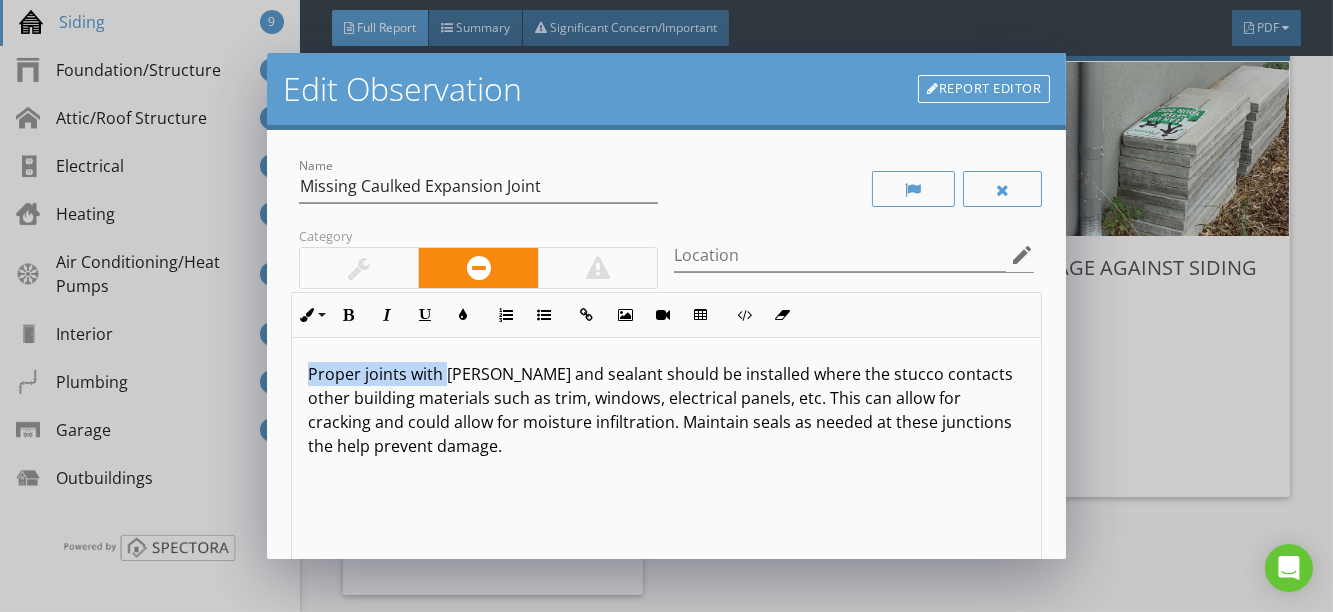 drag, startPoint x: 309, startPoint y: 376, endPoint x: 444, endPoint y: 381, distance: 135.09256 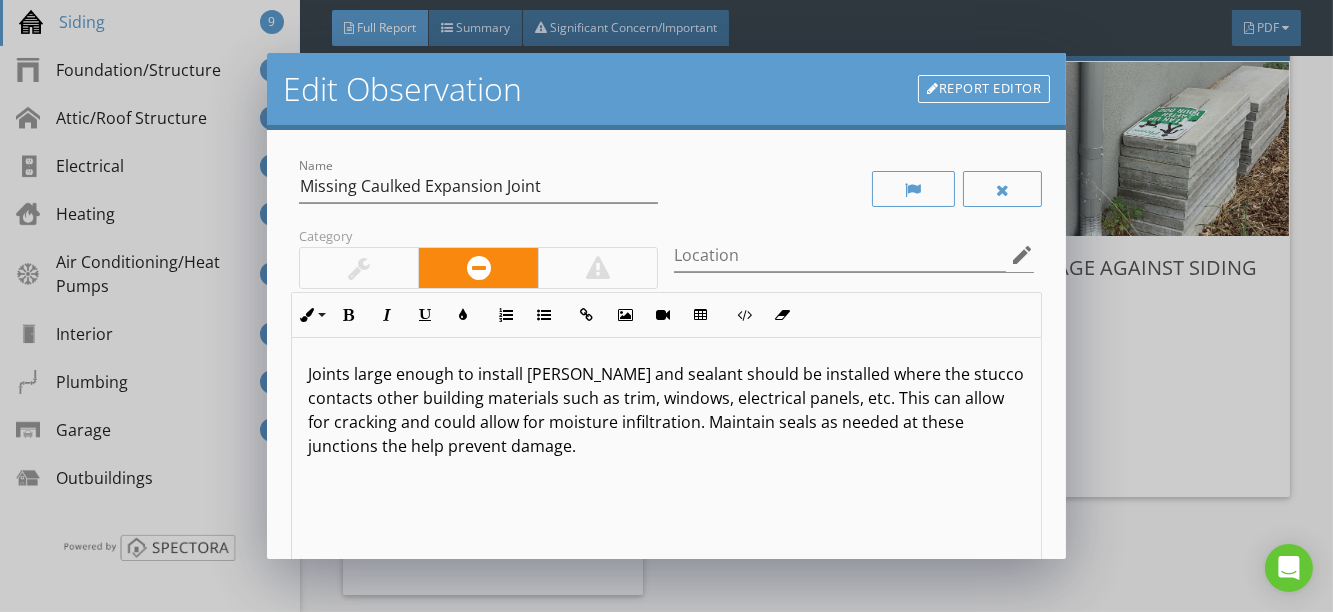 click on "Joints large enough to install [PERSON_NAME] and sealant should be installed where the stucco contacts other building materials such as trim, windows, electrical panels, etc. This can allow for cracking and could allow for moisture infiltration. Maintain seals as needed at these junctions the help prevent damage." at bounding box center (667, 410) 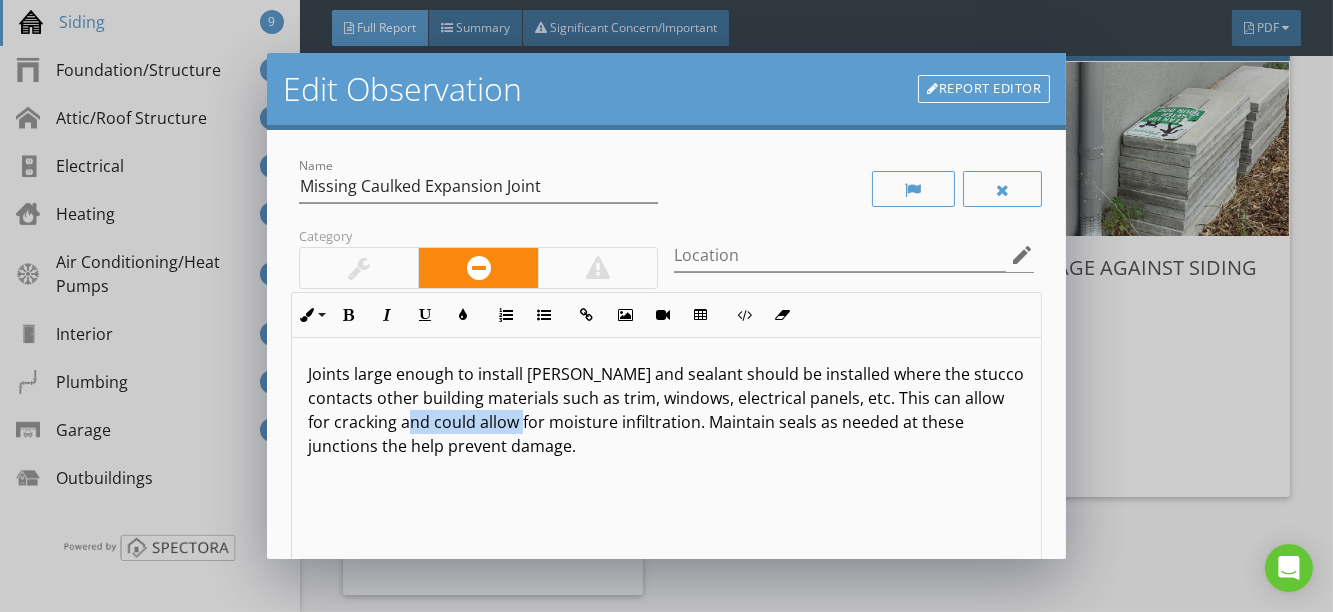 drag, startPoint x: 433, startPoint y: 425, endPoint x: 539, endPoint y: 425, distance: 106 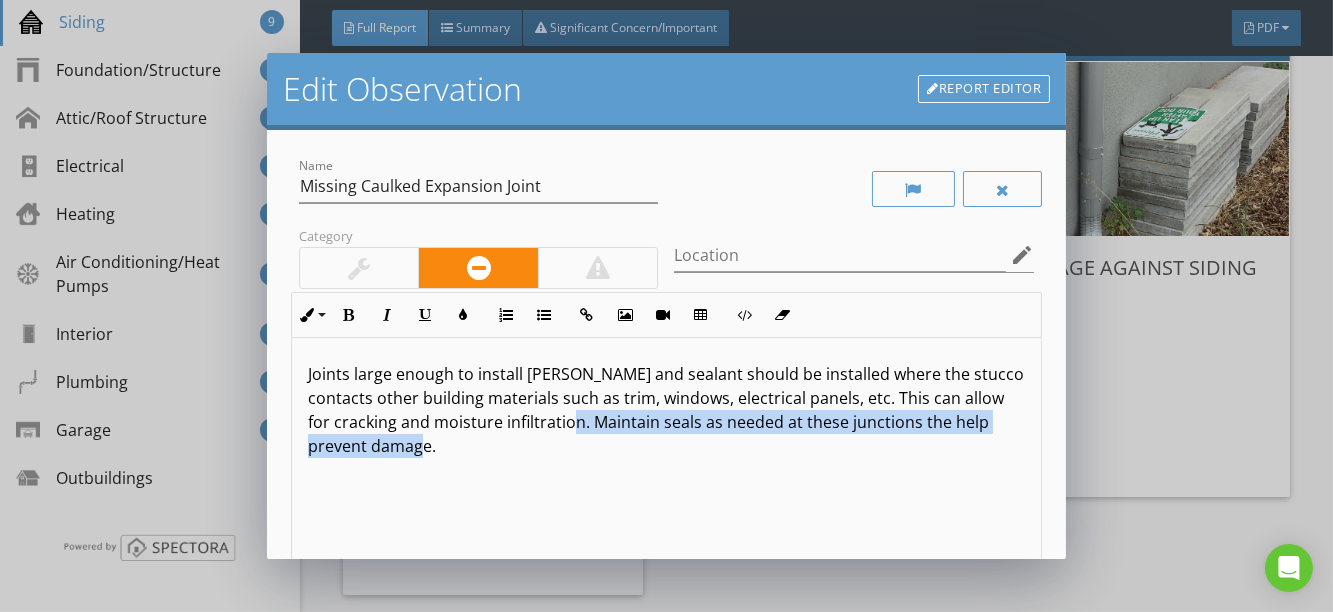 drag, startPoint x: 589, startPoint y: 425, endPoint x: 669, endPoint y: 443, distance: 82 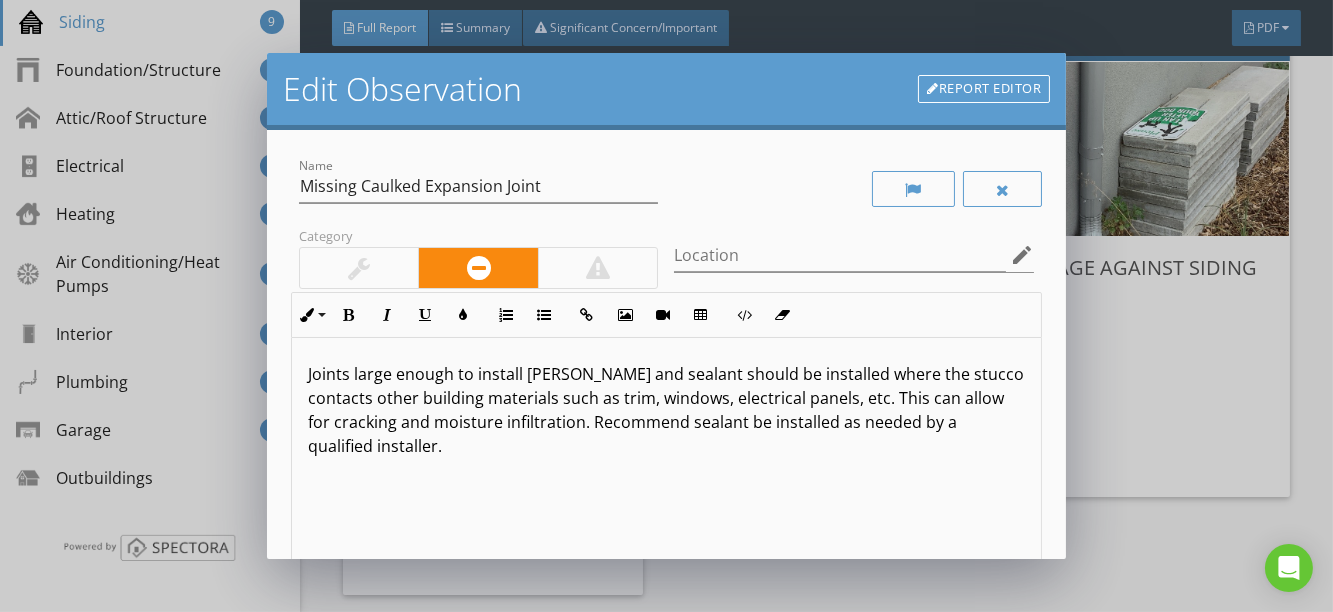 scroll, scrollTop: 0, scrollLeft: 0, axis: both 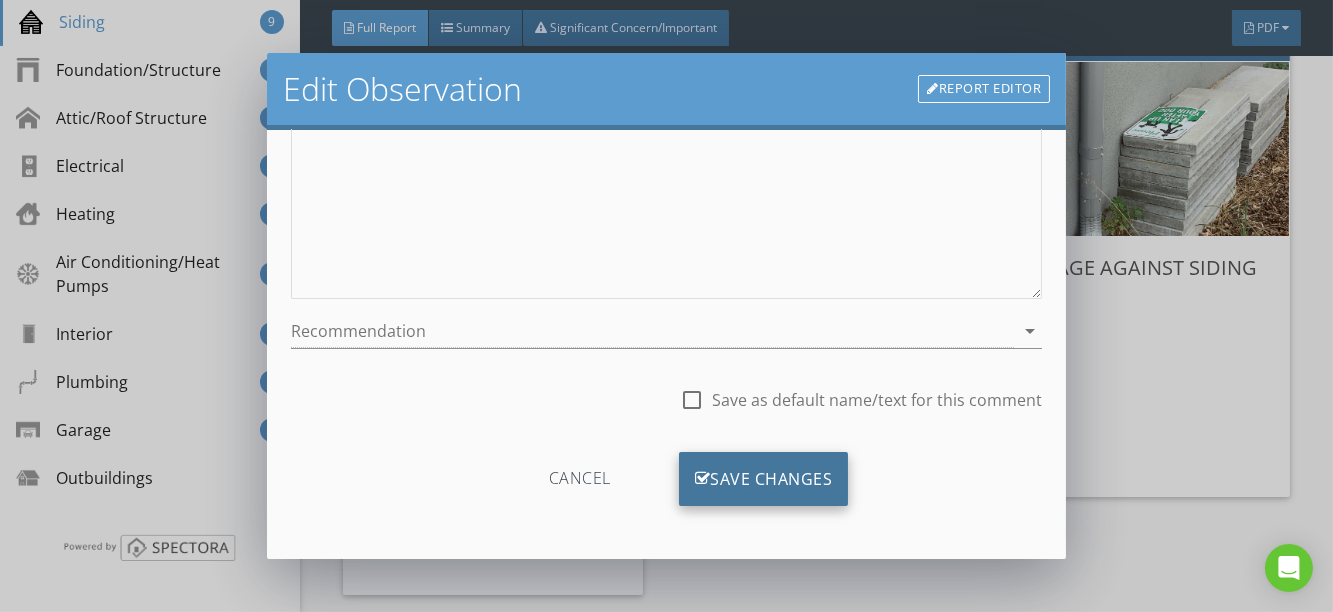 click on "Save Changes" at bounding box center [764, 479] 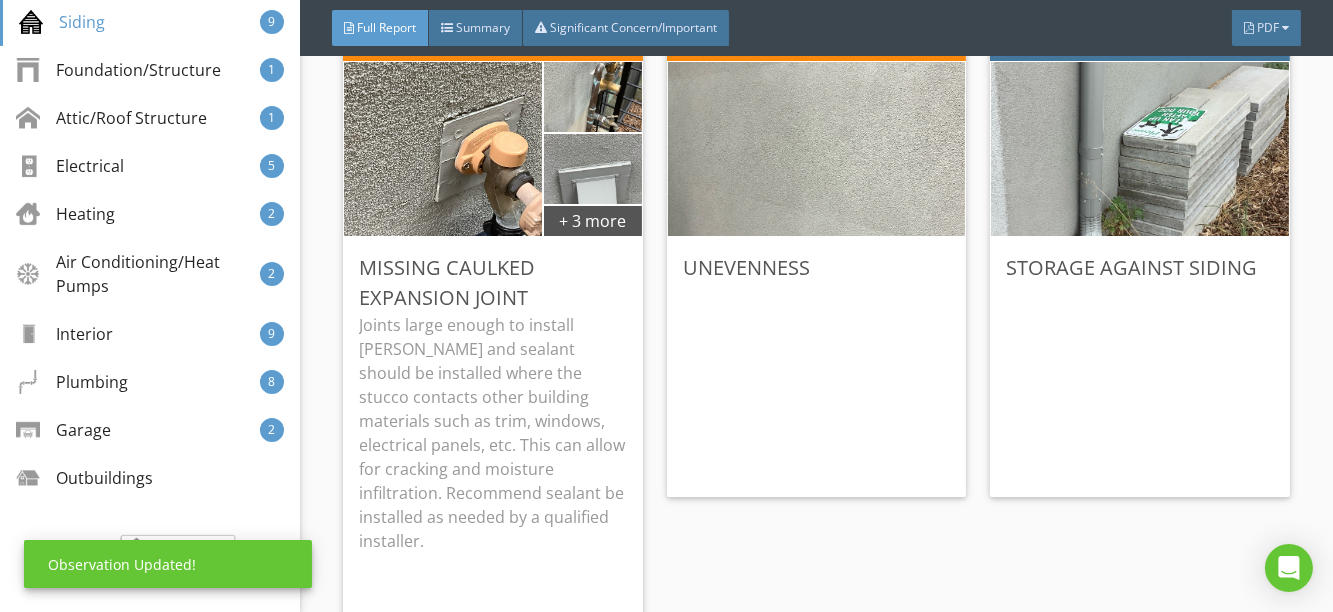 scroll, scrollTop: 120, scrollLeft: 0, axis: vertical 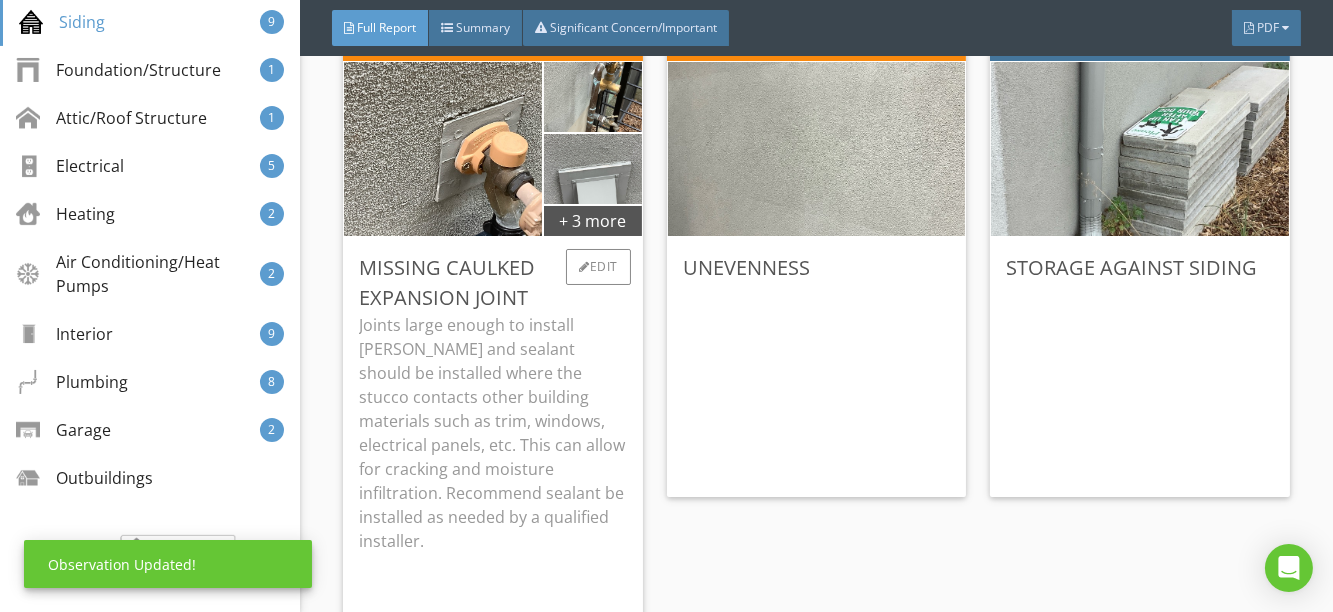 click on "Joints large enough to install [PERSON_NAME] and sealant should be installed where the stucco contacts other building materials such as trim, windows, electrical panels, etc. This can allow for cracking and moisture infiltration. Recommend sealant be installed as needed by a qualified installer." at bounding box center [493, 433] 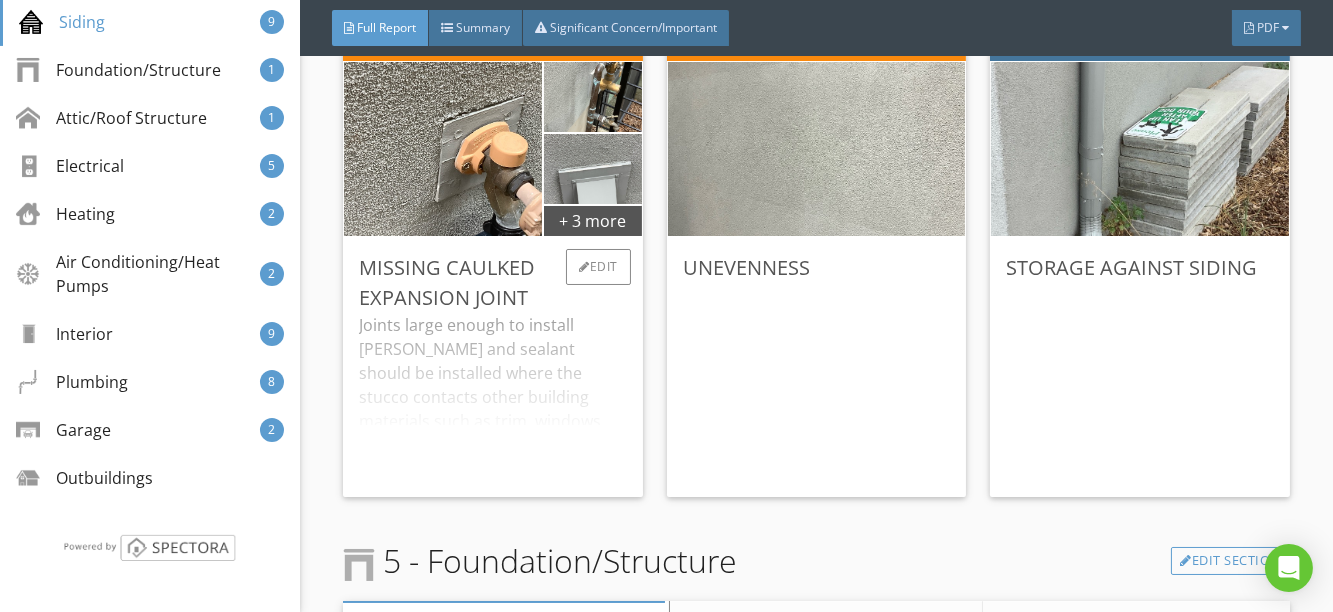 click on "Joints large enough to install [PERSON_NAME] and sealant should be installed where the stucco contacts other building materials such as trim, windows, electrical panels, etc. This can allow for cracking and moisture infiltration. Recommend sealant be installed as needed by a qualified installer." at bounding box center [493, 397] 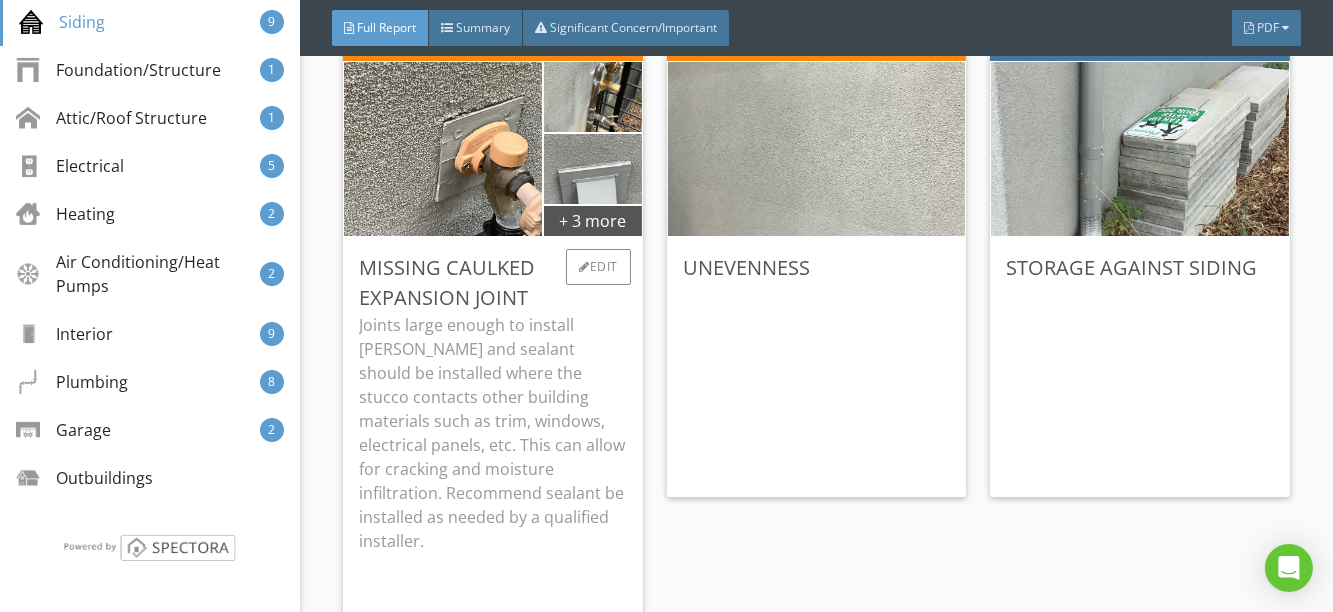 click on "Joints large enough to install [PERSON_NAME] and sealant should be installed where the stucco contacts other building materials such as trim, windows, electrical panels, etc. This can allow for cracking and moisture infiltration. Recommend sealant be installed as needed by a qualified installer." at bounding box center [493, 433] 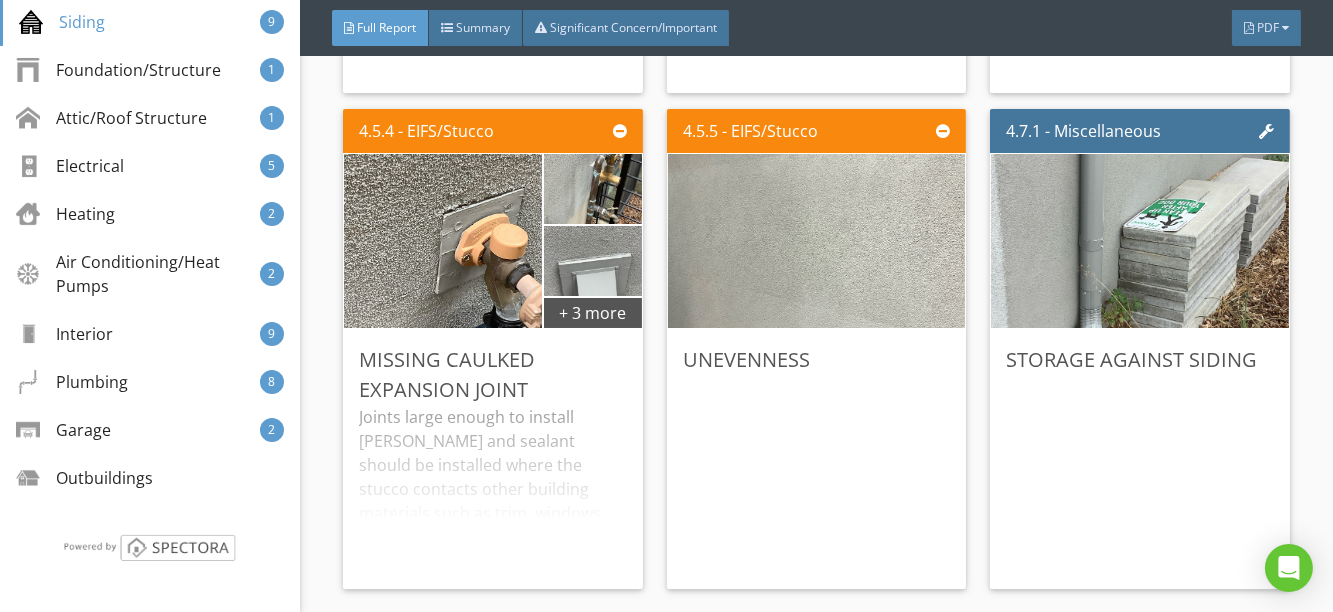 scroll, scrollTop: 8027, scrollLeft: 0, axis: vertical 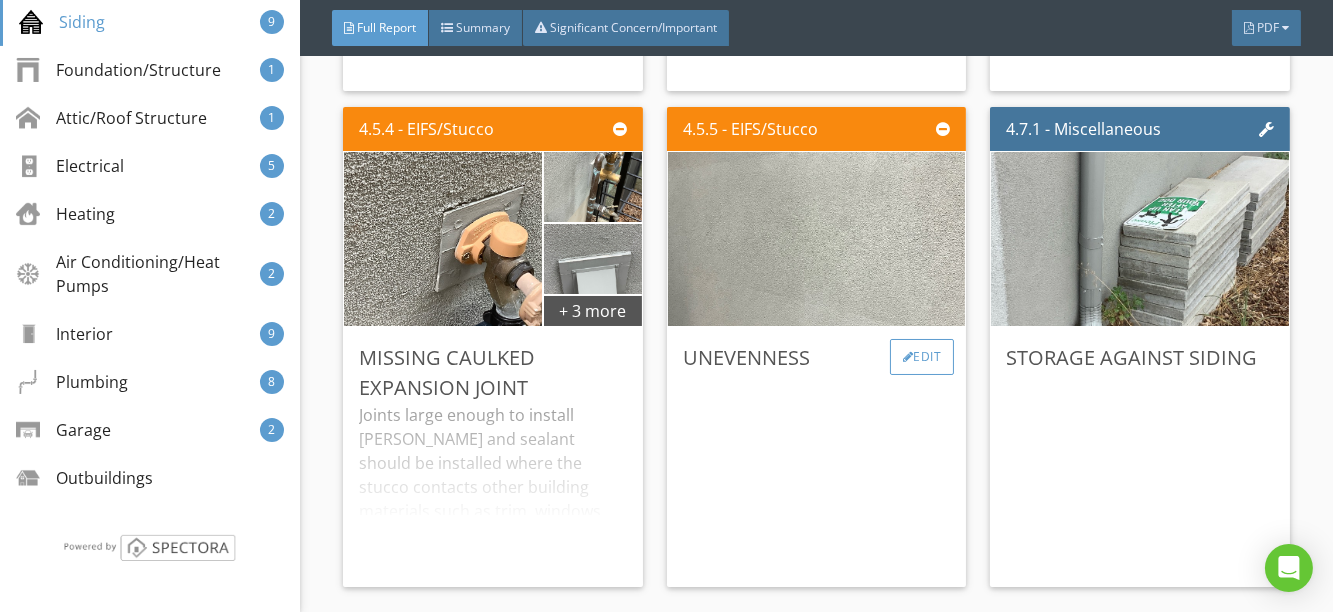 click at bounding box center [908, 357] 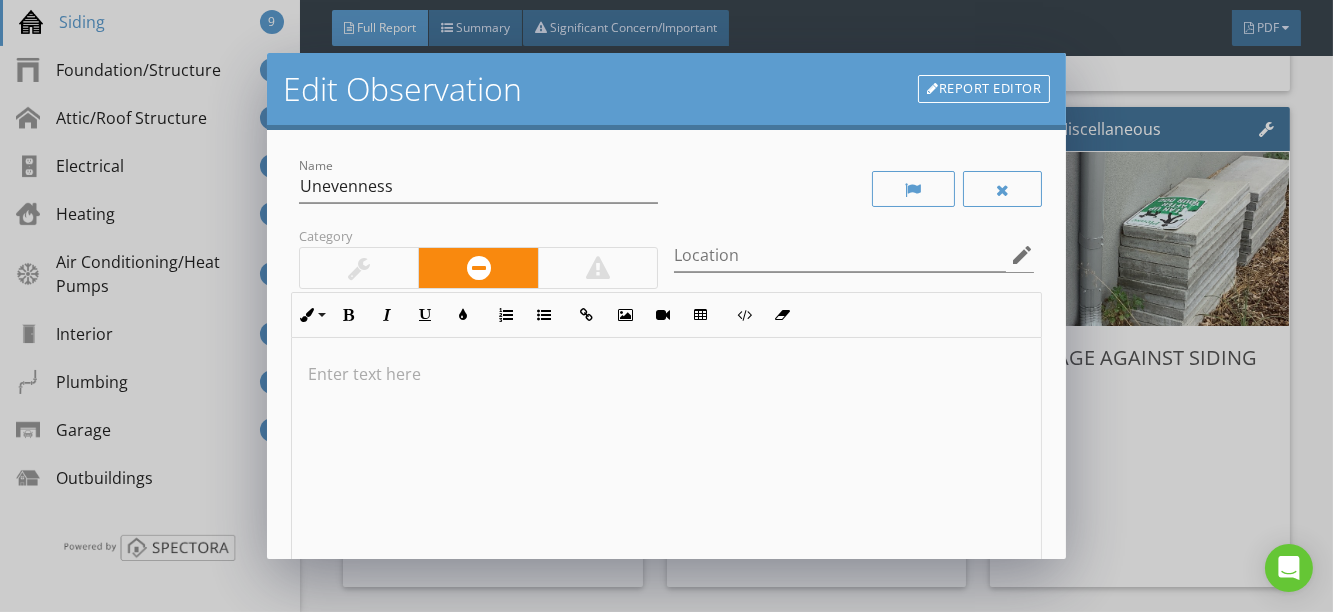 click at bounding box center [667, 374] 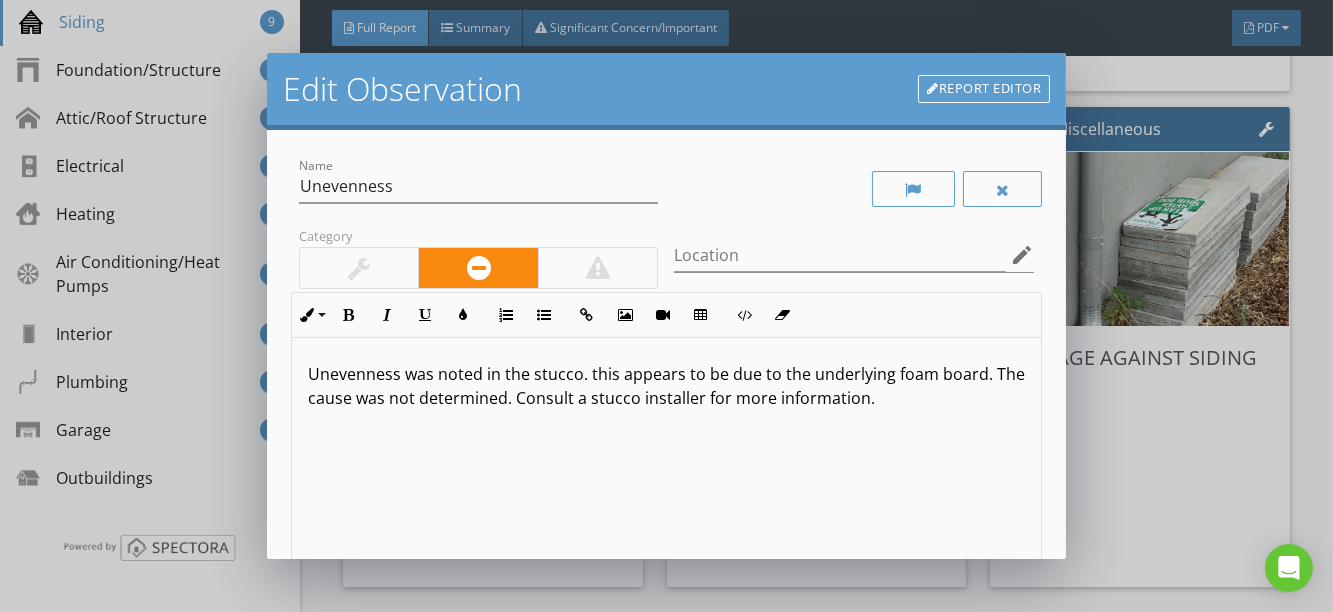 click at bounding box center [359, 268] 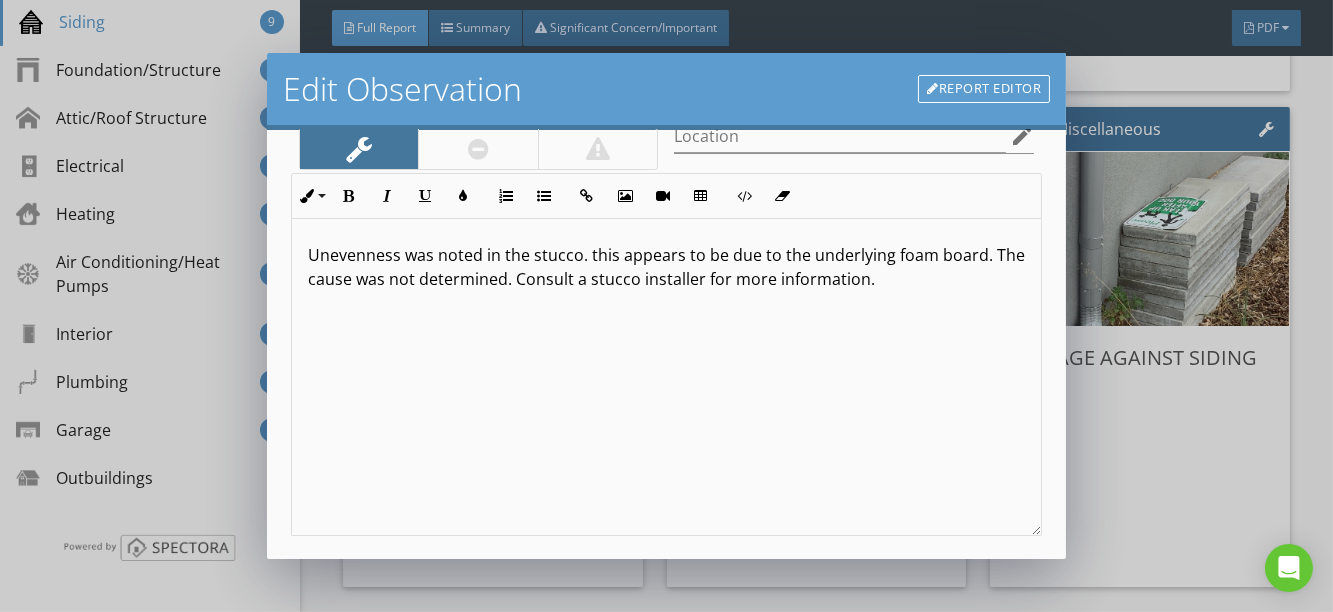 scroll, scrollTop: 288, scrollLeft: 0, axis: vertical 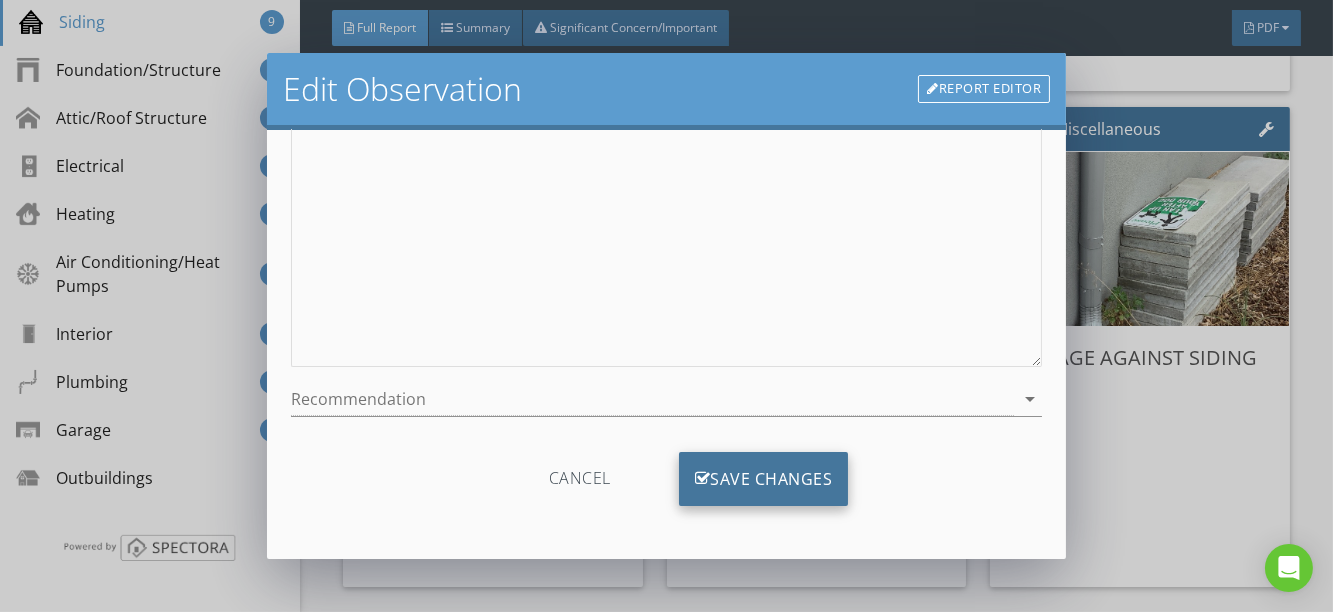 click on "Save Changes" at bounding box center [764, 479] 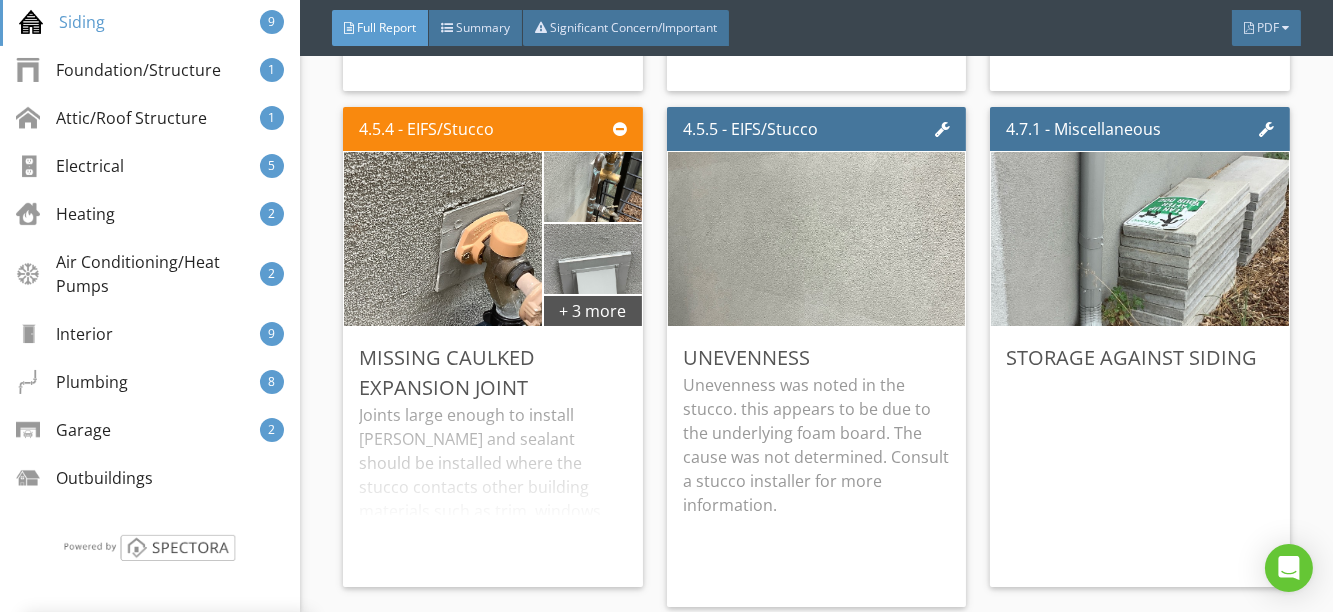 scroll, scrollTop: 52, scrollLeft: 0, axis: vertical 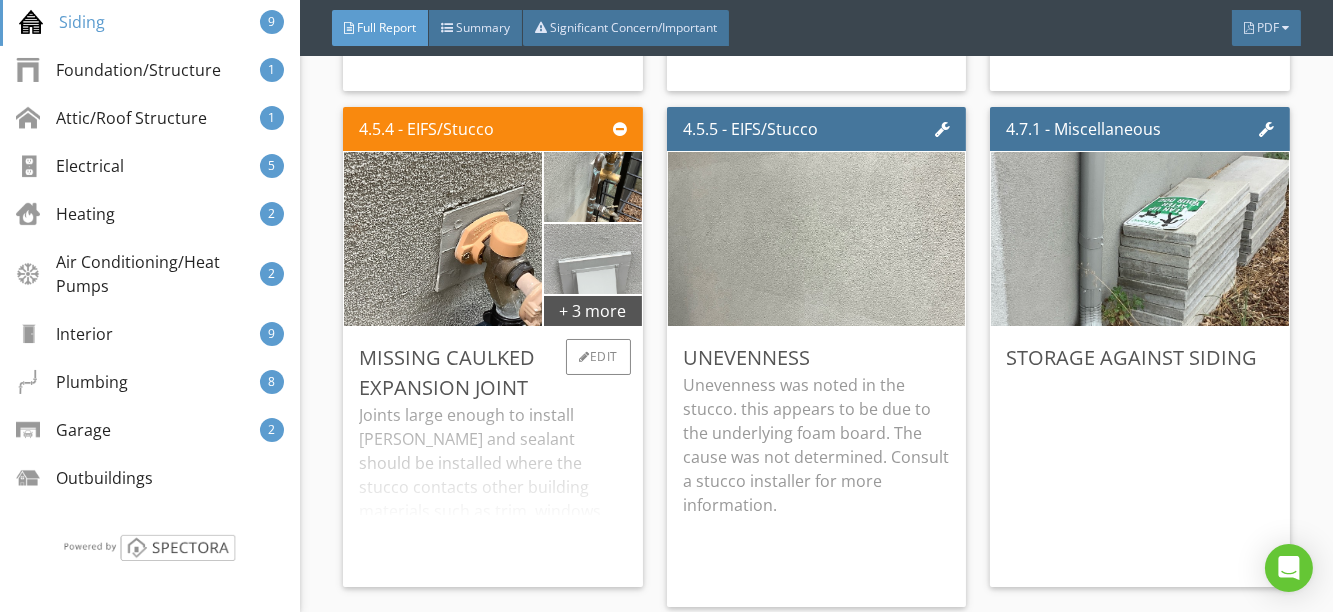 click at bounding box center (592, 259) 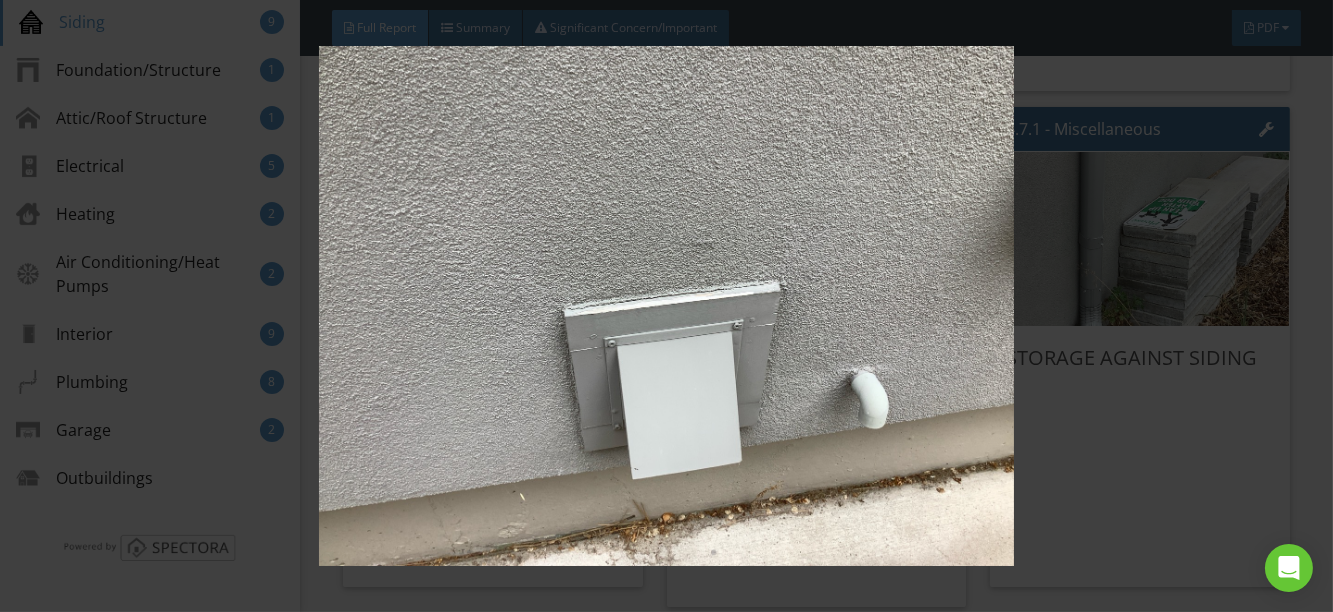 click at bounding box center (666, 306) 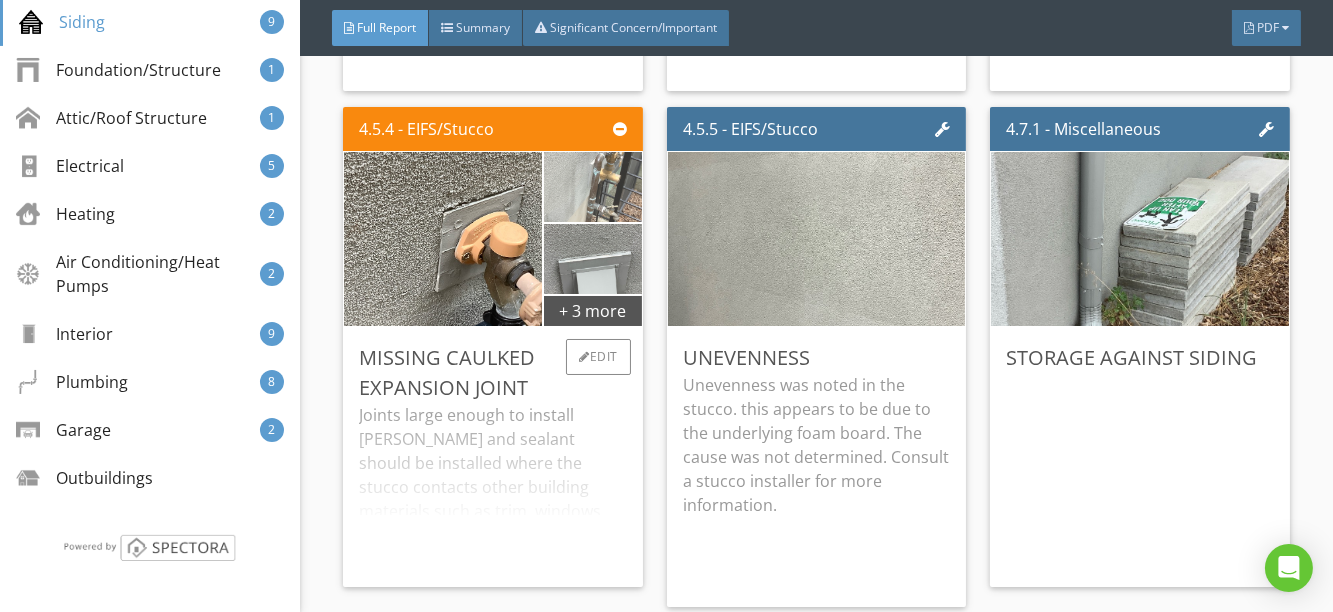 click at bounding box center [592, 187] 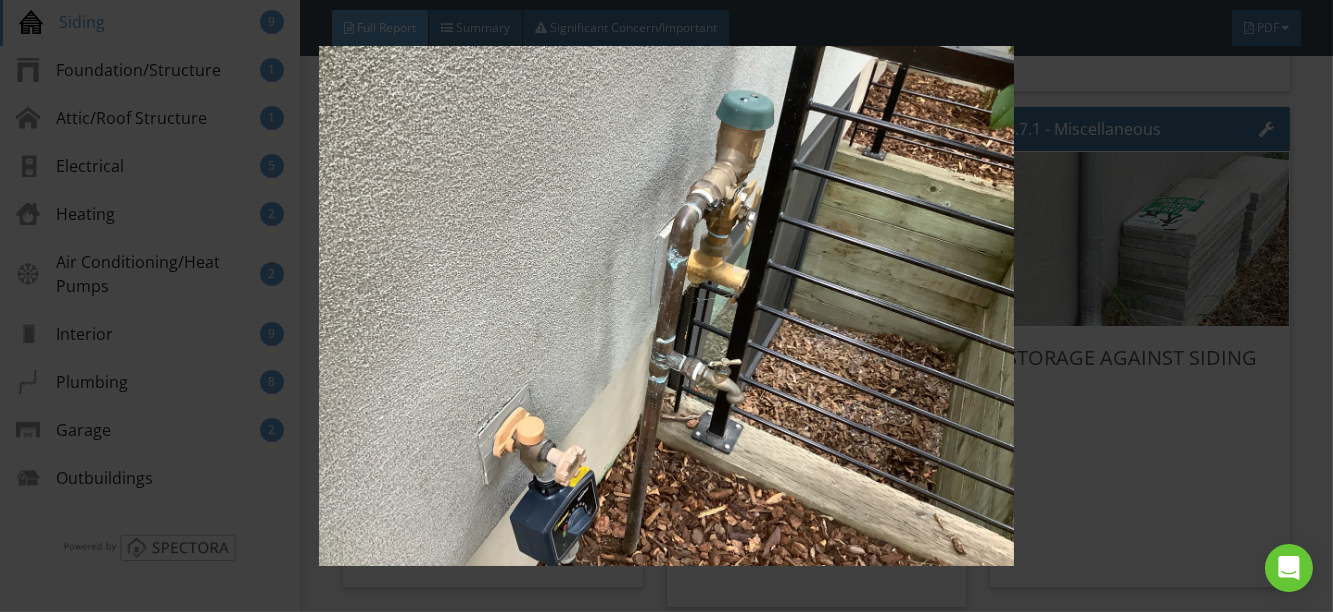 click at bounding box center [666, 306] 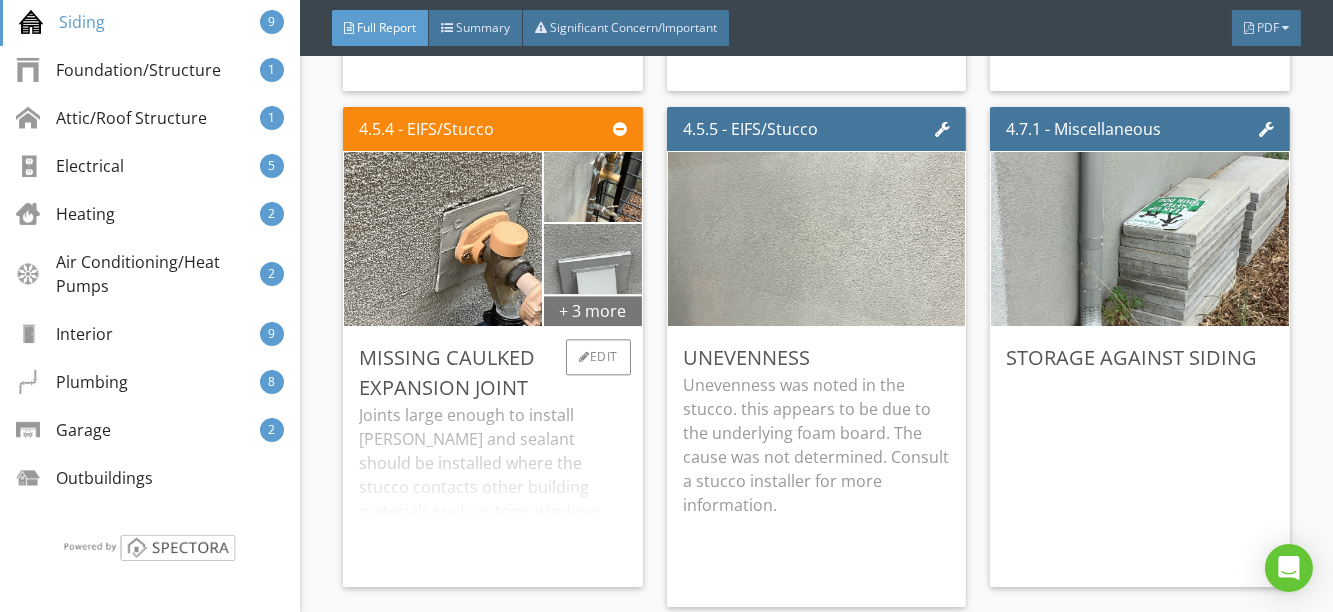 click on "+ 3 more" at bounding box center (592, 310) 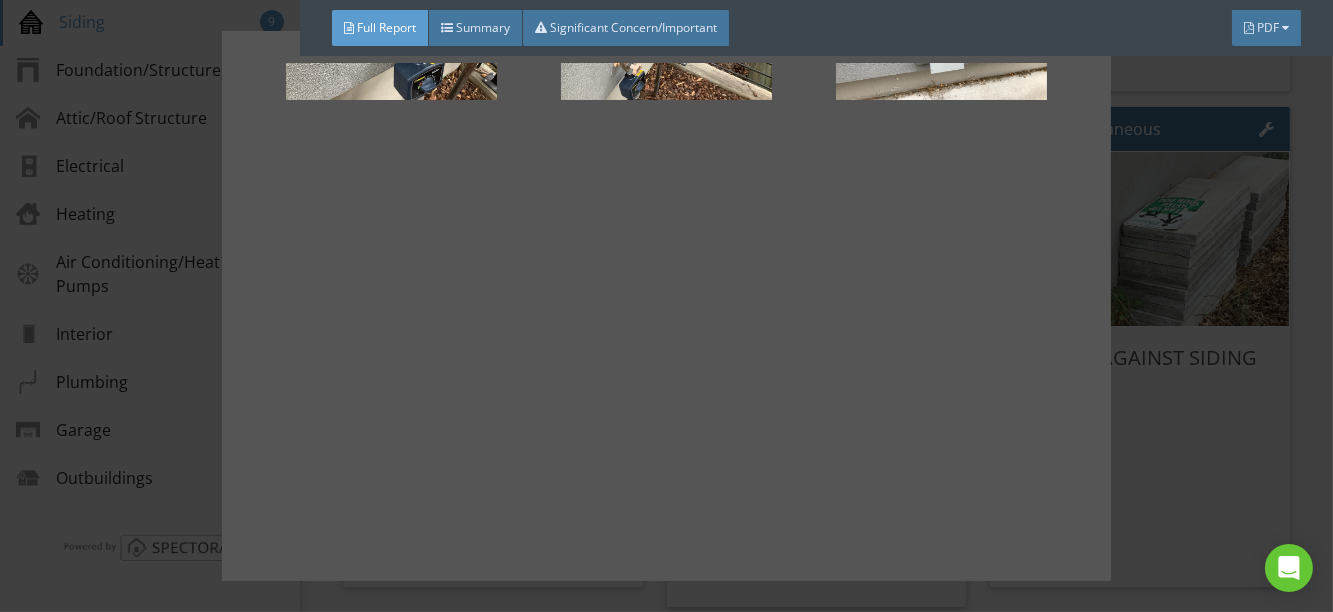 scroll, scrollTop: 200, scrollLeft: 0, axis: vertical 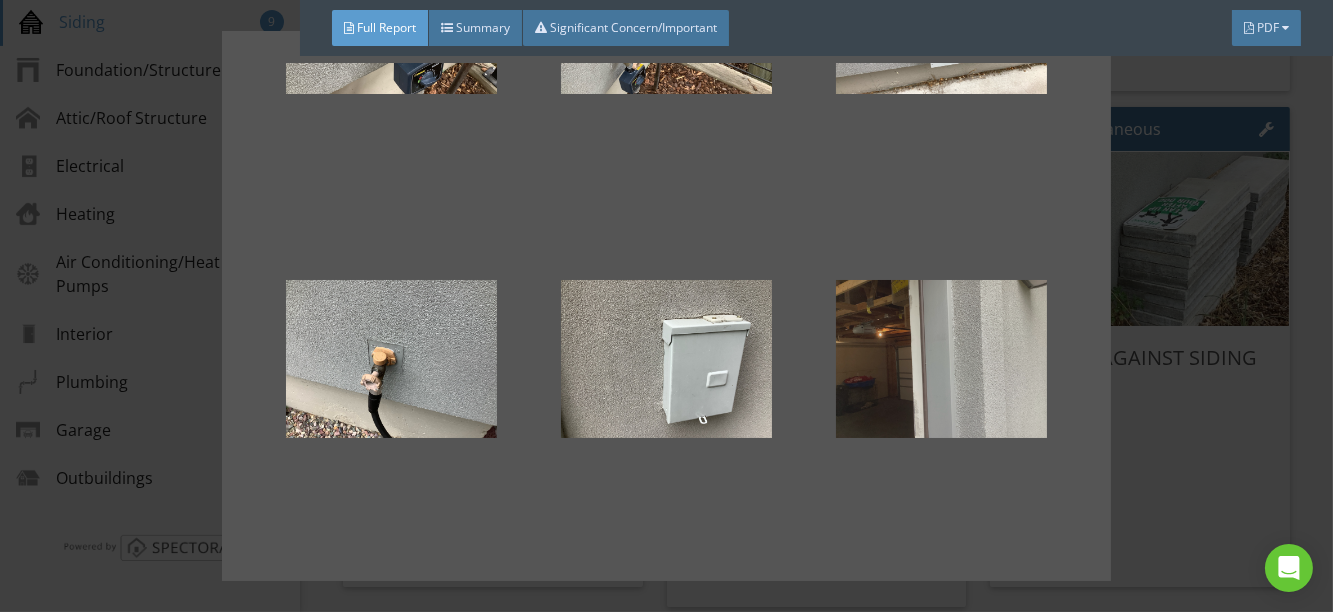 click at bounding box center [941, 359] 